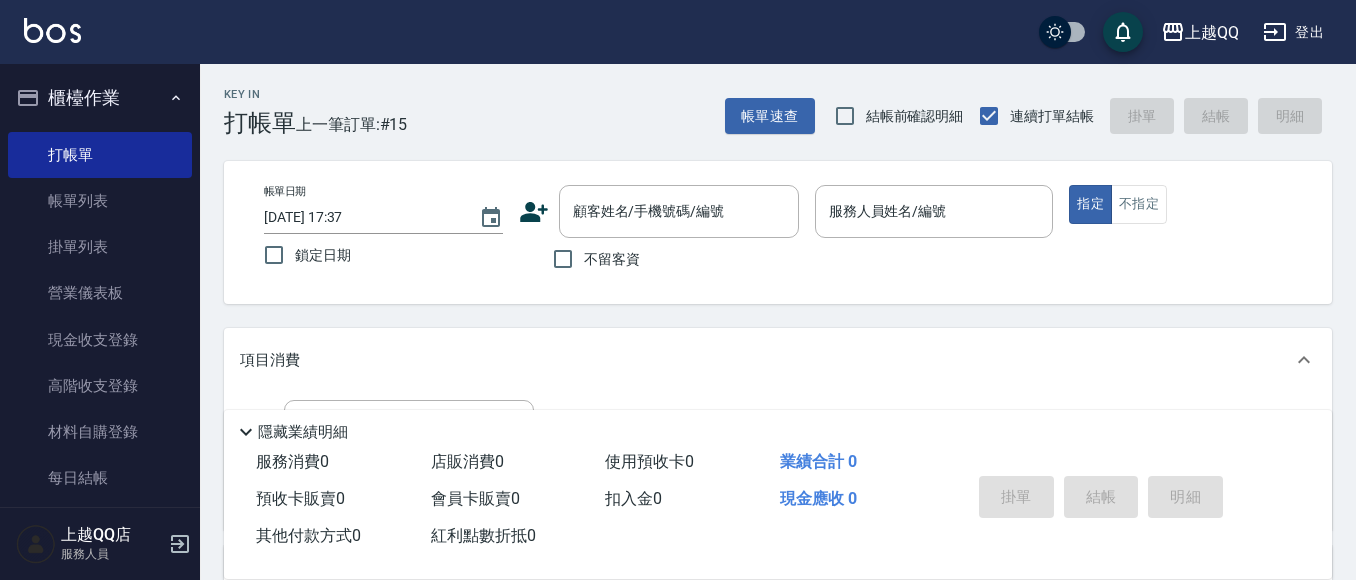 scroll, scrollTop: 0, scrollLeft: 0, axis: both 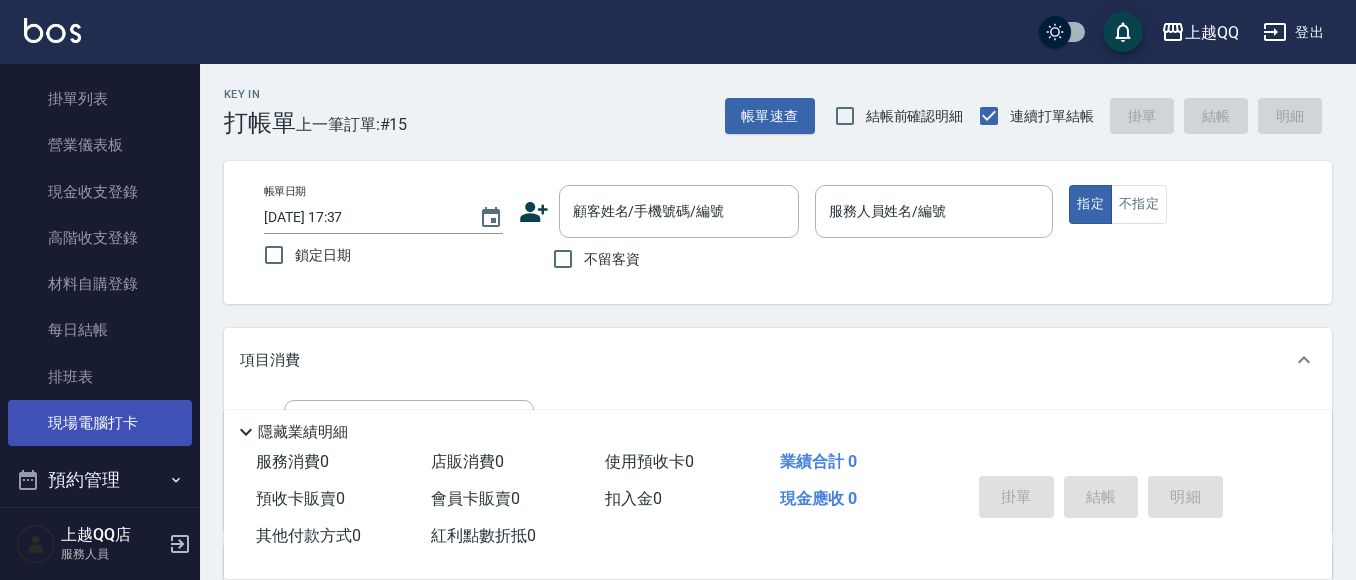 click on "現場電腦打卡" at bounding box center [100, 423] 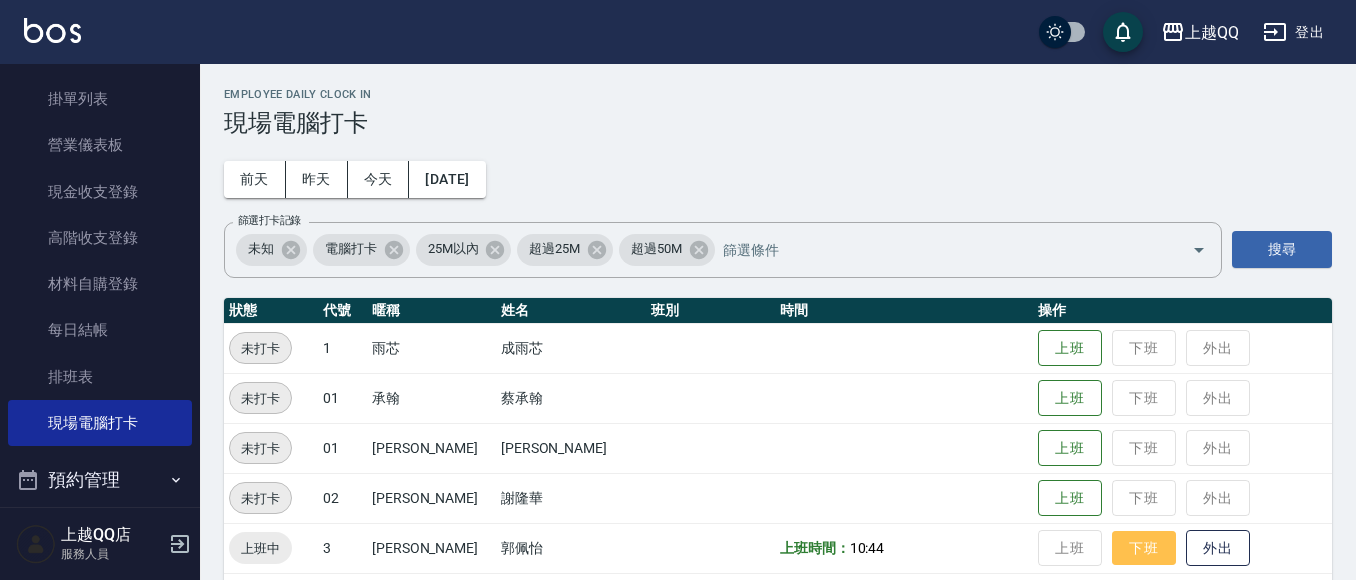 click on "下班" at bounding box center [1144, 548] 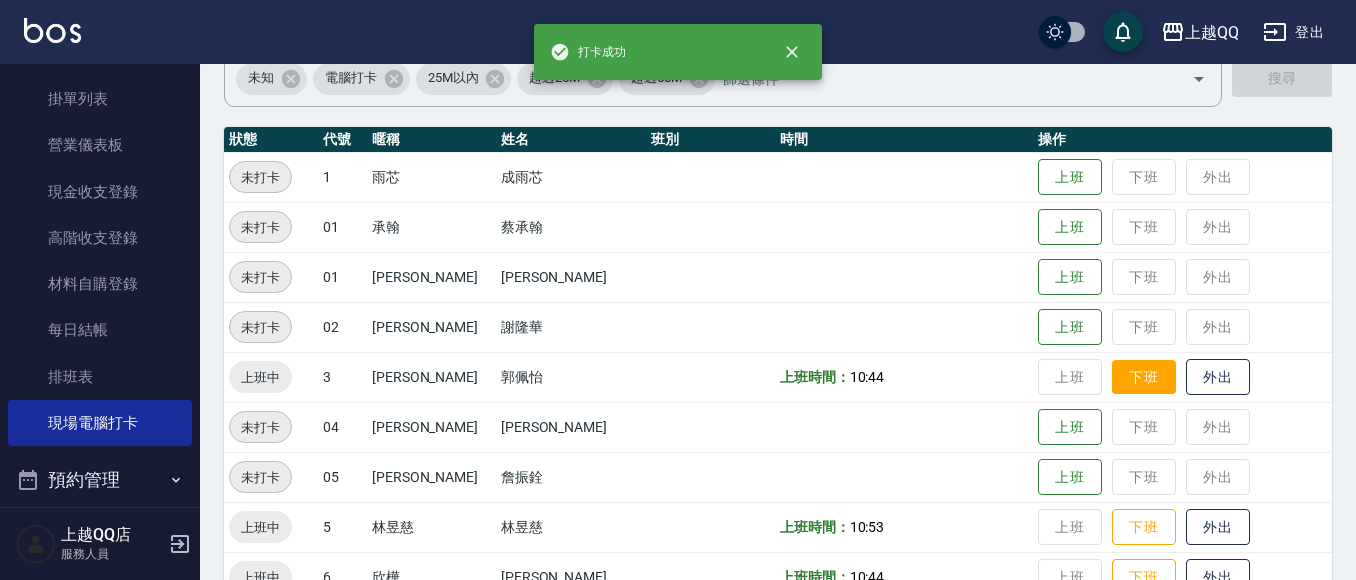 scroll, scrollTop: 200, scrollLeft: 0, axis: vertical 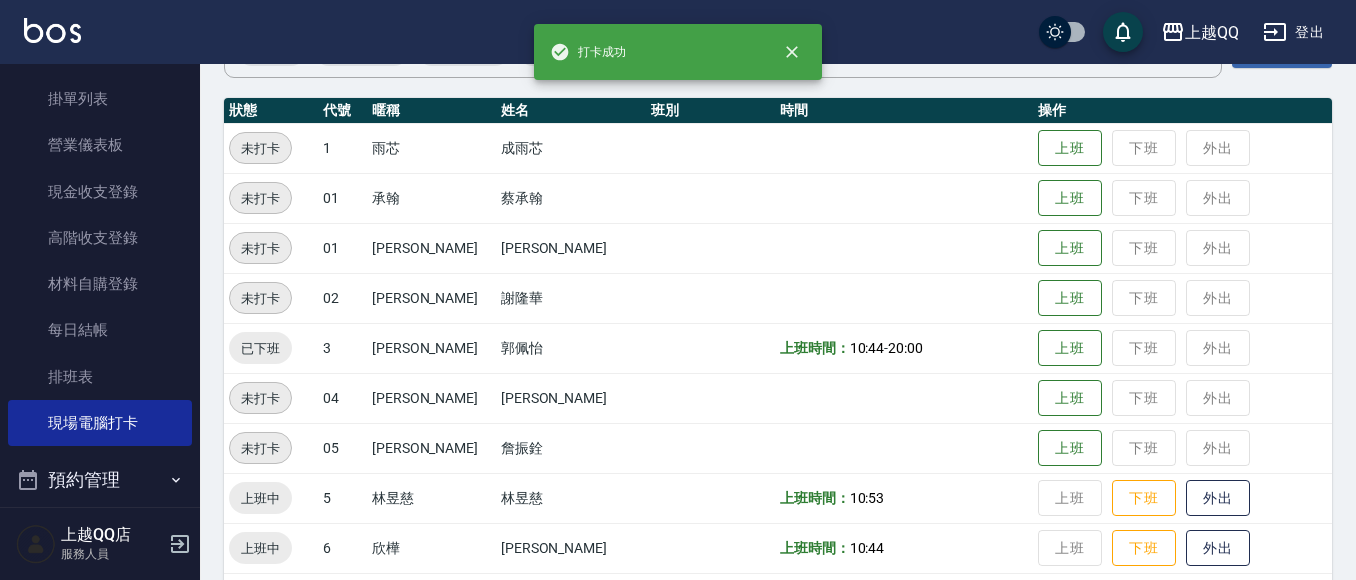 click on "上班 下班 外出" at bounding box center (1182, 498) 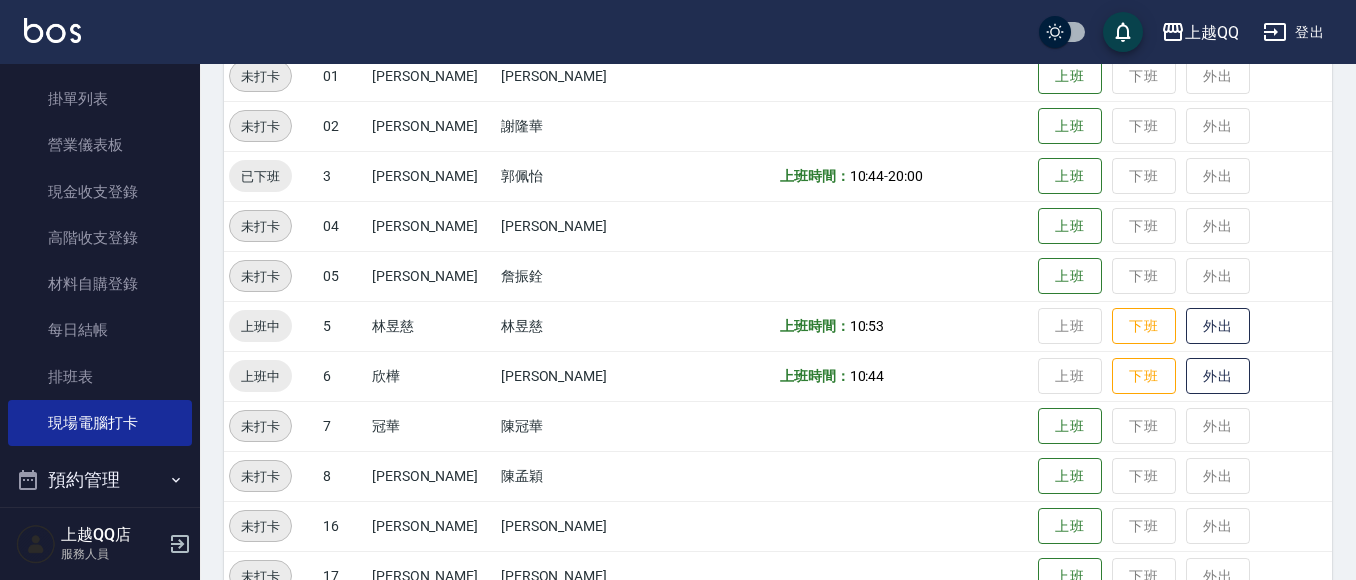 scroll, scrollTop: 400, scrollLeft: 0, axis: vertical 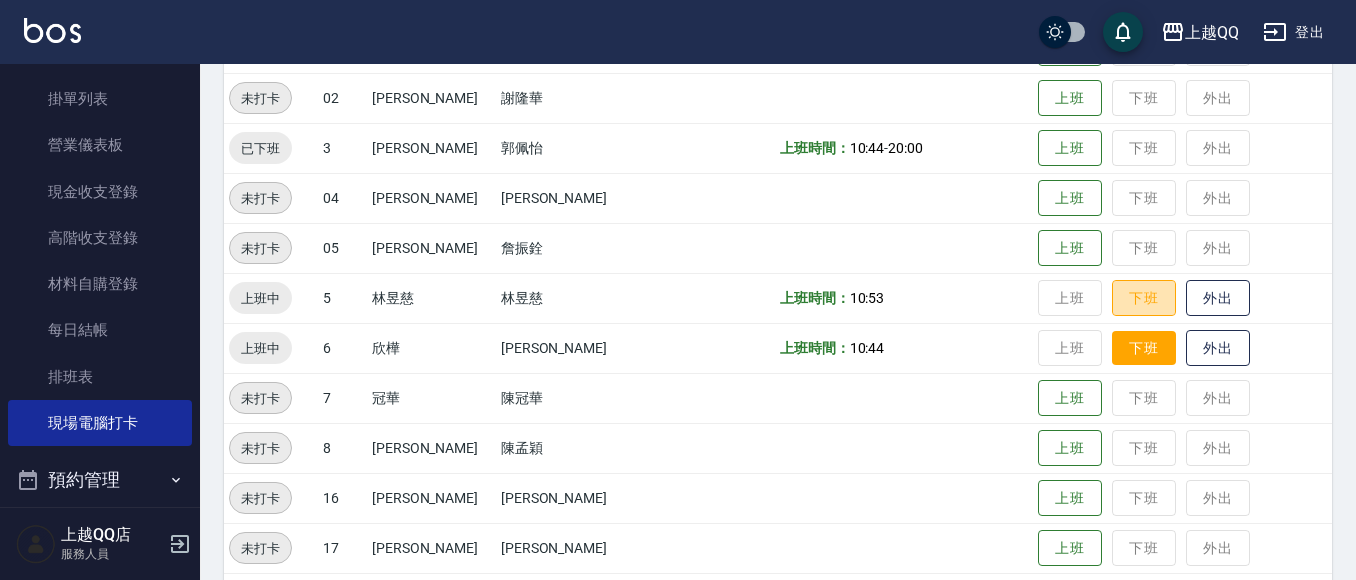 drag, startPoint x: 1116, startPoint y: 282, endPoint x: 1120, endPoint y: 334, distance: 52.153618 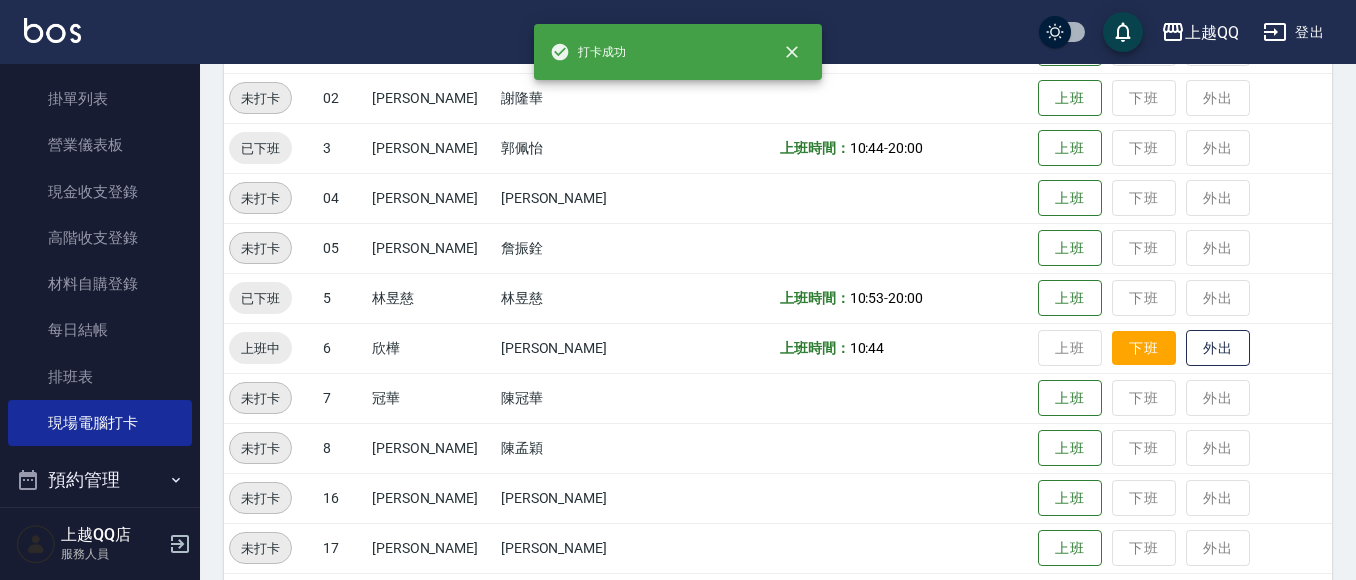 click on "下班" at bounding box center (1144, 348) 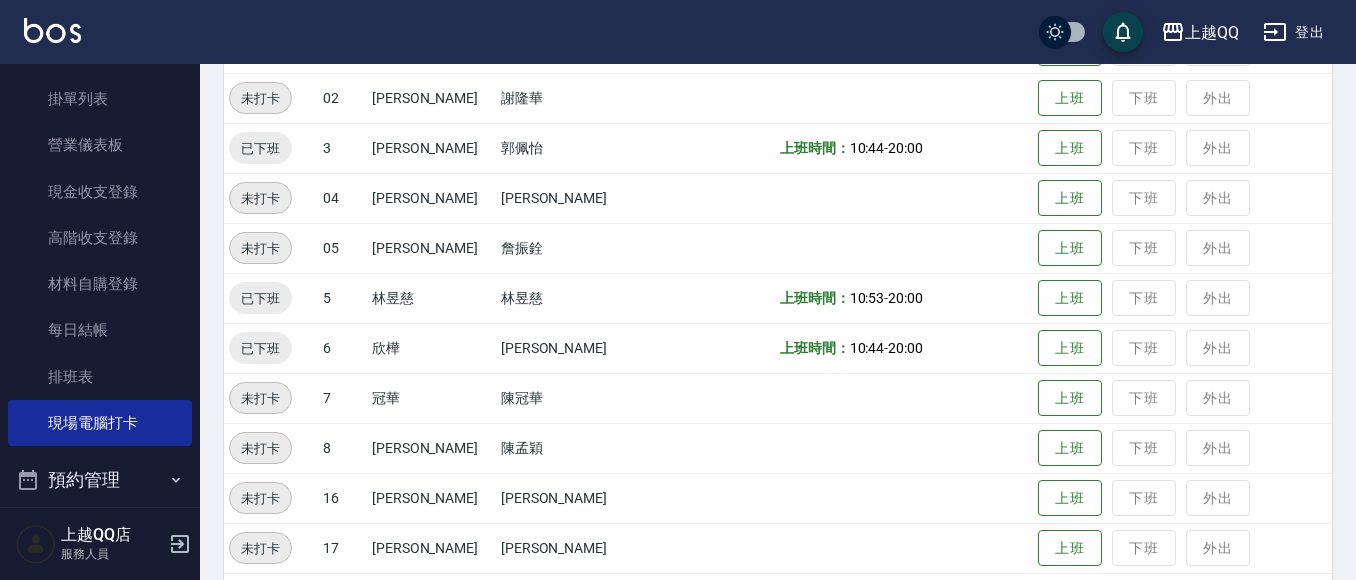 scroll, scrollTop: 0, scrollLeft: 0, axis: both 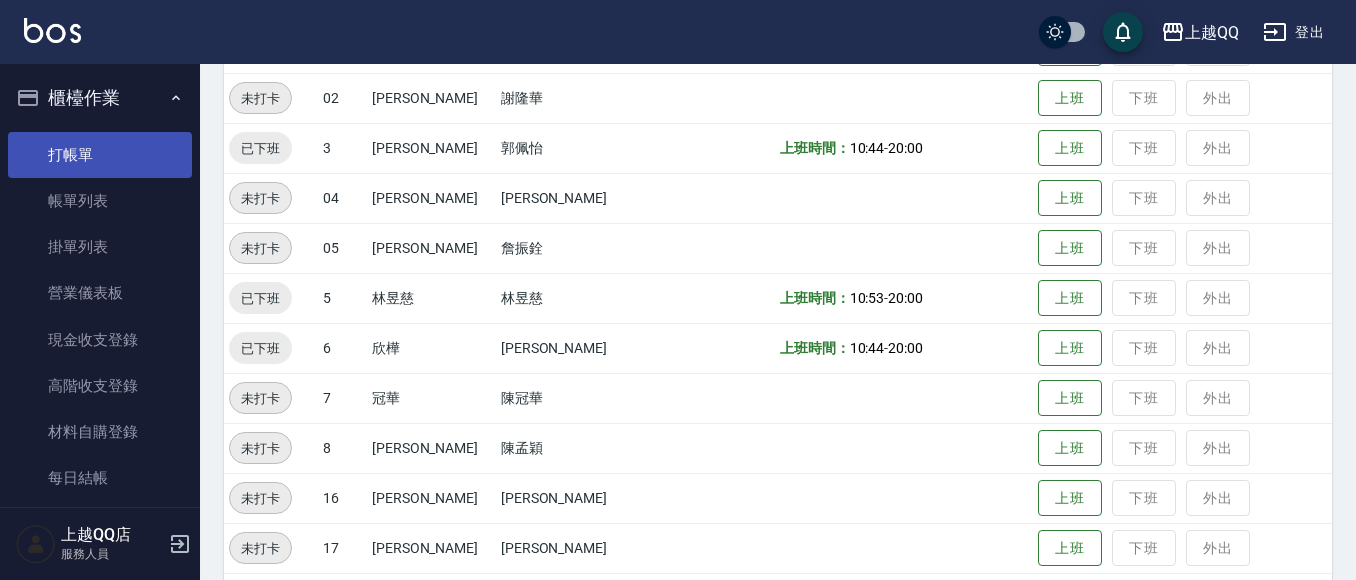 click on "打帳單" at bounding box center (100, 155) 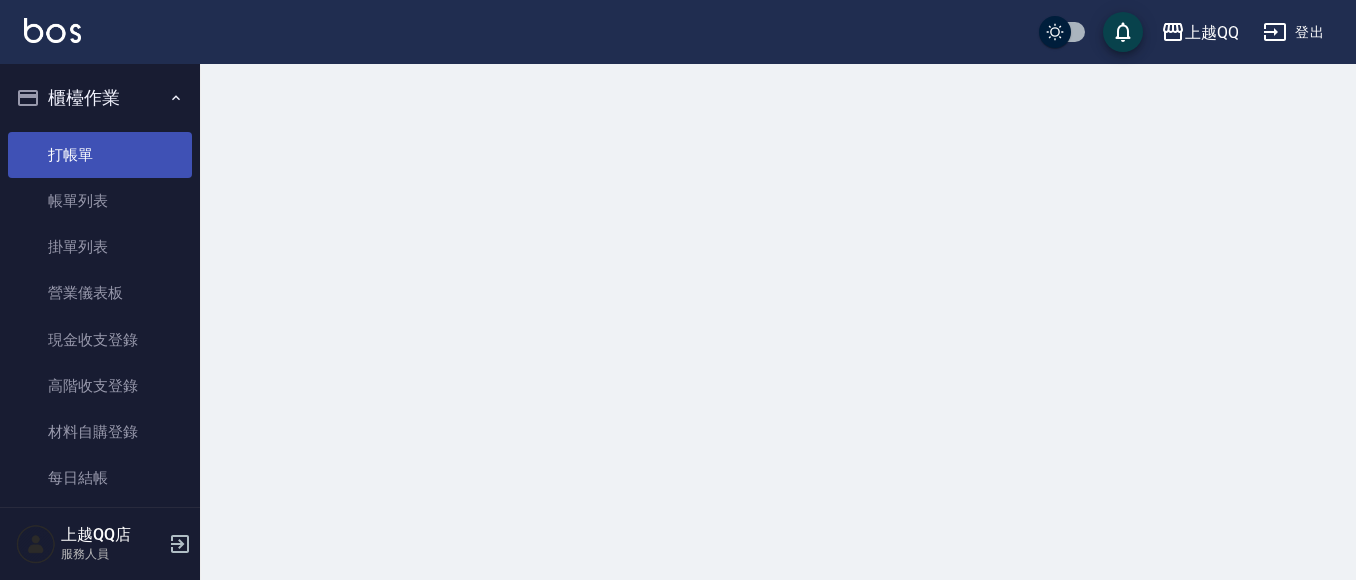 scroll, scrollTop: 0, scrollLeft: 0, axis: both 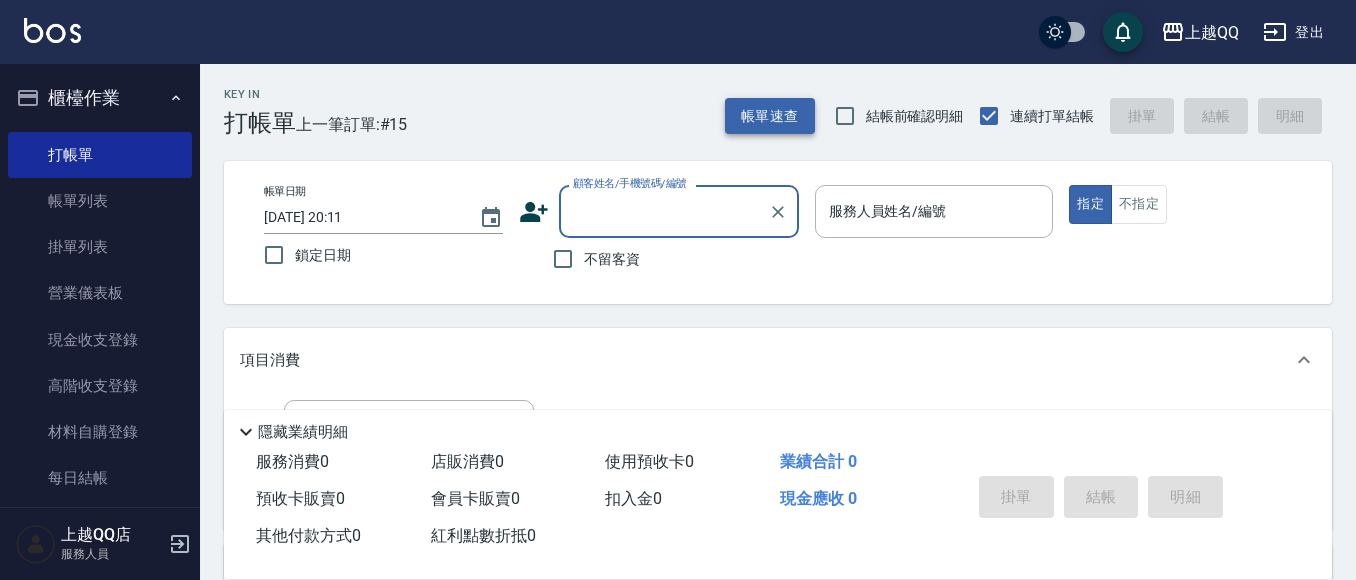 click on "帳單速查" at bounding box center (770, 116) 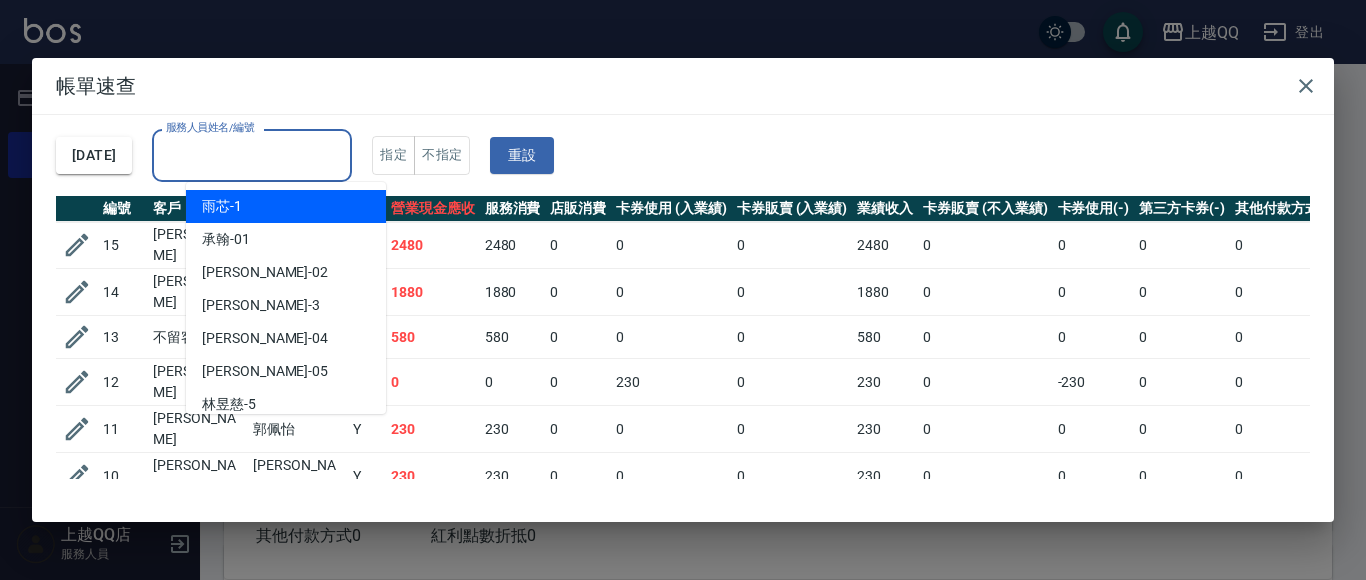 click on "服務人員姓名/編號" at bounding box center (252, 155) 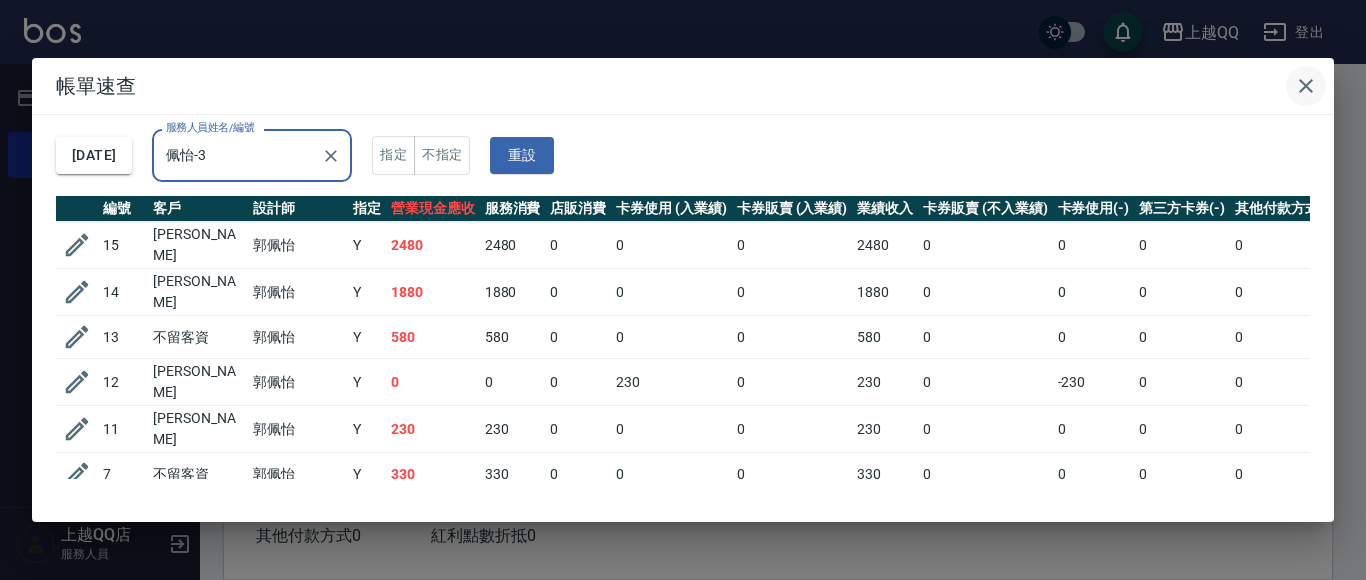 type on "佩怡-3" 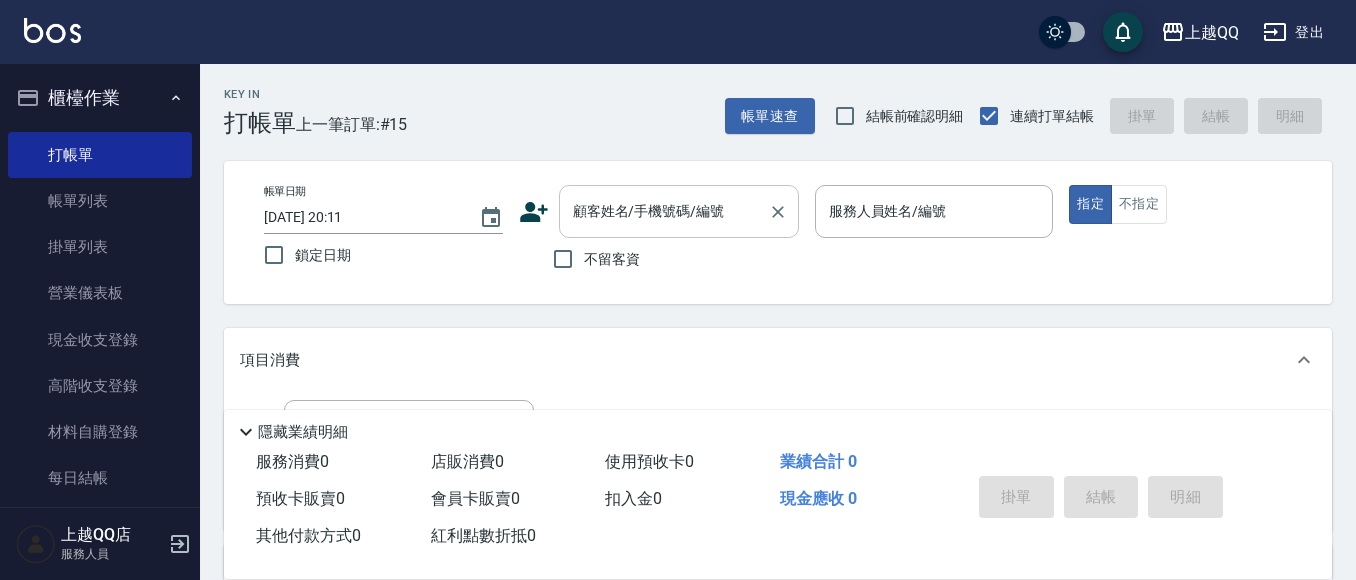 click on "顧客姓名/手機號碼/編號" at bounding box center (679, 211) 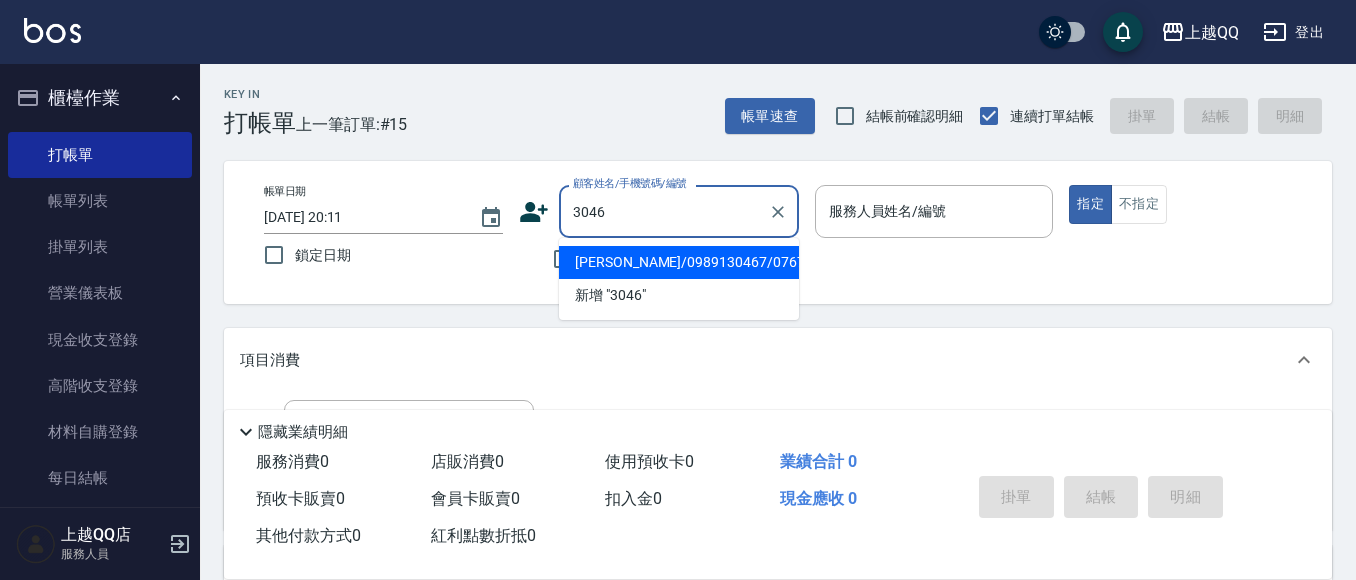click on "指定" at bounding box center [1090, 204] 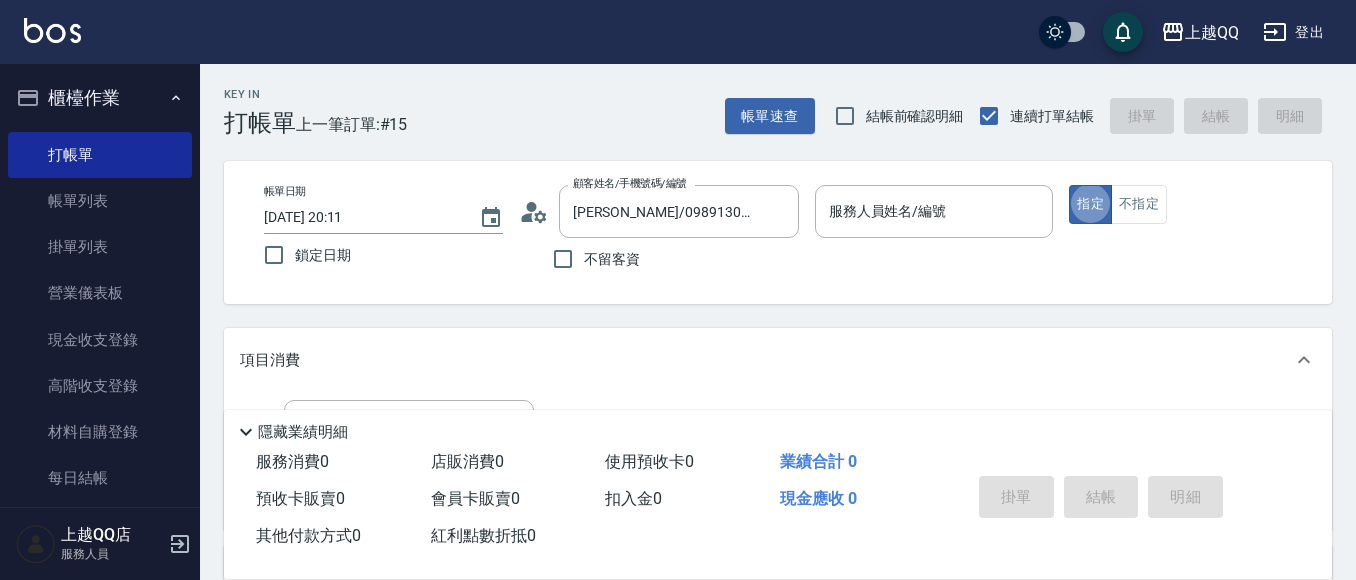 type on "true" 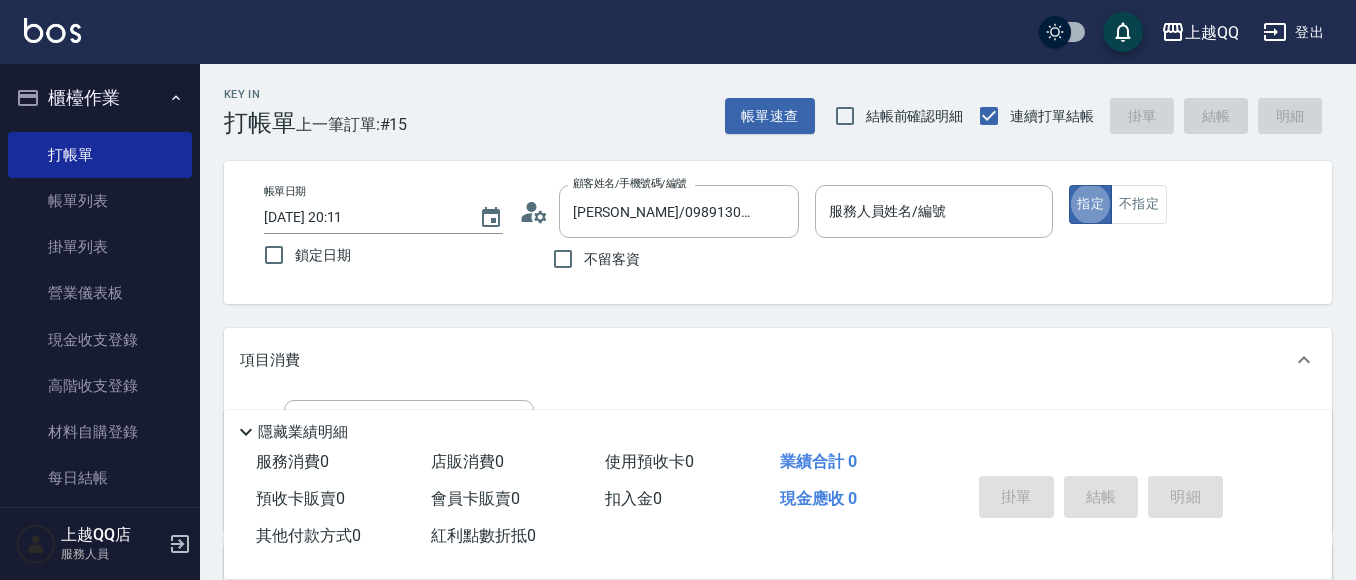 type on "[PERSON_NAME]-8" 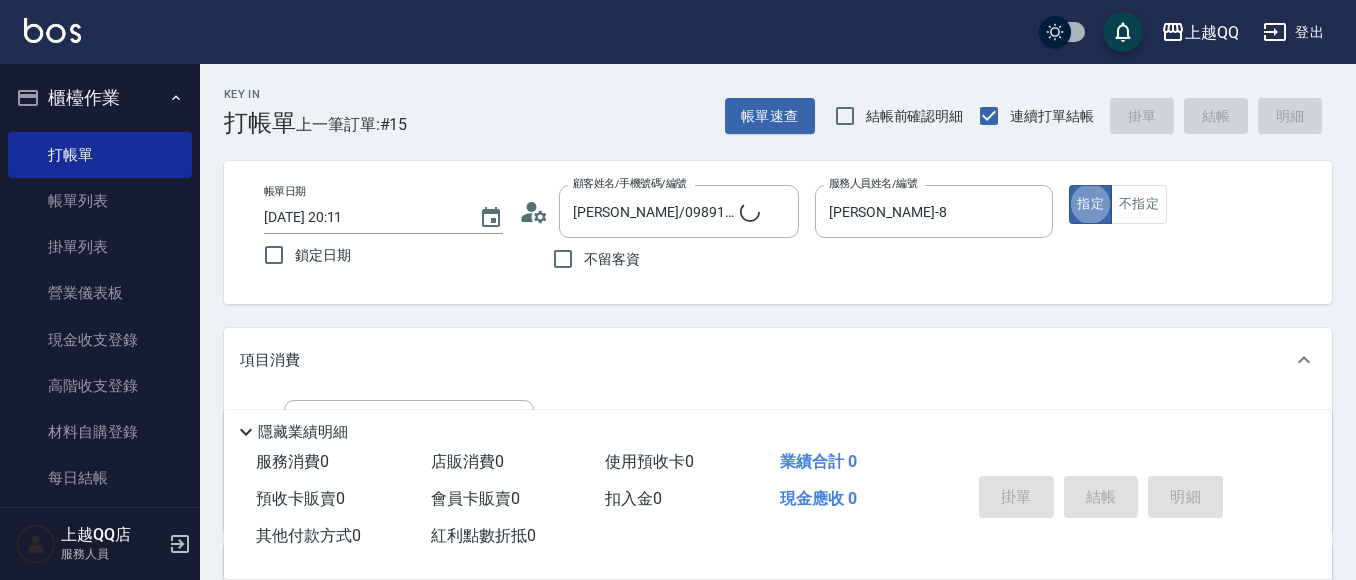 type on "[PERSON_NAME]/0952768723/3046" 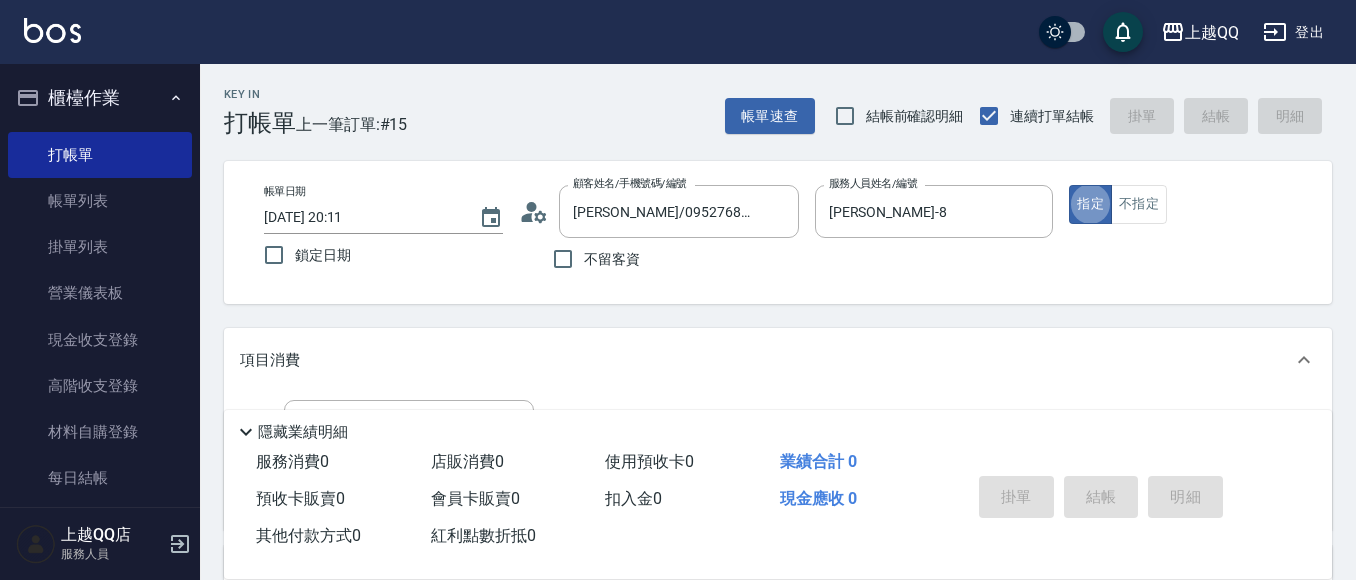 type on "佩怡-3" 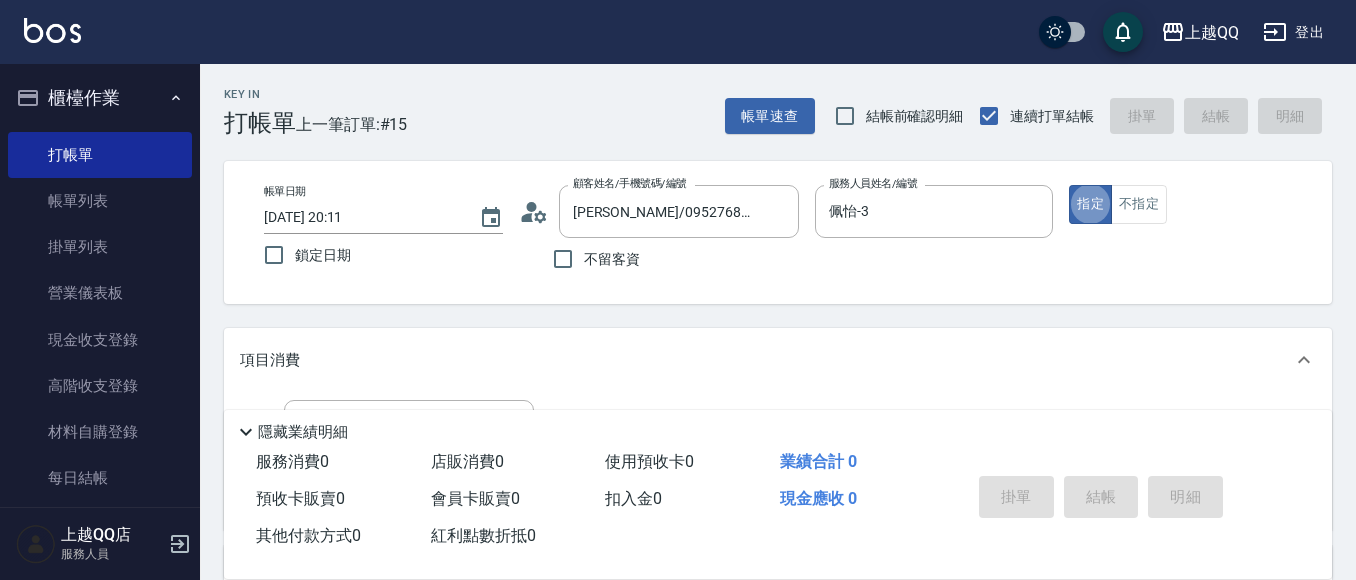 scroll, scrollTop: 102, scrollLeft: 0, axis: vertical 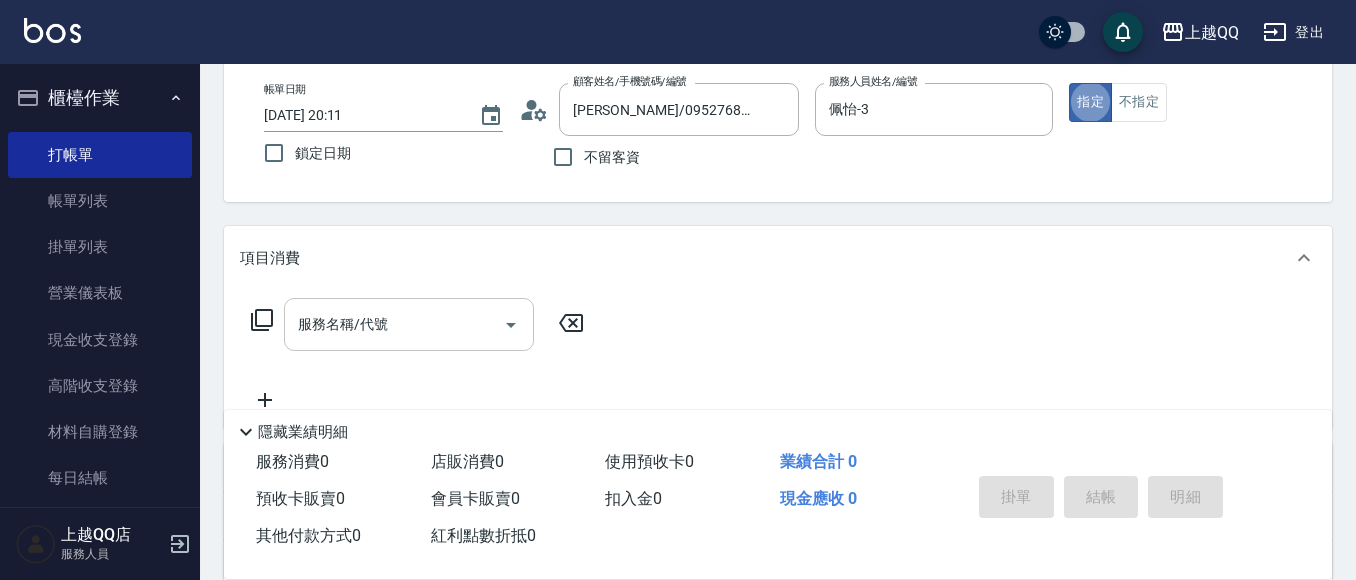 click on "服務名稱/代號" at bounding box center (394, 324) 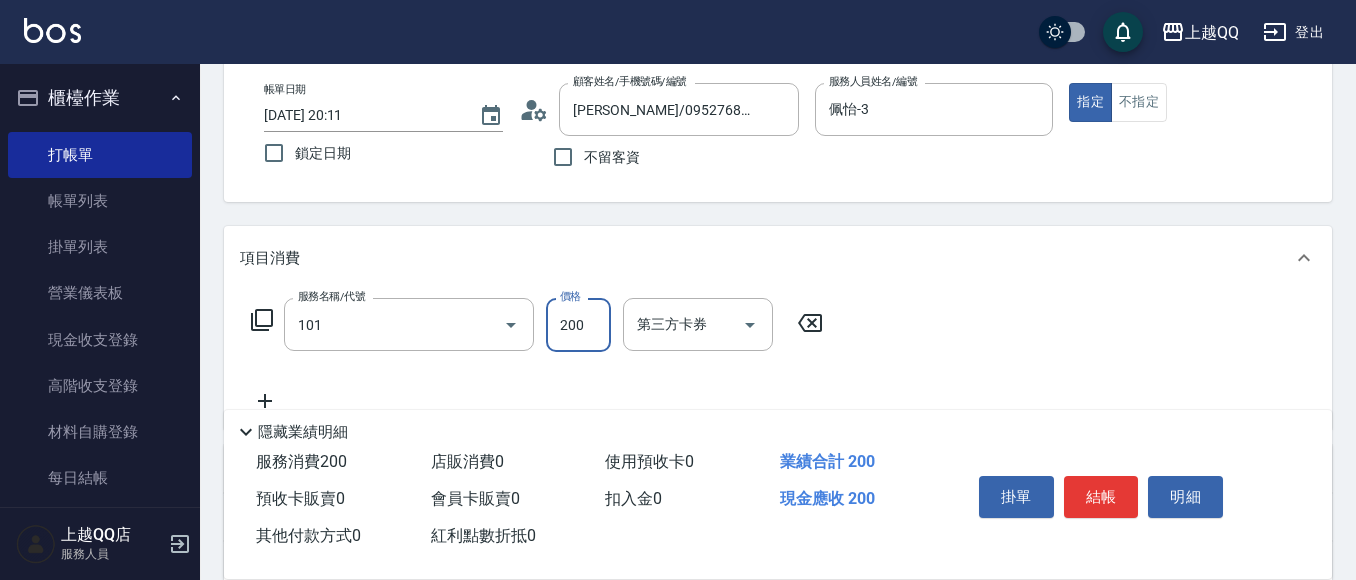 type on "洗髮(101)" 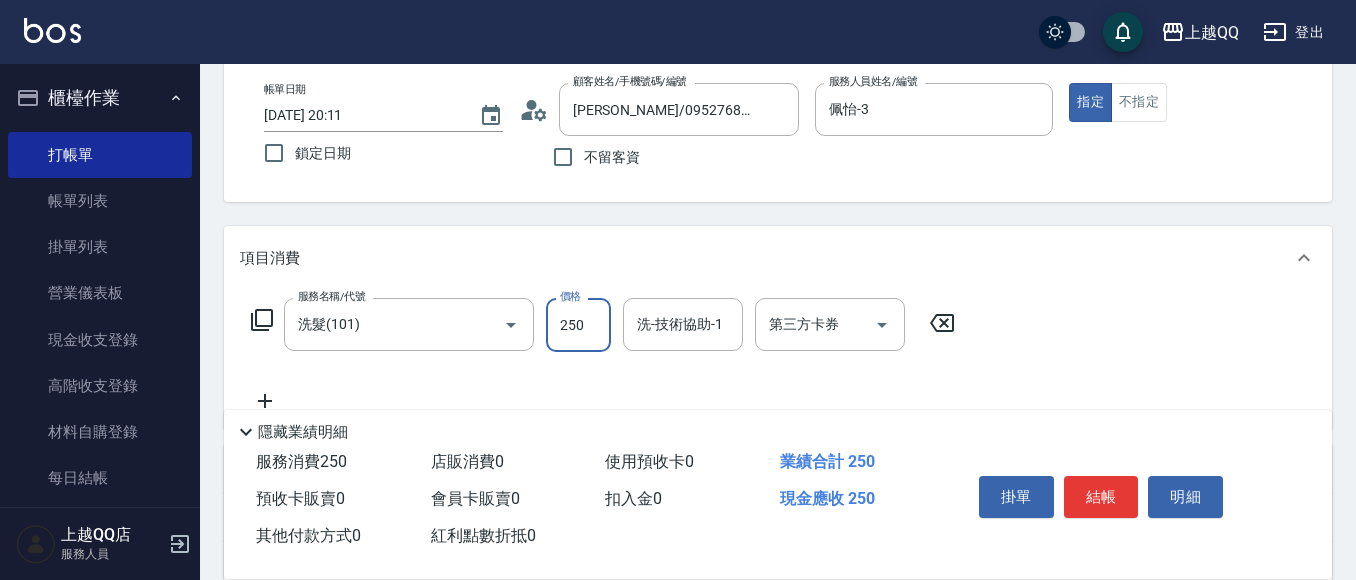 type on "250" 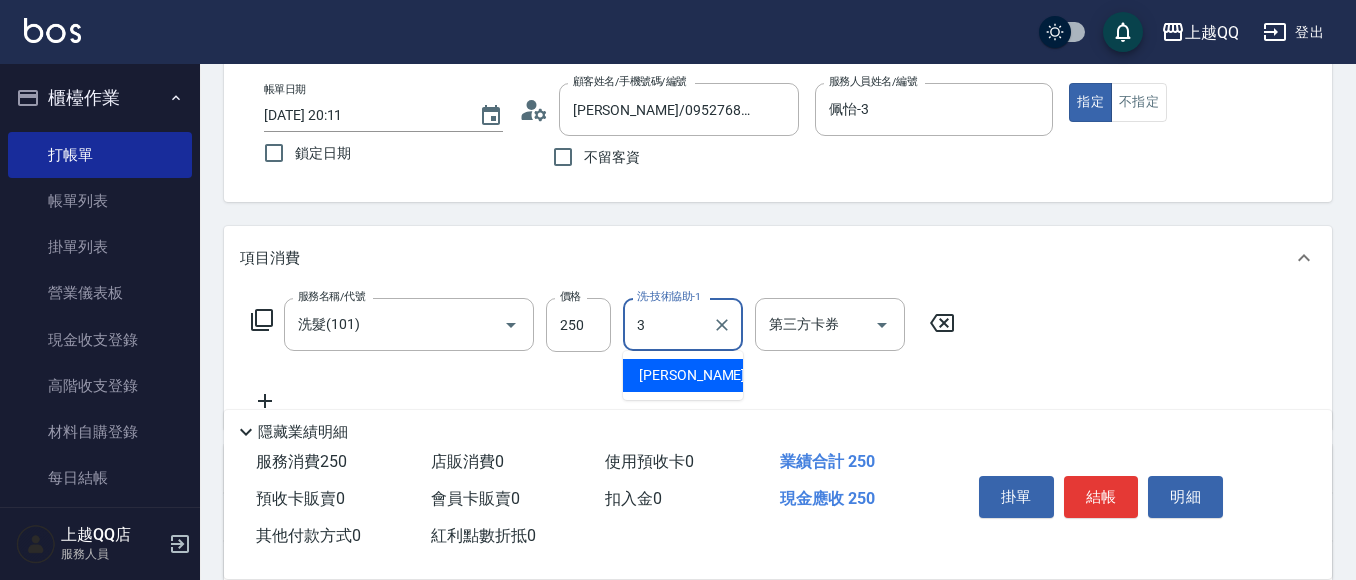 type on "佩怡-3" 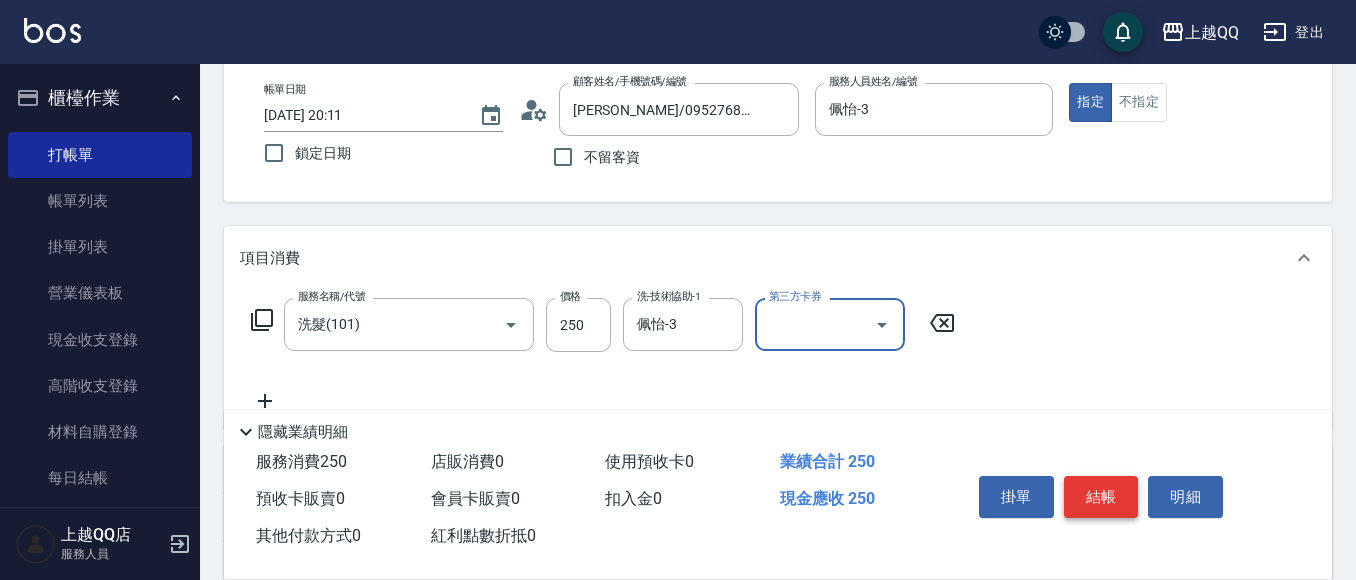 click on "結帳" at bounding box center [1101, 497] 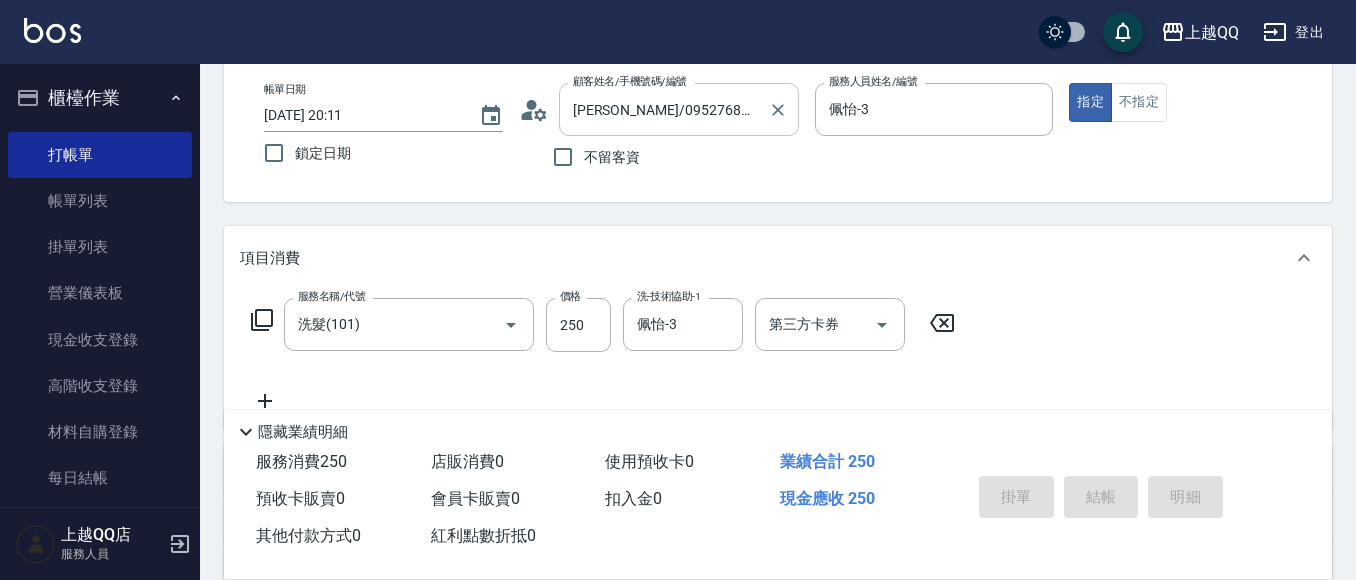 type 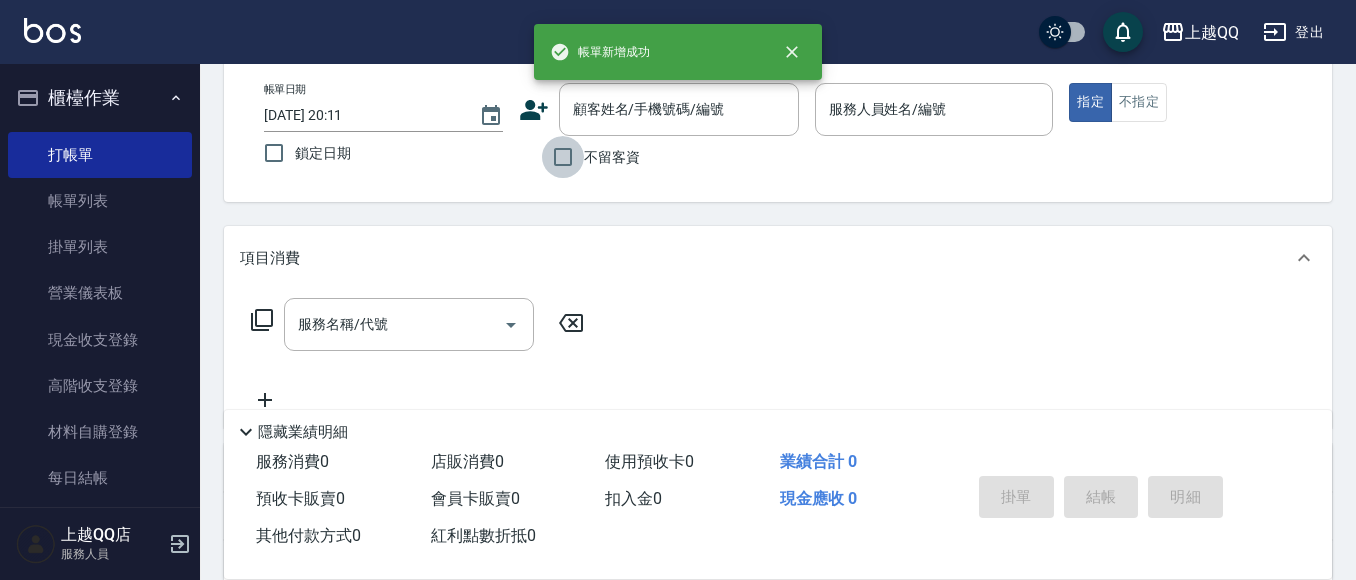 click on "不留客資" at bounding box center (563, 157) 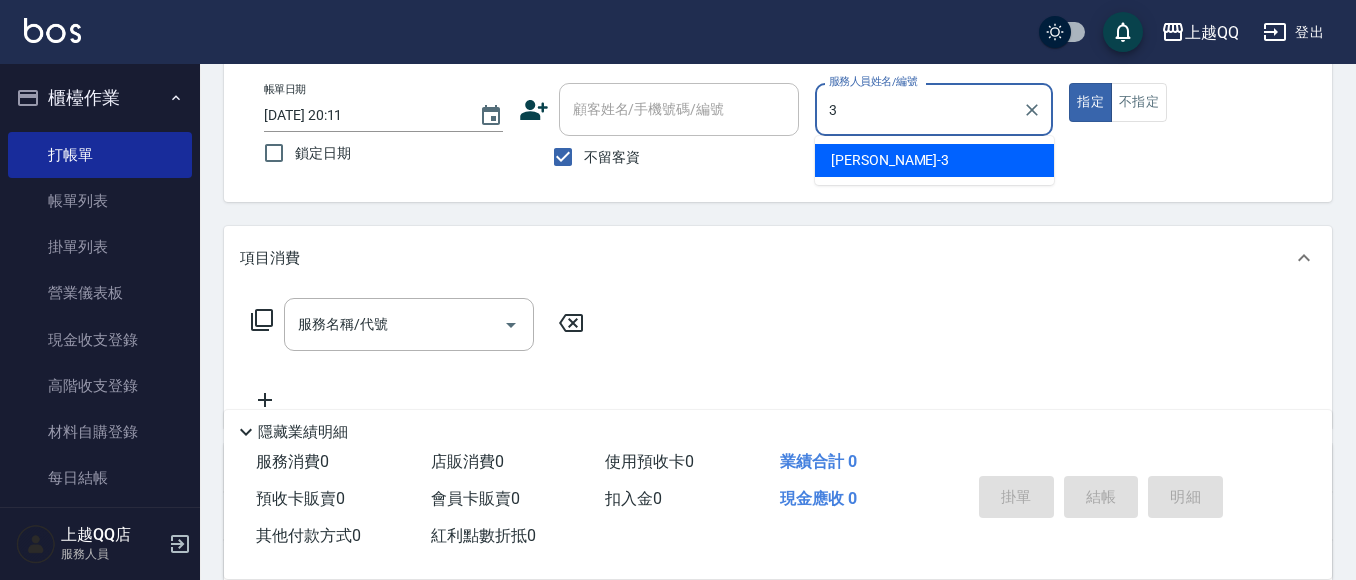type on "佩怡-3" 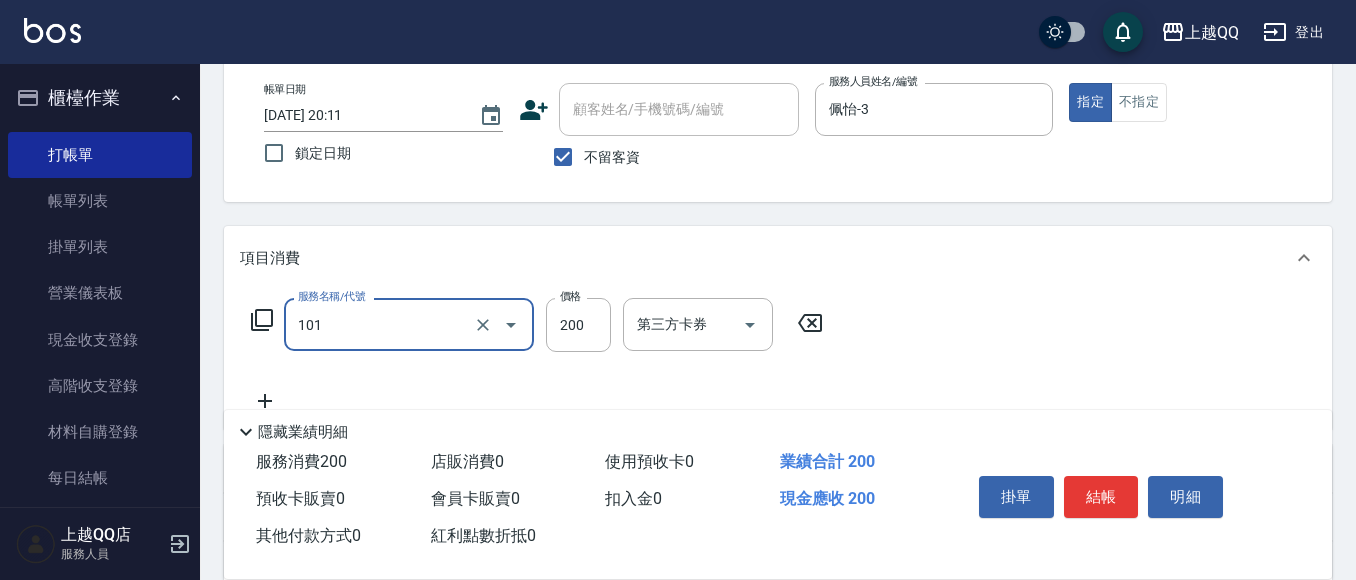 type on "洗髮(101)" 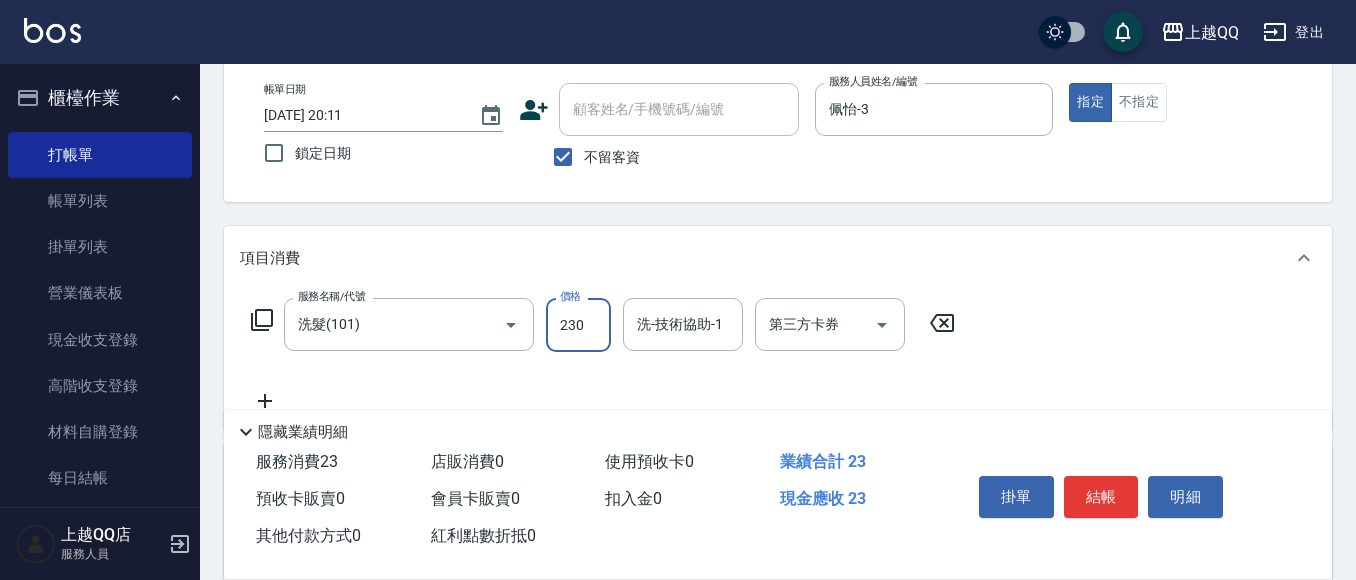 type on "230" 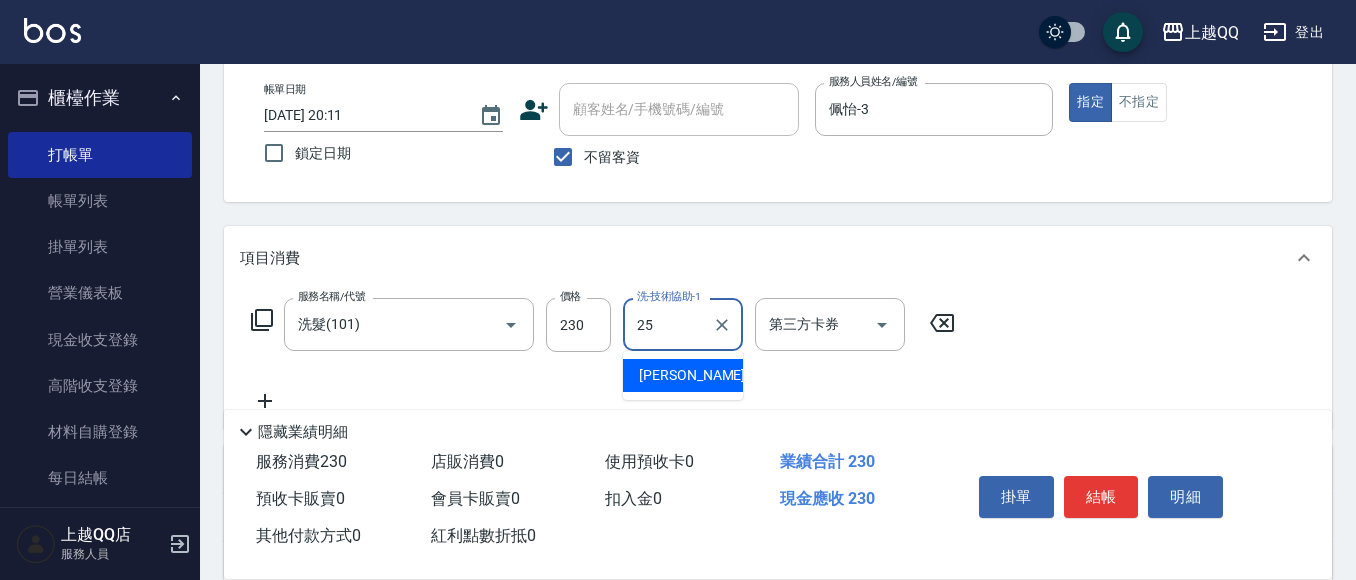 type on "[PERSON_NAME]-25" 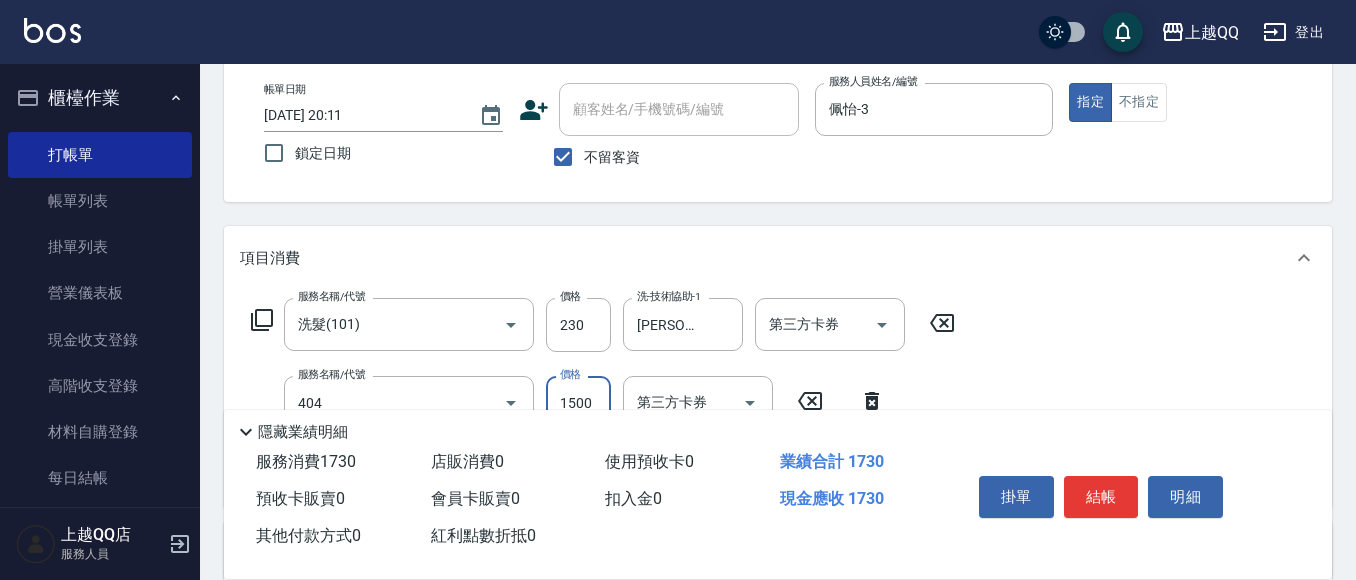 type on "設計染髮(404)" 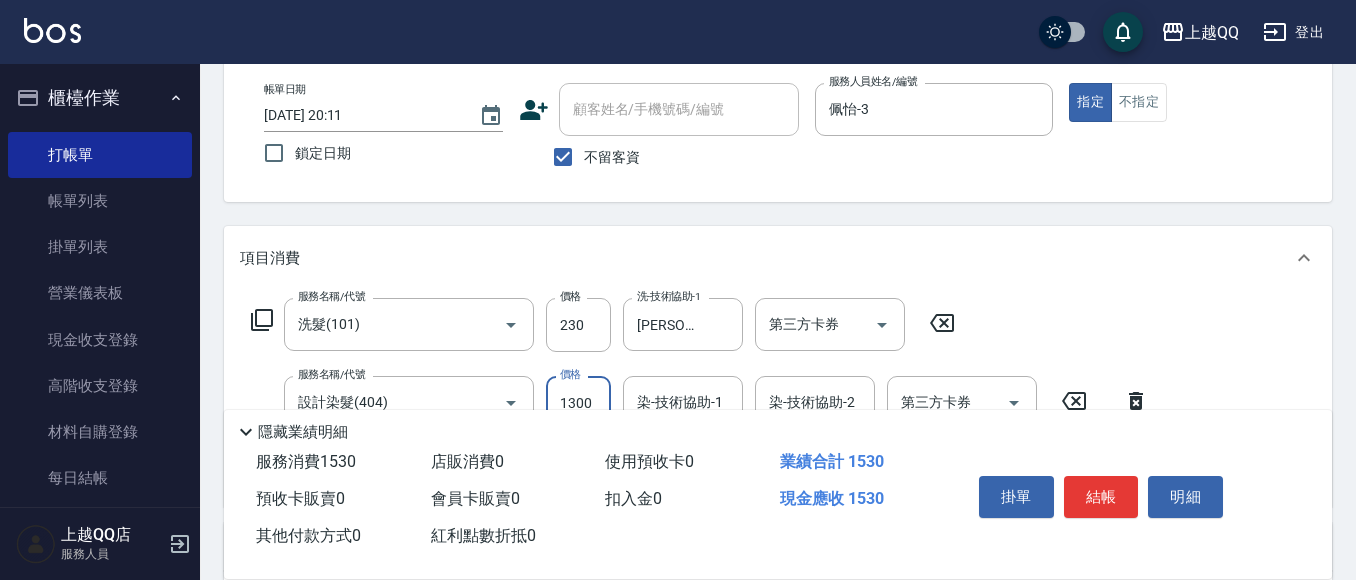 type on "1300" 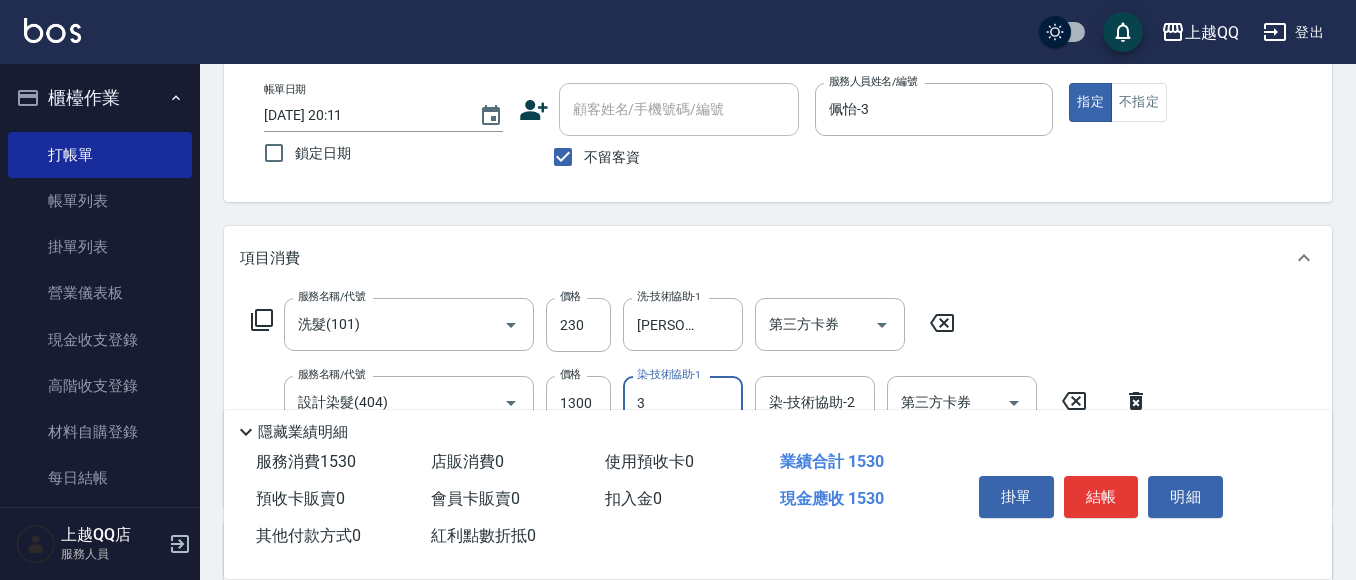 type on "佩怡-3" 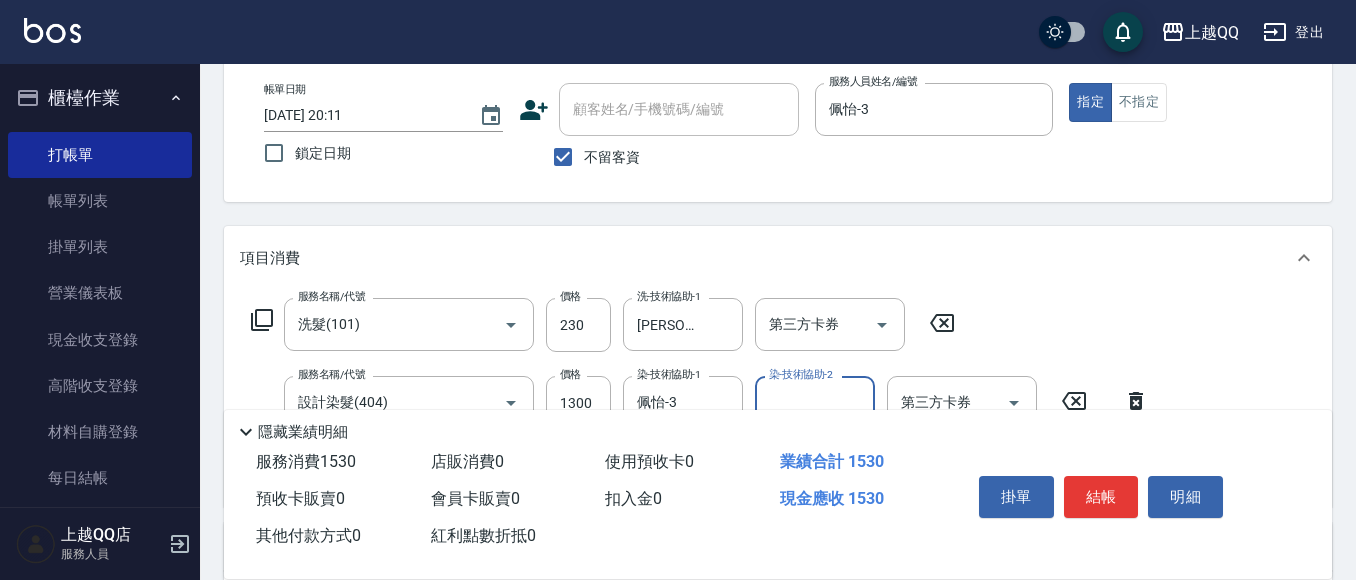 click on "掛單 結帳 明細" at bounding box center (1101, 499) 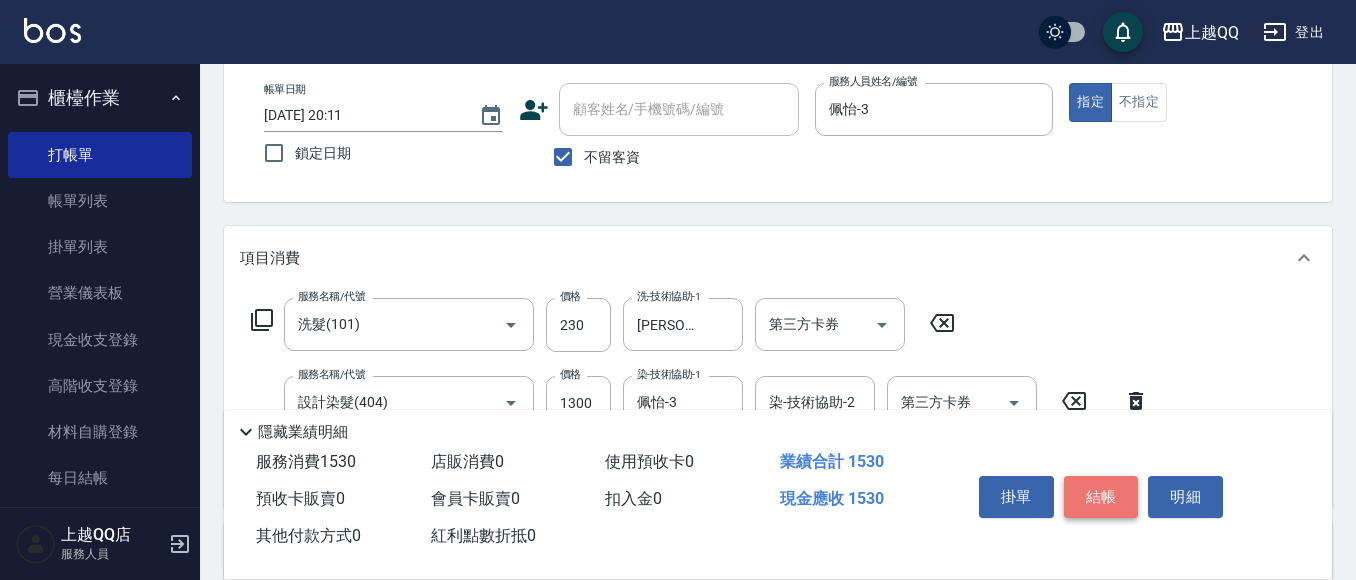 click on "結帳" at bounding box center (1101, 497) 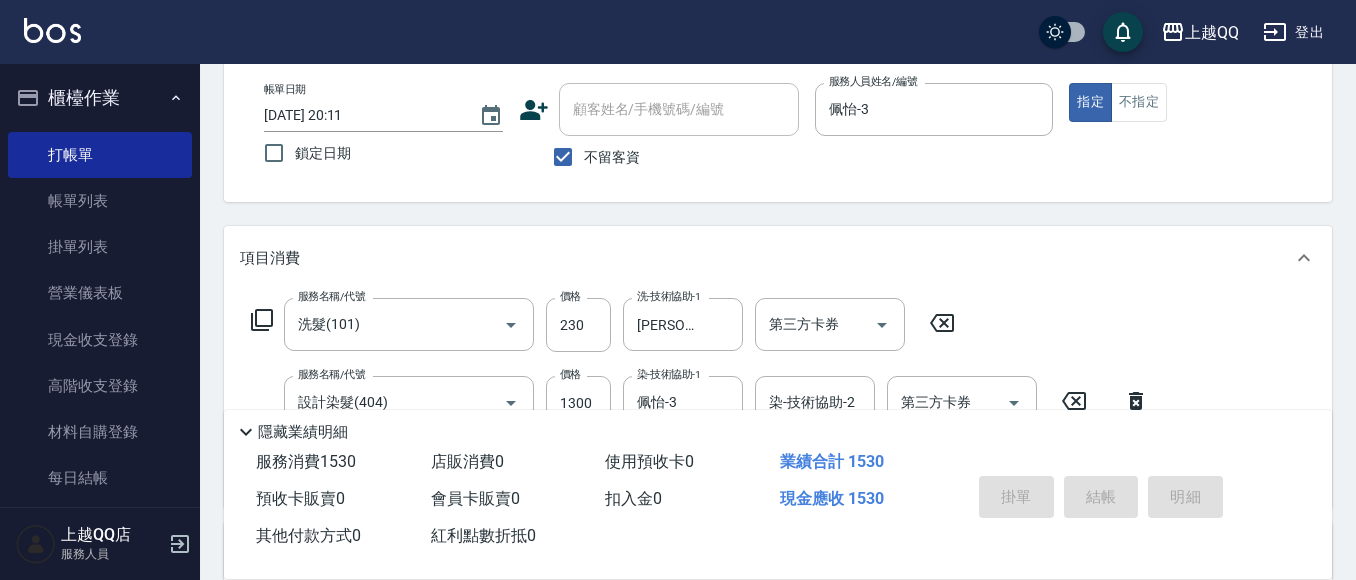 type 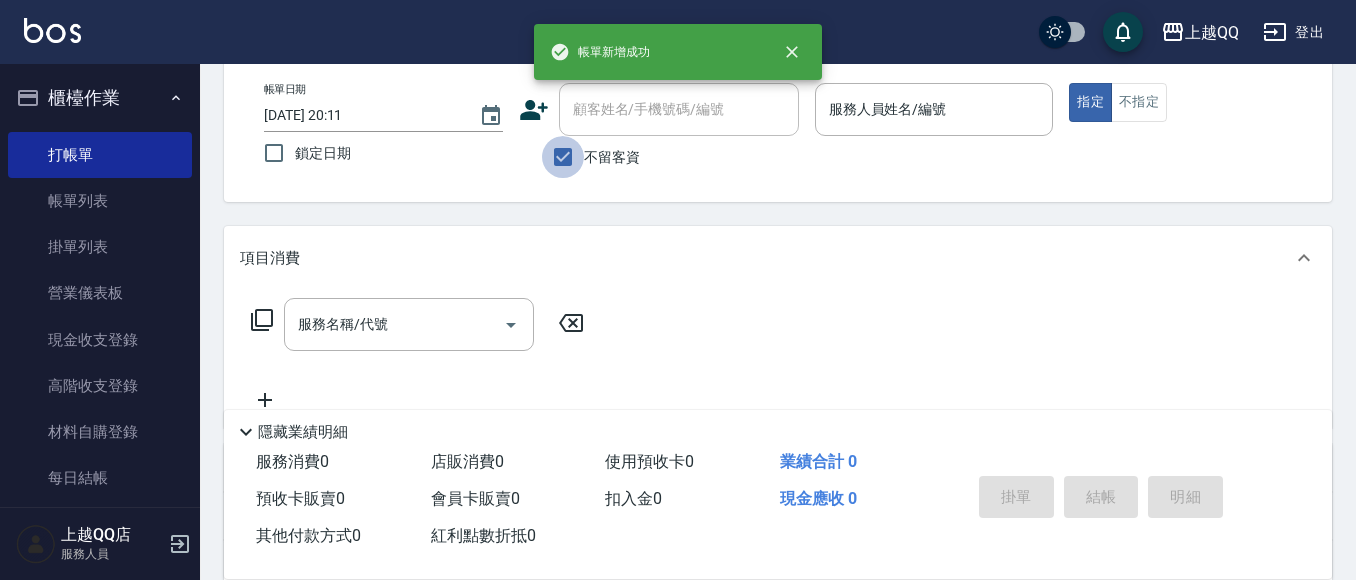 click on "不留客資" at bounding box center (563, 157) 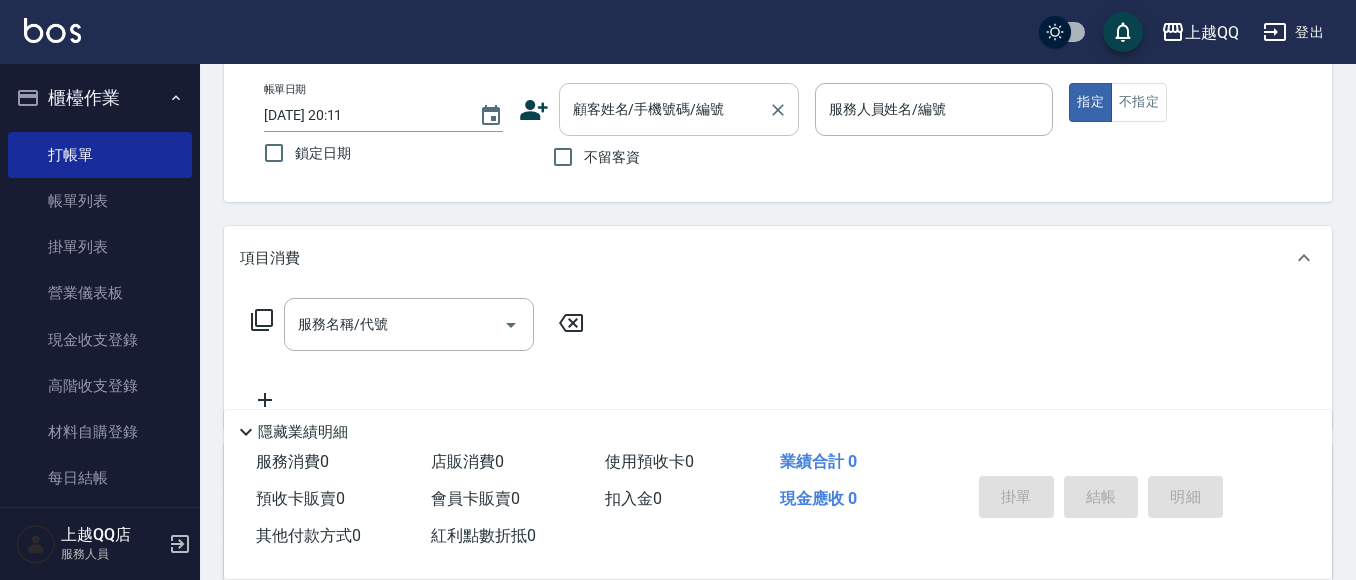 click on "顧客姓名/手機號碼/編號" at bounding box center (664, 109) 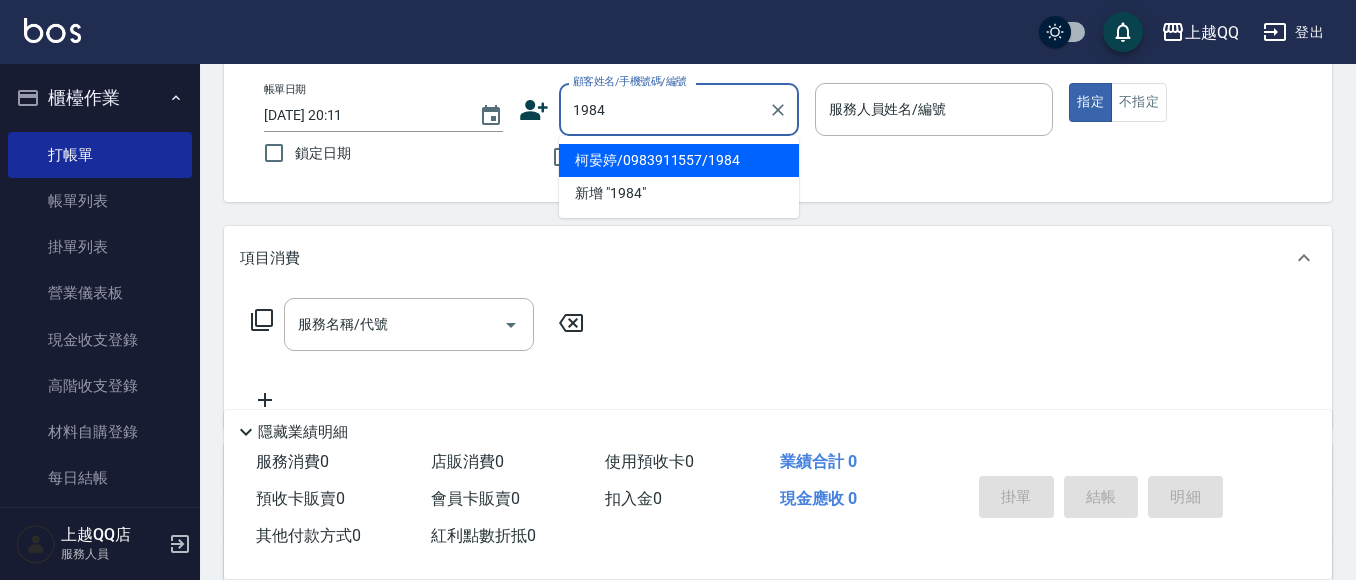 click on "指定" at bounding box center (1090, 102) 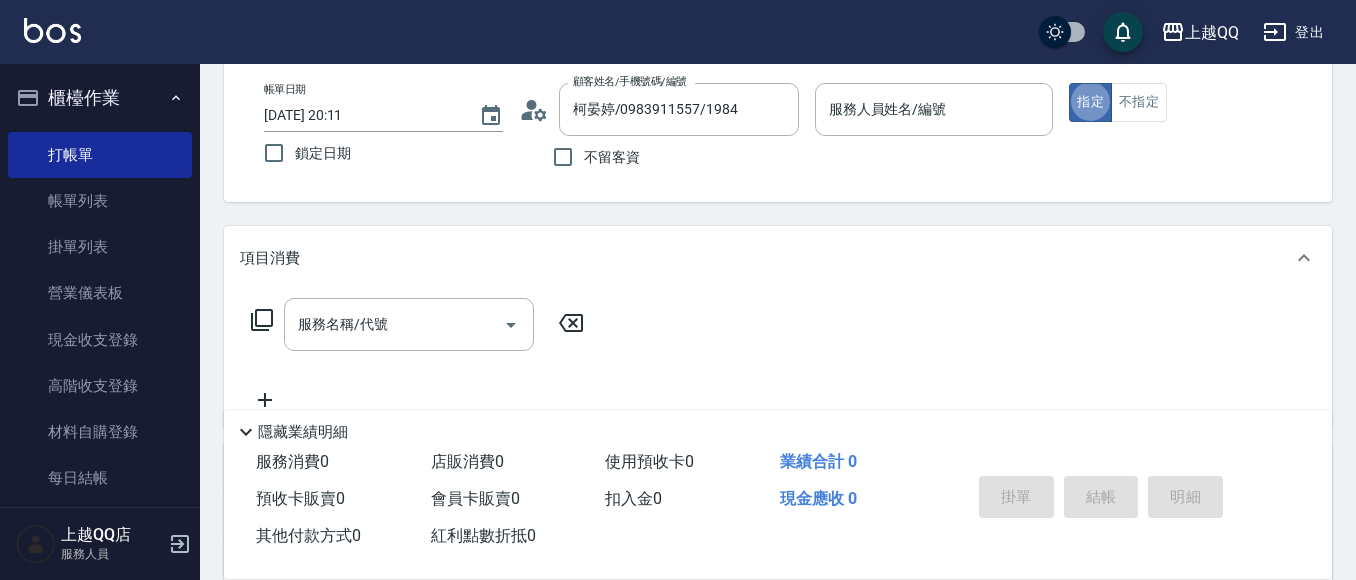 type on "佩怡-3" 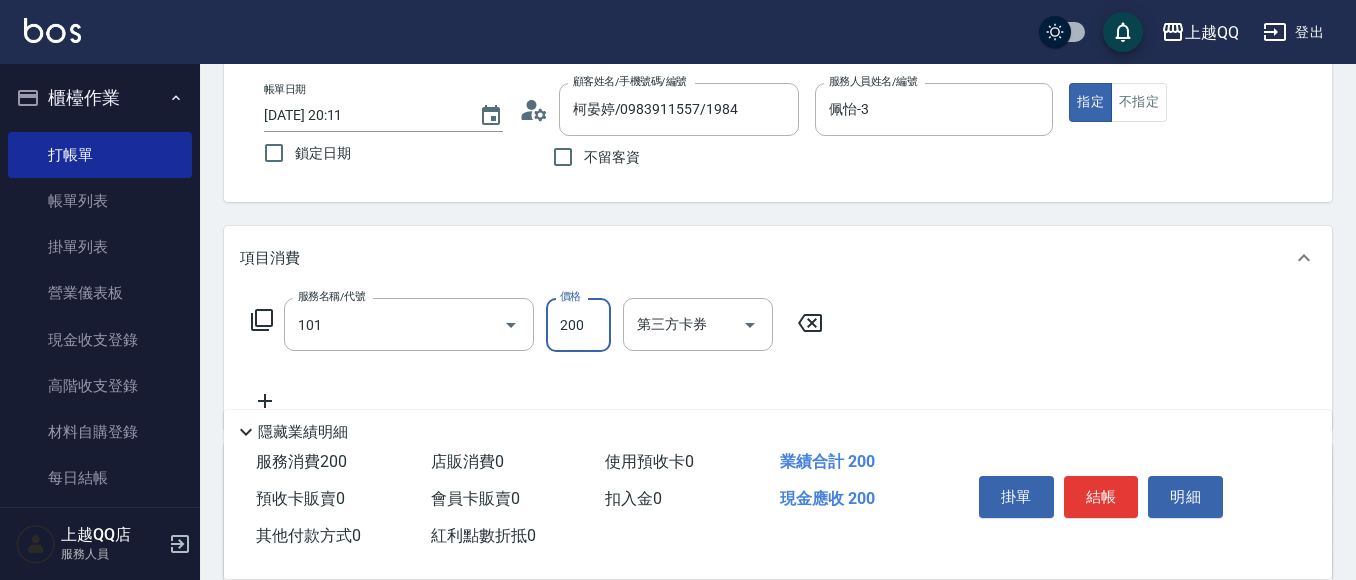 type on "洗髮(101)" 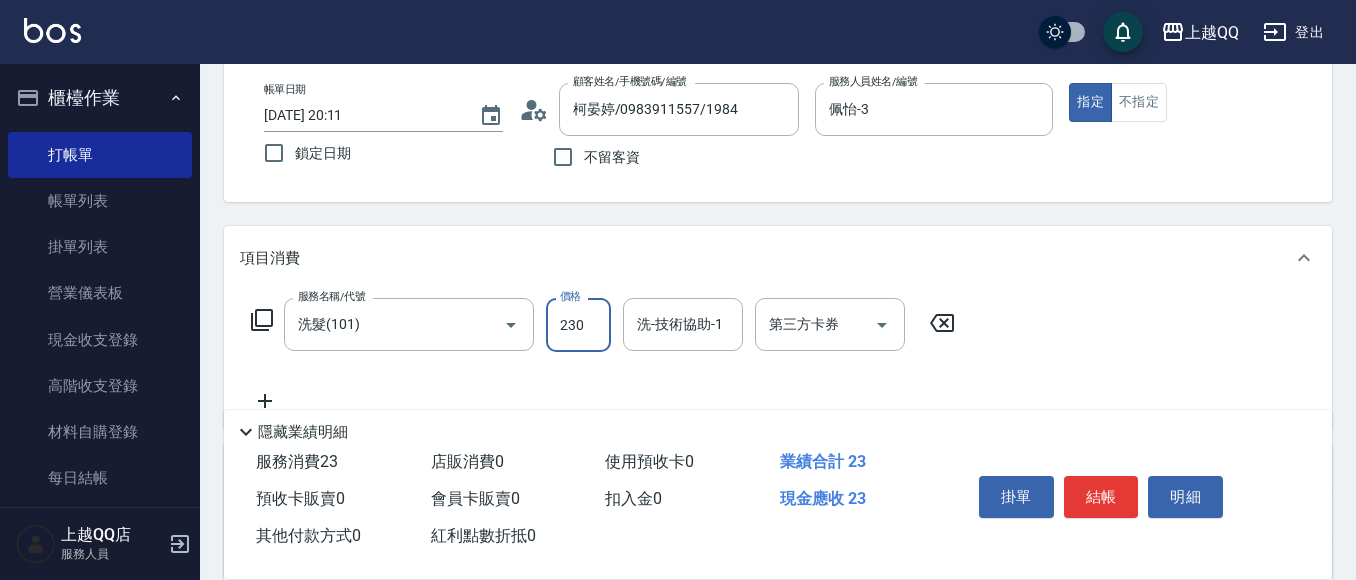 type on "230" 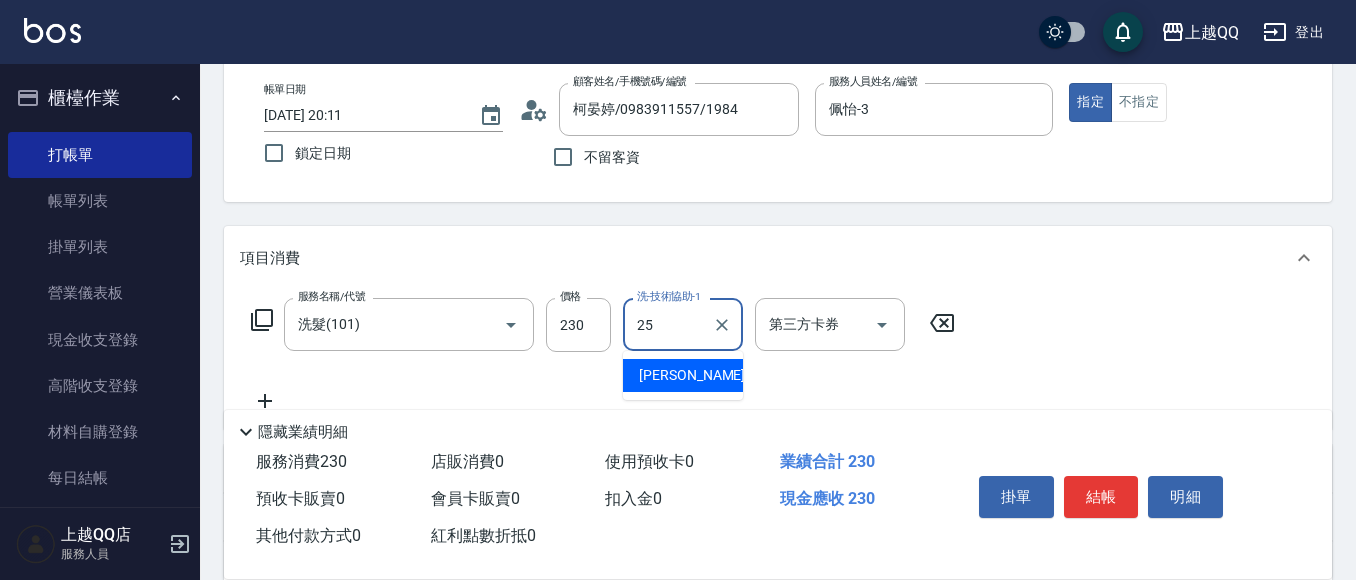type on "[PERSON_NAME]-25" 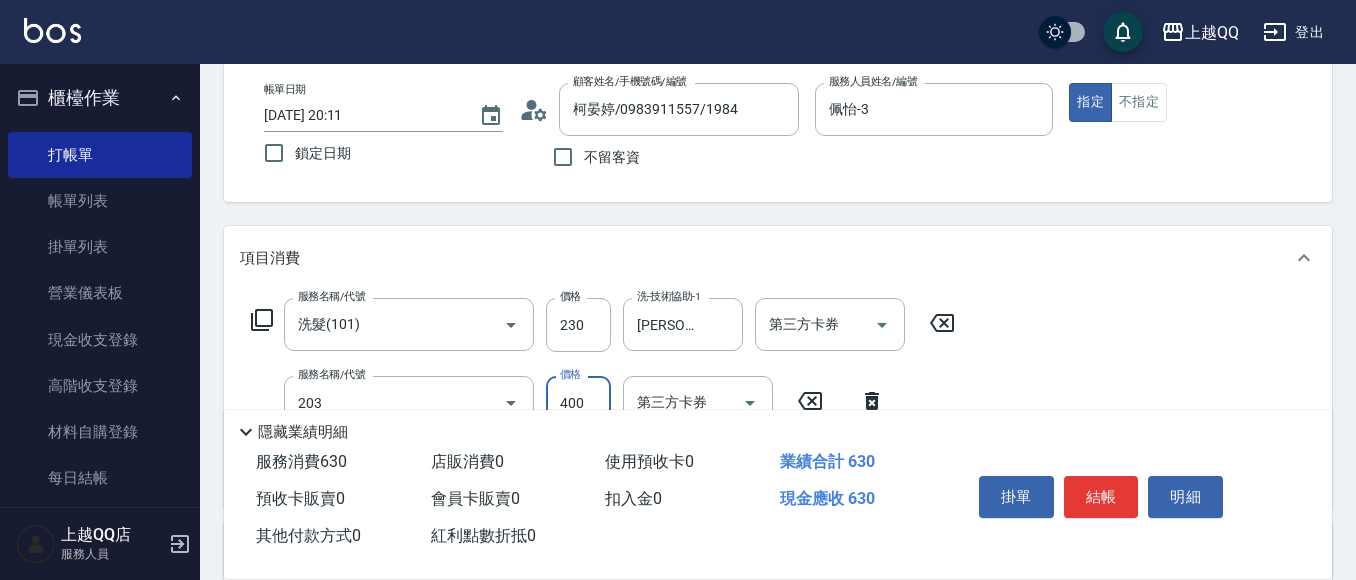 type on "指定單剪(203)" 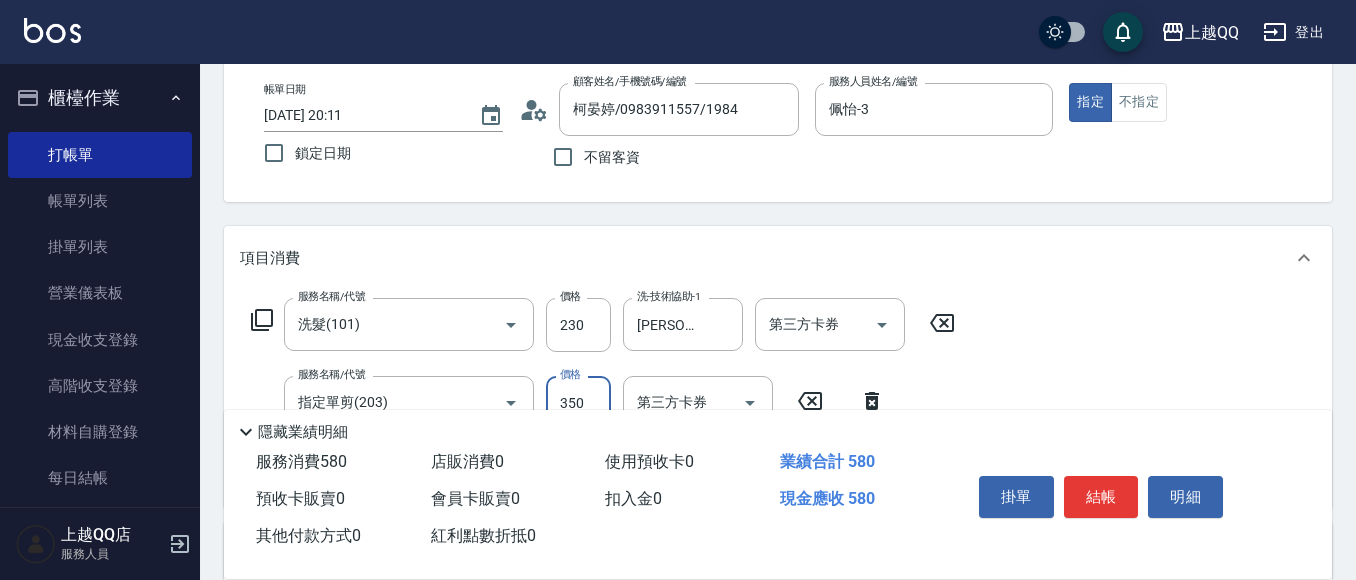 type on "350" 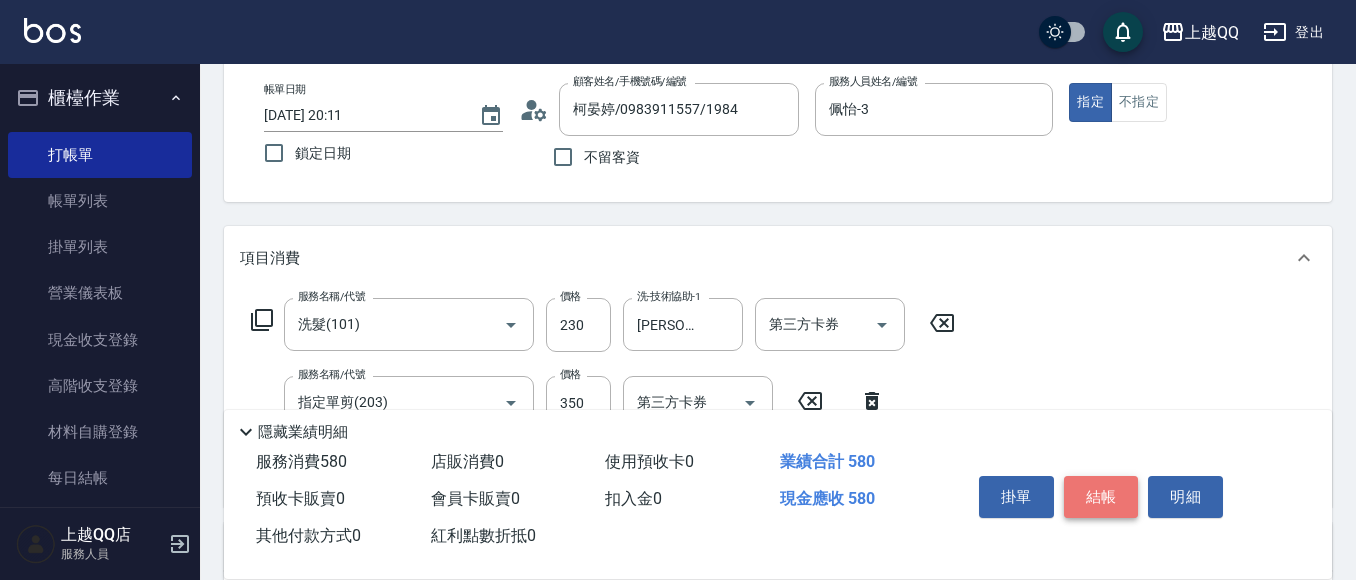 click on "結帳" at bounding box center [1101, 497] 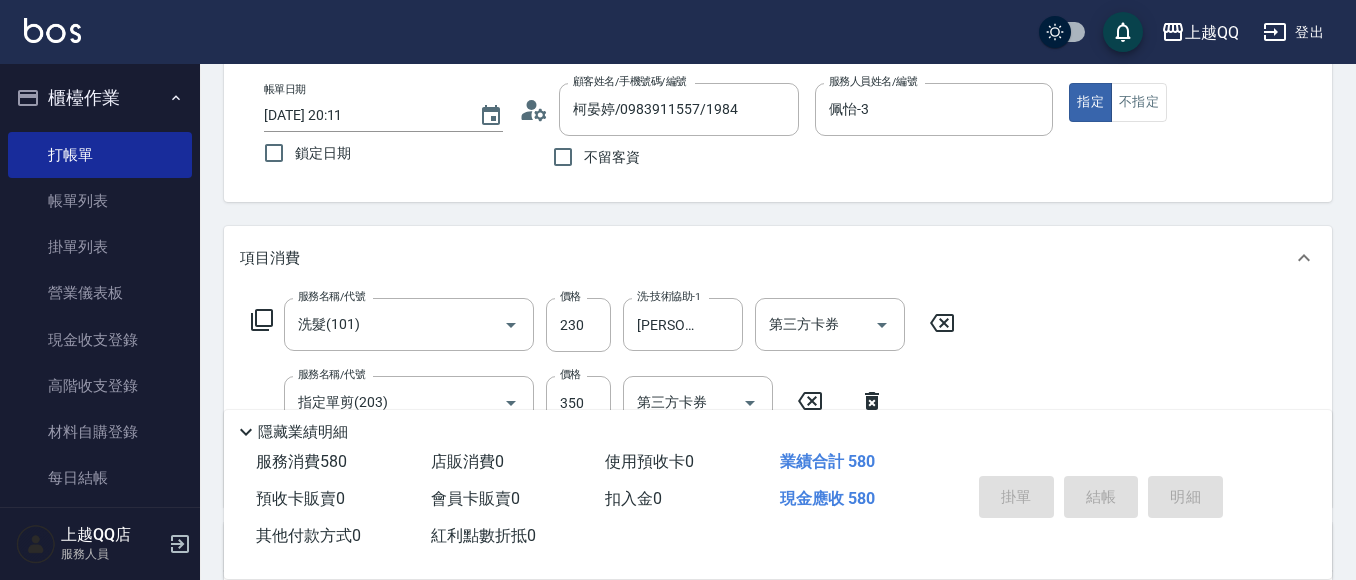 type on "[DATE] 20:12" 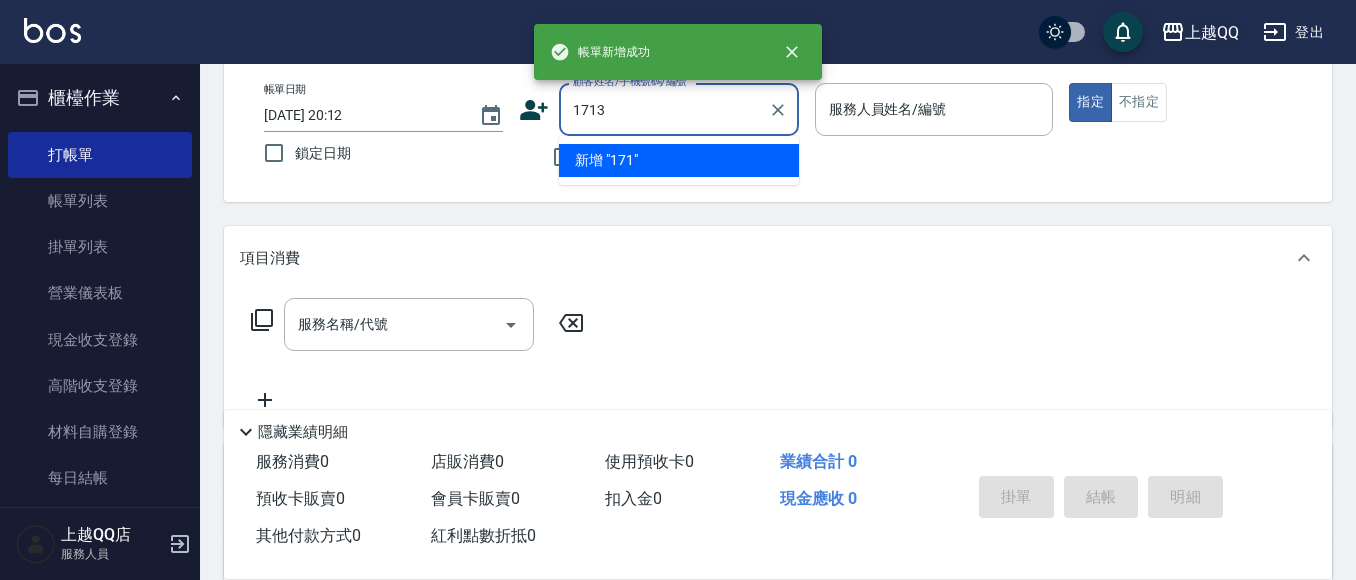 type on "1713" 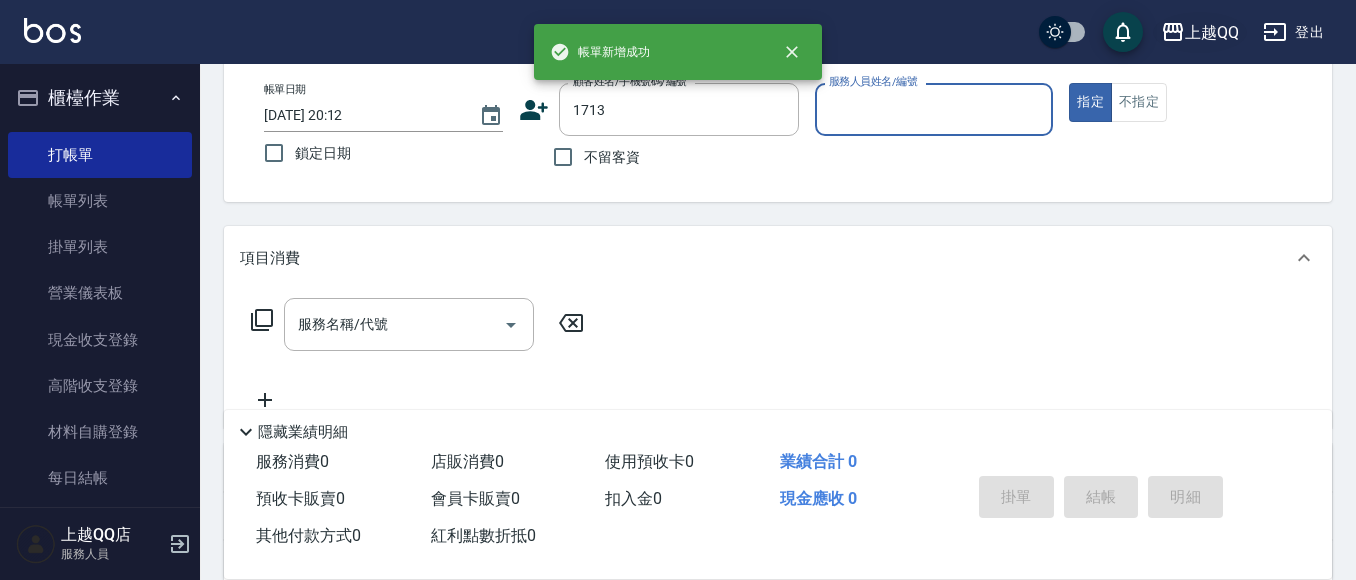 click on "指定" at bounding box center (1090, 102) 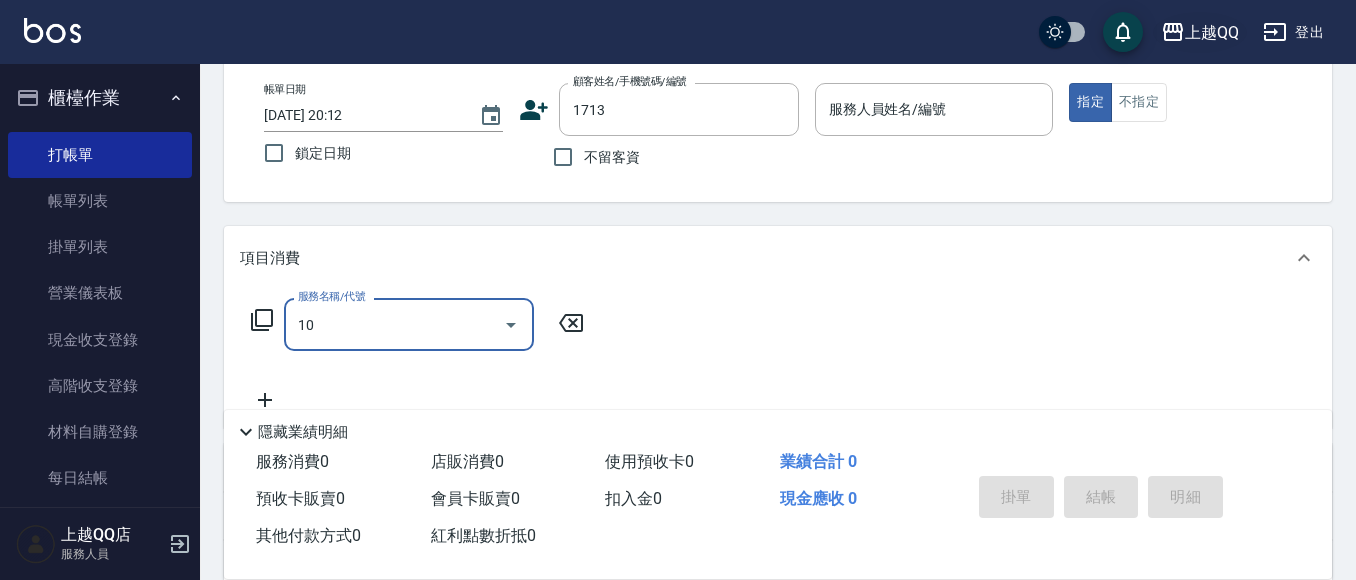 type on "101" 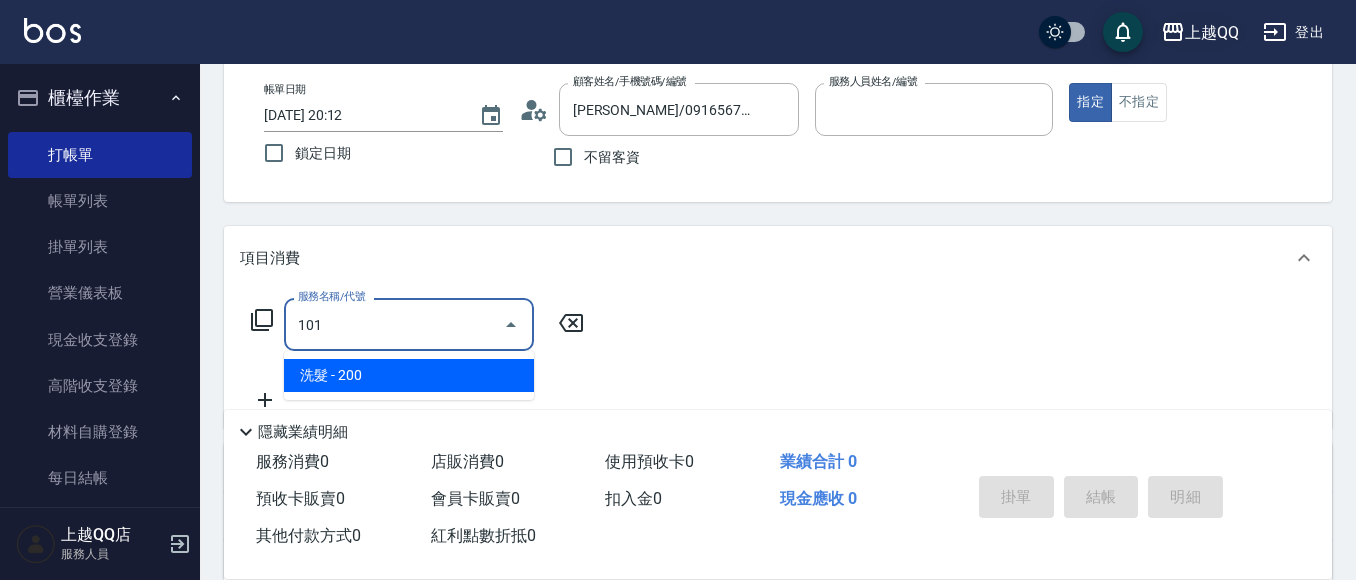type on "佩怡-3" 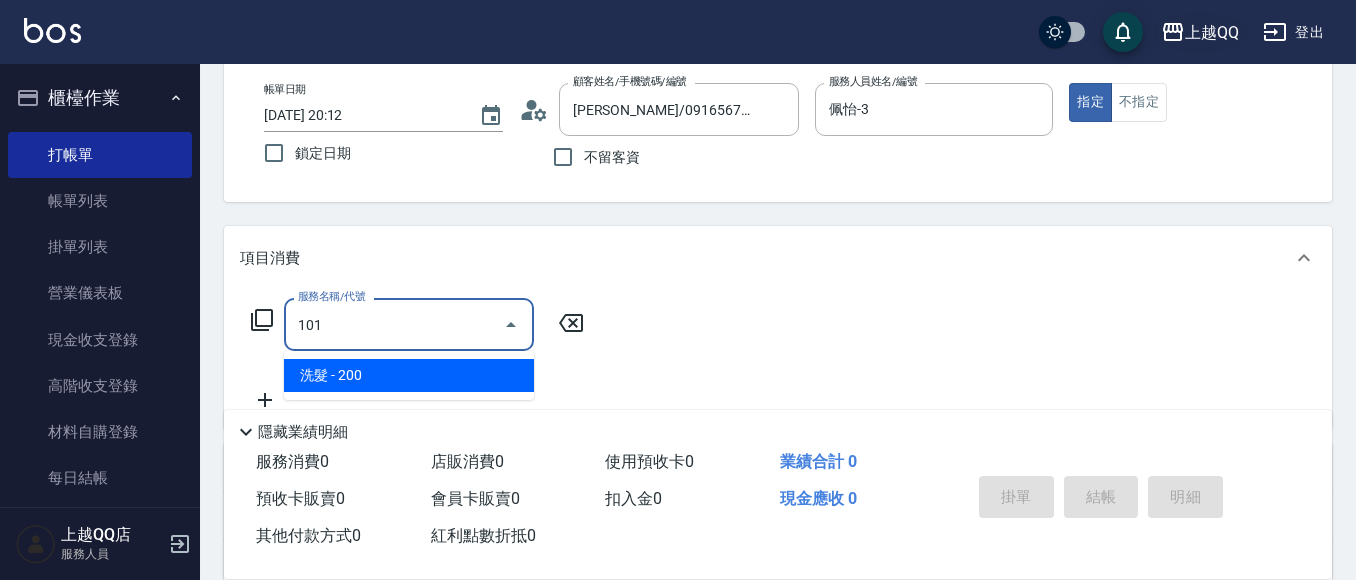 type on "洗髮(101)" 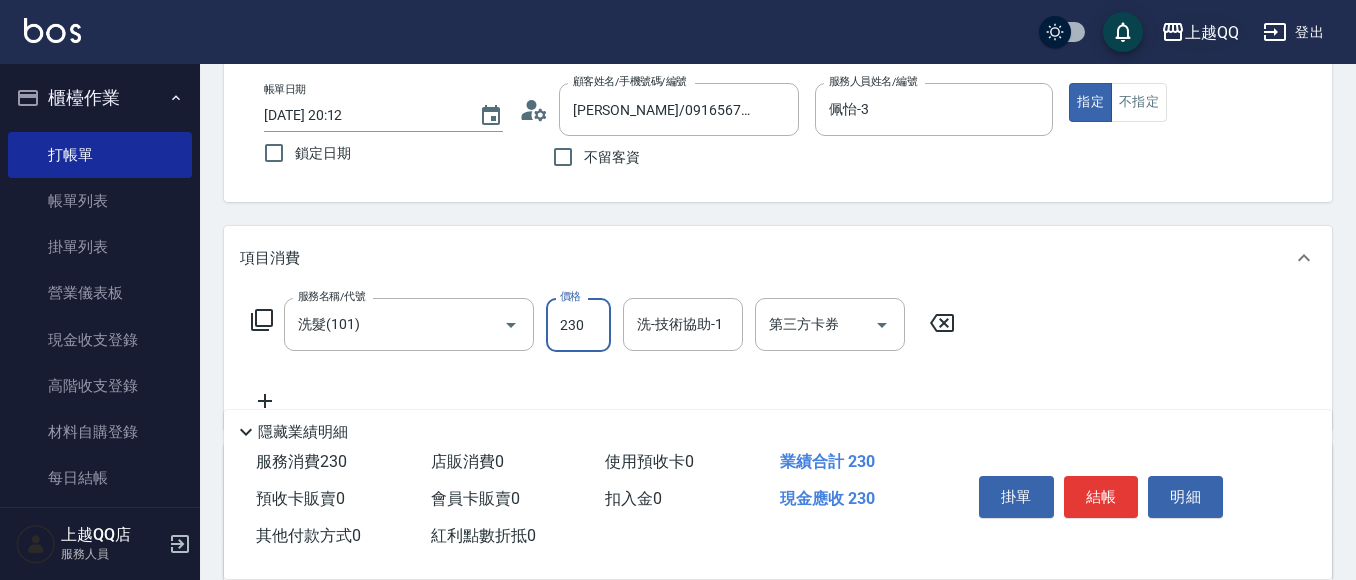 type on "230" 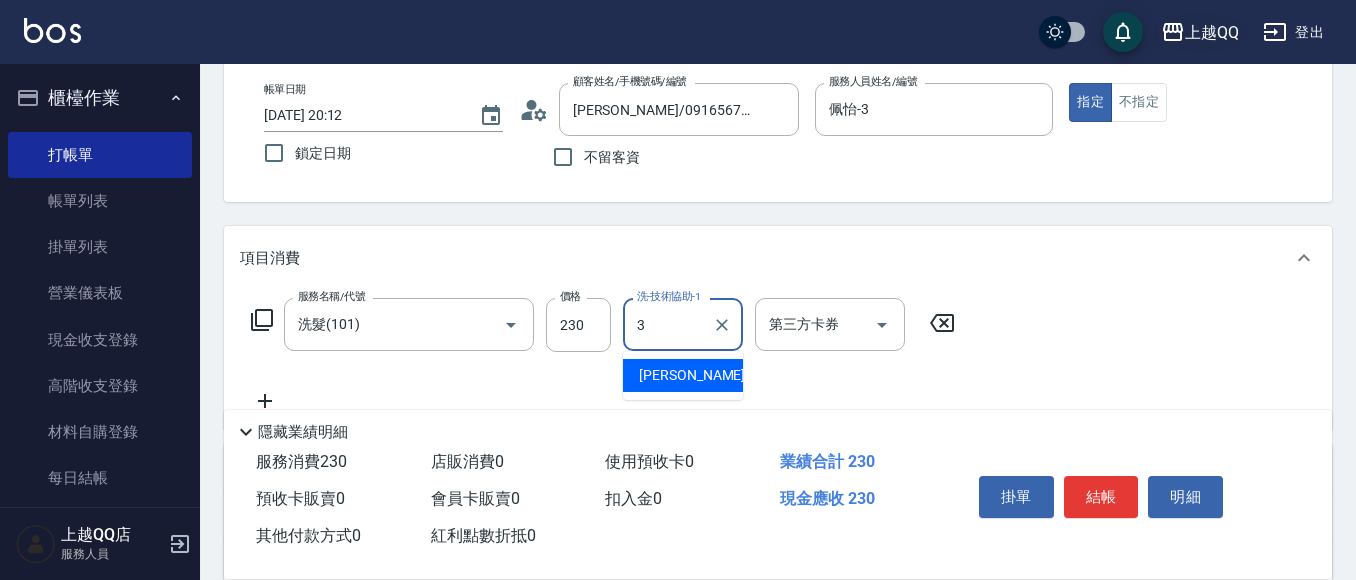 type on "佩怡-3" 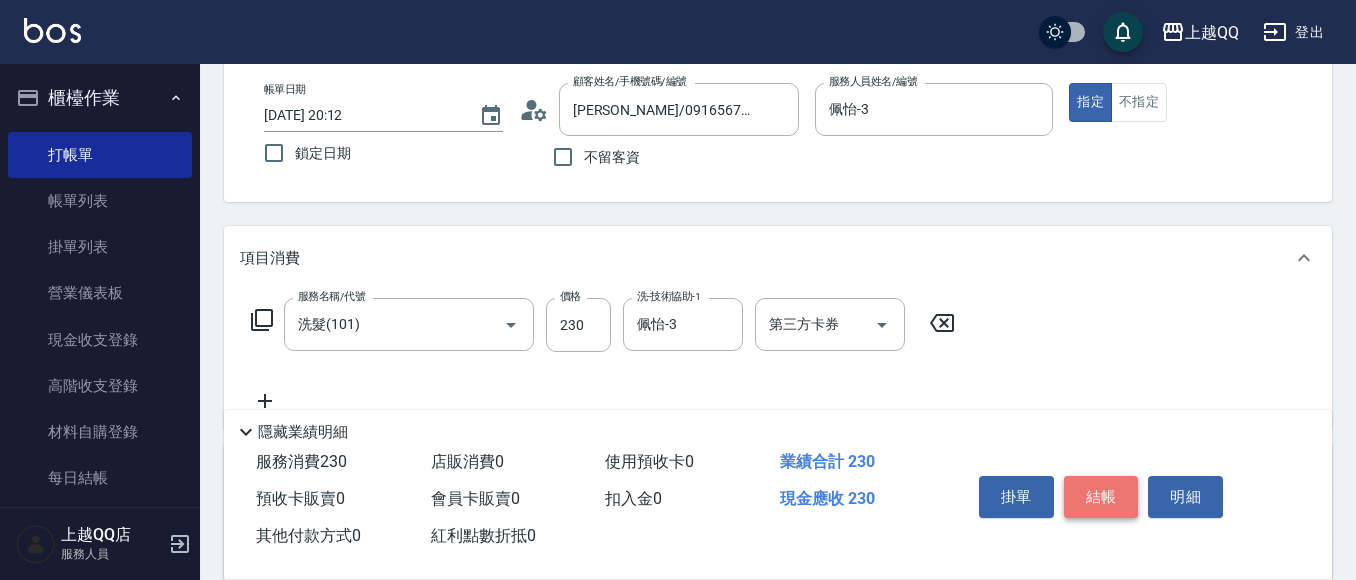 click on "結帳" at bounding box center [1101, 497] 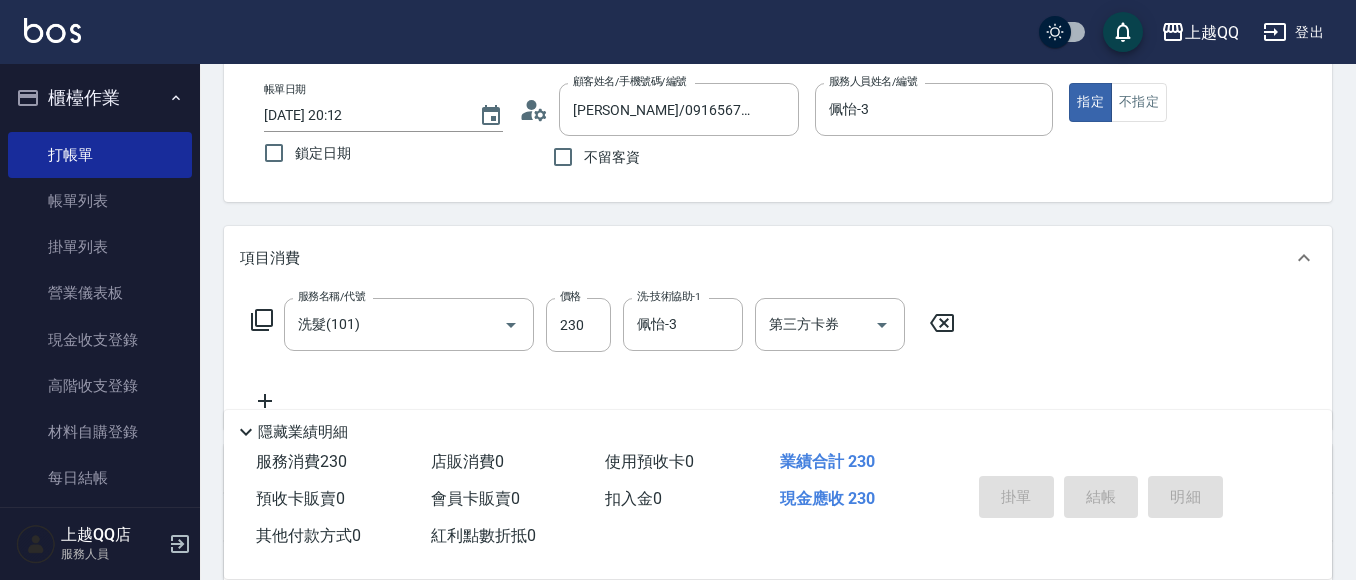 type 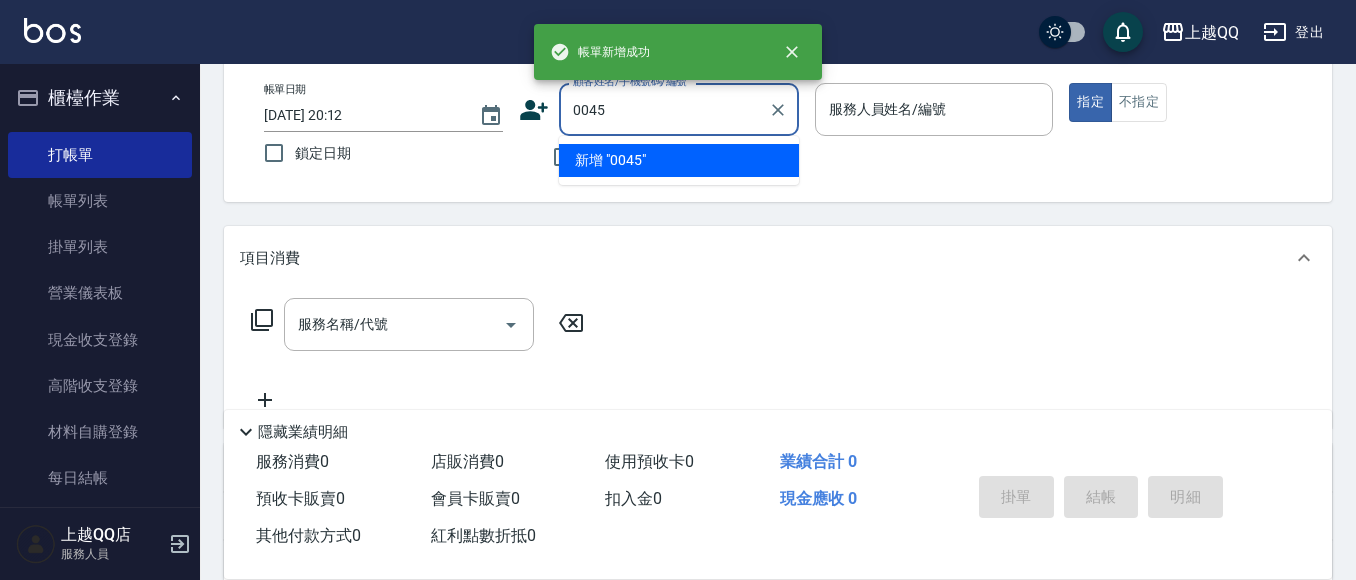 type on "0045" 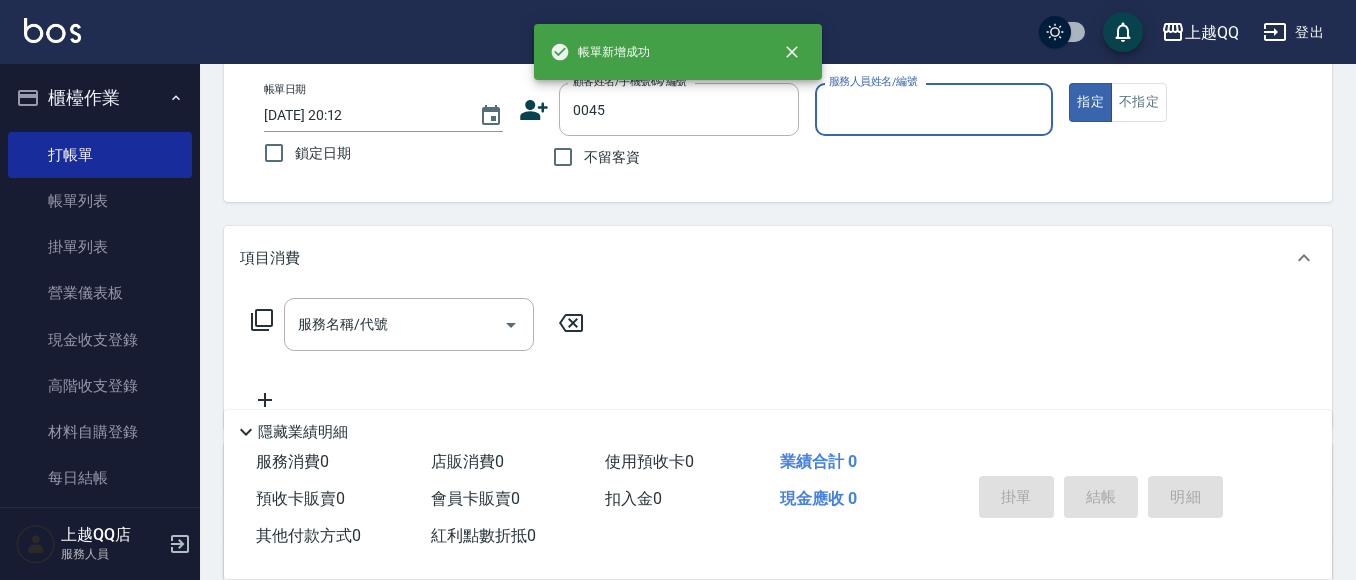 click on "指定" at bounding box center [1090, 102] 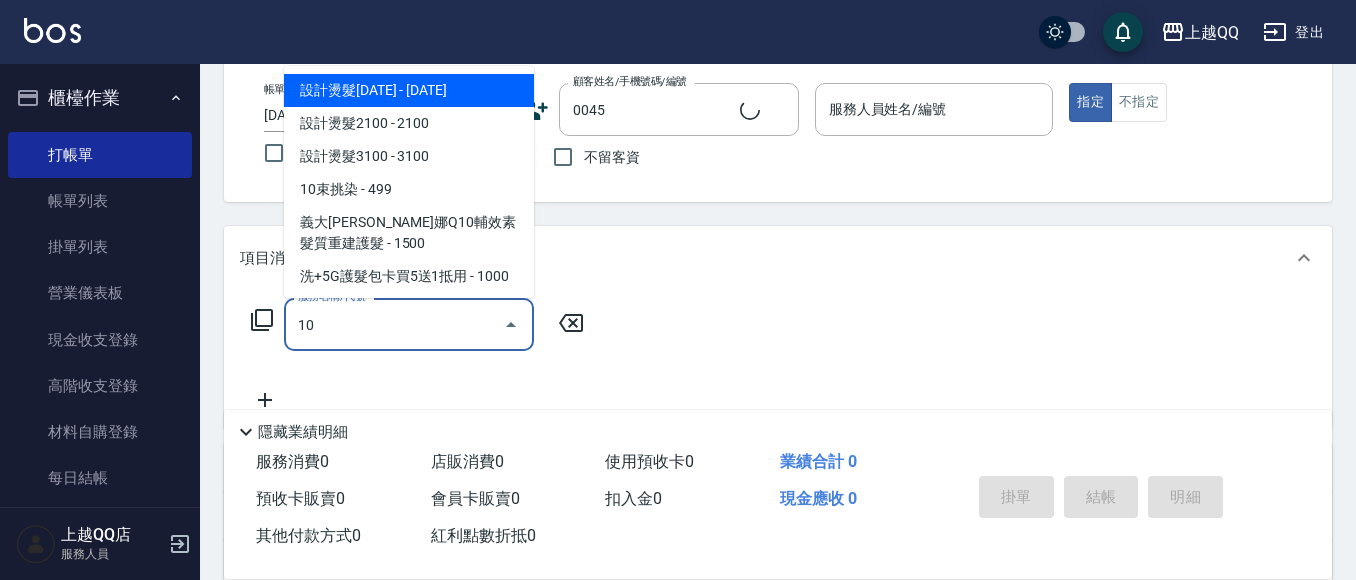type on "101" 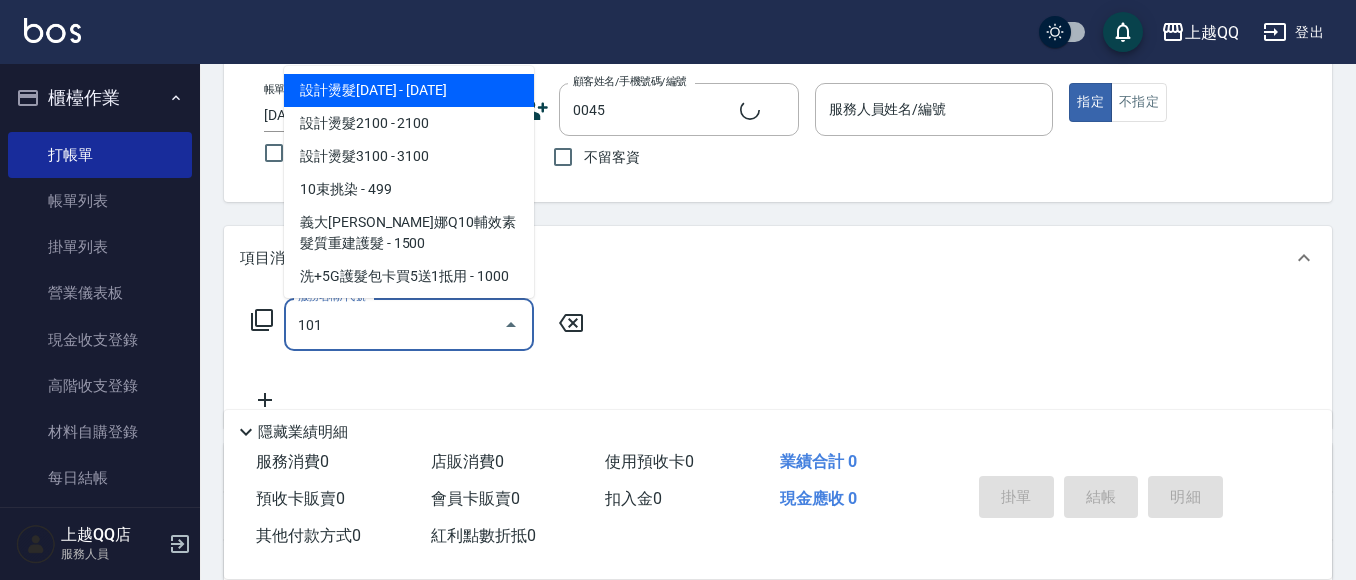 type on "[PERSON_NAME]/0937912815/0045" 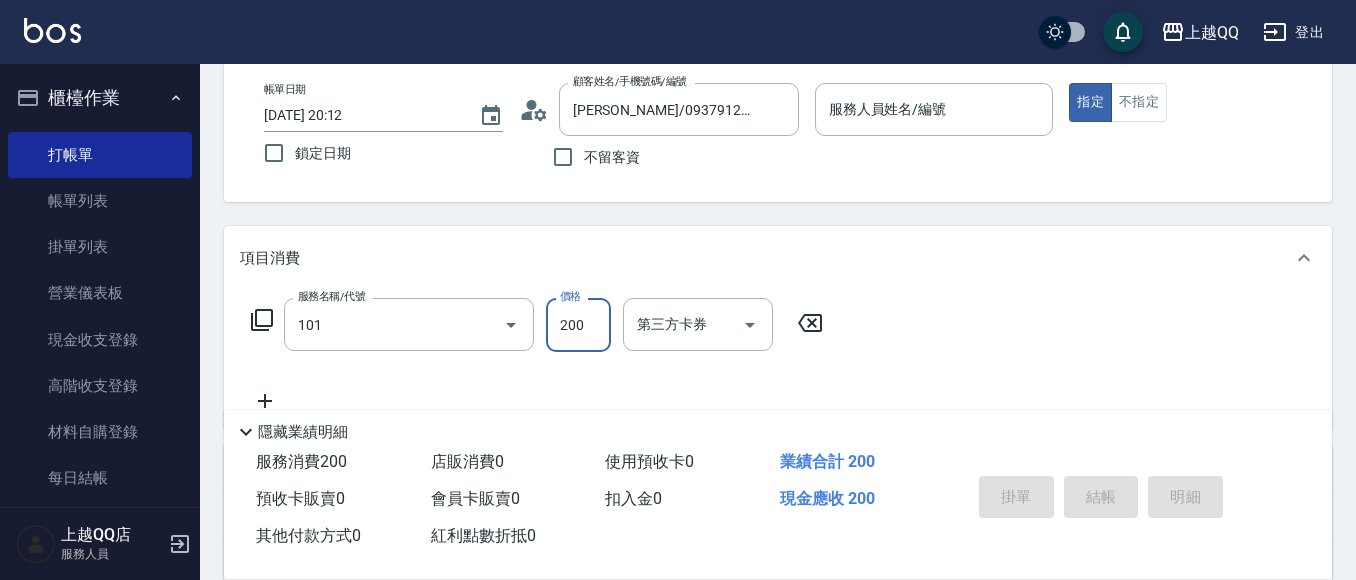 type on "洗髮(101)" 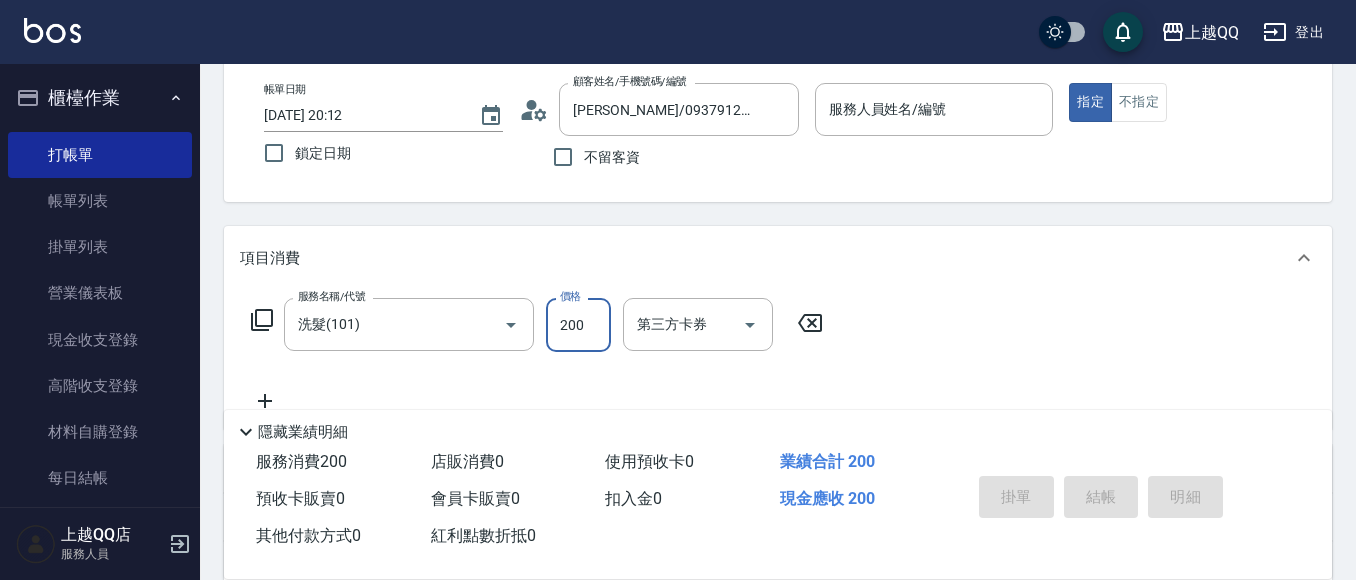 type on "佩怡-3" 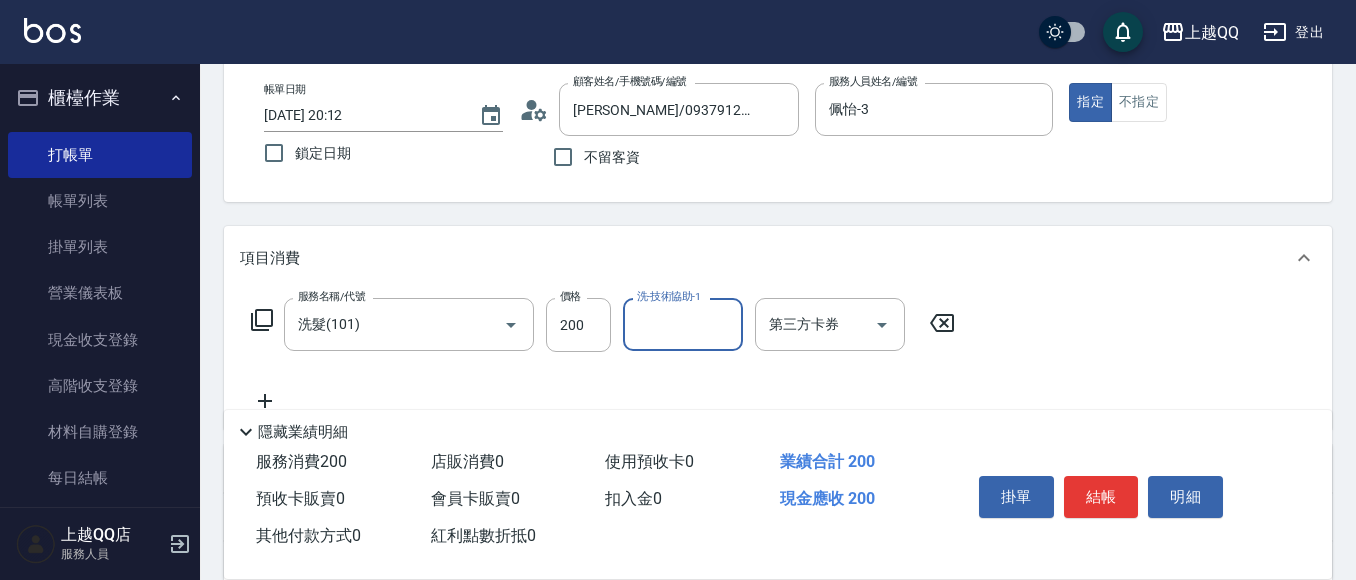 click on "服務名稱/代號 洗髮(101) 服務名稱/代號 價格 200 價格 洗-技術協助-1 洗-技術協助-1 第三方卡券 第三方卡券" at bounding box center [603, 325] 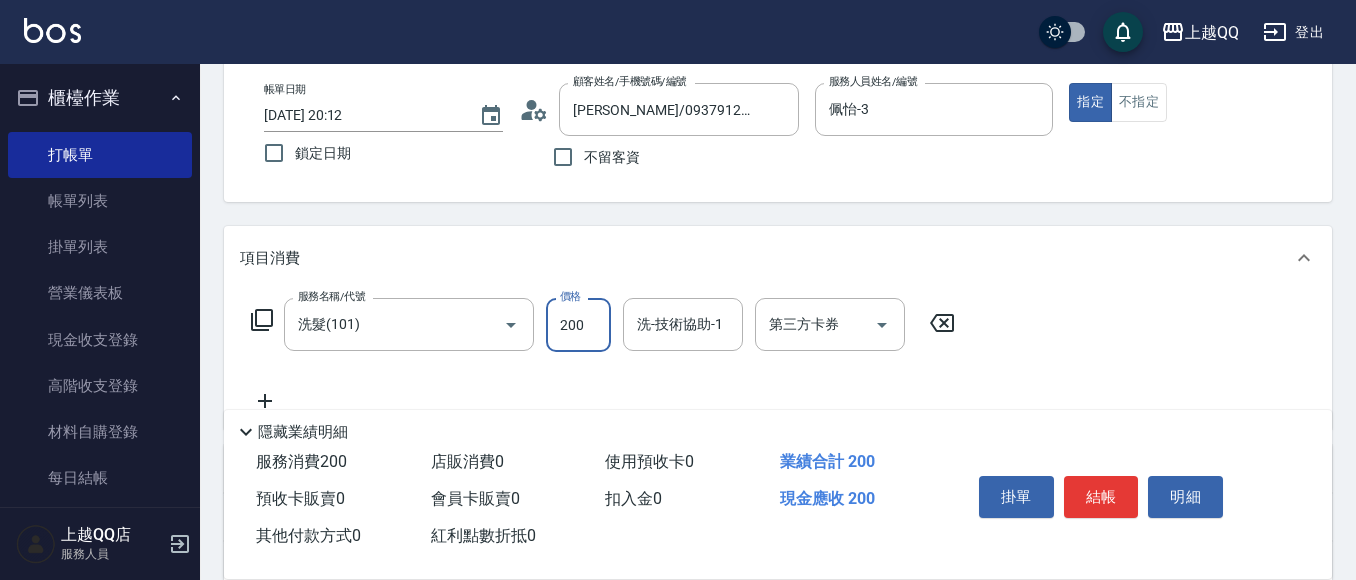 drag, startPoint x: 567, startPoint y: 324, endPoint x: 561, endPoint y: 226, distance: 98.1835 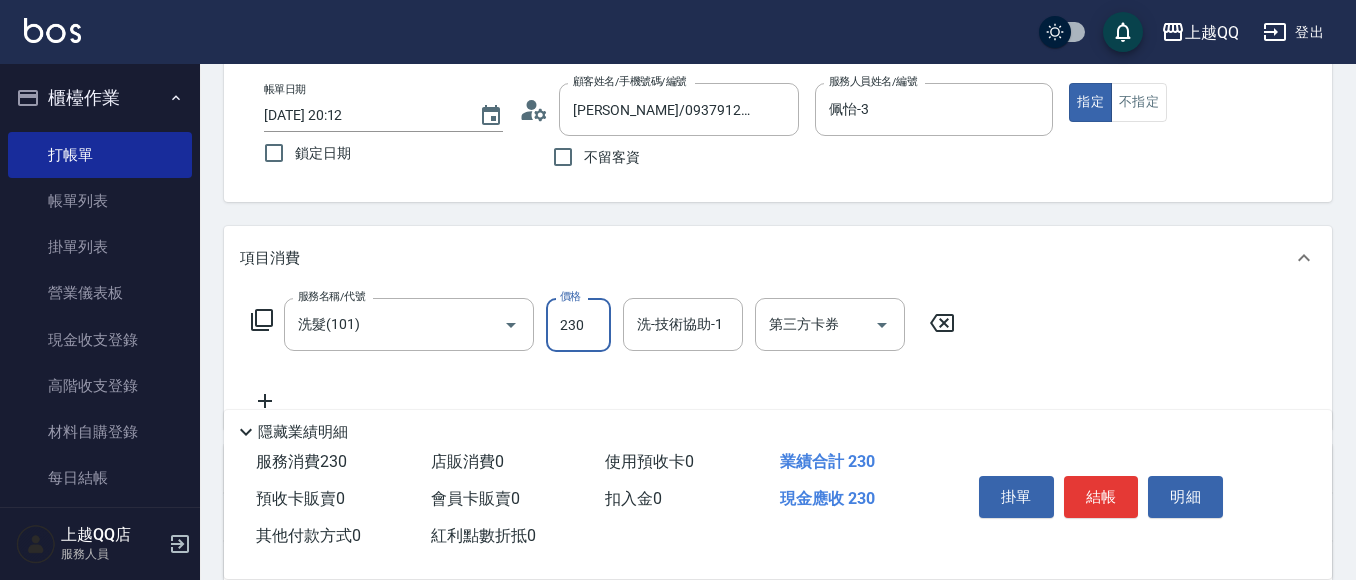 type on "230" 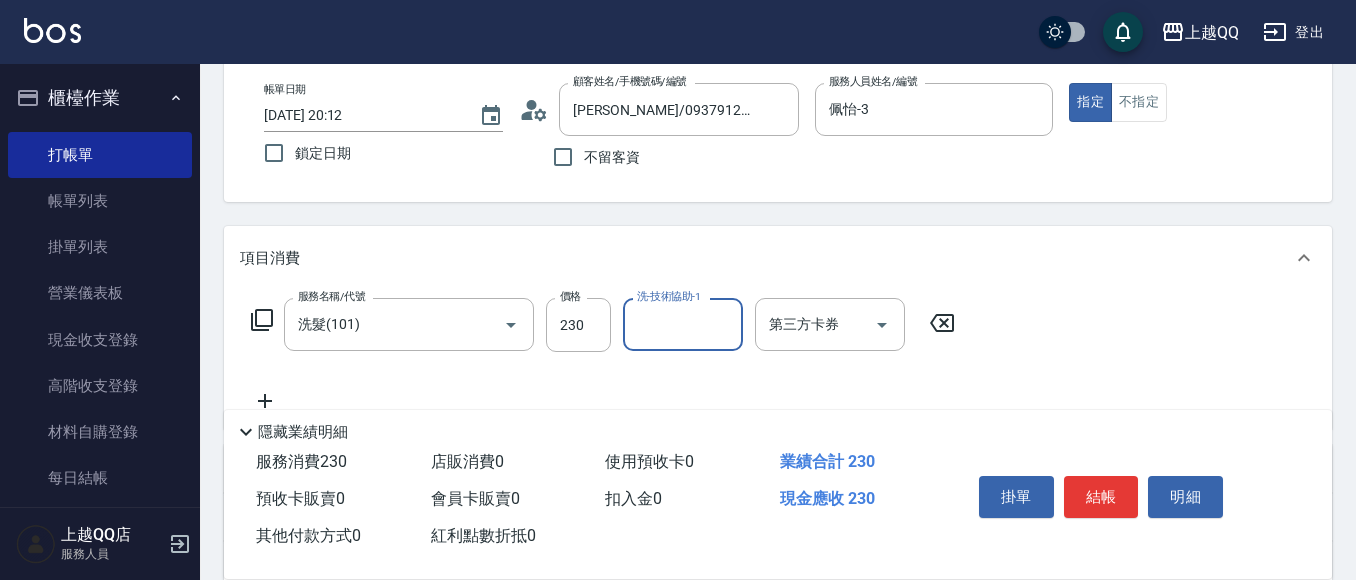type on "1" 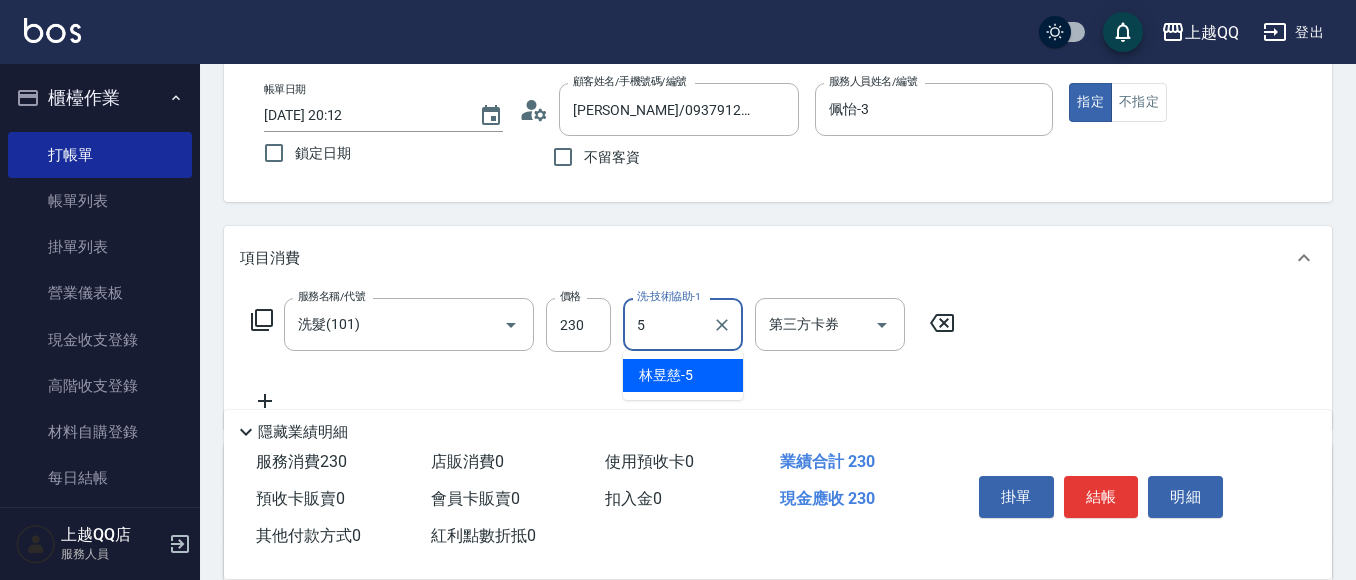 type on "[PERSON_NAME]5" 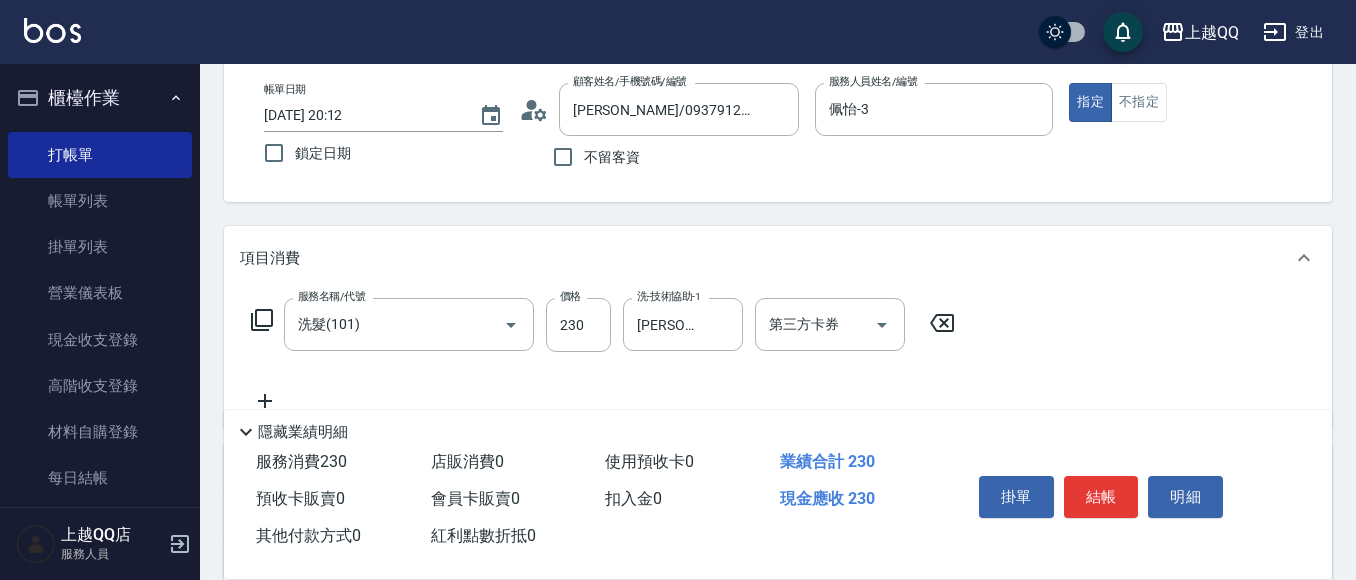 click on "掛單 結帳 明細" at bounding box center (1101, 499) 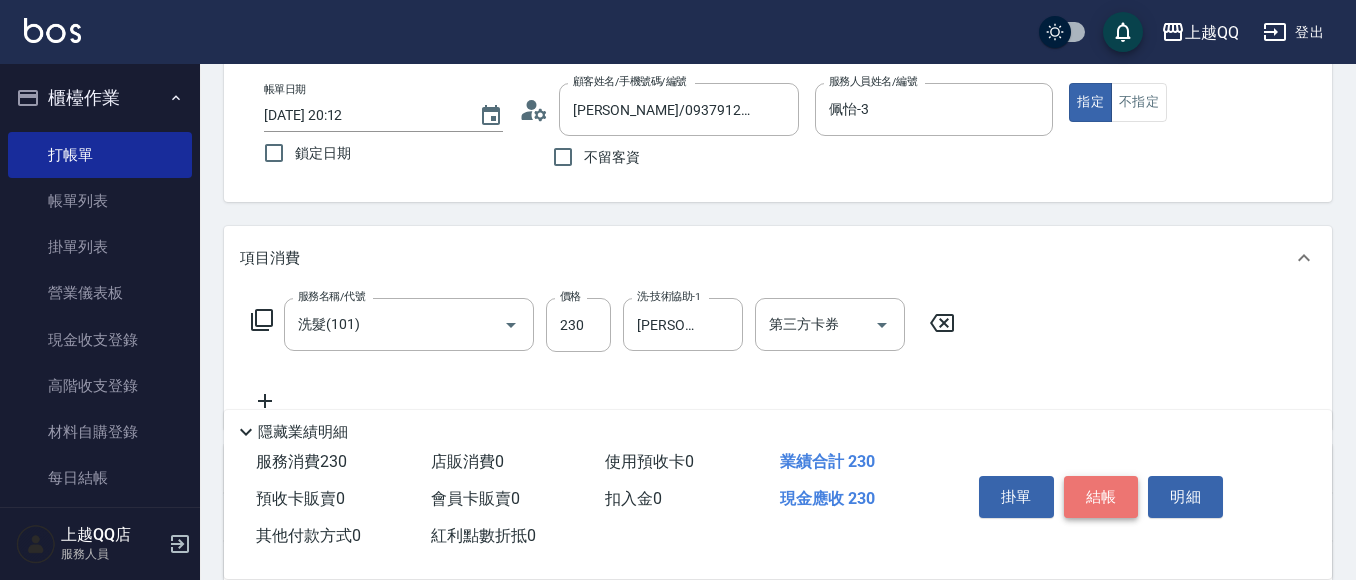 click on "結帳" at bounding box center (1101, 497) 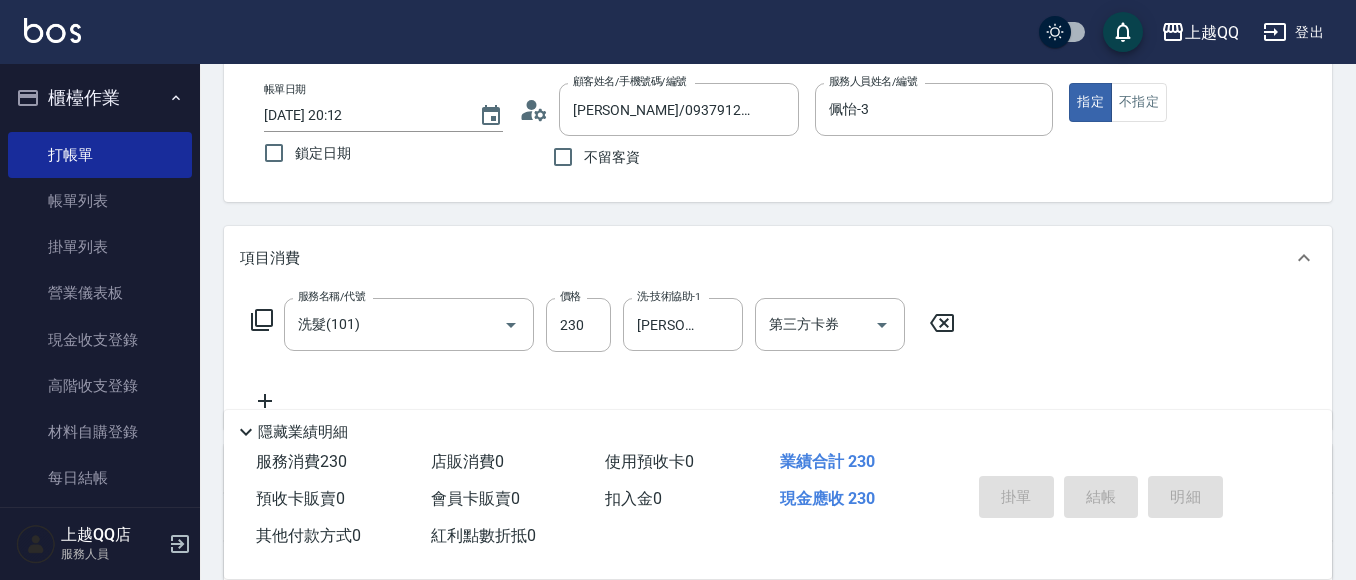 type 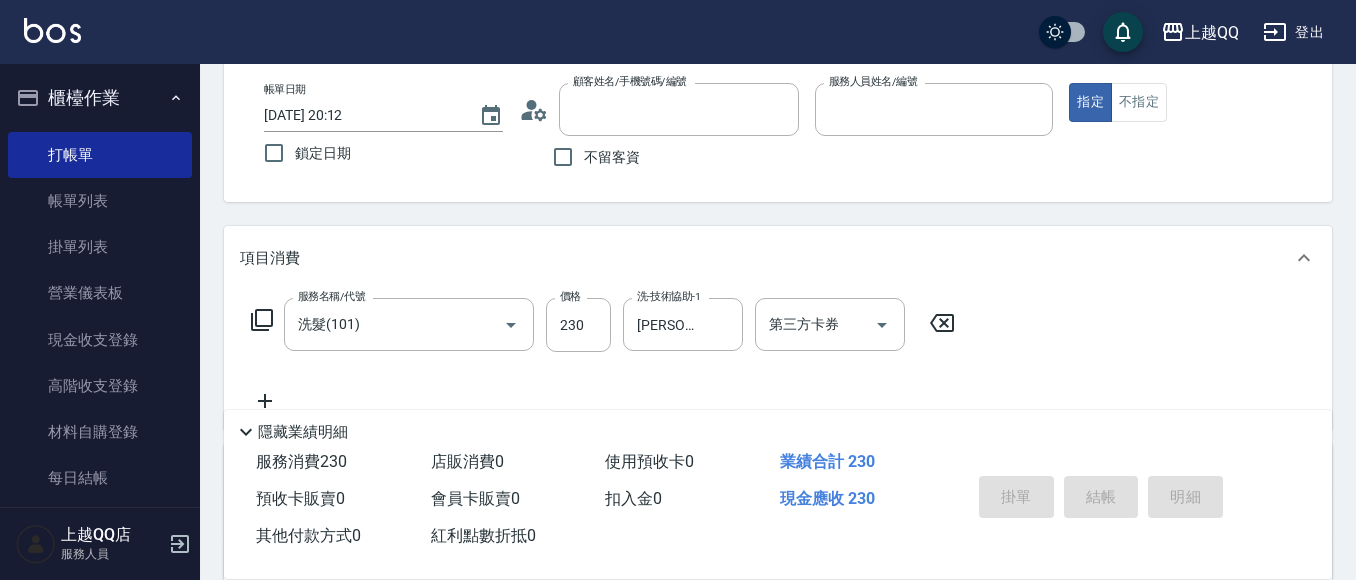 type 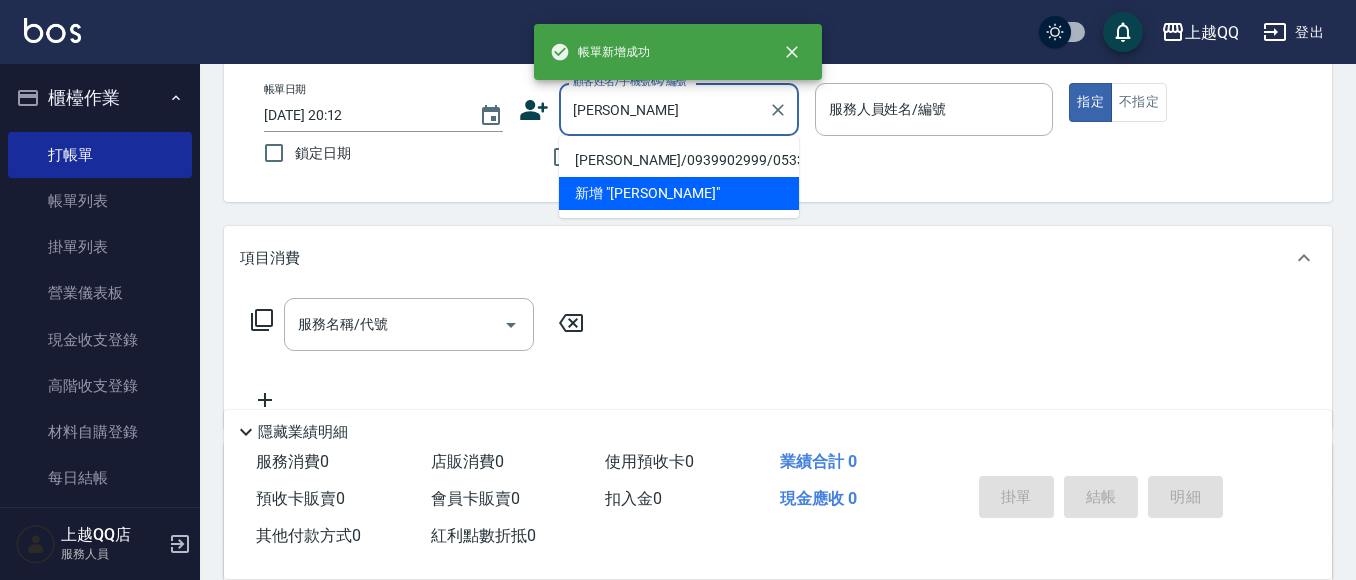click on "[PERSON_NAME]/0939902999/0533" at bounding box center (679, 160) 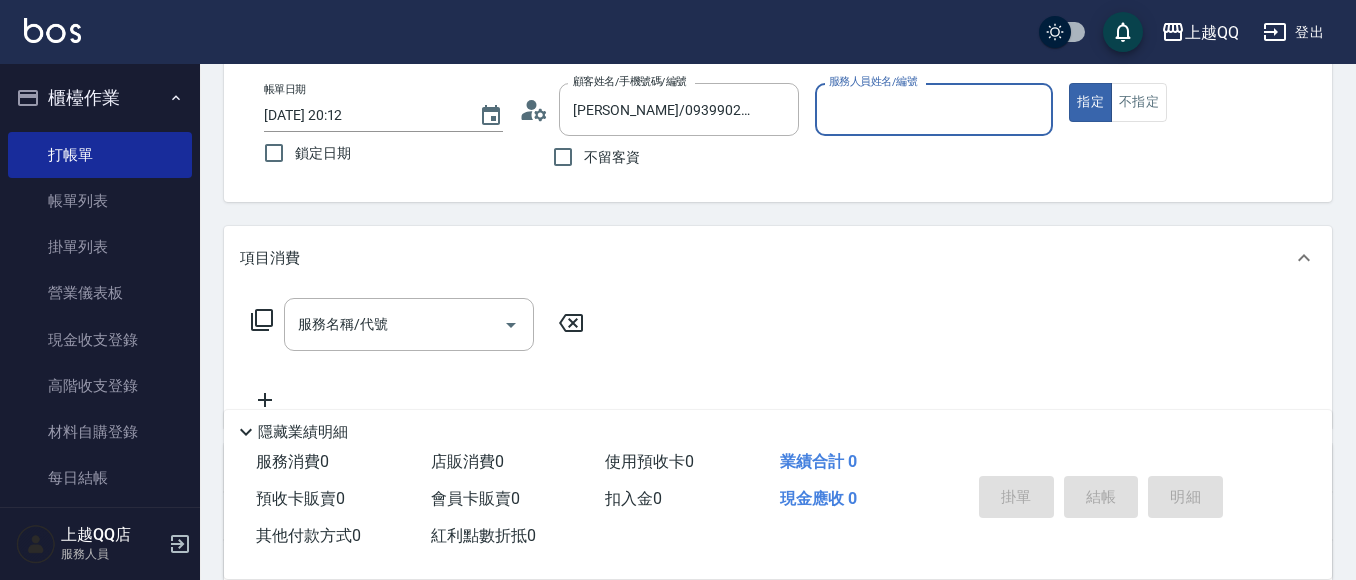 type on "佩怡-3" 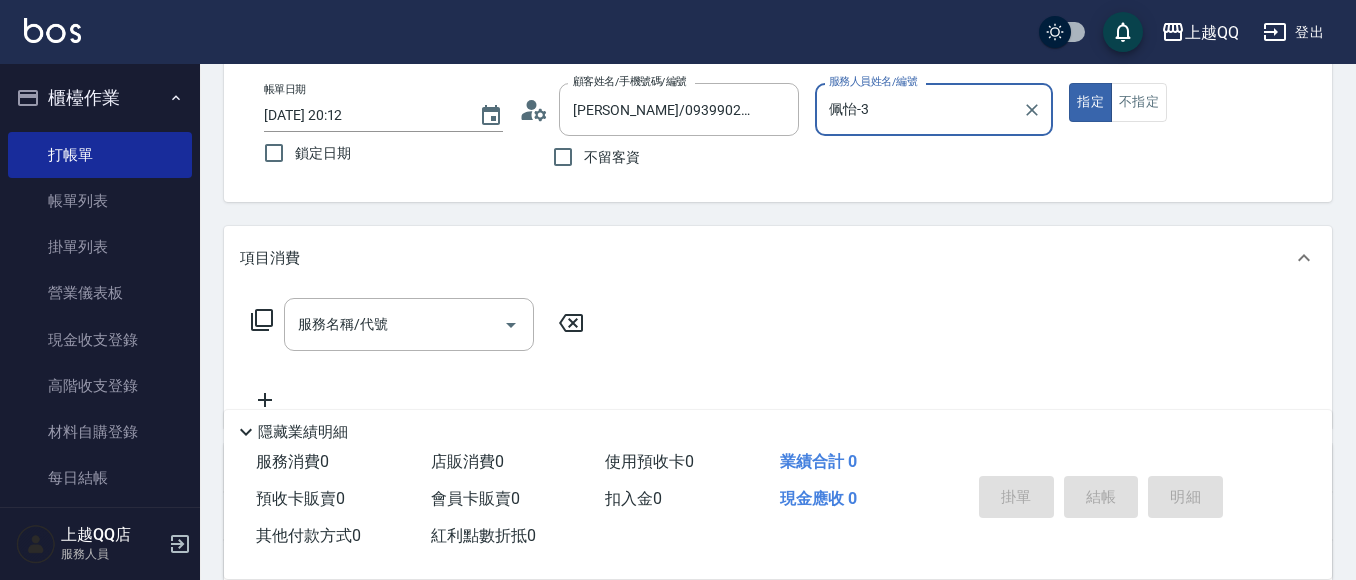click on "服務名稱/代號 服務名稱/代號" at bounding box center (409, 324) 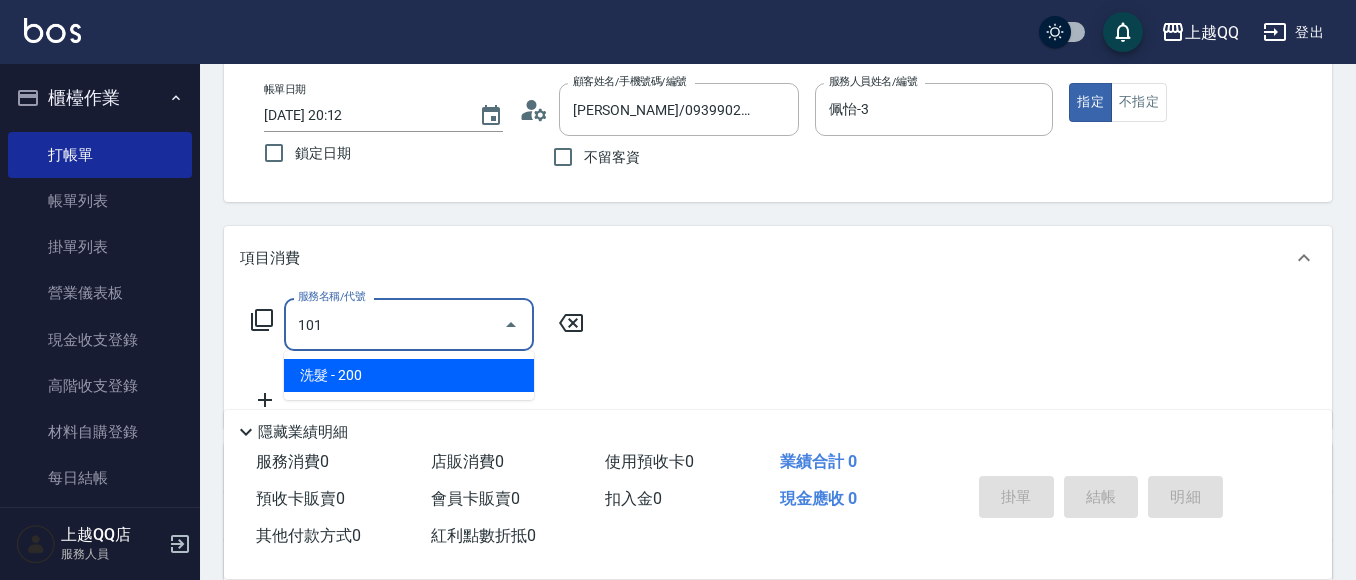 type on "洗髮(101)" 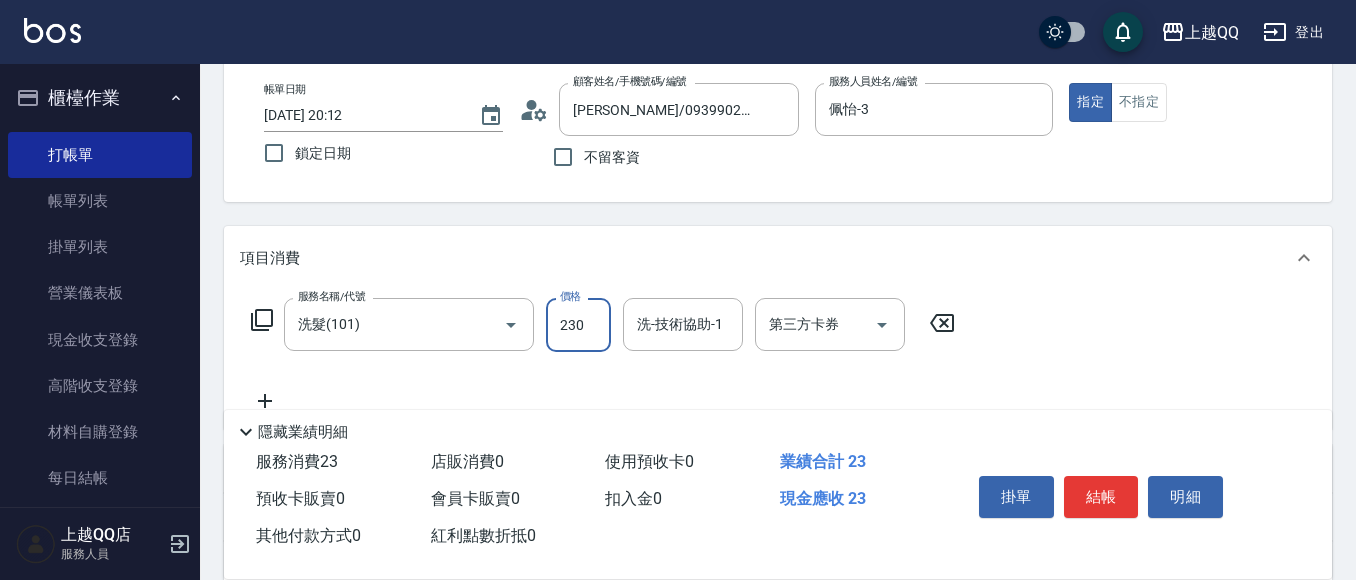 type on "230" 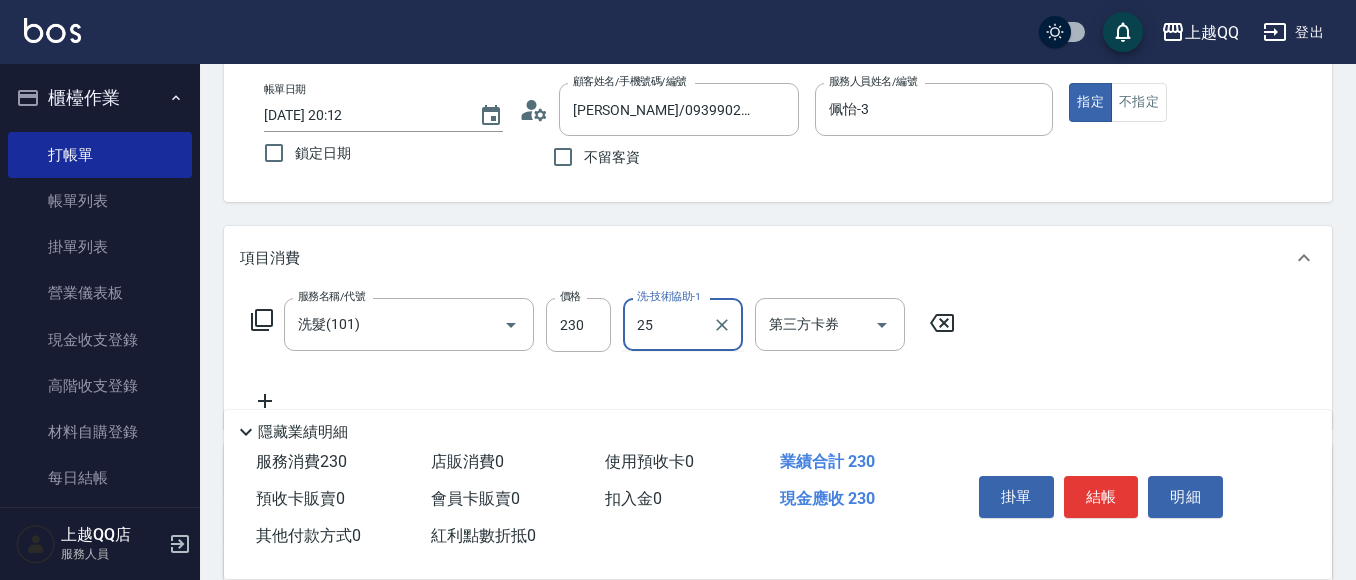 type on "[PERSON_NAME]-25" 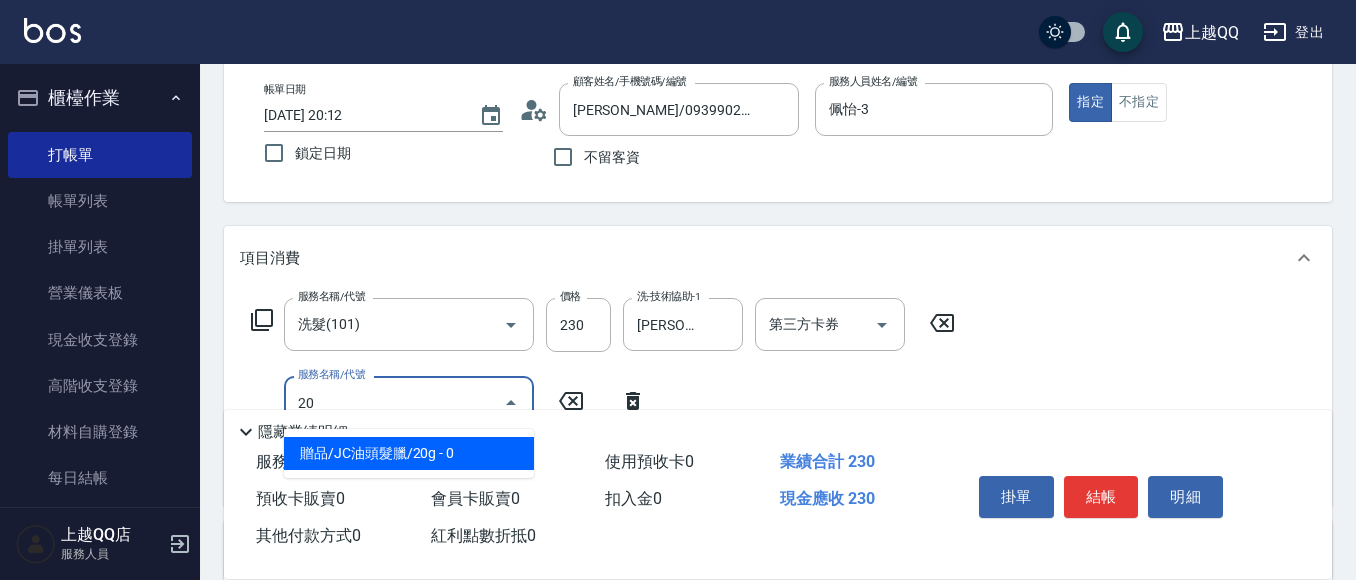 type on "2" 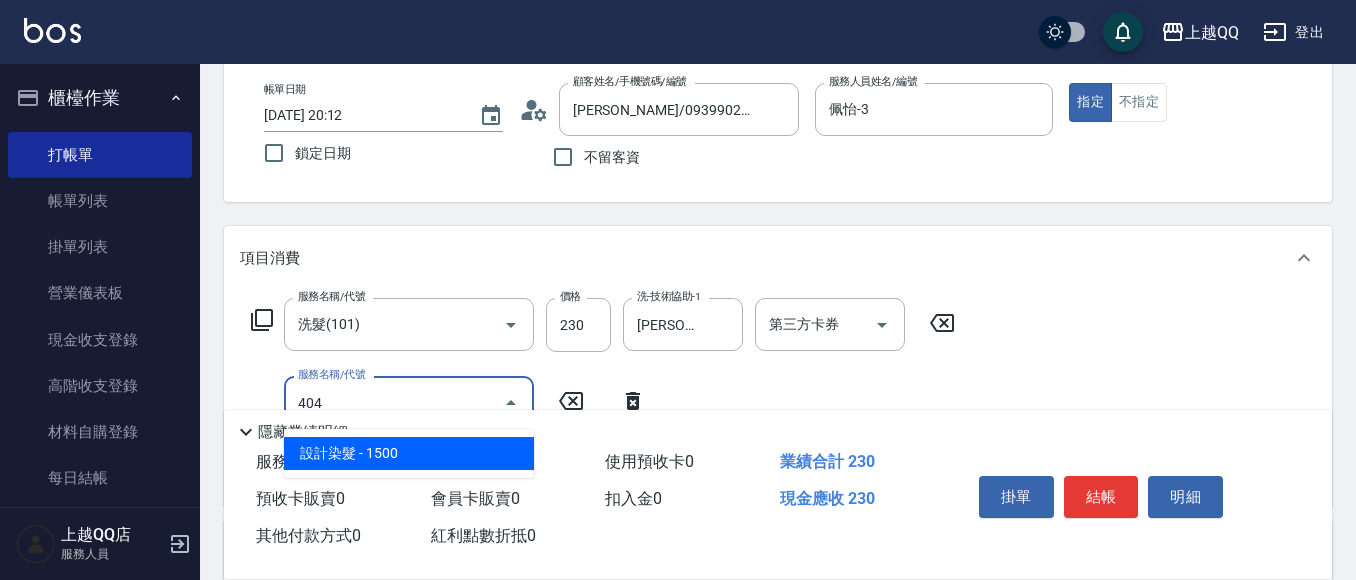 type on "設計染髮(404)" 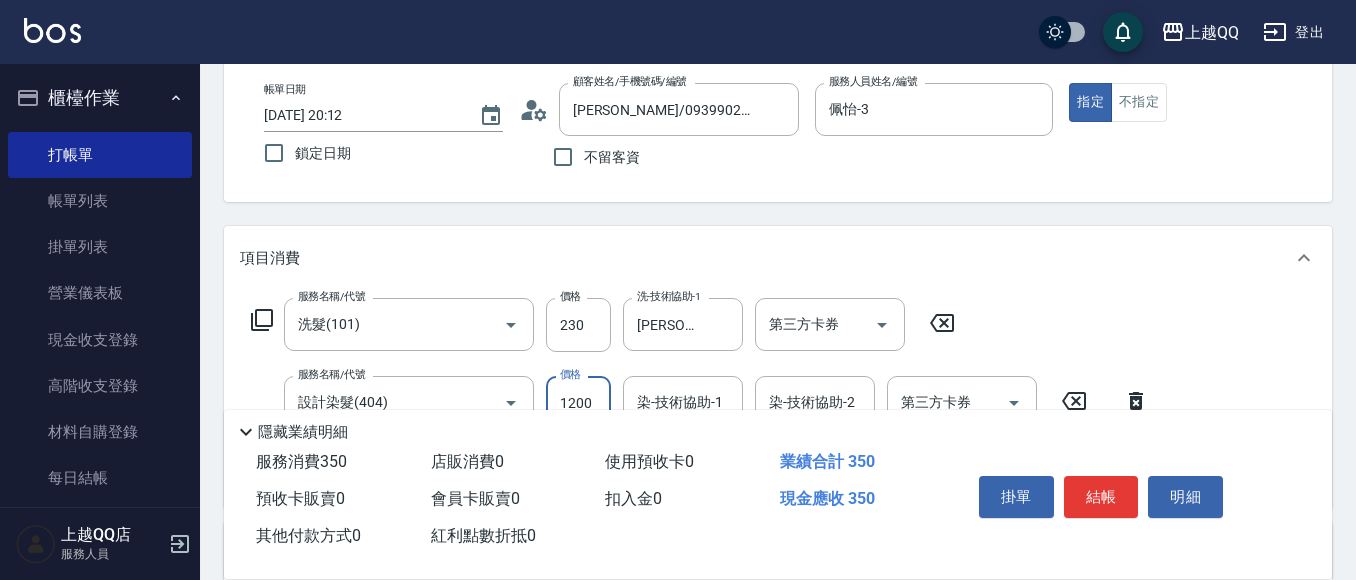 type on "1200" 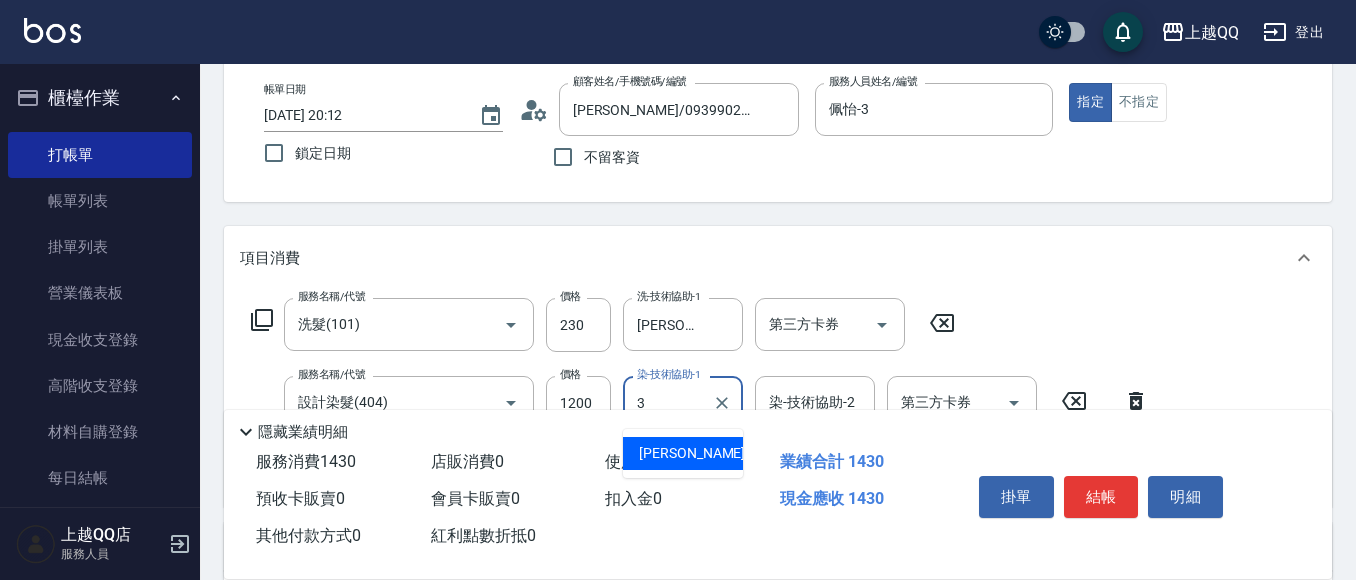 type on "佩怡-3" 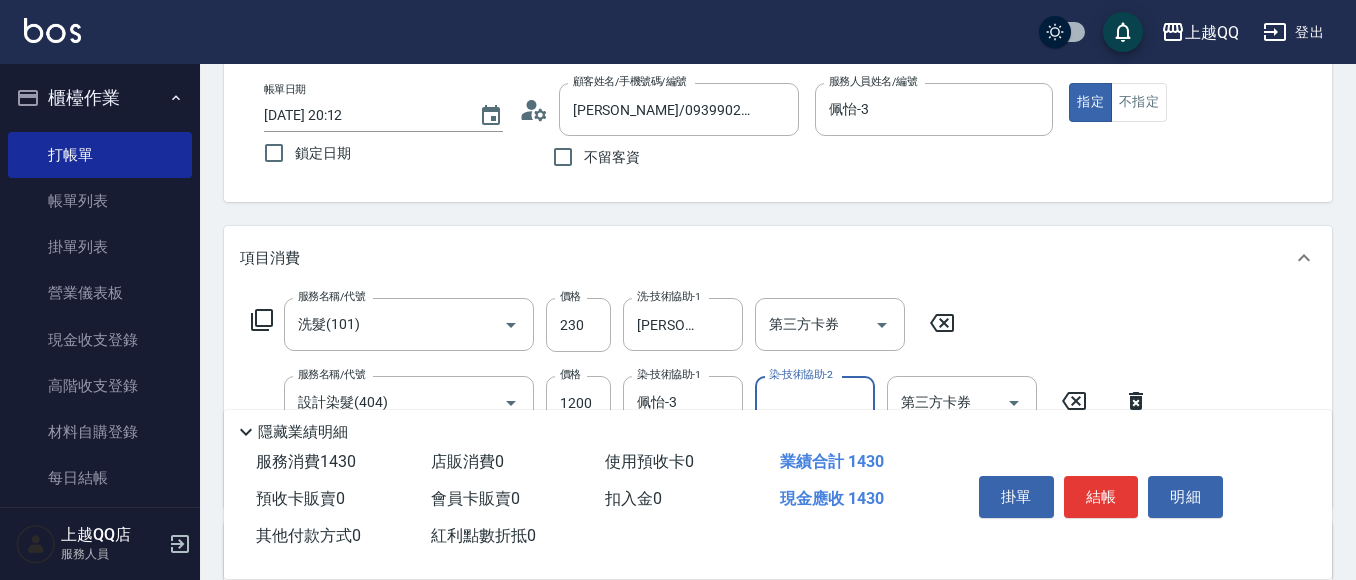 click on "結帳" at bounding box center [1101, 497] 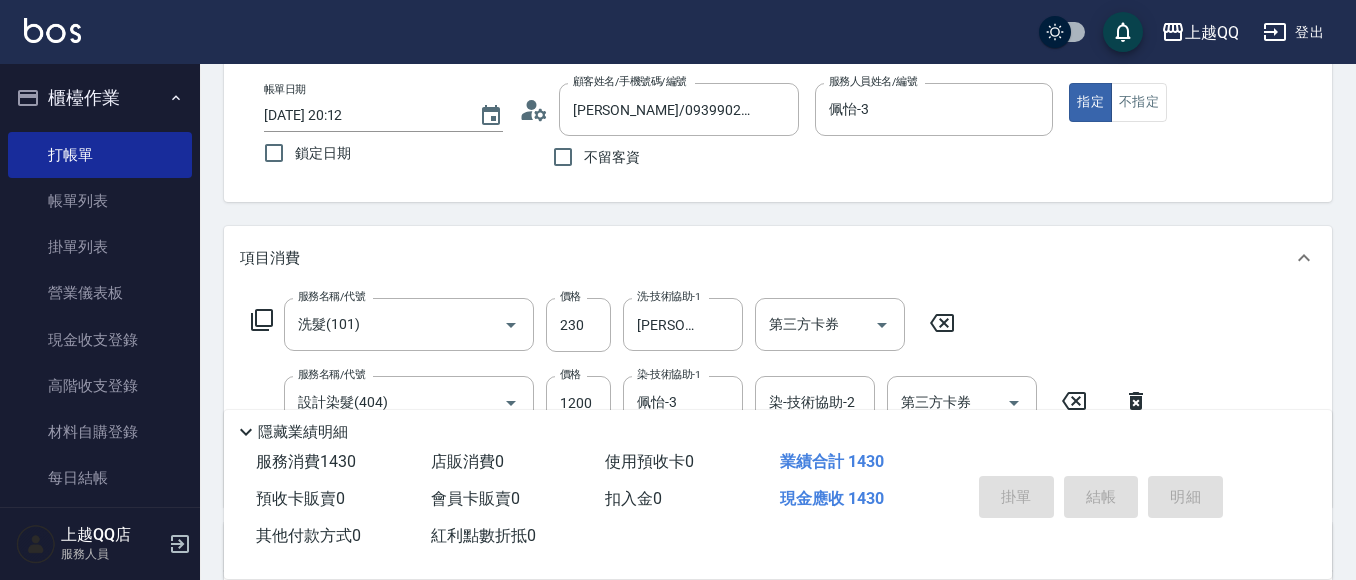 type 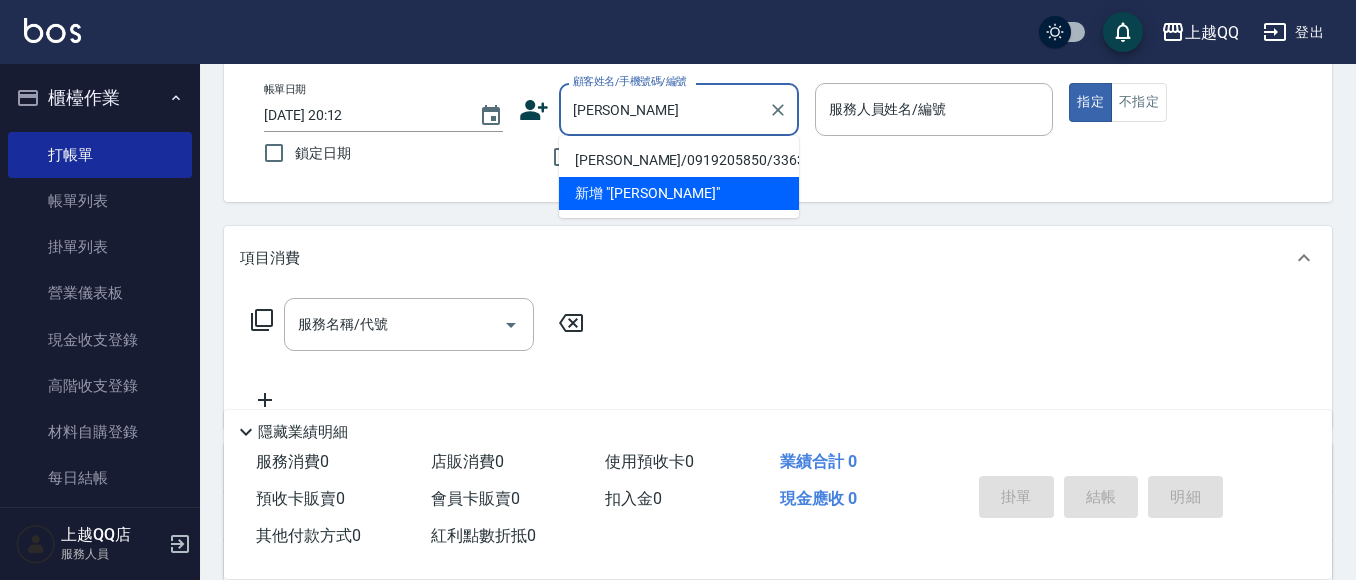 click on "[PERSON_NAME]/0919205850/3363" at bounding box center (679, 160) 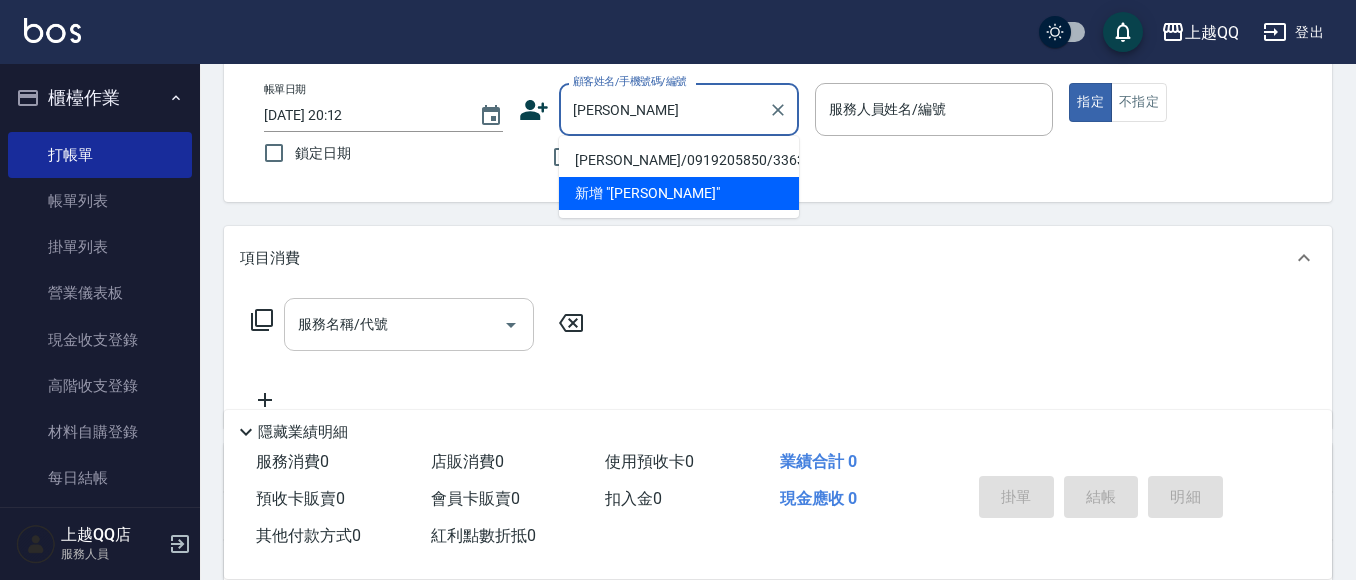 type on "[PERSON_NAME]/0919205850/3363" 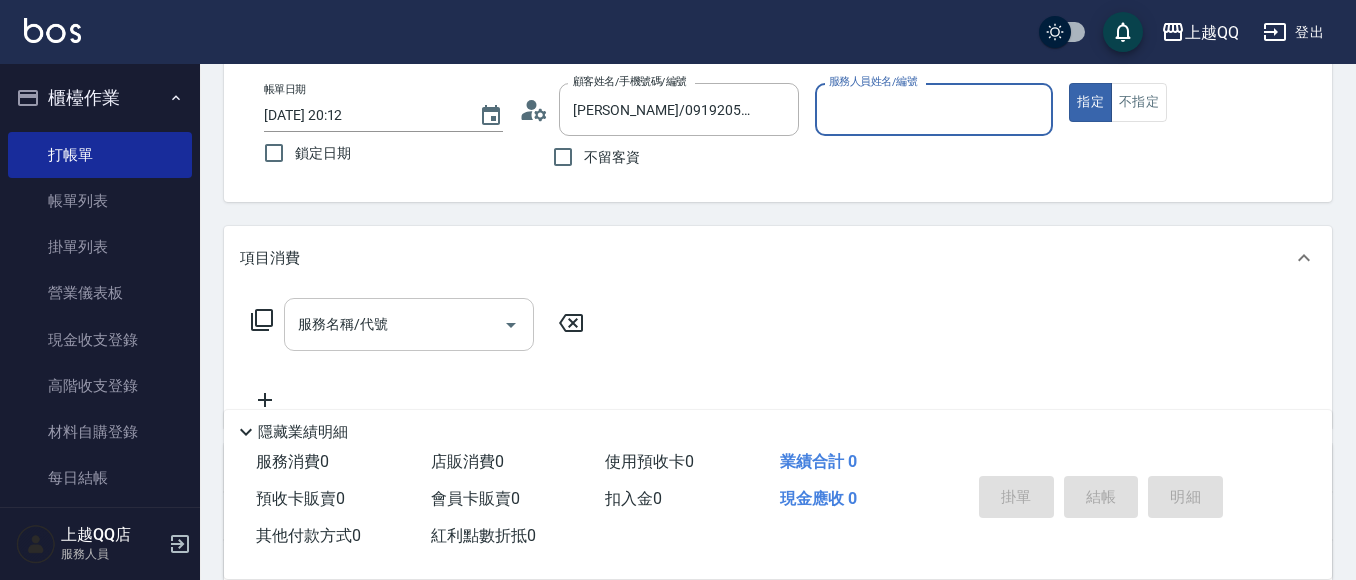 type on "佩怡-3" 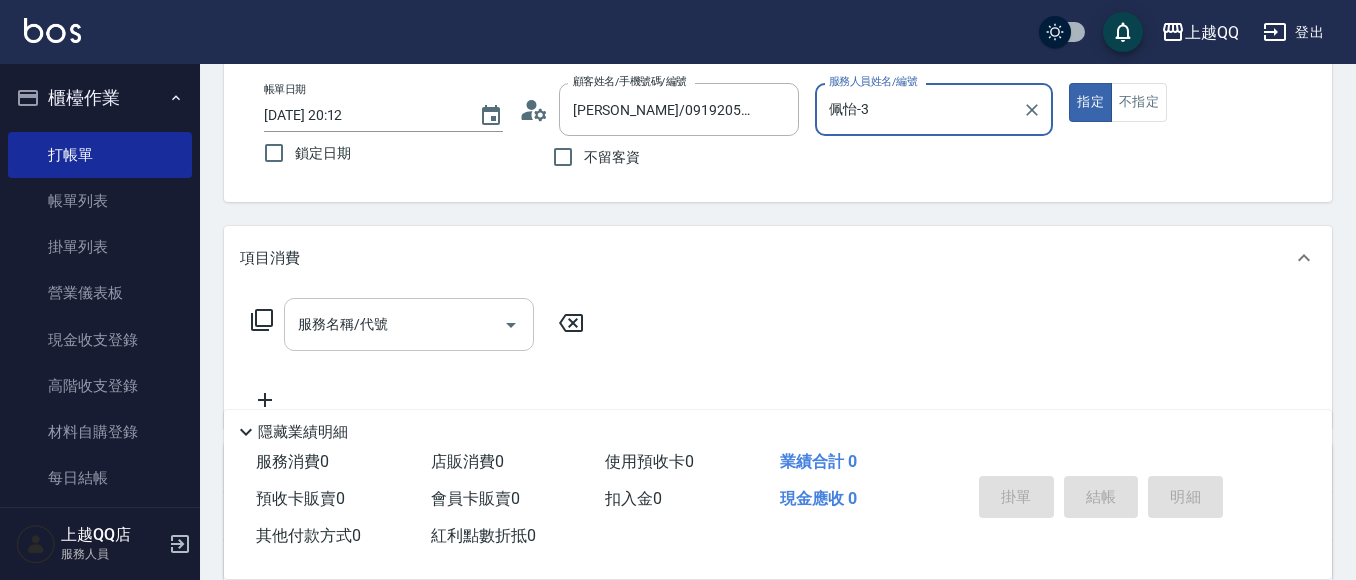 click on "服務名稱/代號" at bounding box center [394, 324] 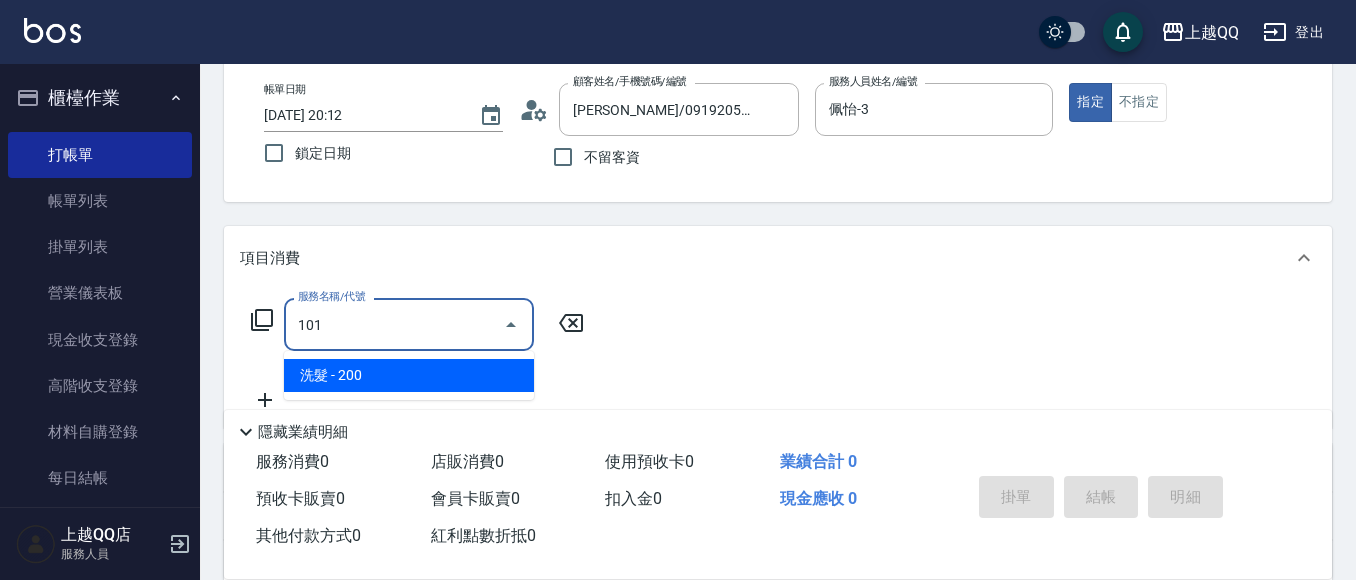 type on "洗髮(101)" 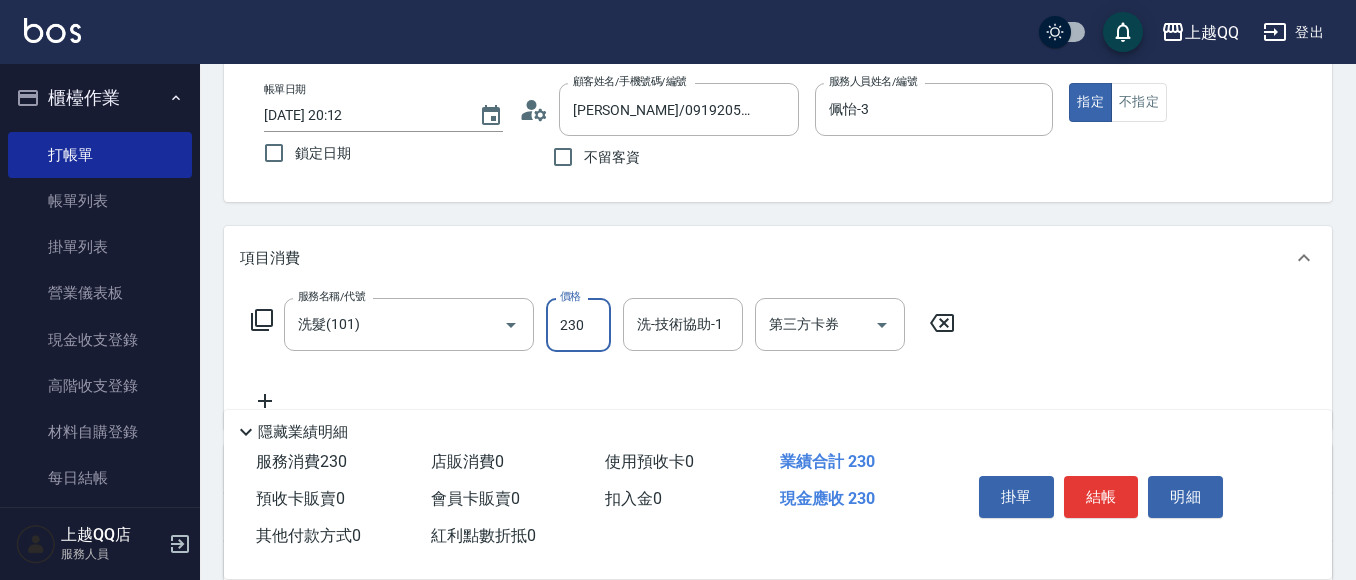 type on "230" 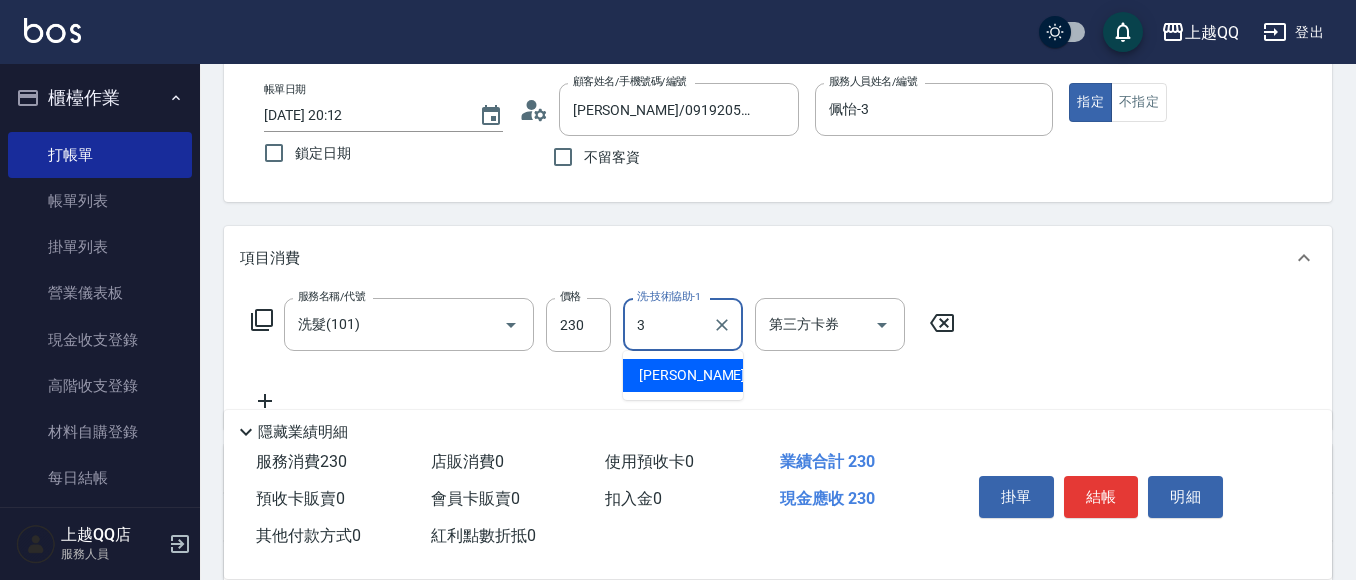 type on "佩怡-3" 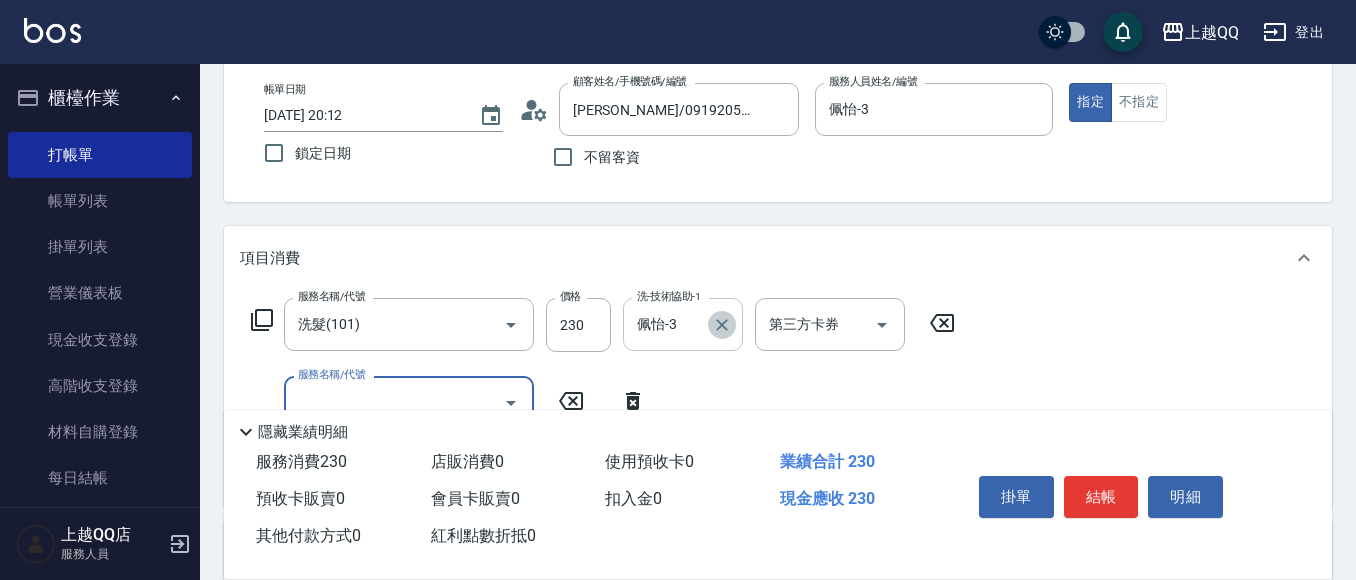 click 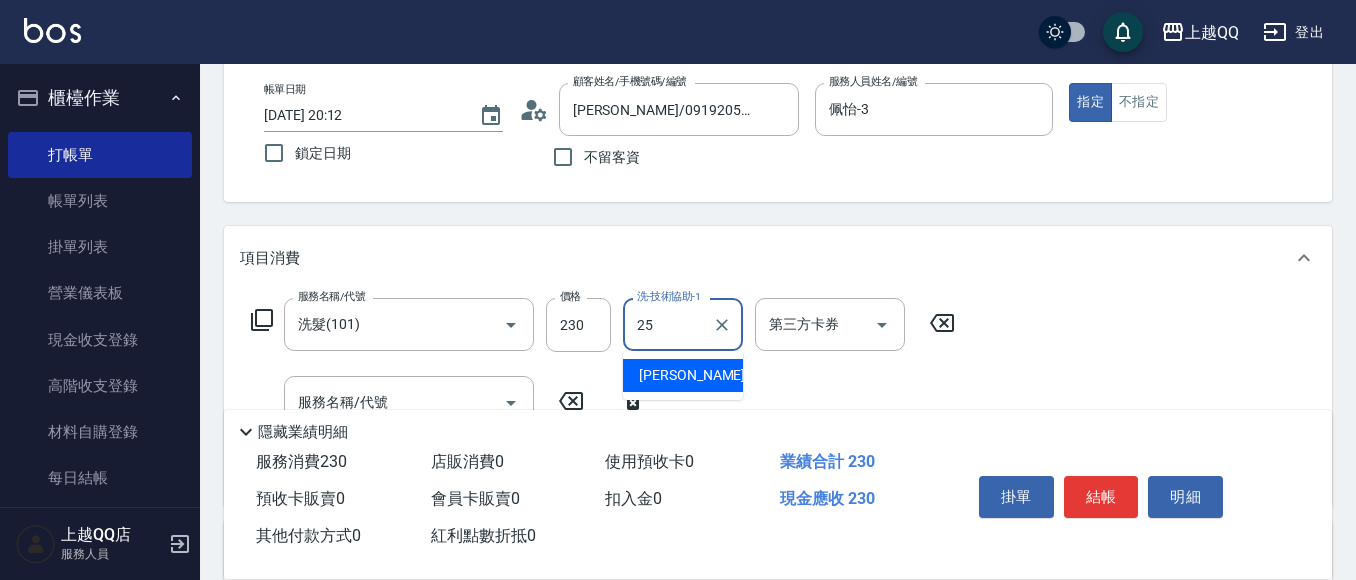 type on "[PERSON_NAME]-25" 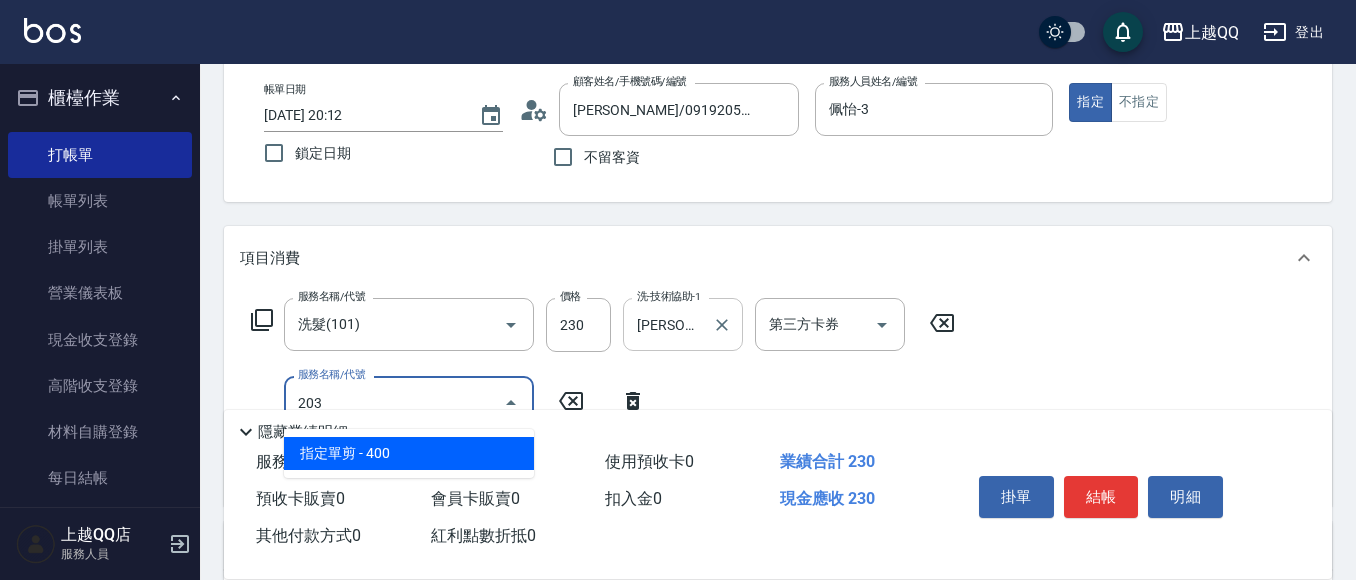 type on "指定單剪(203)" 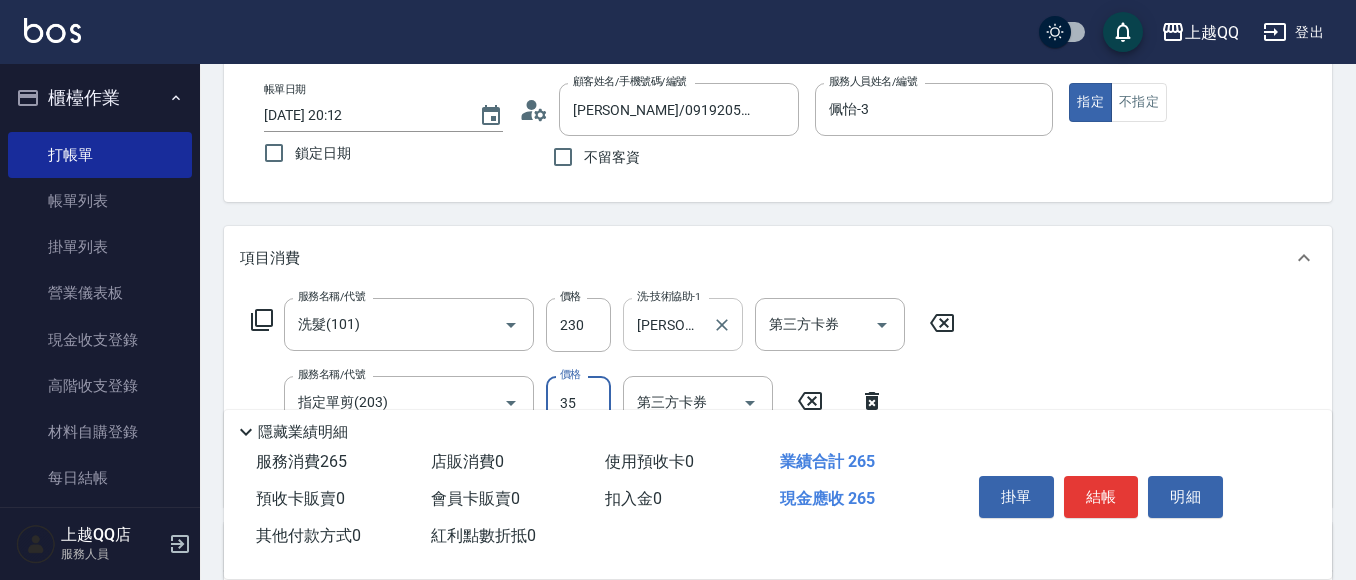 type on "350" 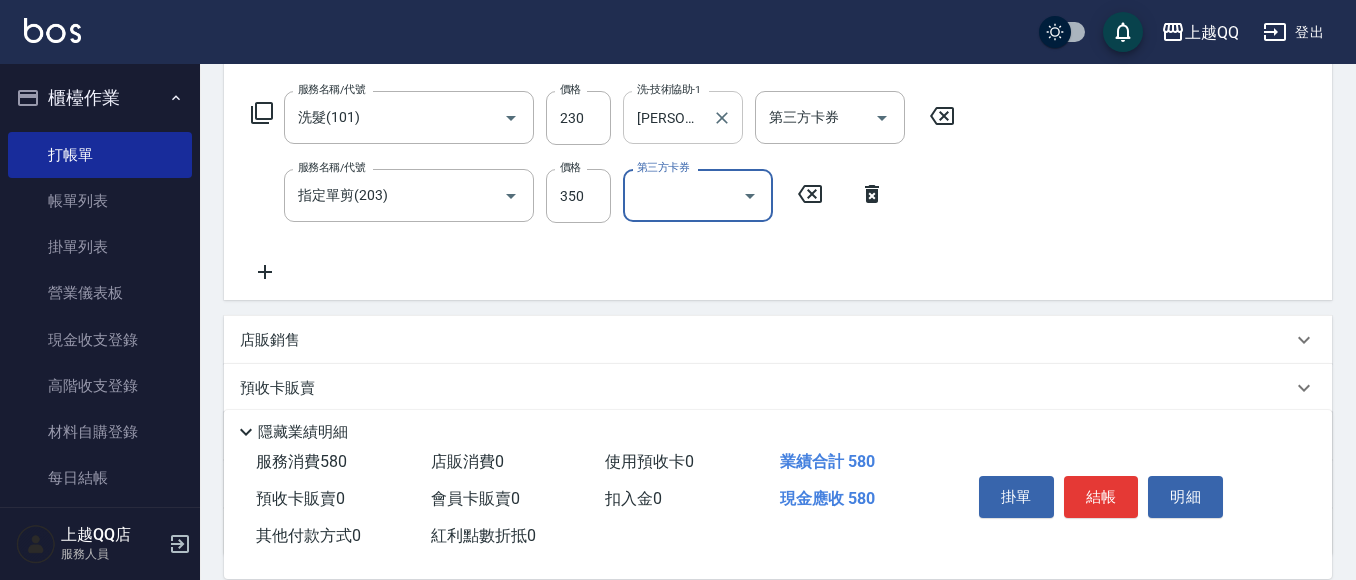 scroll, scrollTop: 310, scrollLeft: 0, axis: vertical 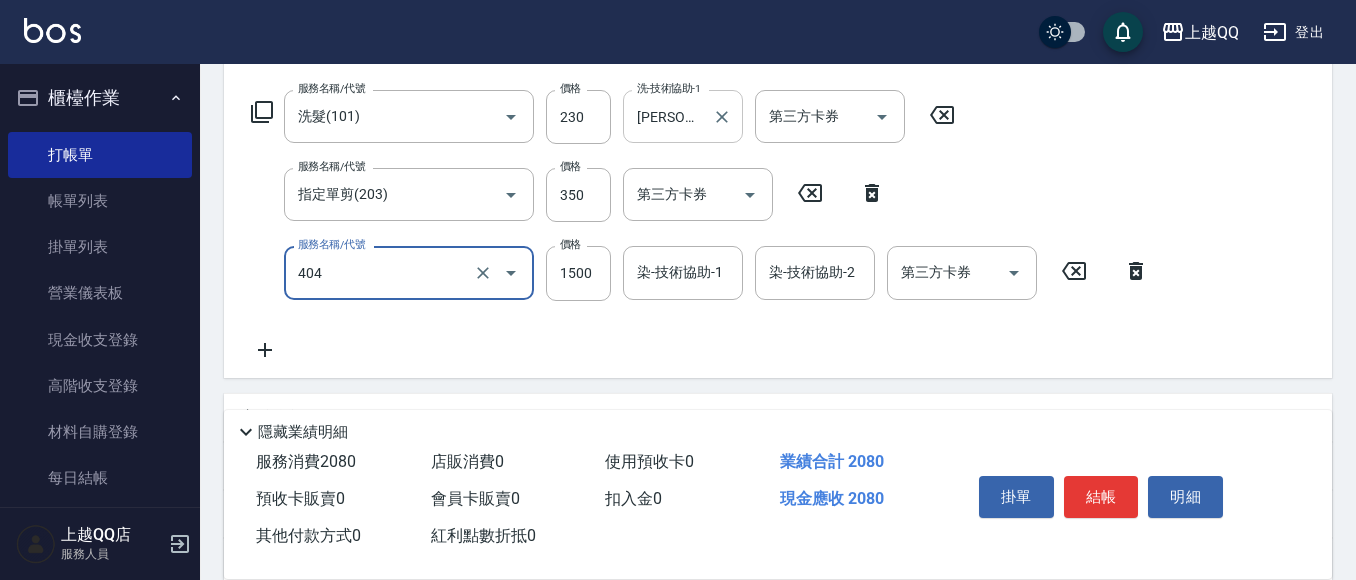 type on "設計染髮(404)" 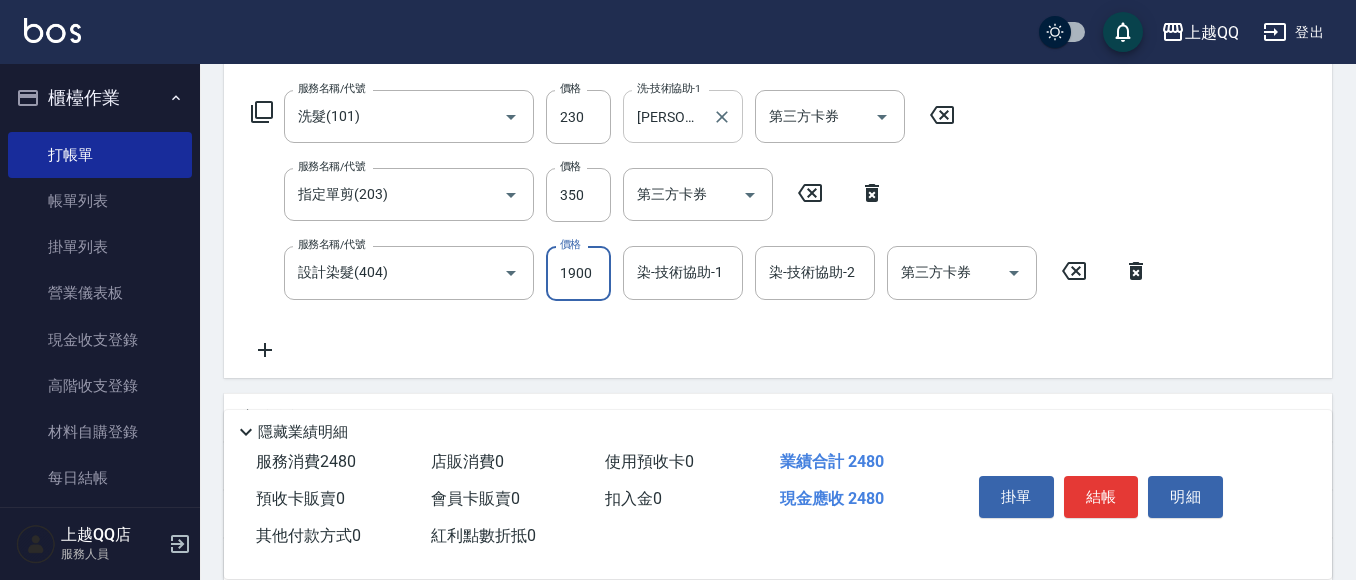type on "1900" 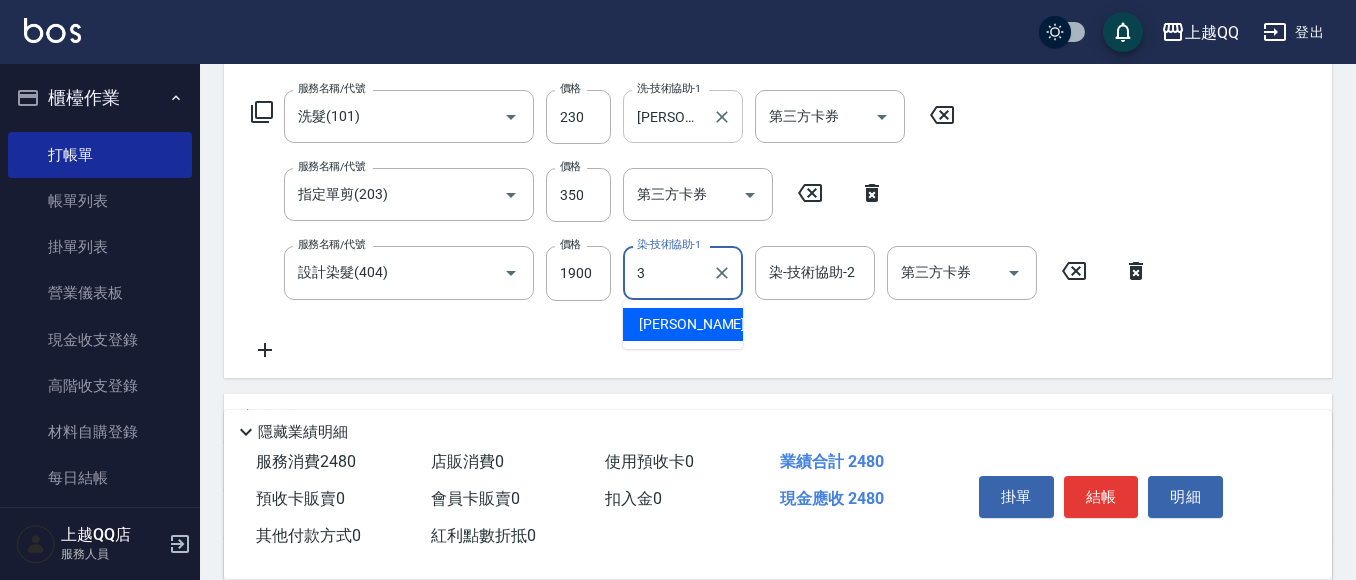 type on "佩怡-3" 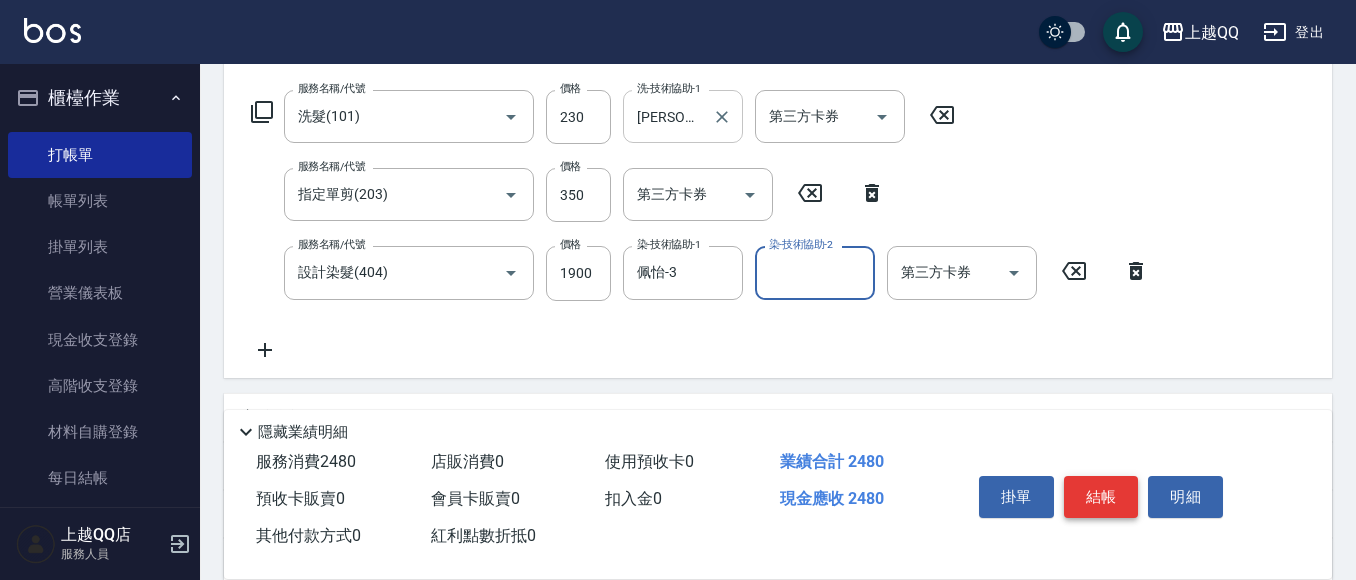 click on "結帳" at bounding box center (1101, 497) 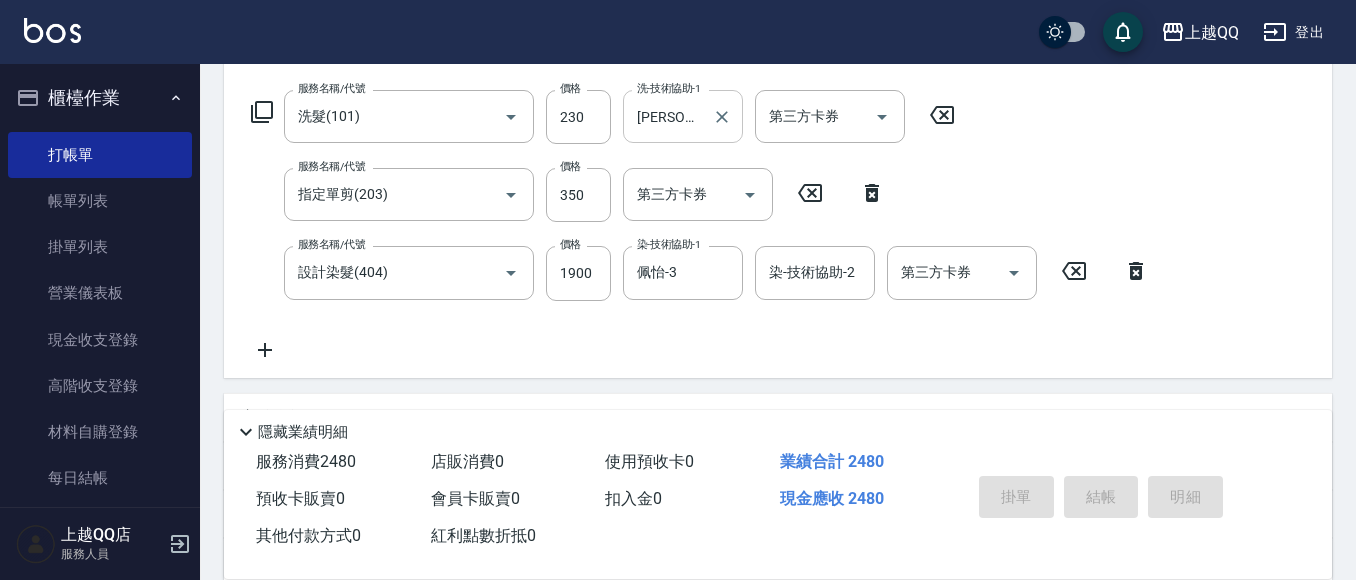 type on "[DATE] 20:13" 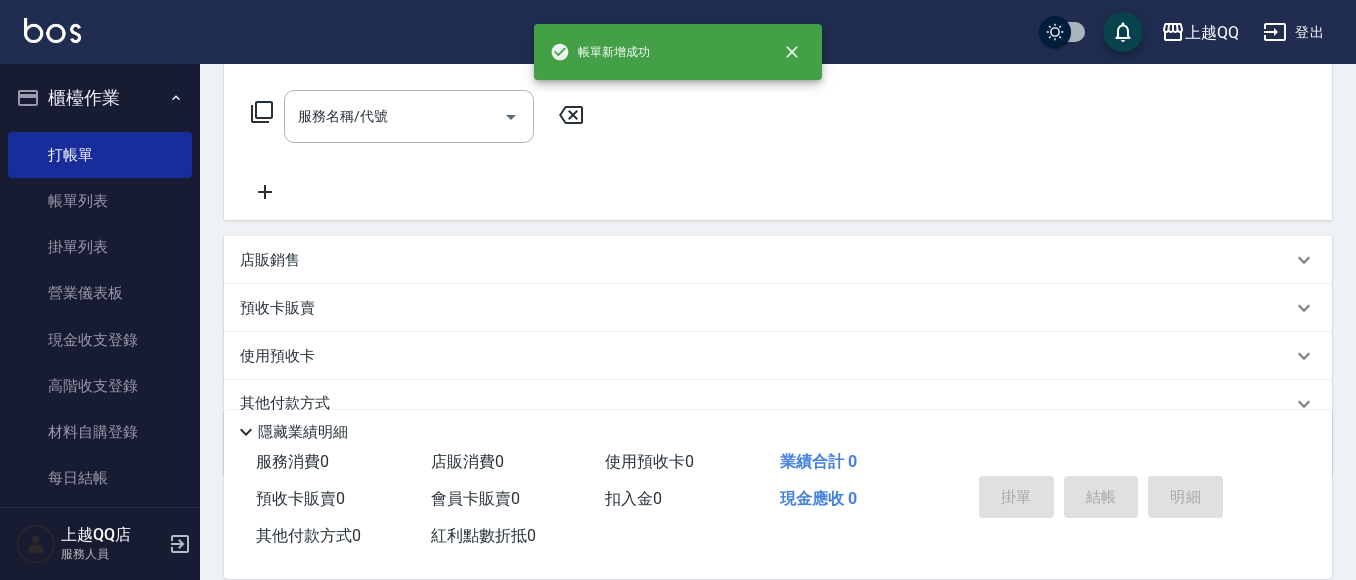 scroll, scrollTop: 0, scrollLeft: 0, axis: both 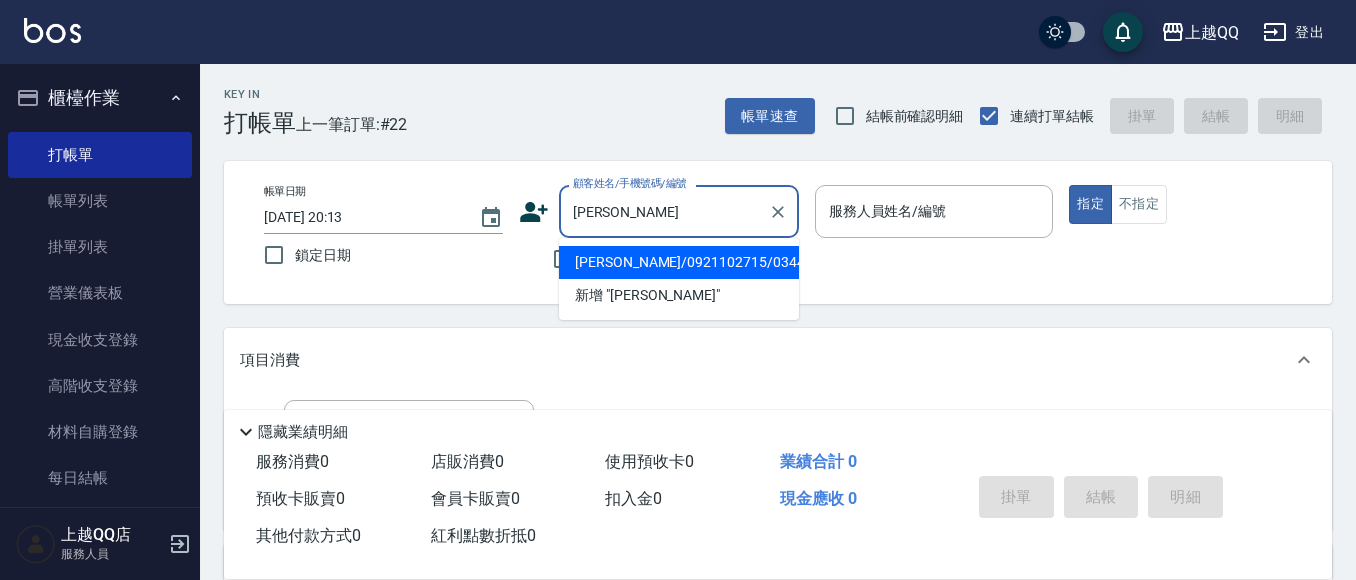 click on "[PERSON_NAME]/0921102715/0344" at bounding box center [679, 262] 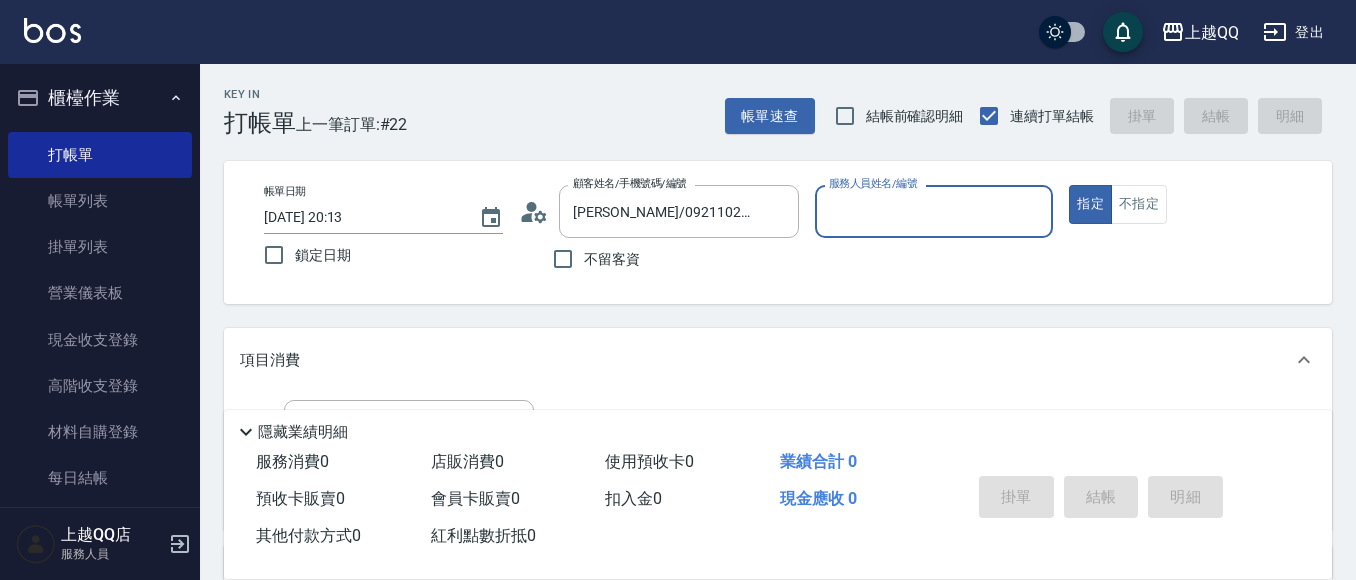 type on "佩怡-3" 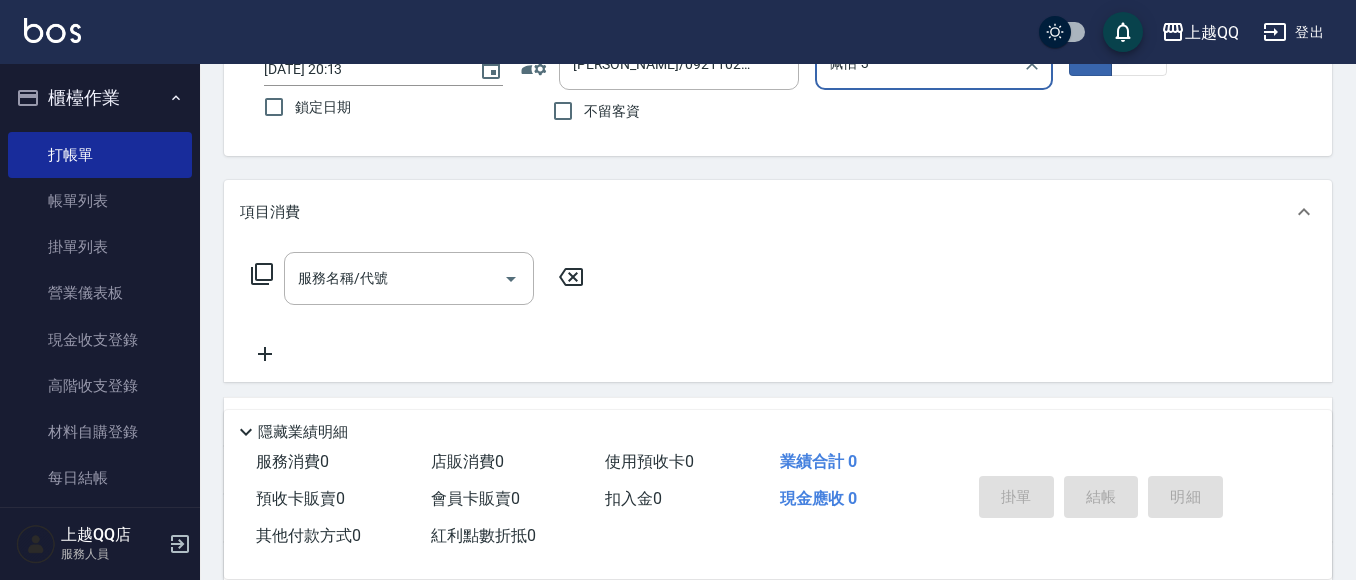 scroll, scrollTop: 197, scrollLeft: 0, axis: vertical 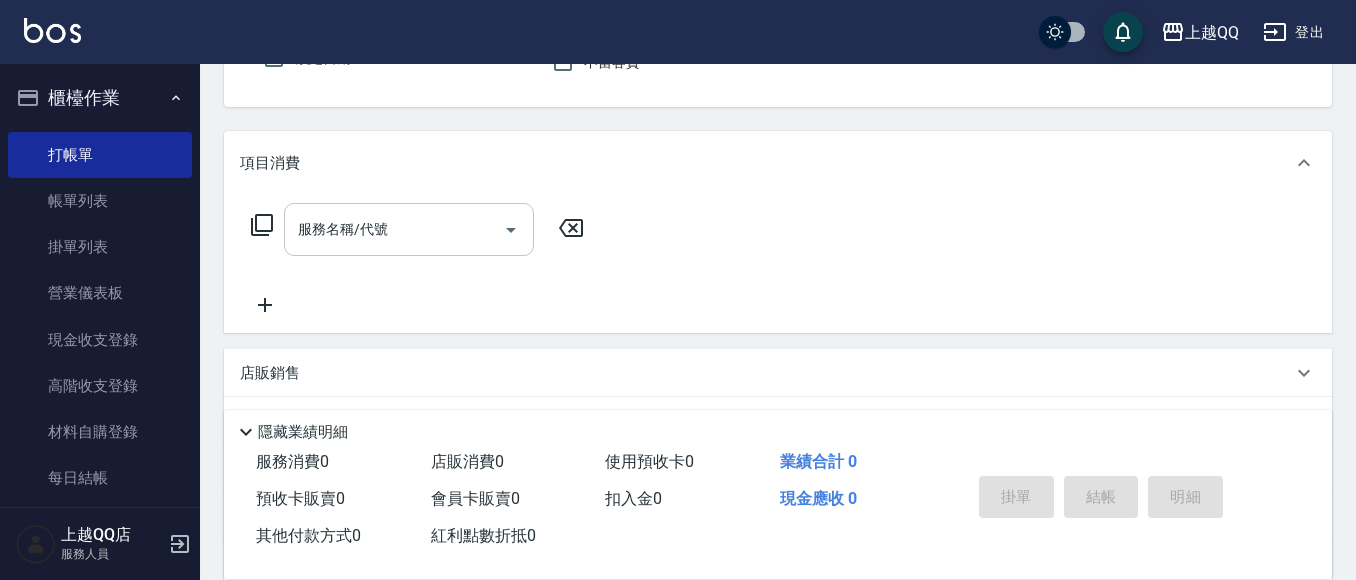 click on "服務名稱/代號" at bounding box center (394, 229) 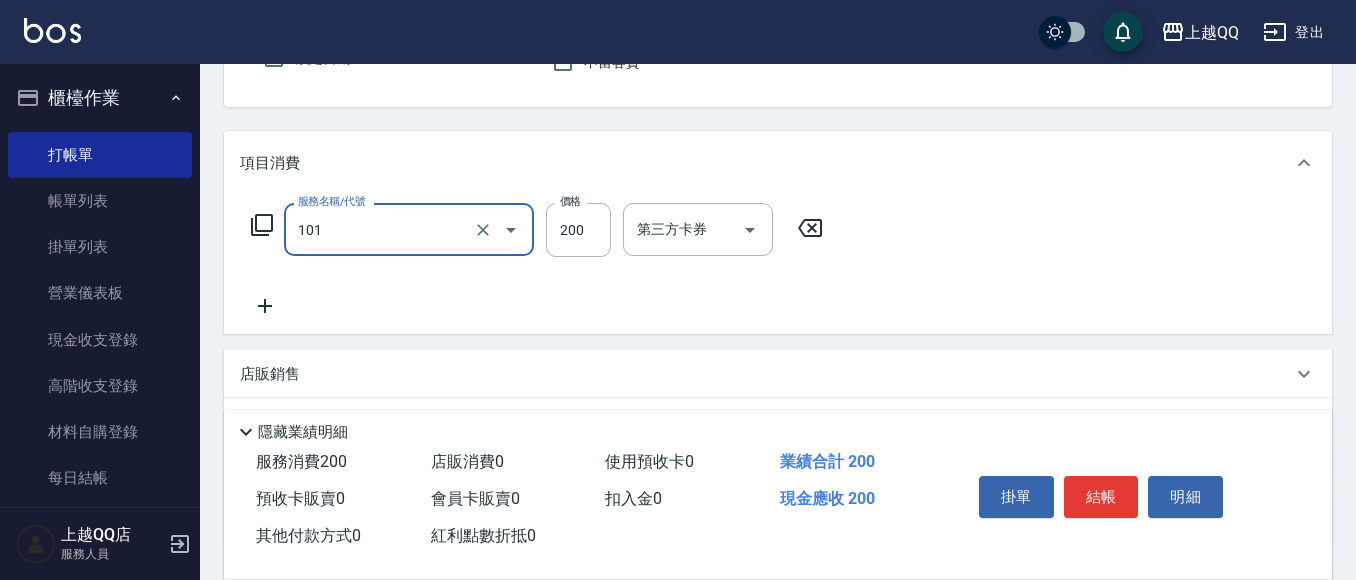 type on "洗髮(101)" 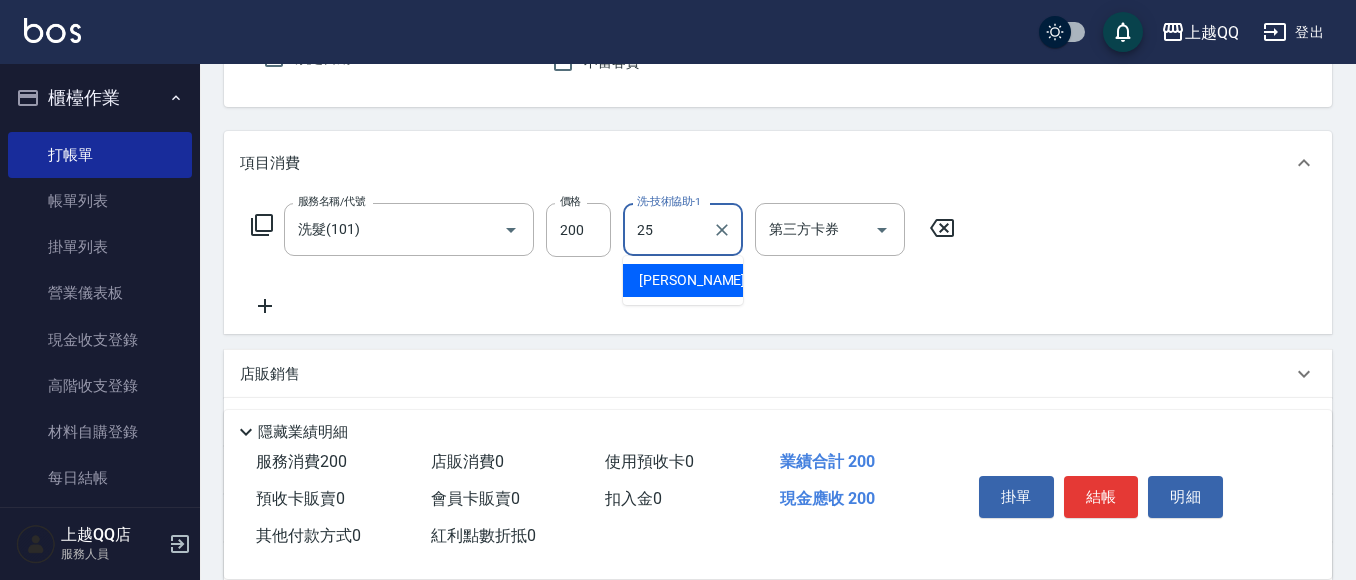 type on "[PERSON_NAME]-25" 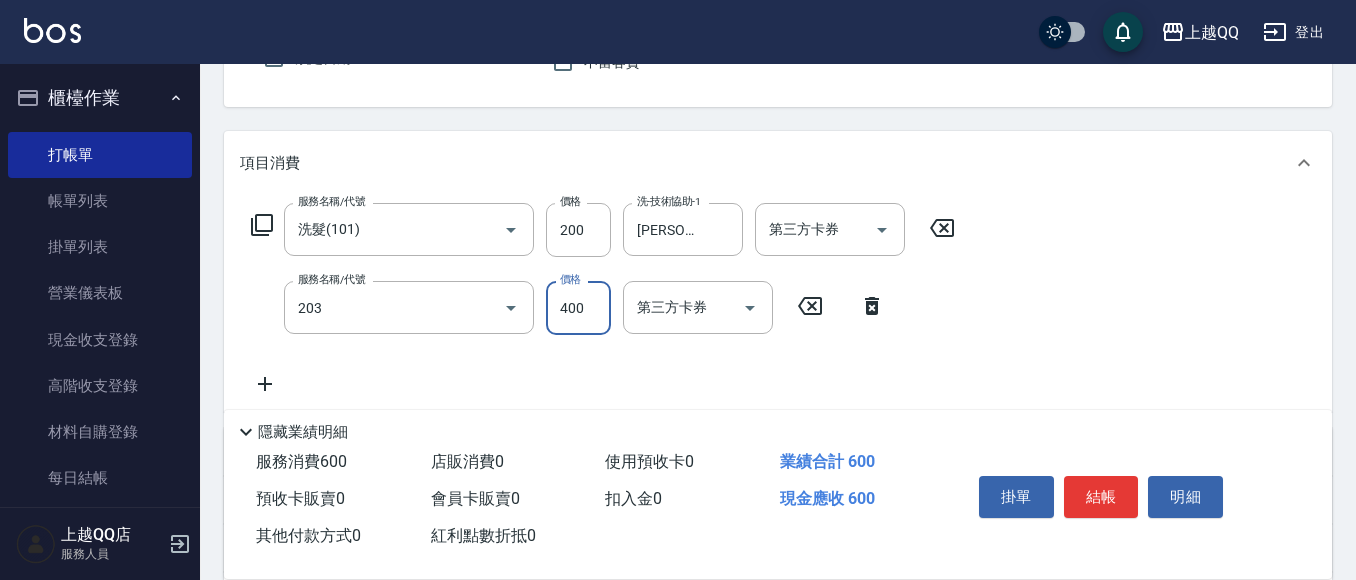 type on "指定單剪(203)" 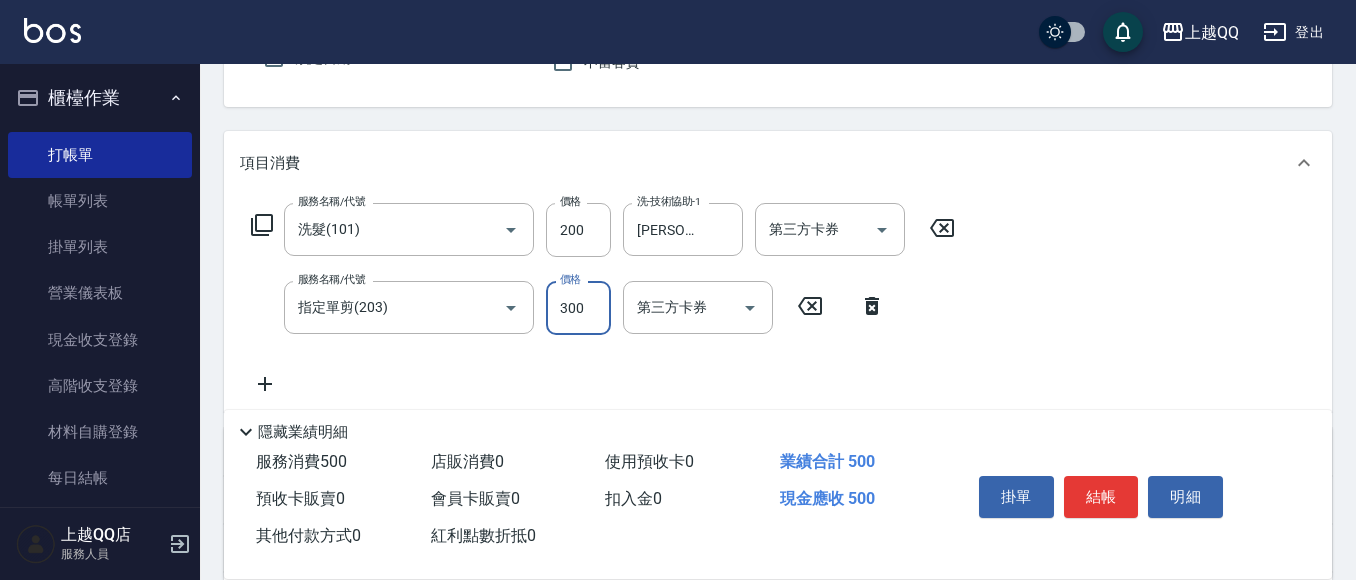 type on "300" 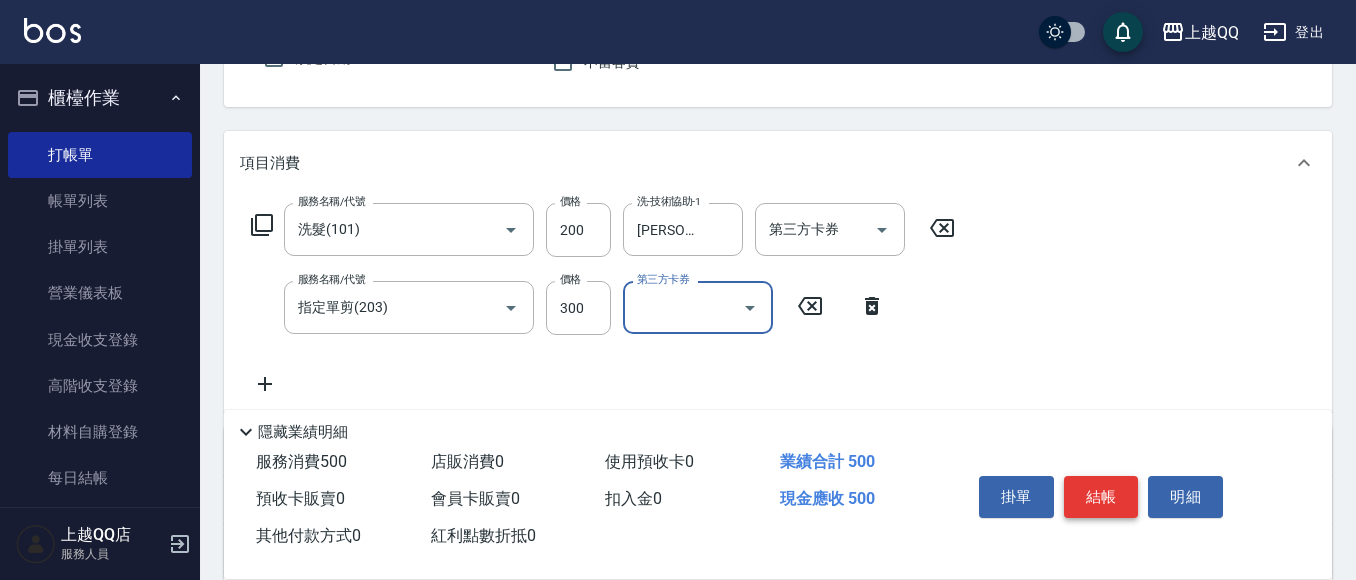 click on "結帳" at bounding box center [1101, 497] 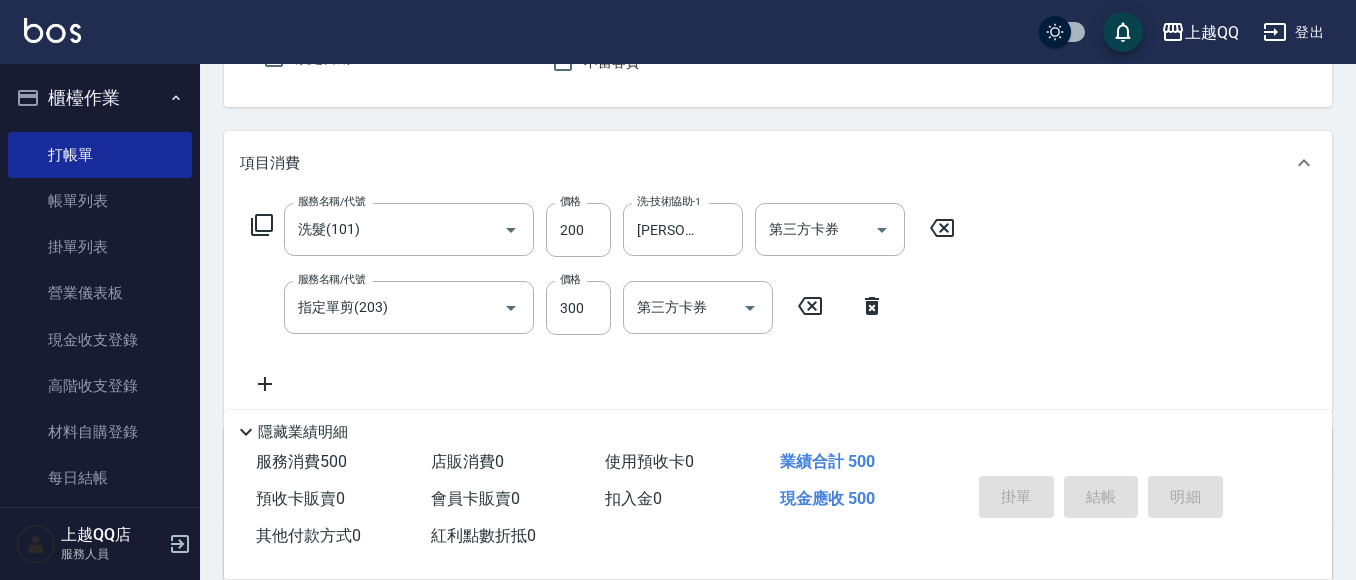 type 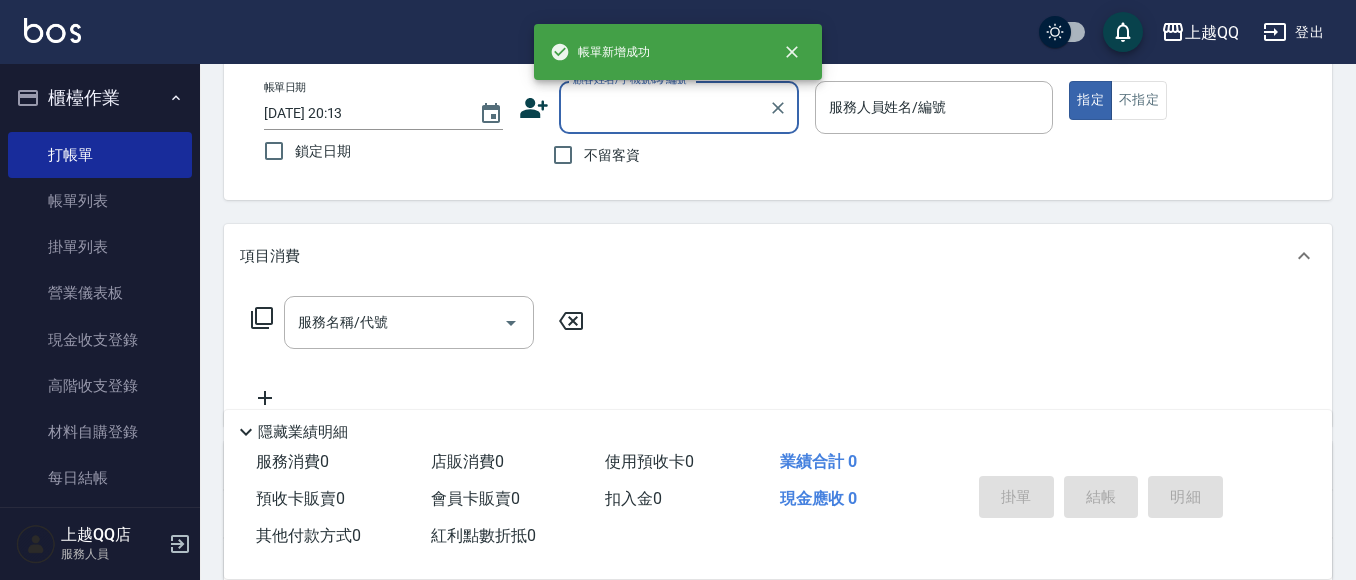scroll, scrollTop: 87, scrollLeft: 0, axis: vertical 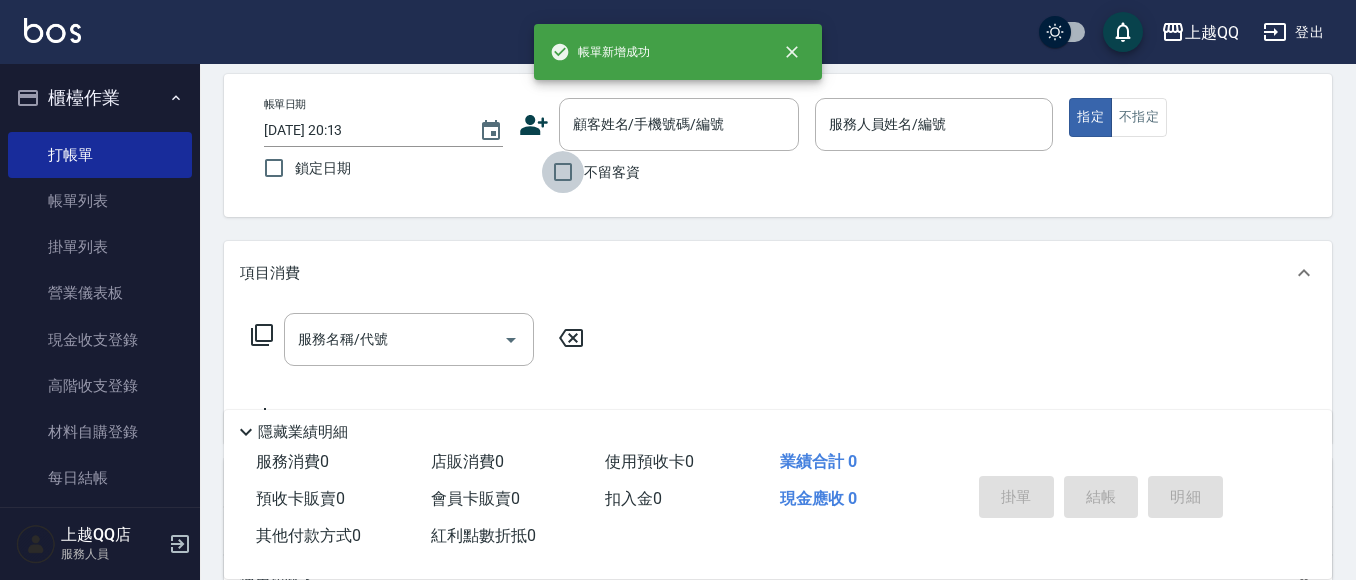 click on "不留客資" at bounding box center [563, 172] 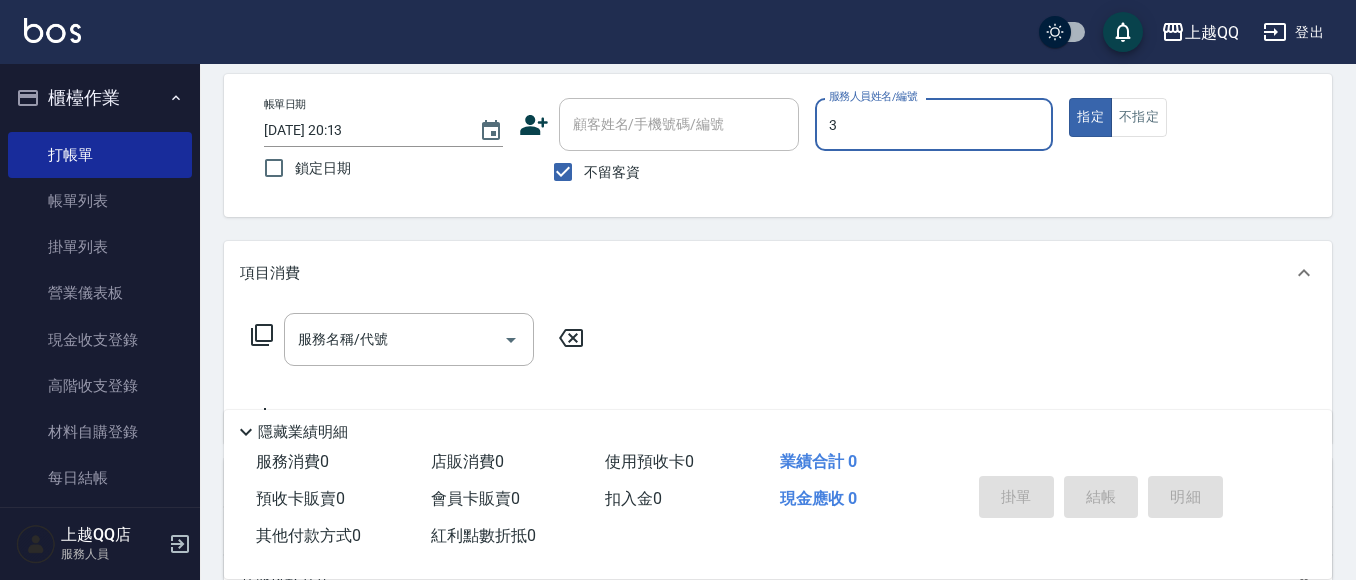 type on "佩怡-3" 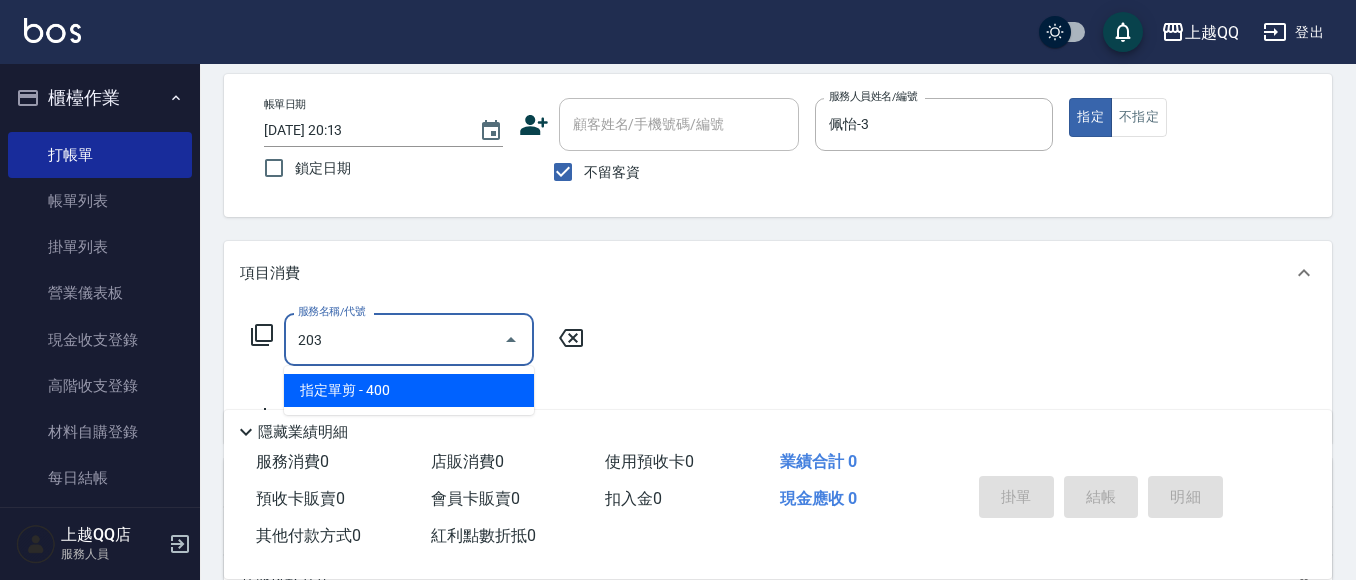 type on "指定單剪(203)" 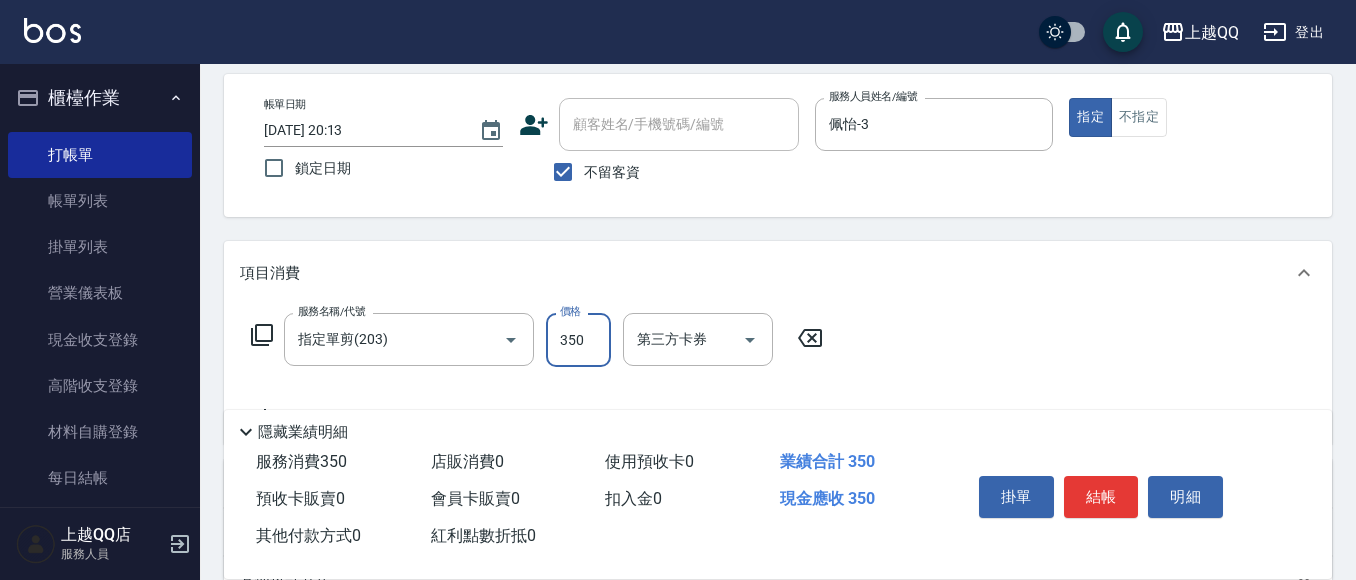 type on "350" 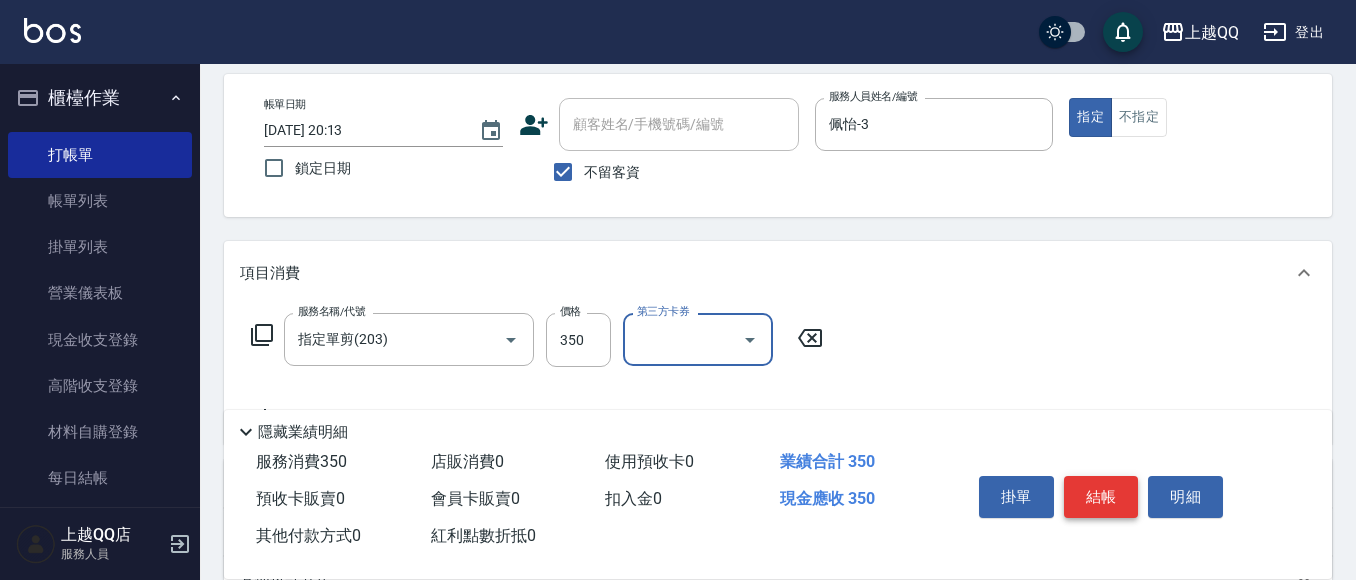 click on "結帳" at bounding box center [1101, 497] 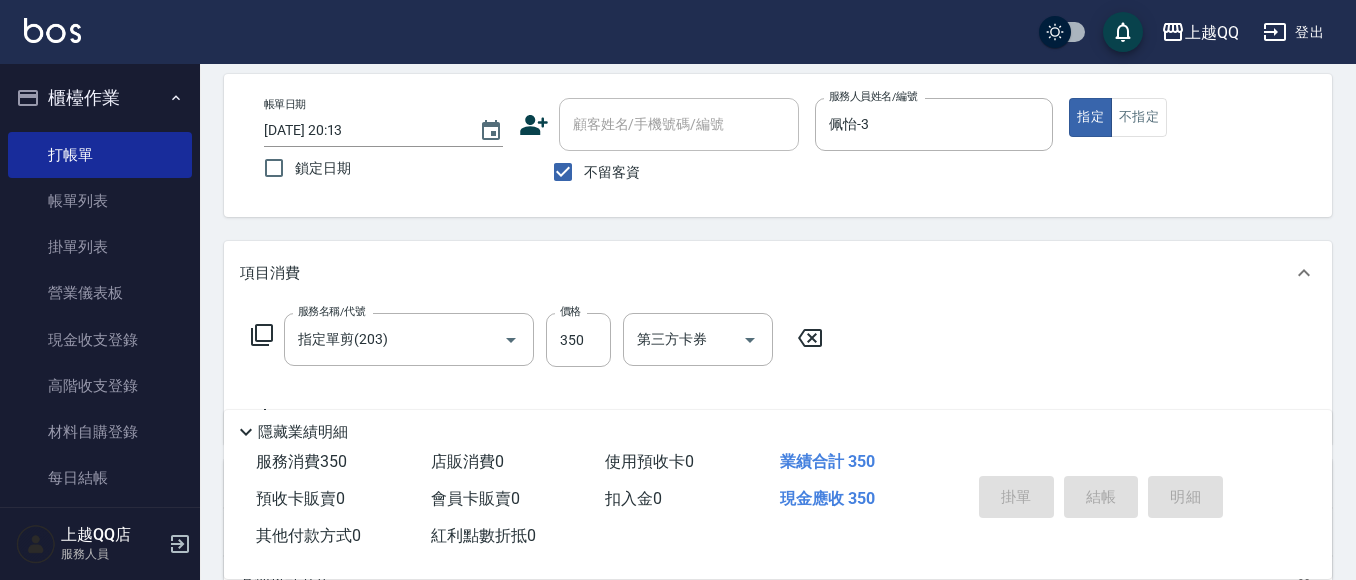 type 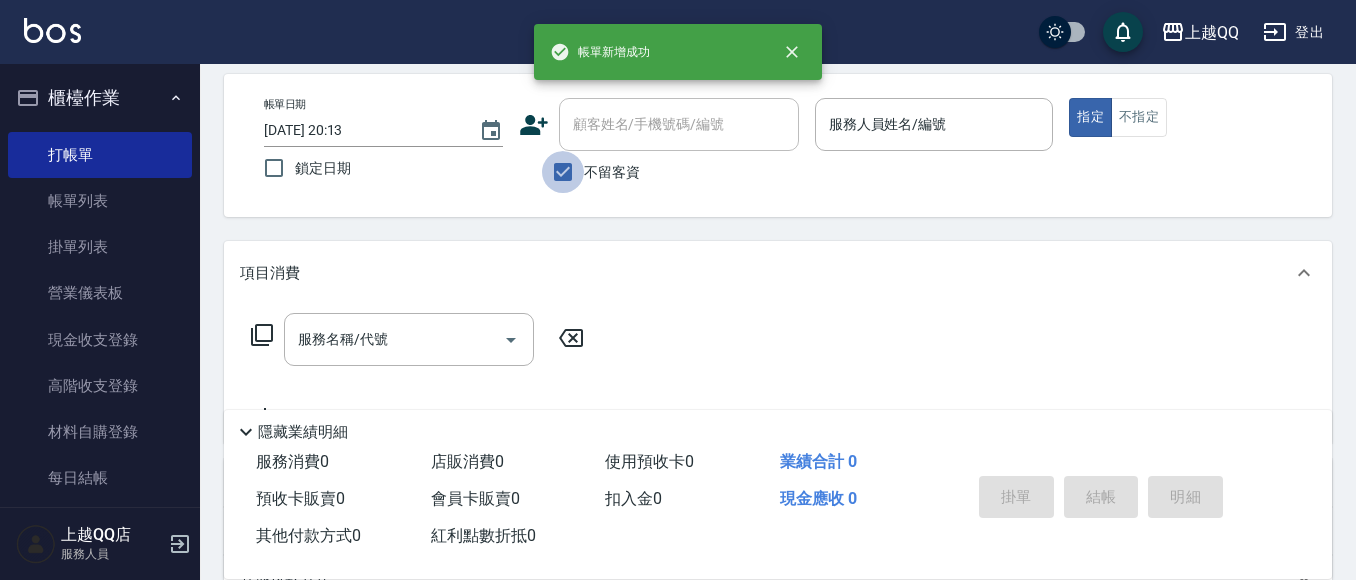 click on "不留客資" at bounding box center [563, 172] 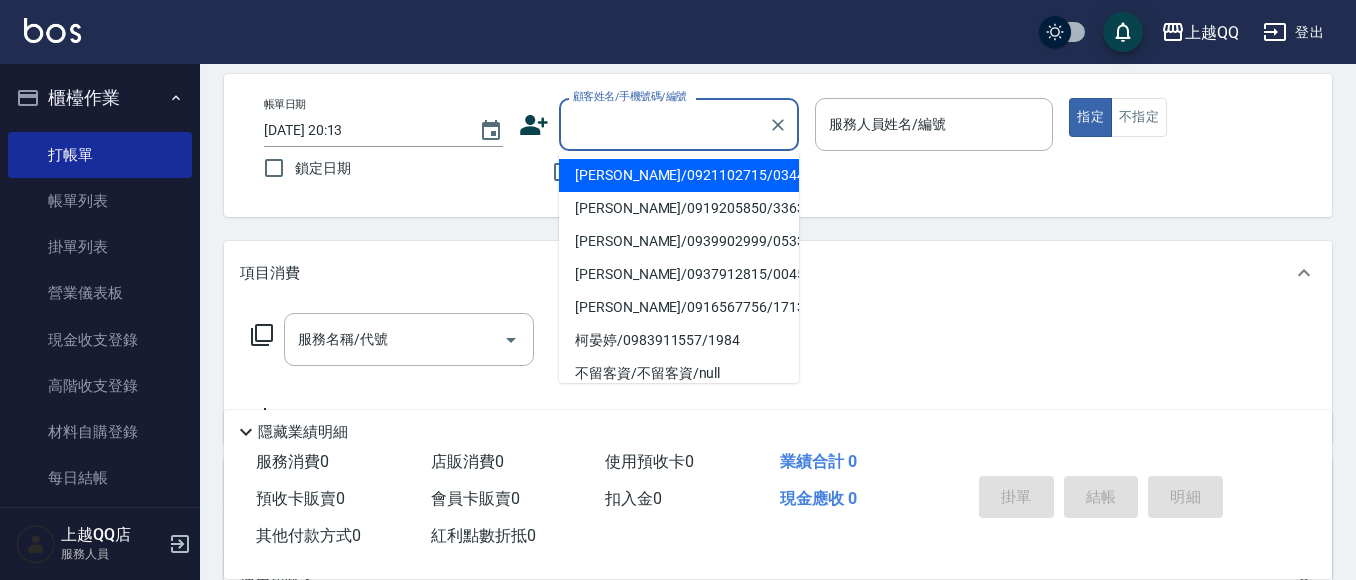 drag, startPoint x: 589, startPoint y: 133, endPoint x: 596, endPoint y: 109, distance: 25 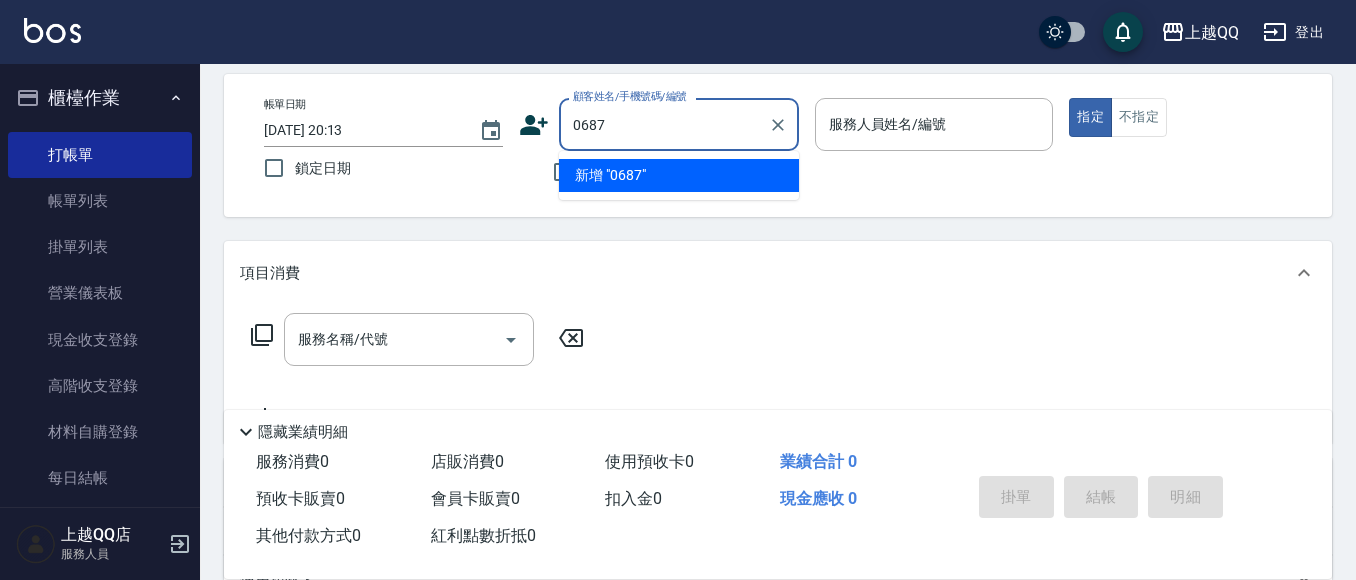 type on "0687" 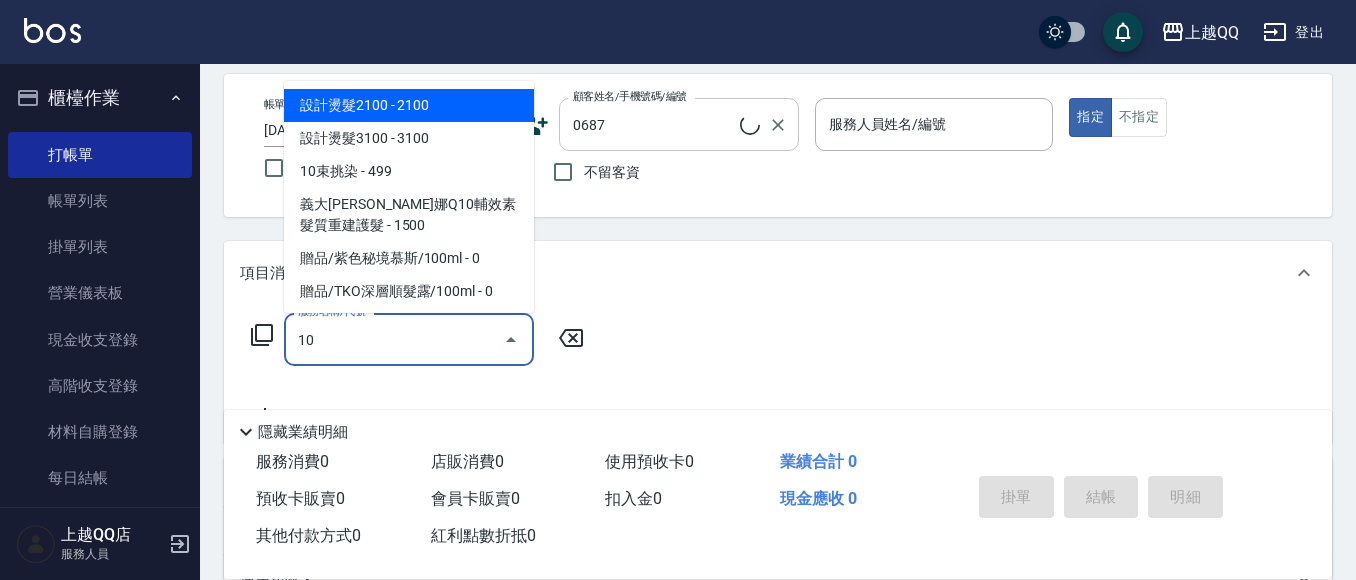 type on "101" 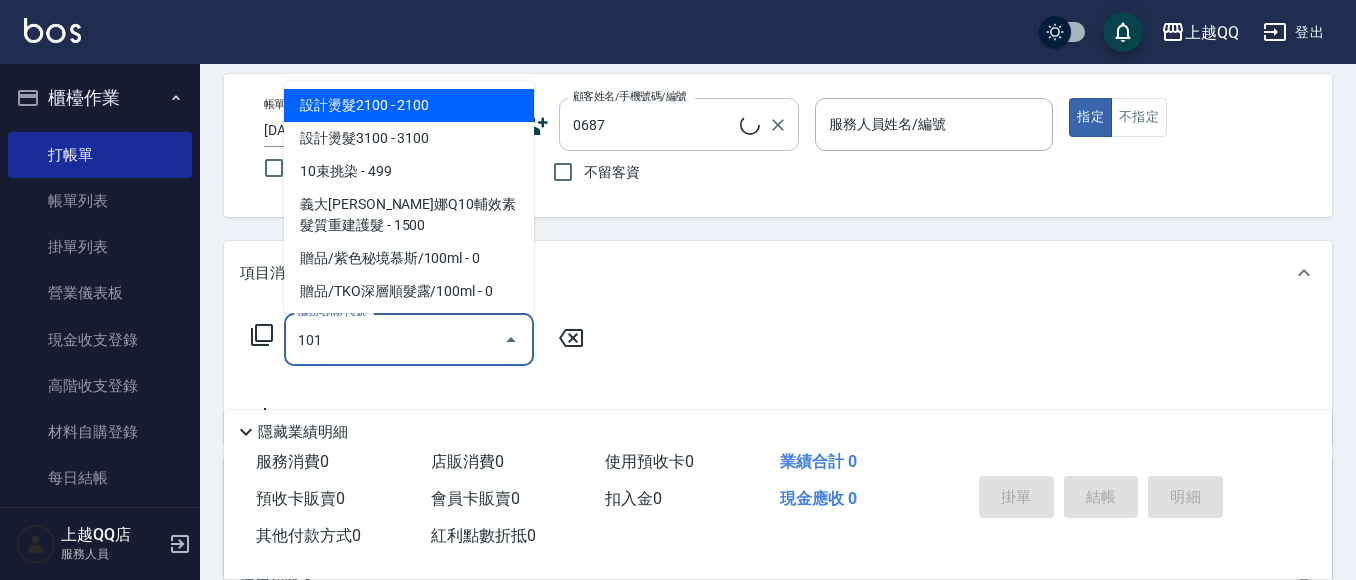 type on "[PERSON_NAME]/0928098836/0687" 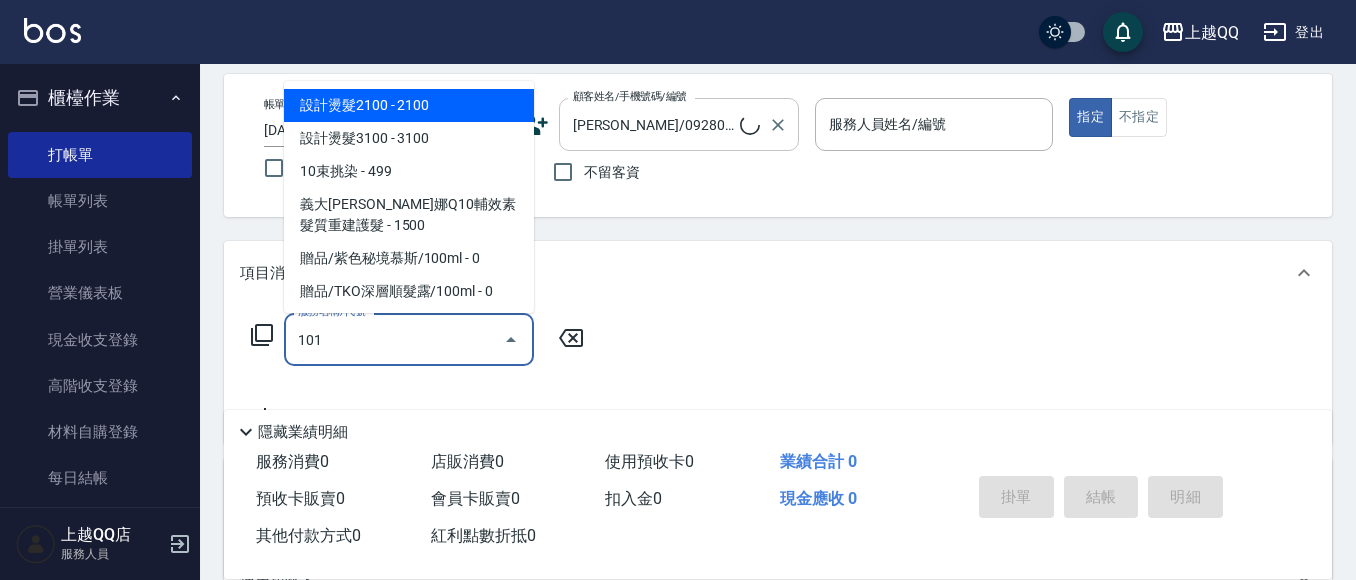 type on "101" 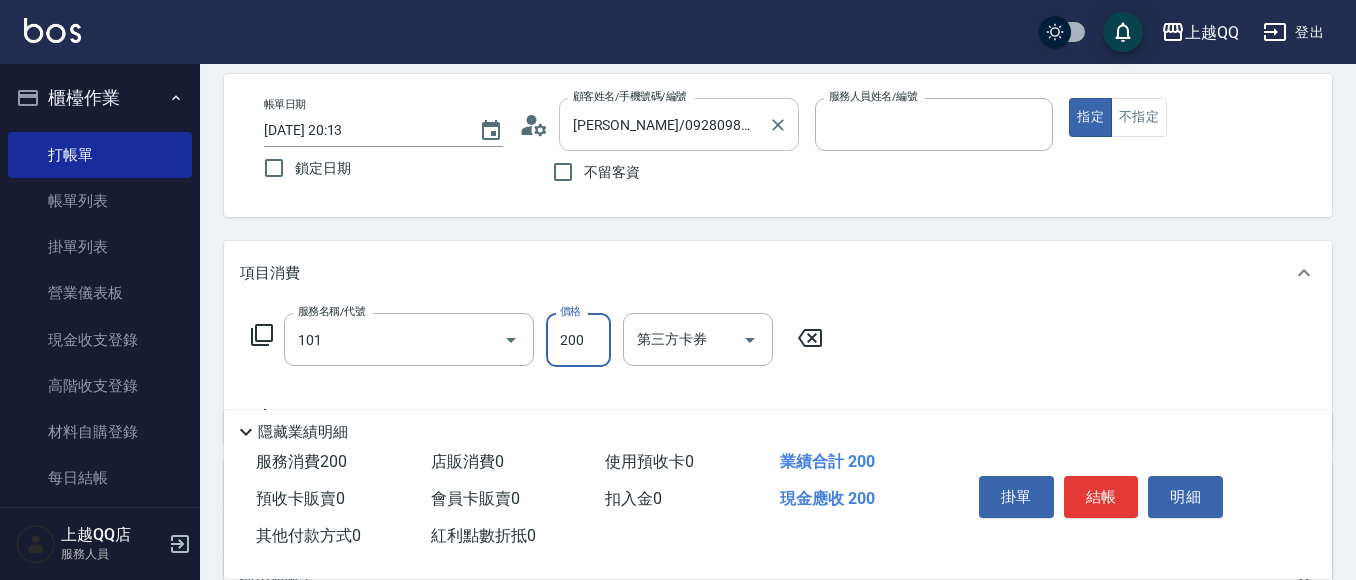 type on "佩怡-3" 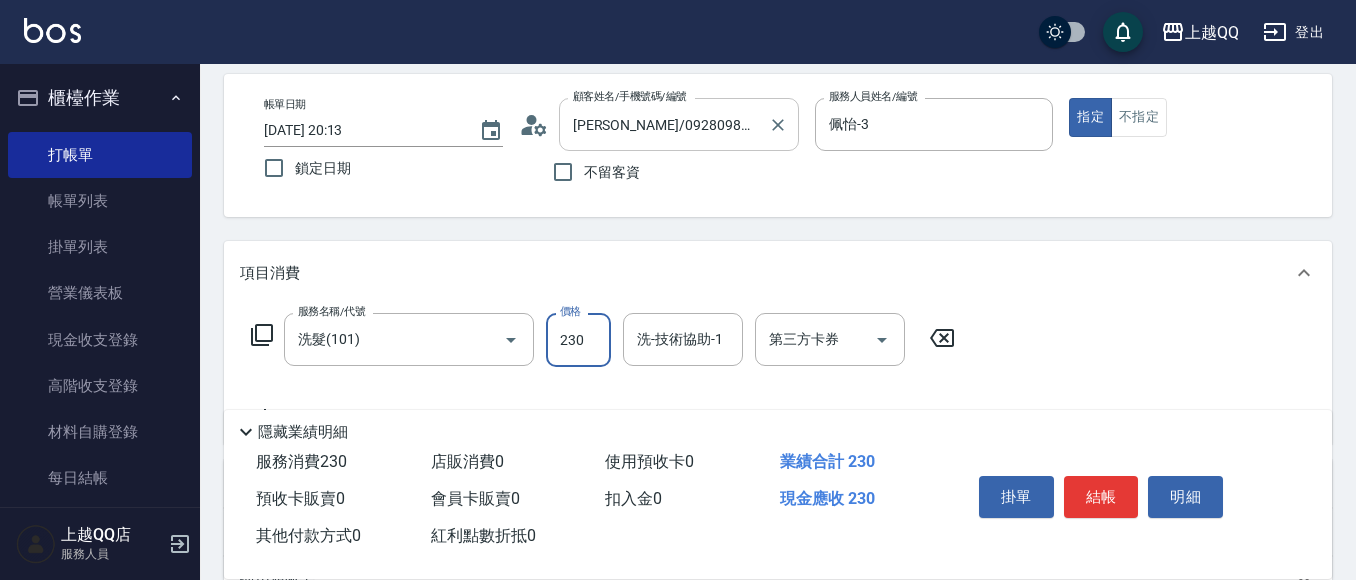 type on "230" 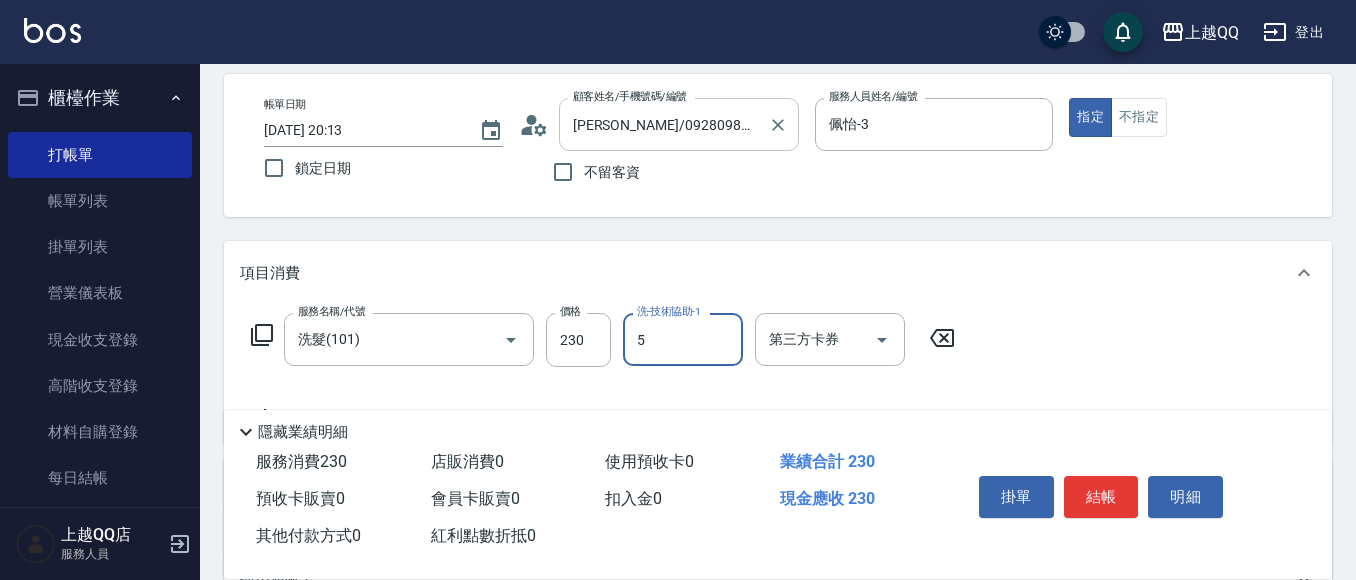 type on "[PERSON_NAME]5" 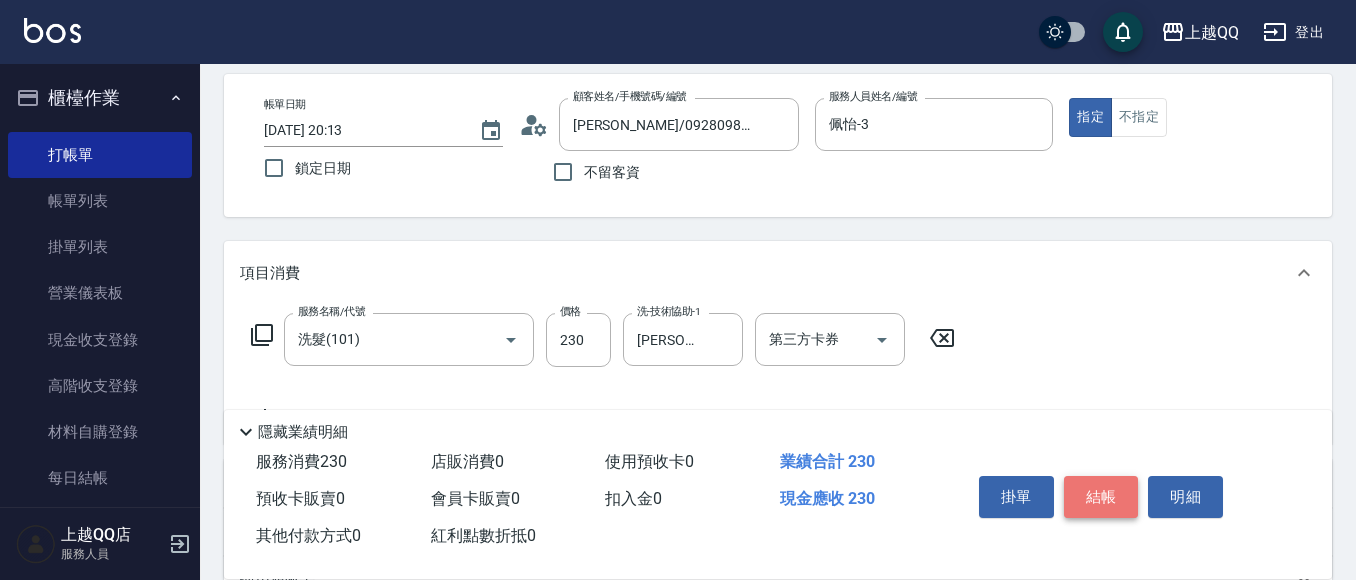 click on "結帳" at bounding box center [1101, 497] 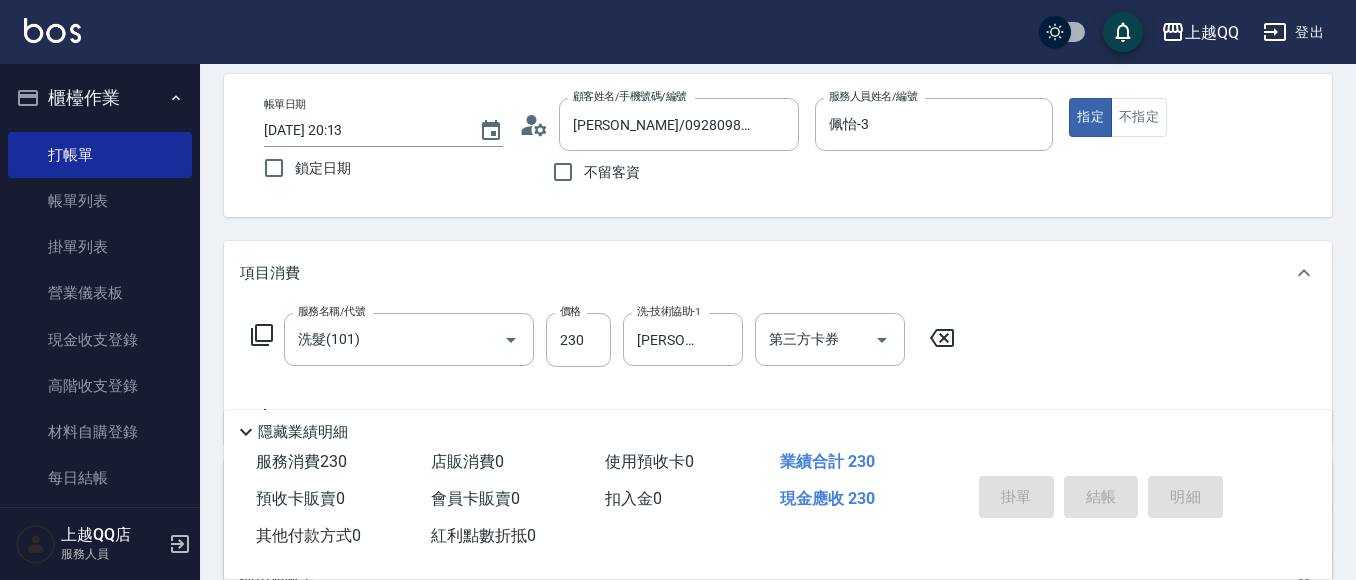 type 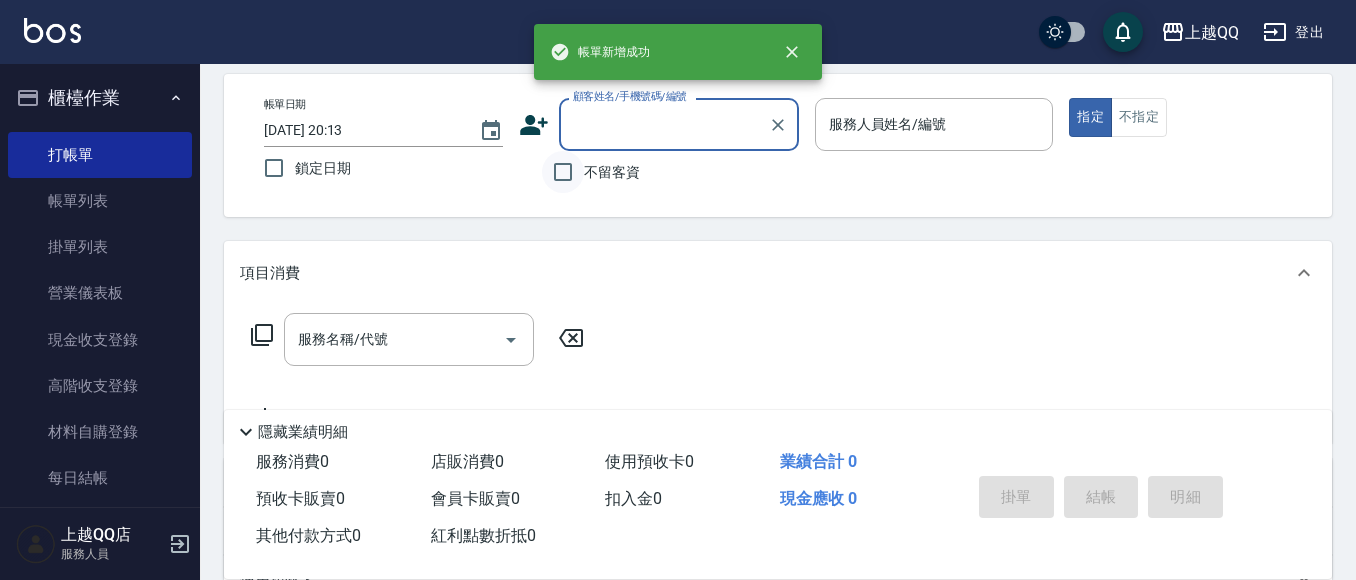 click on "不留客資" at bounding box center [563, 172] 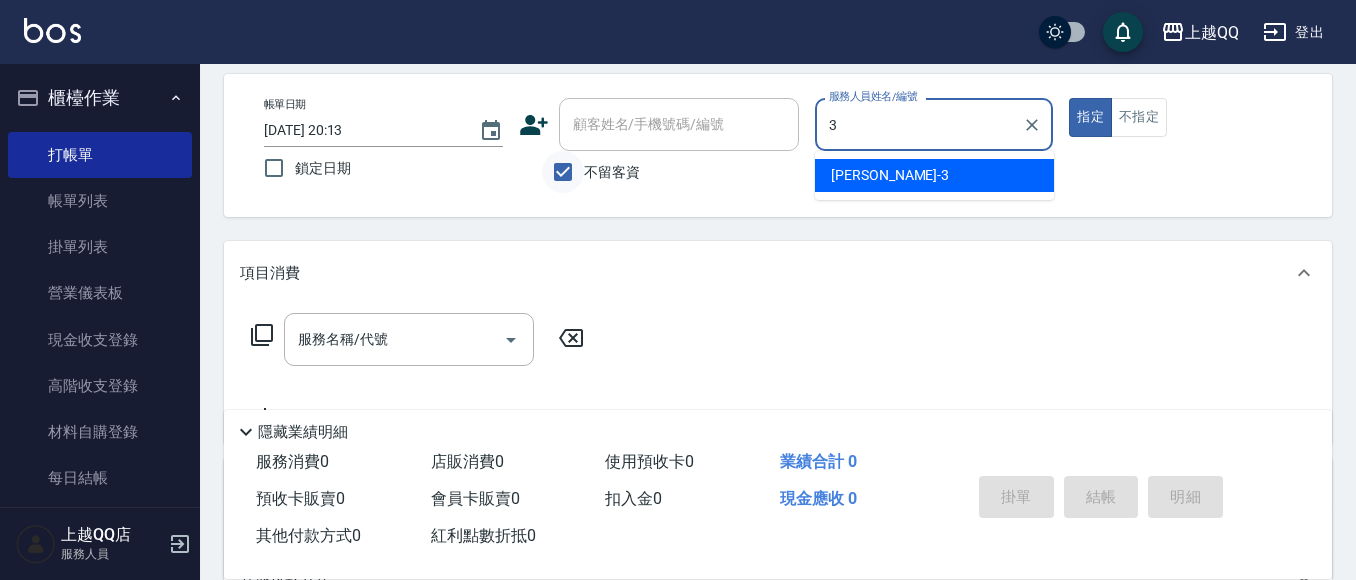 type on "佩怡-3" 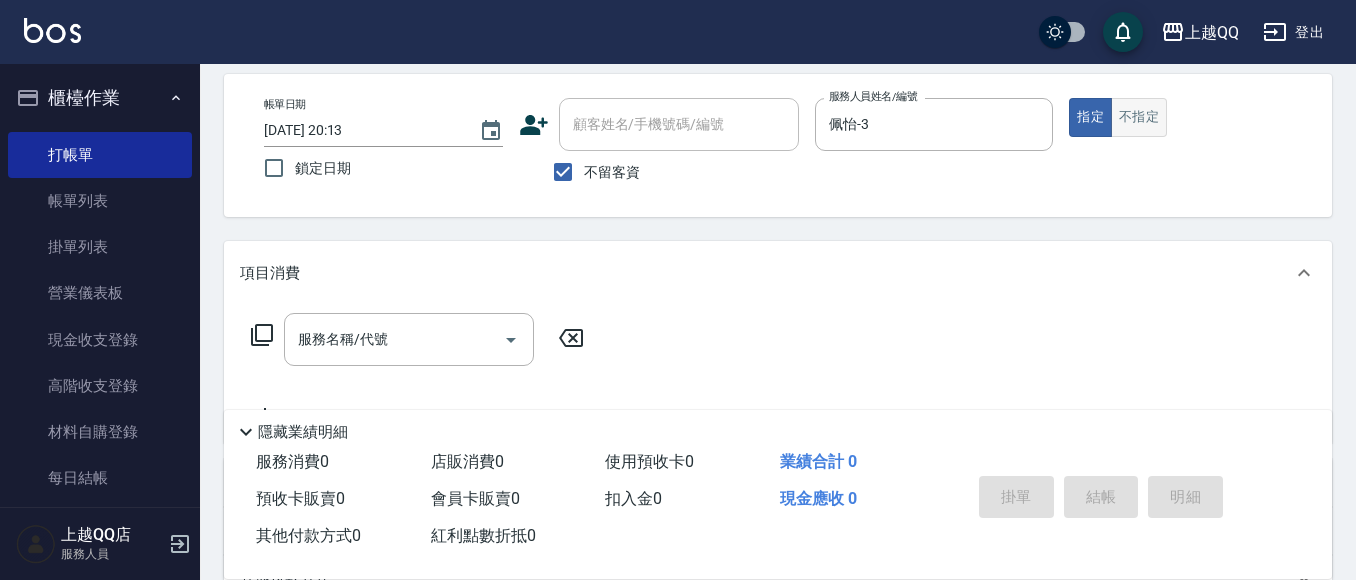 drag, startPoint x: 1153, startPoint y: 110, endPoint x: 1144, endPoint y: 126, distance: 18.35756 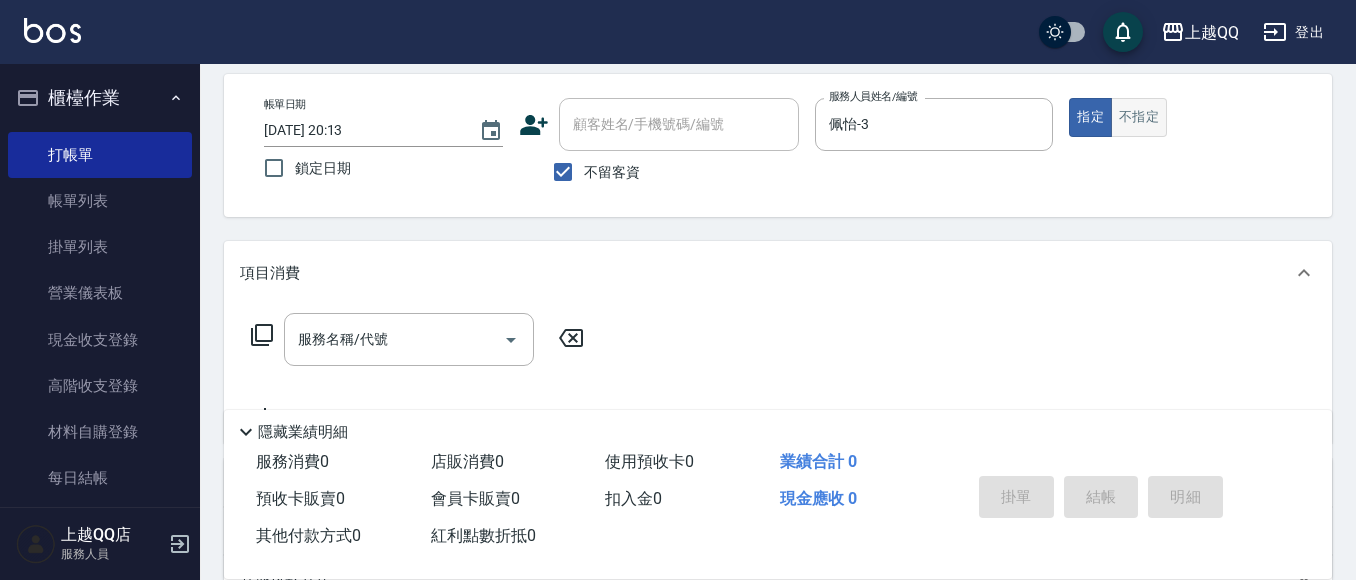 click on "不指定" at bounding box center [1139, 117] 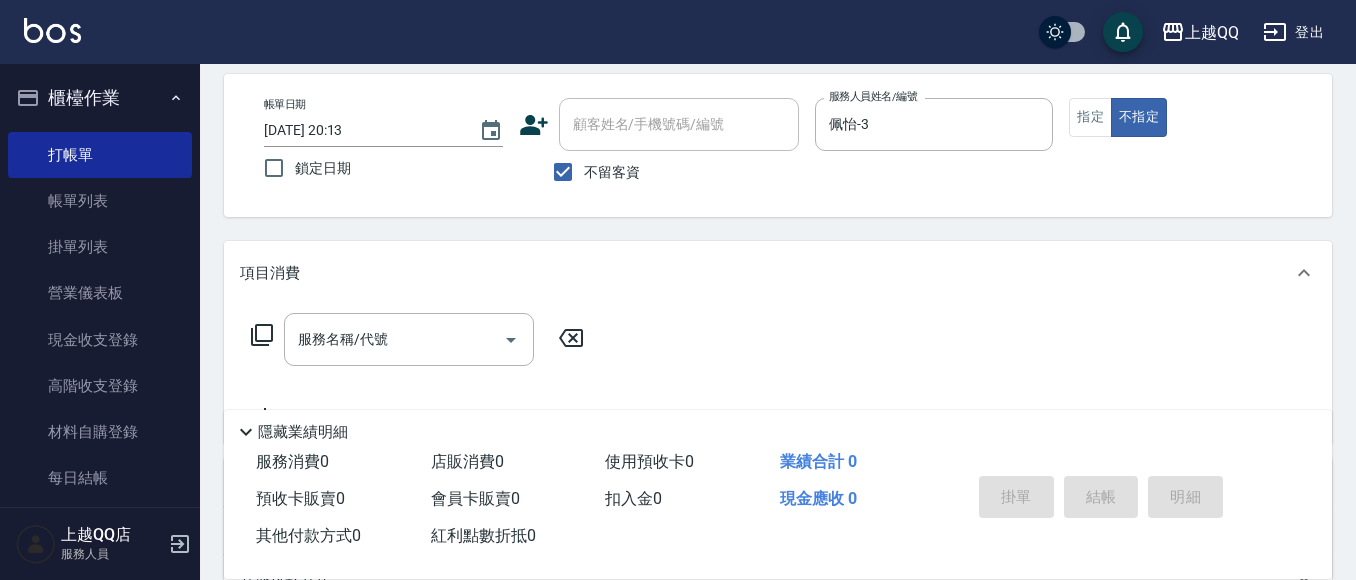 type on "false" 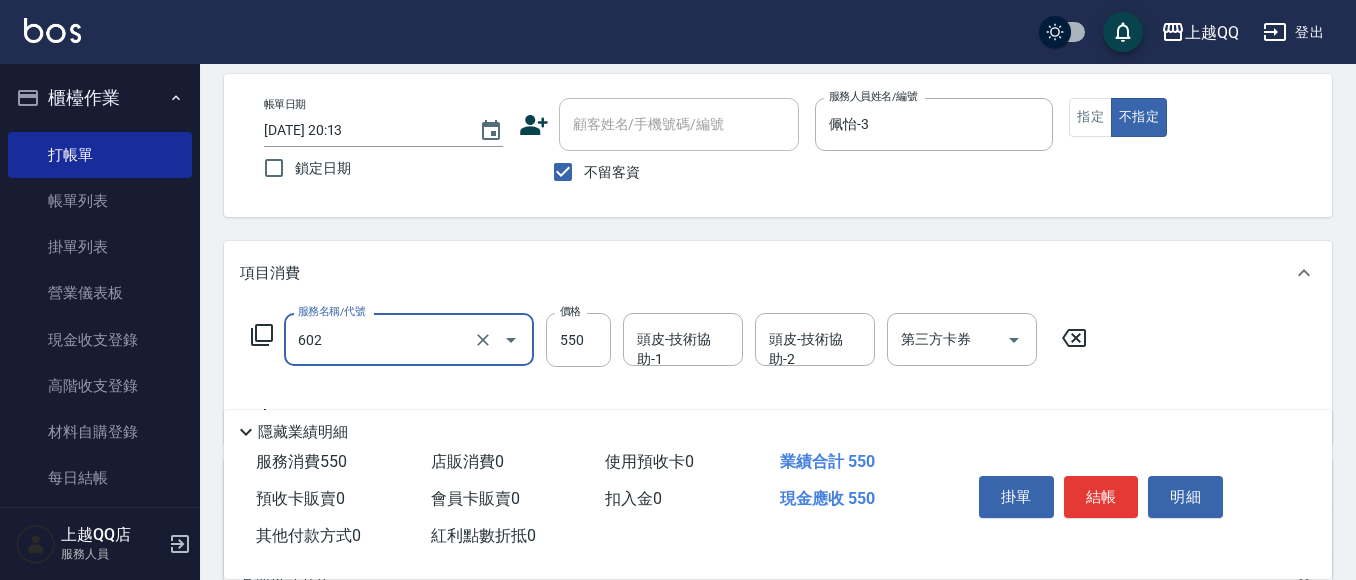 type on "髮原素清潔舒醒頭皮洗(602)" 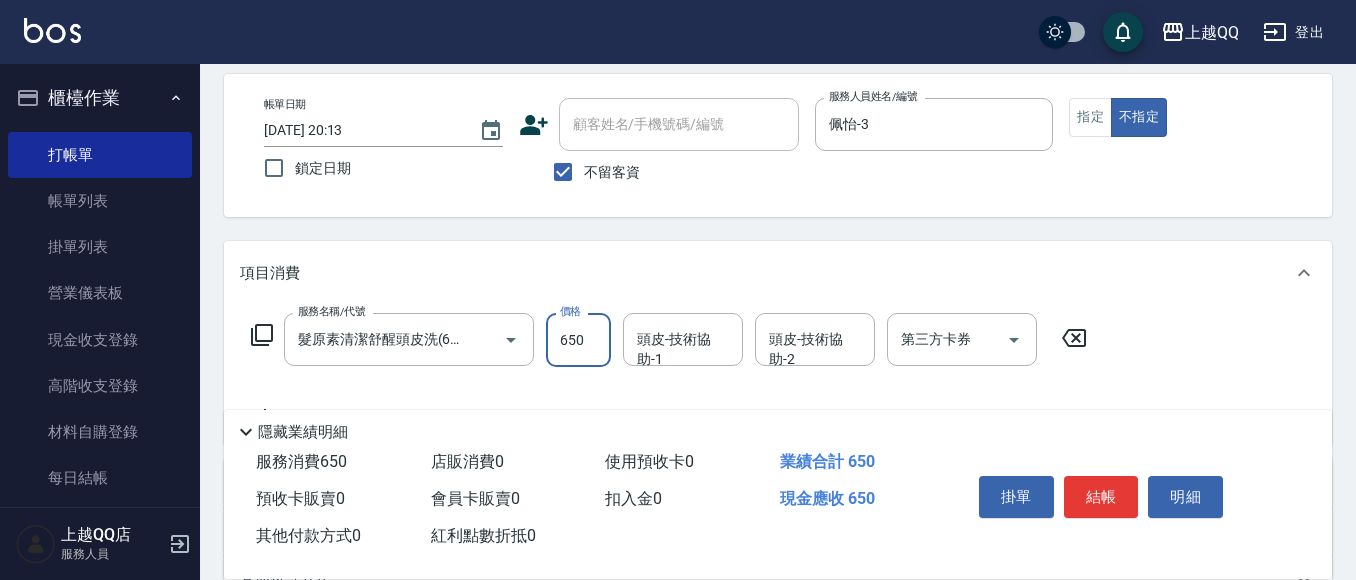 type on "650" 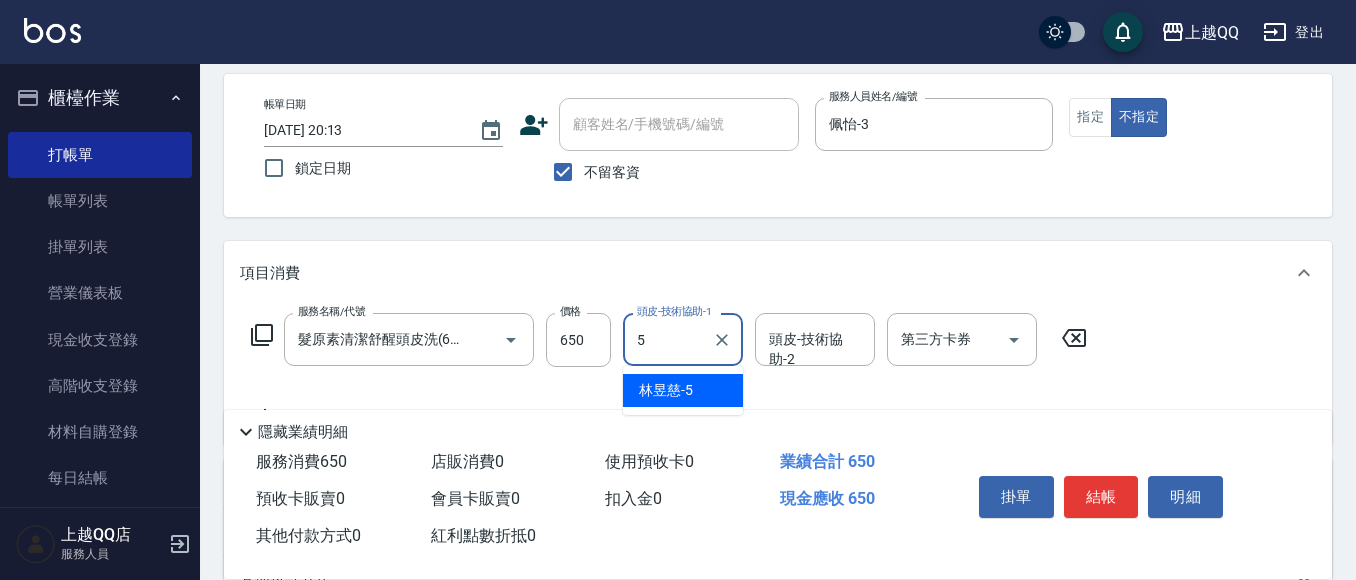 type on "[PERSON_NAME]5" 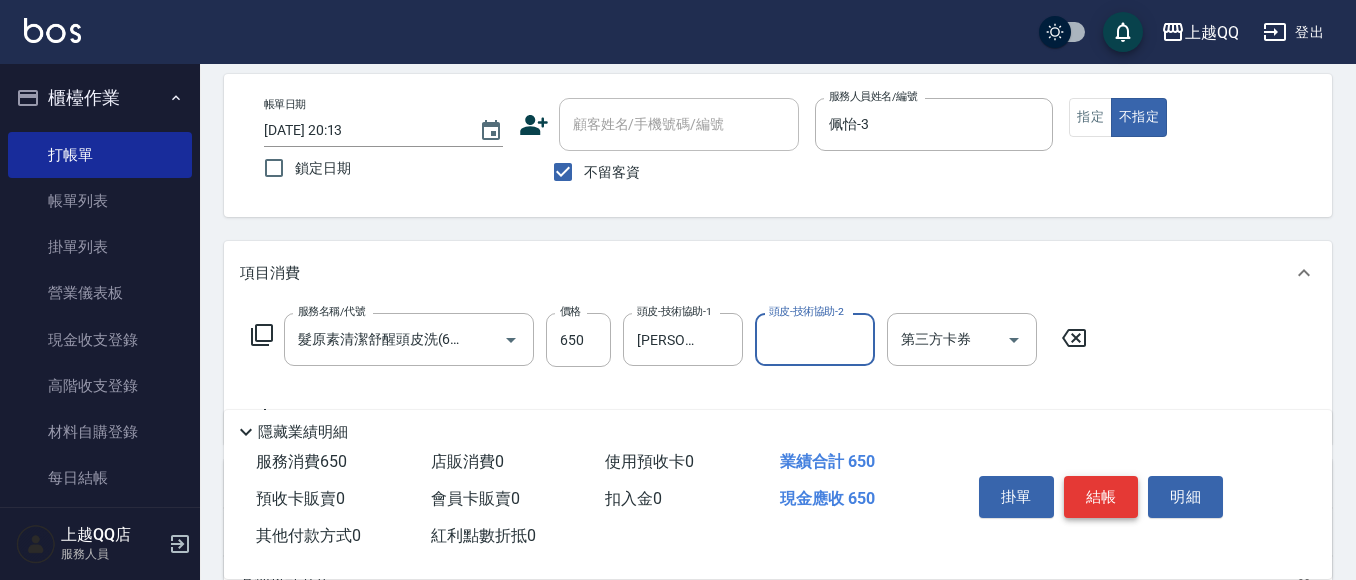 click on "結帳" at bounding box center [1101, 497] 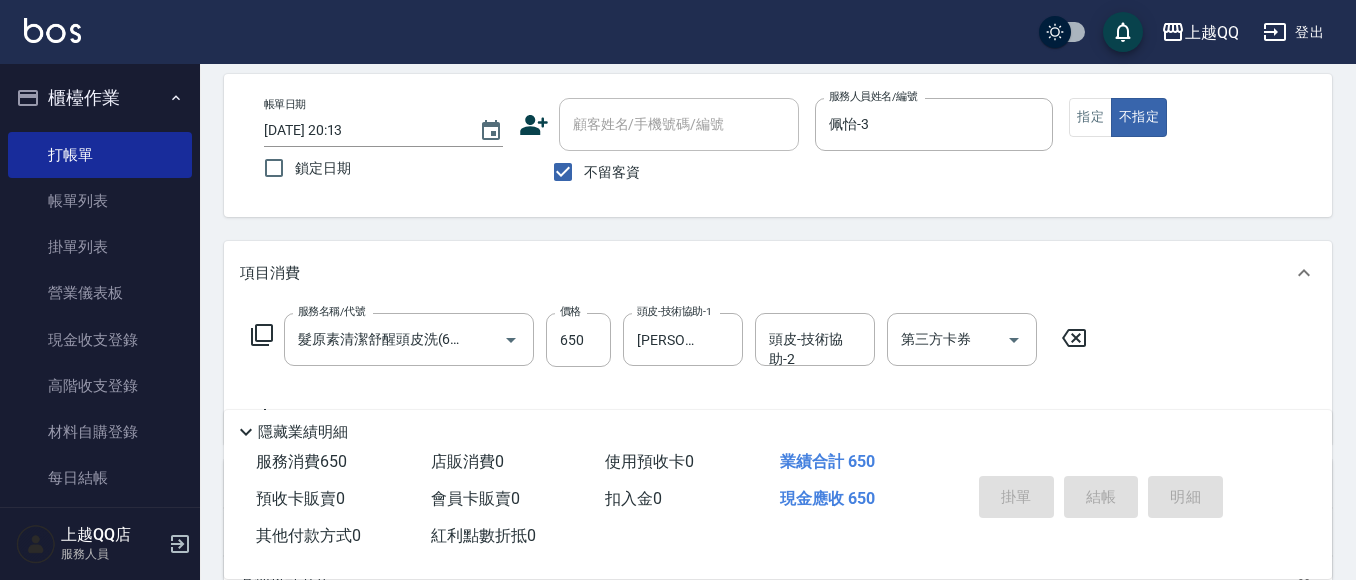 type 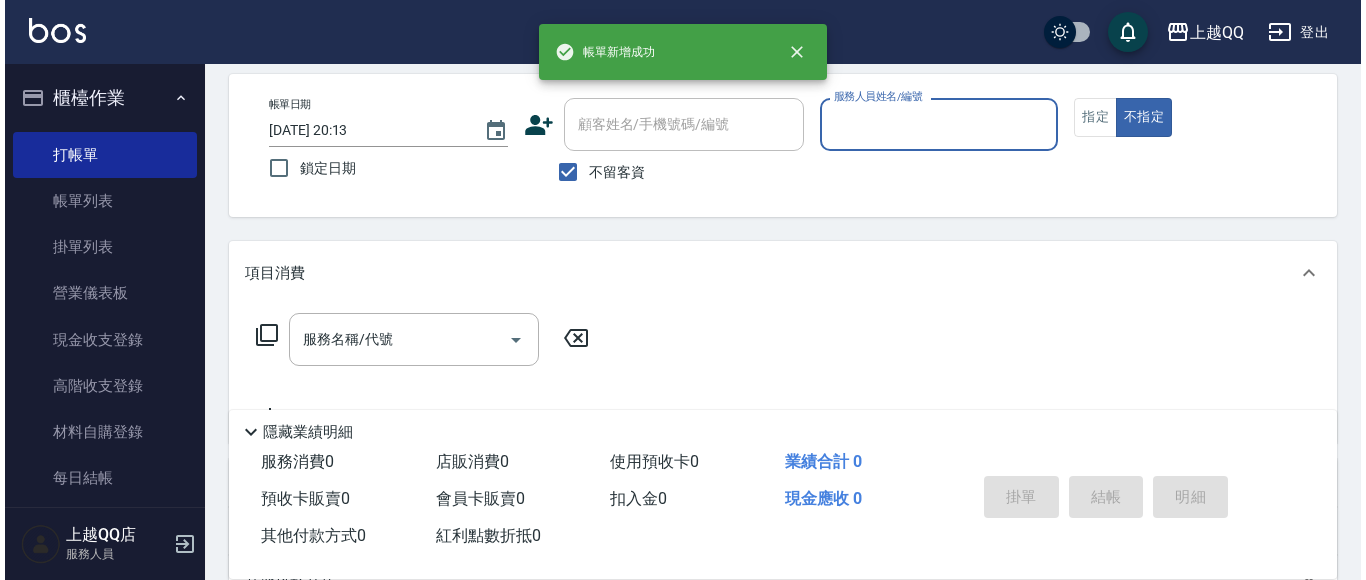 scroll, scrollTop: 0, scrollLeft: 0, axis: both 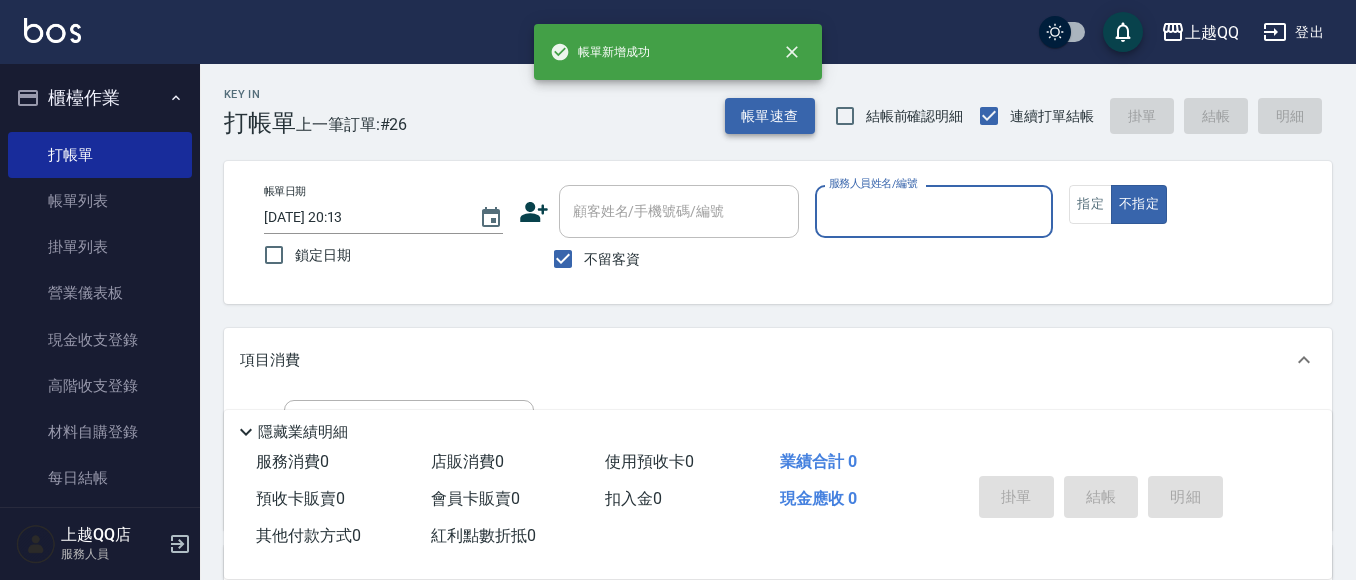 click on "帳單速查" at bounding box center [770, 116] 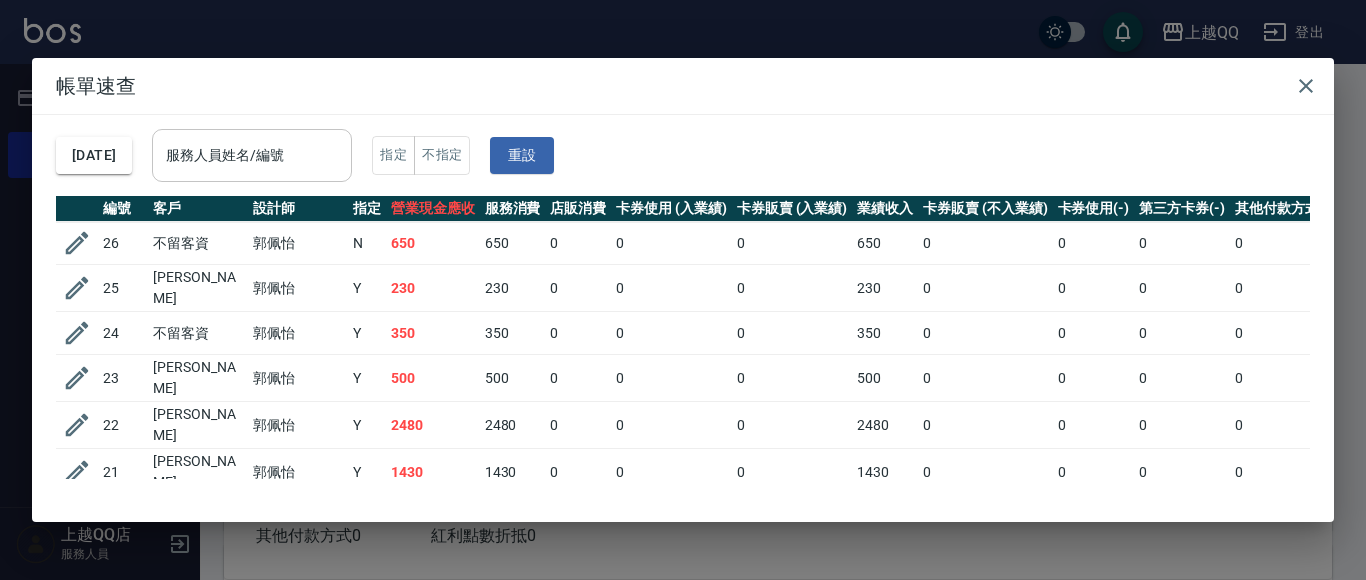 drag, startPoint x: 354, startPoint y: 153, endPoint x: 425, endPoint y: 165, distance: 72.00694 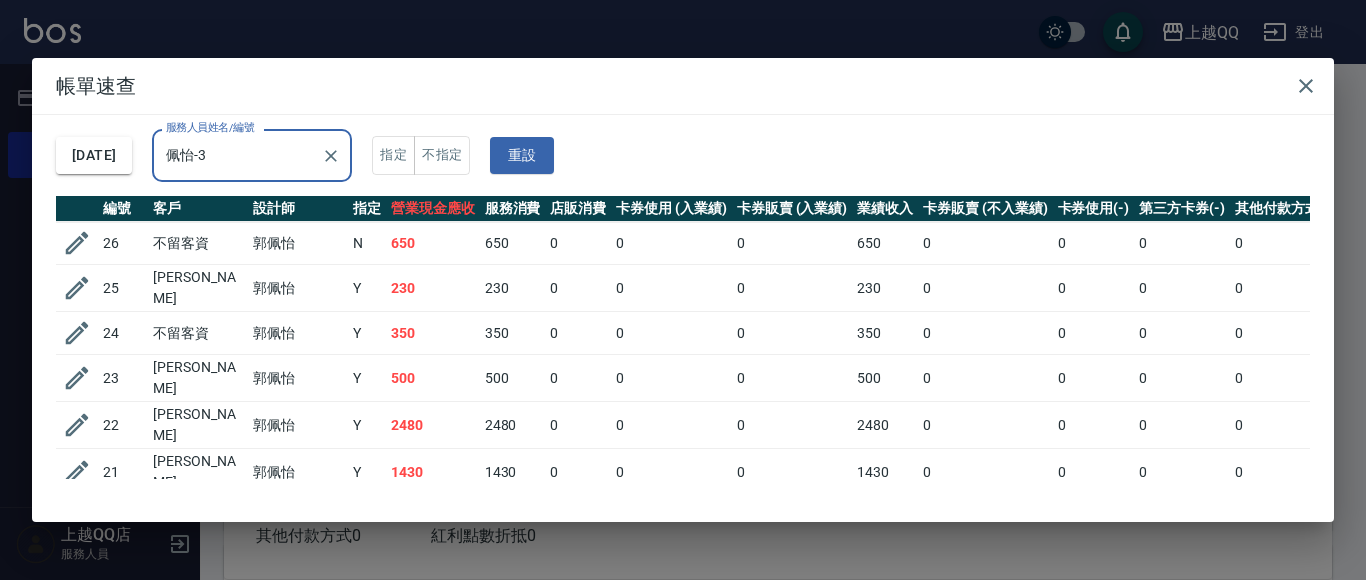 type on "佩怡-3" 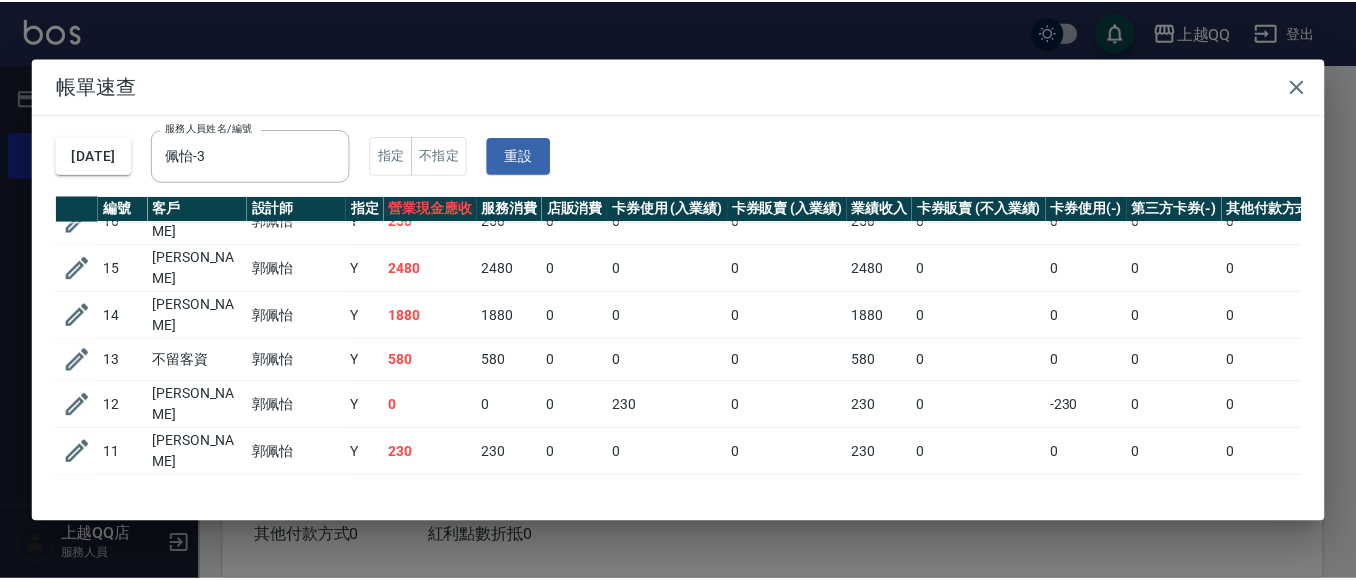 scroll, scrollTop: 517, scrollLeft: 0, axis: vertical 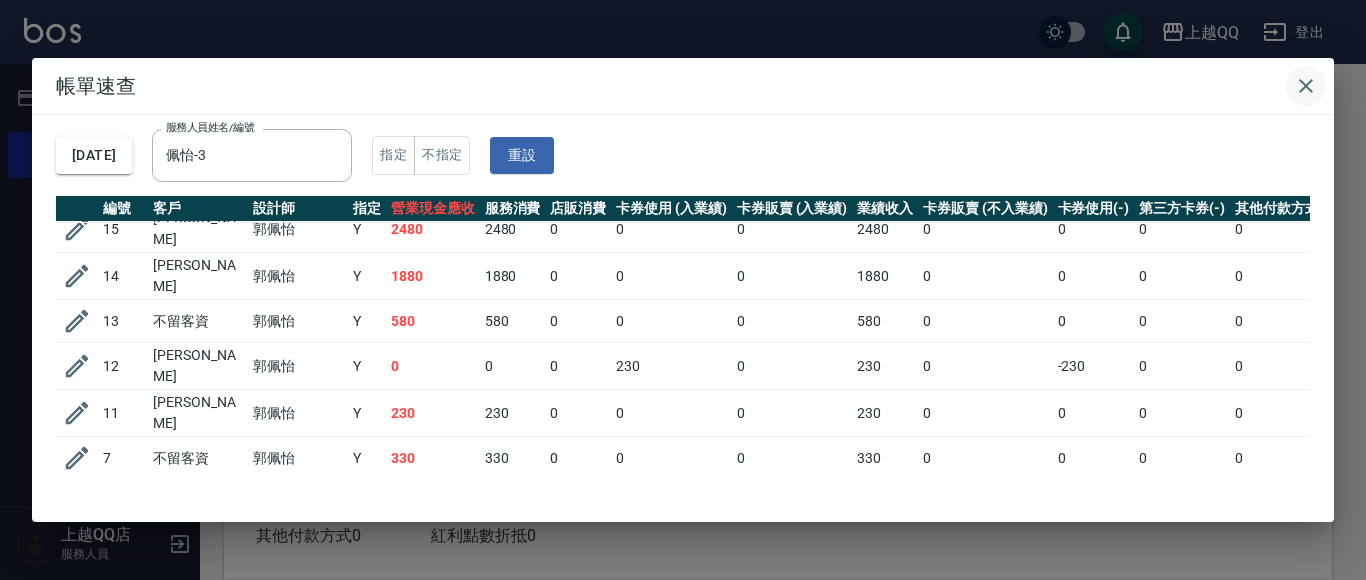 click 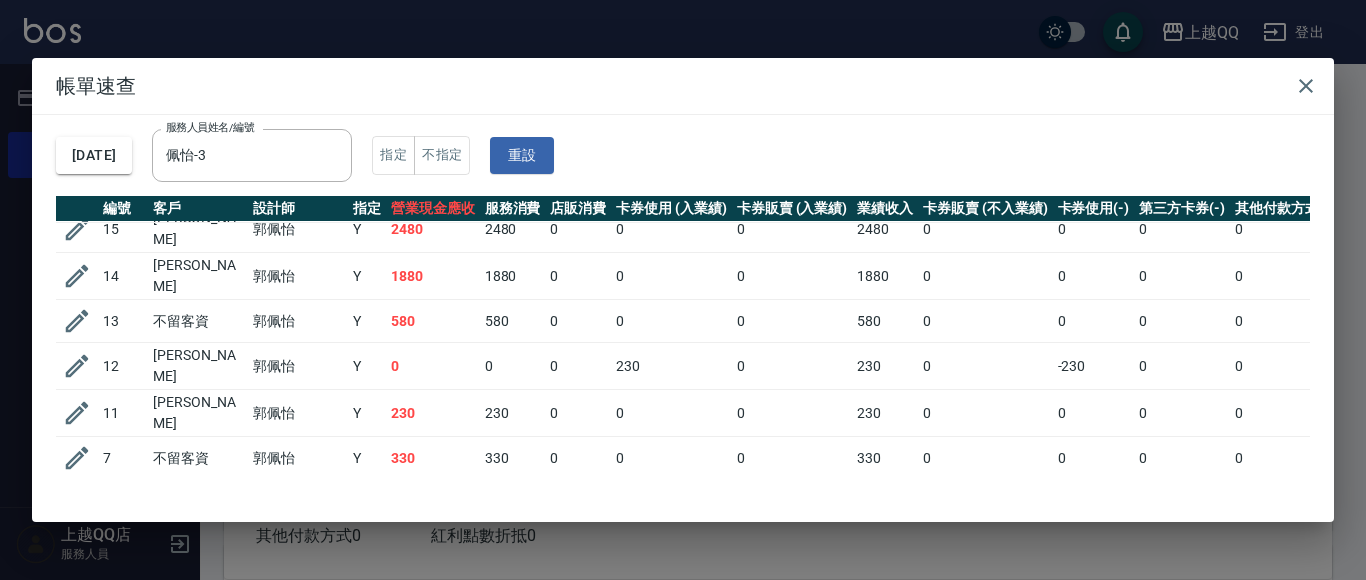 type 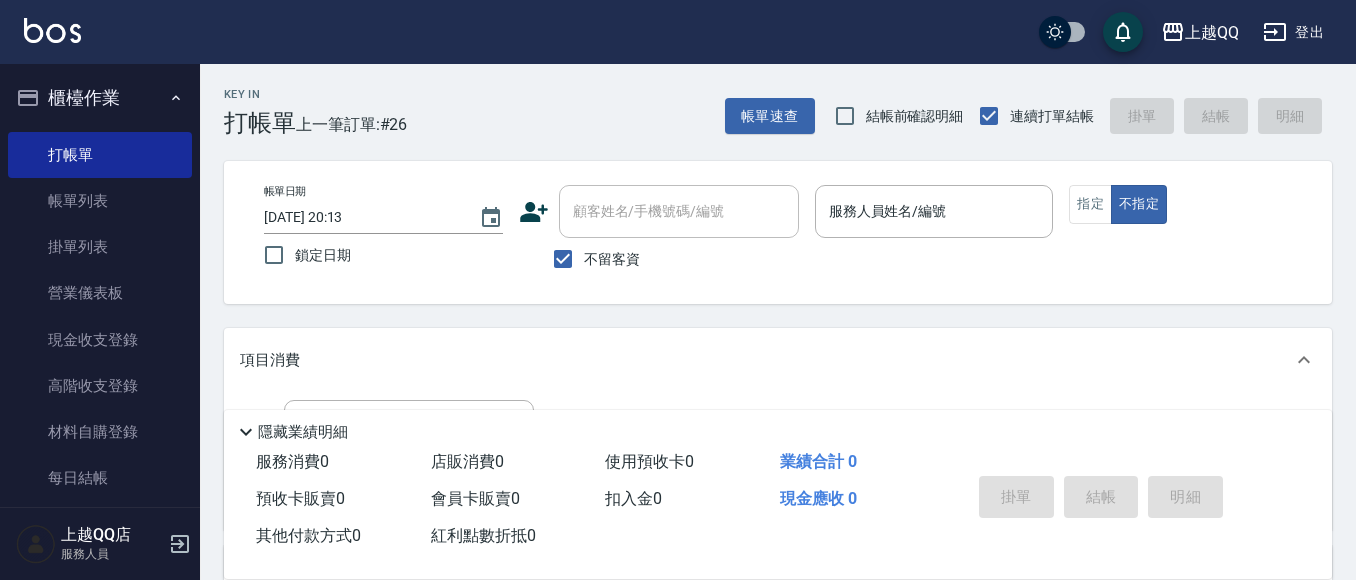 drag, startPoint x: 574, startPoint y: 260, endPoint x: 638, endPoint y: 200, distance: 87.72685 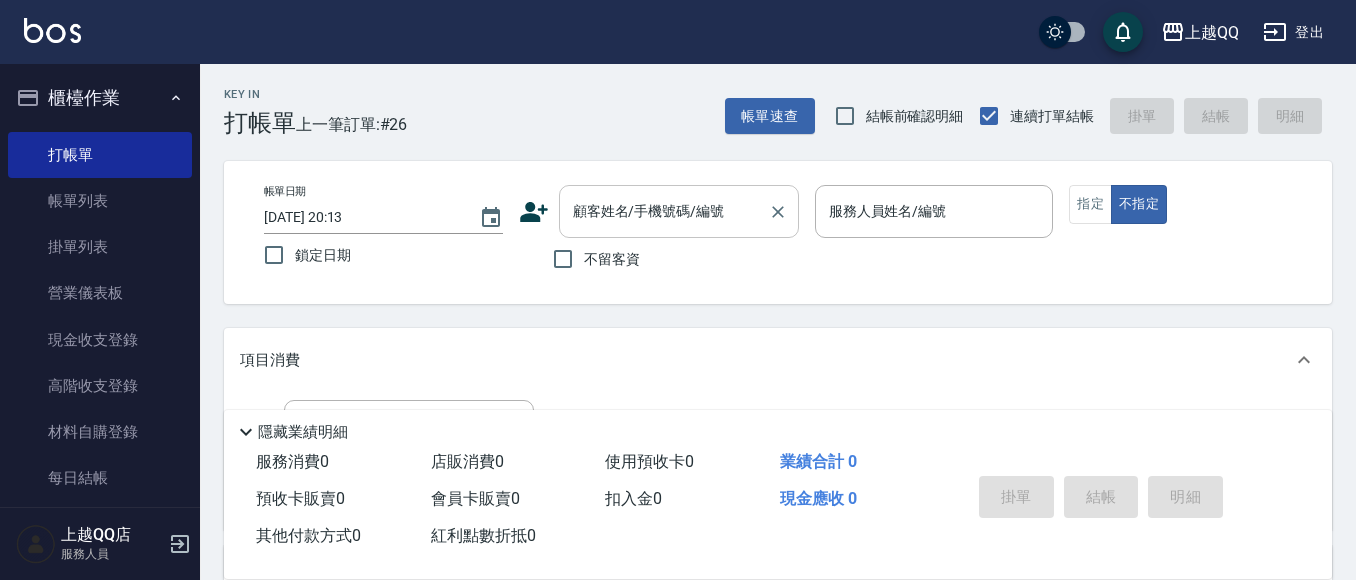 click on "顧客姓名/手機號碼/編號 顧客姓名/手機號碼/編號" at bounding box center [679, 211] 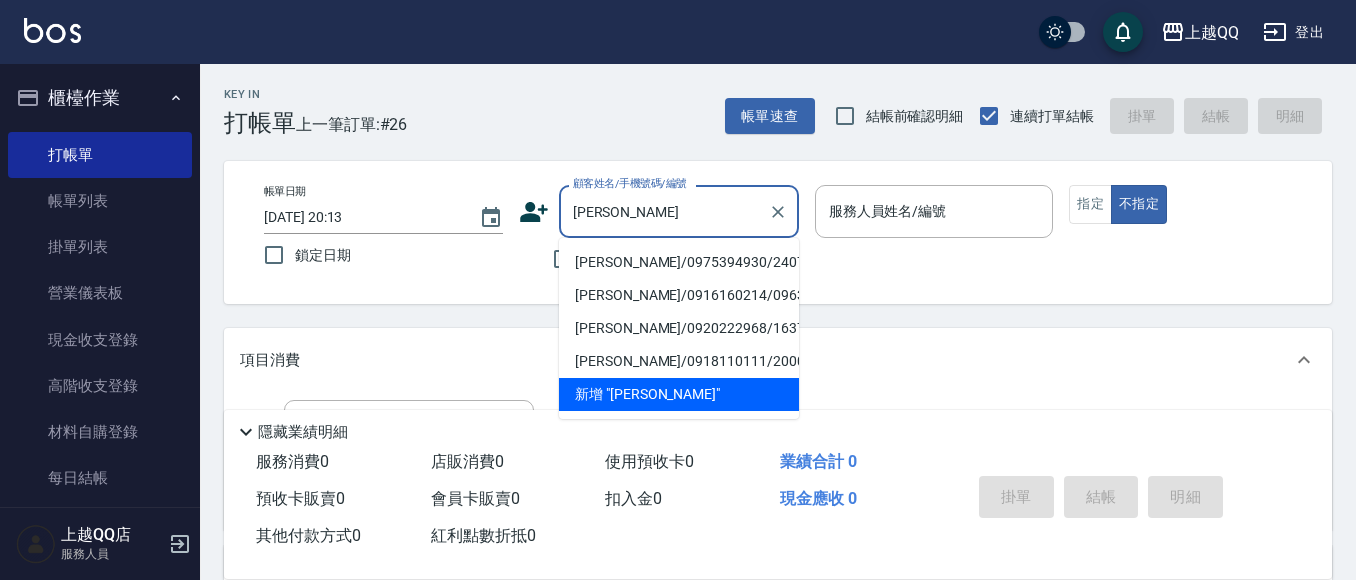 click on "[PERSON_NAME]/0975394930/2407" at bounding box center [679, 262] 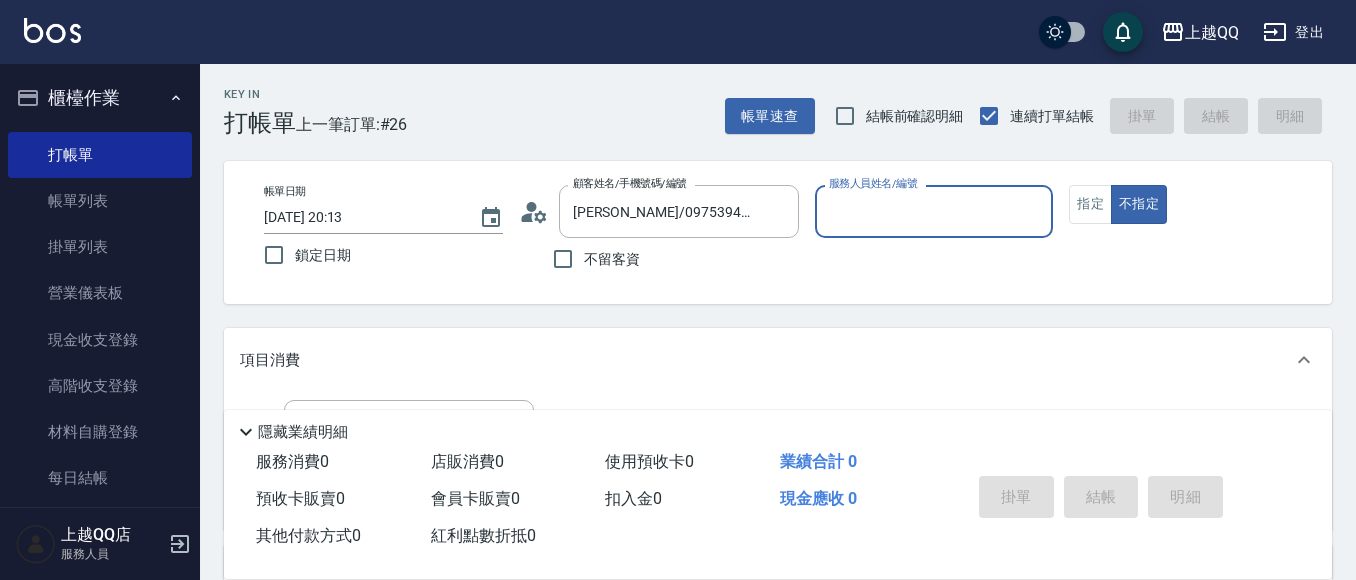 type on "佩怡-3" 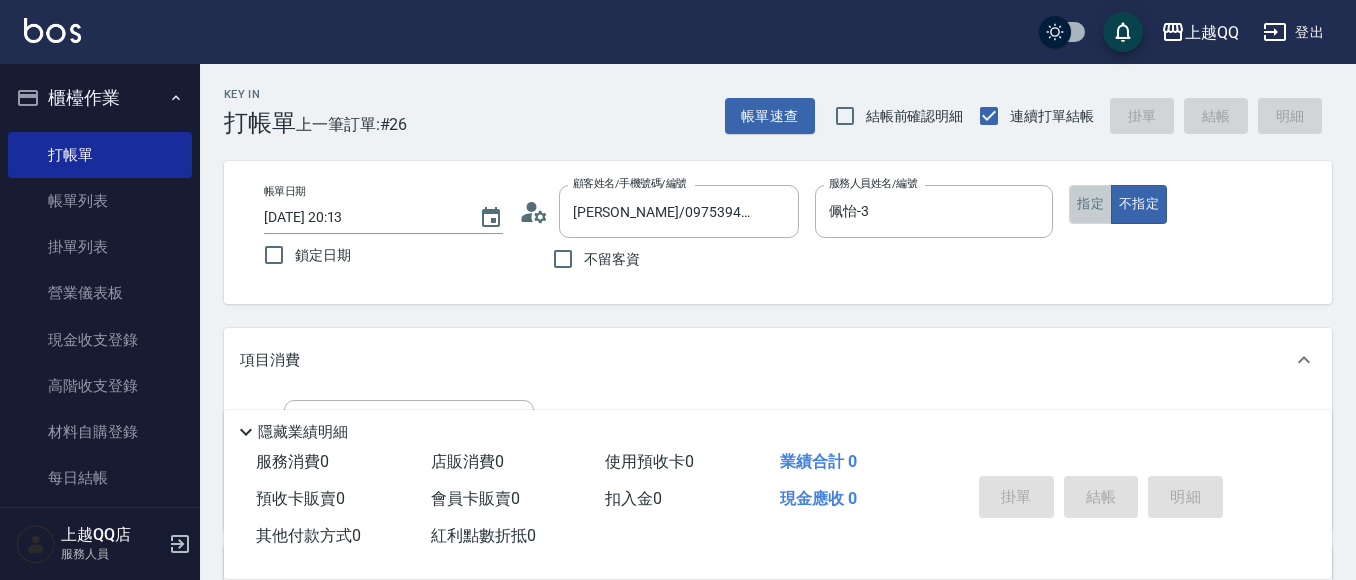 click on "指定" at bounding box center (1090, 204) 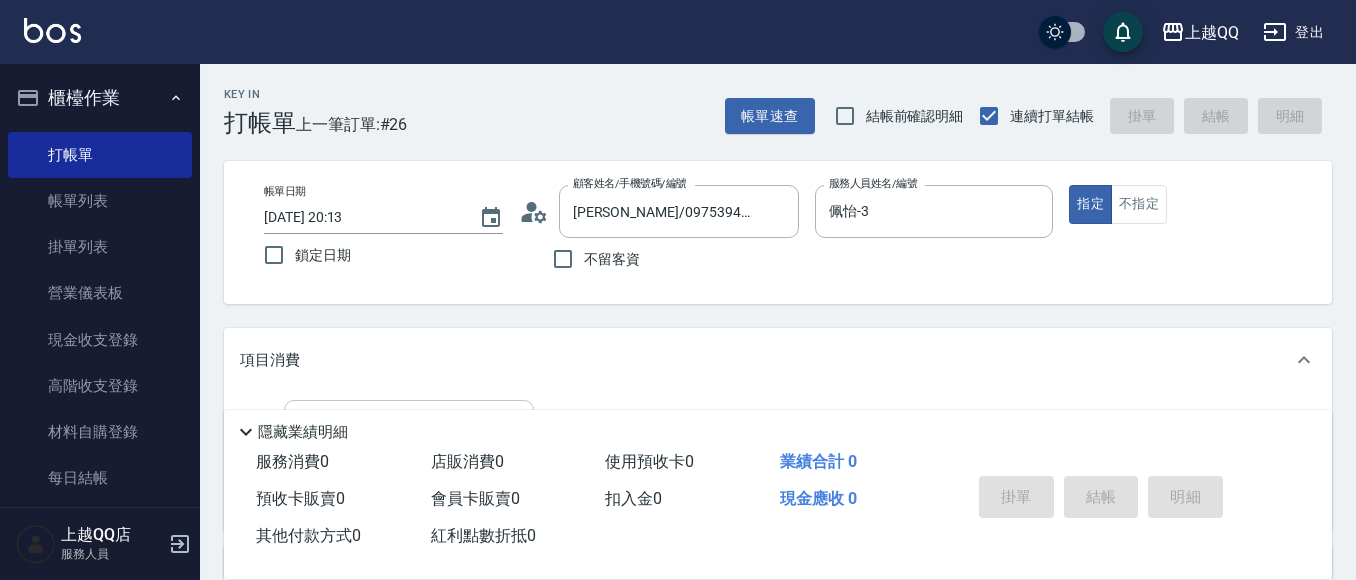scroll, scrollTop: 123, scrollLeft: 0, axis: vertical 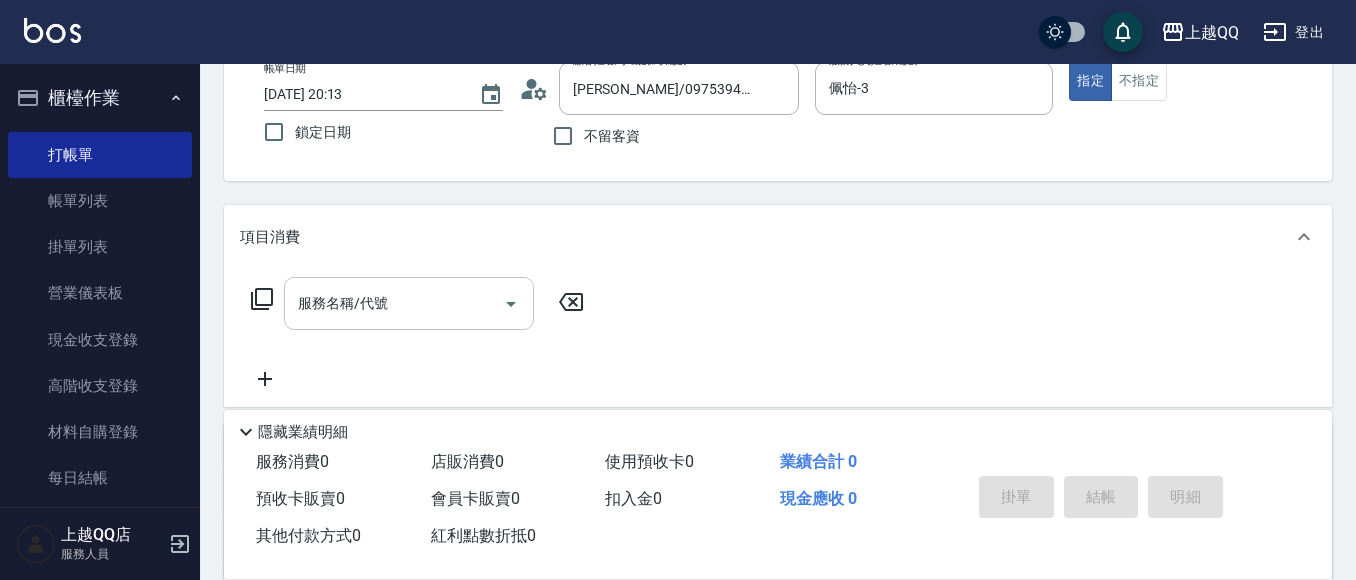 click on "服務名稱/代號" at bounding box center (409, 303) 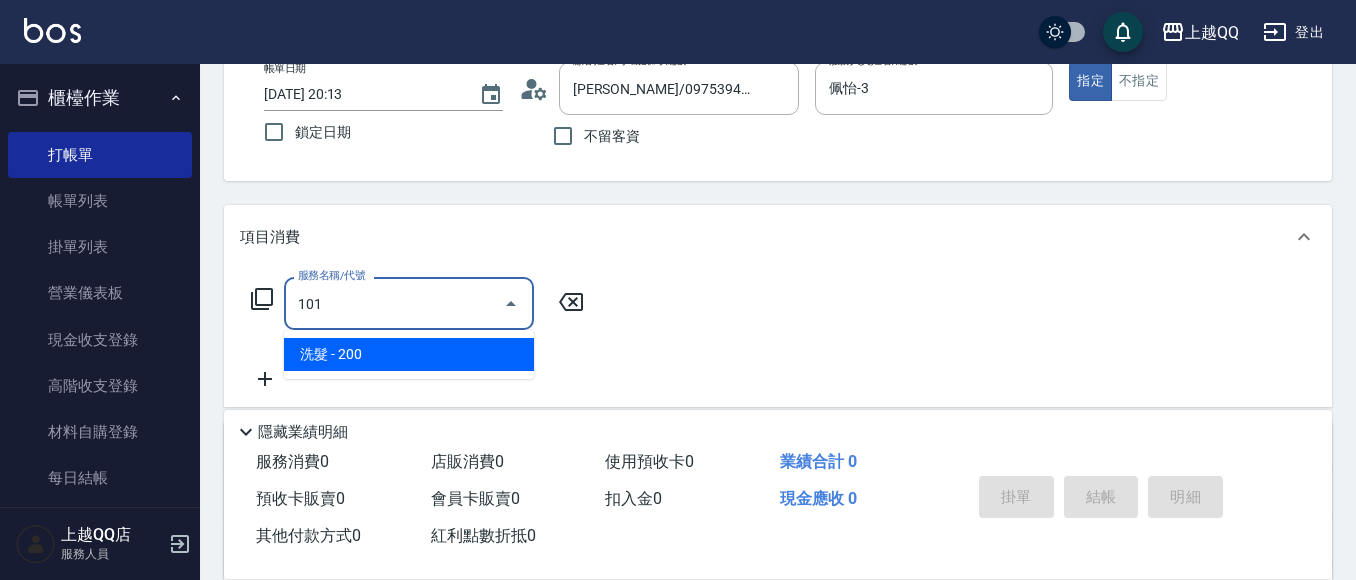 type on "洗髮(101)" 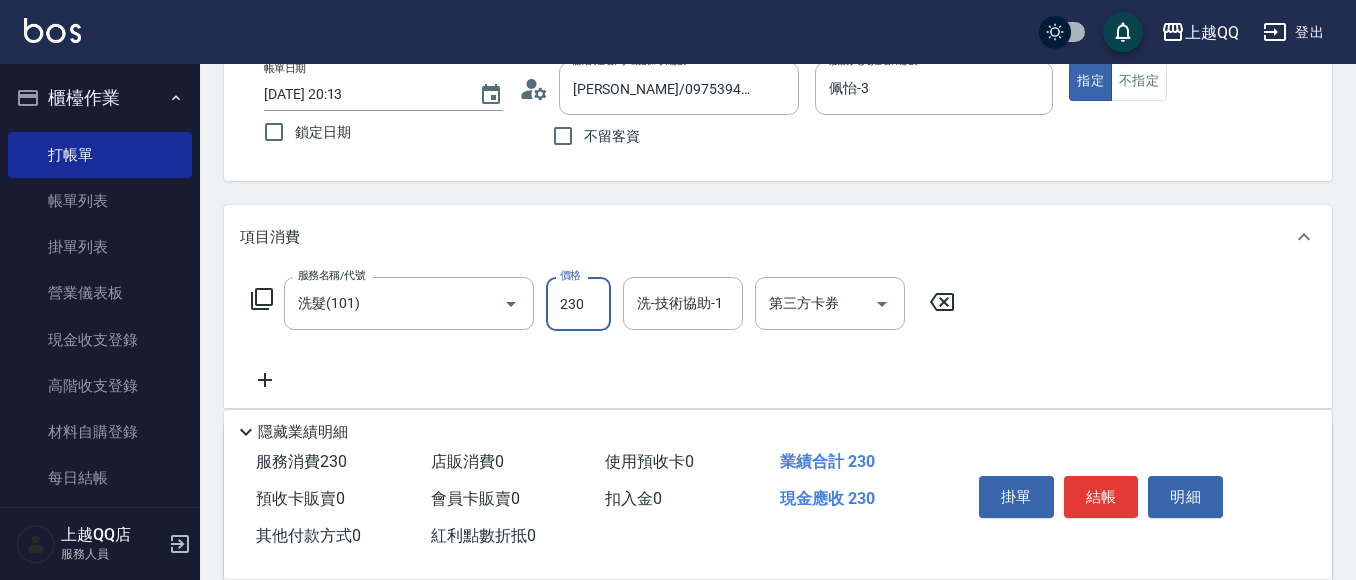 type on "230" 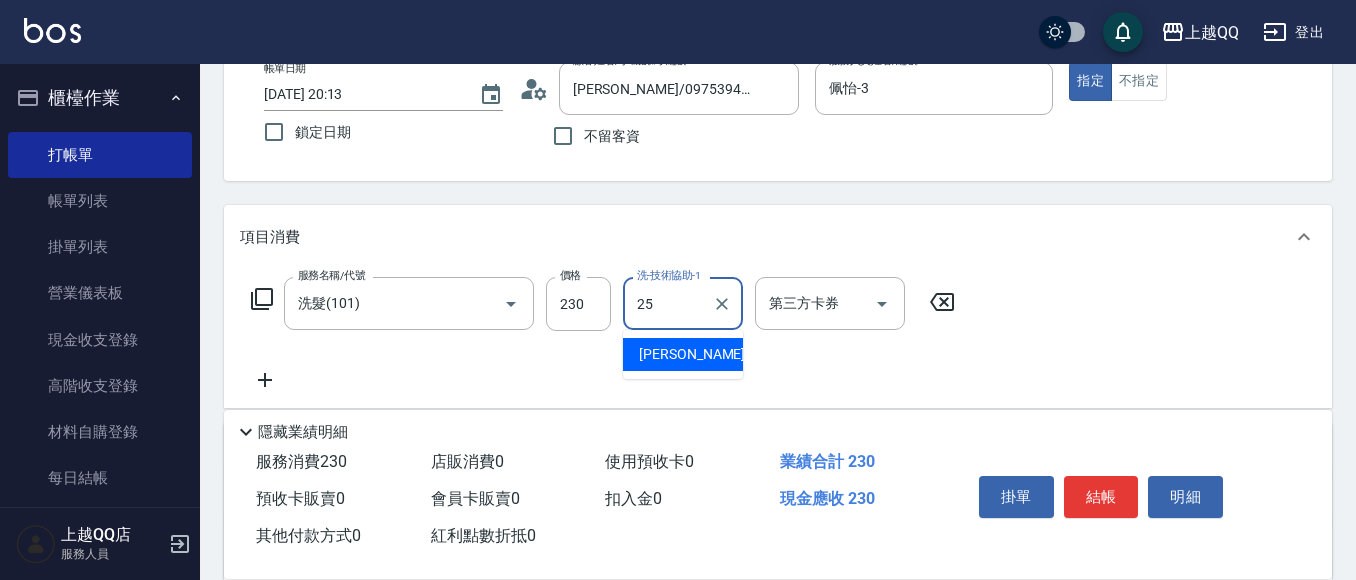 type on "[PERSON_NAME]-25" 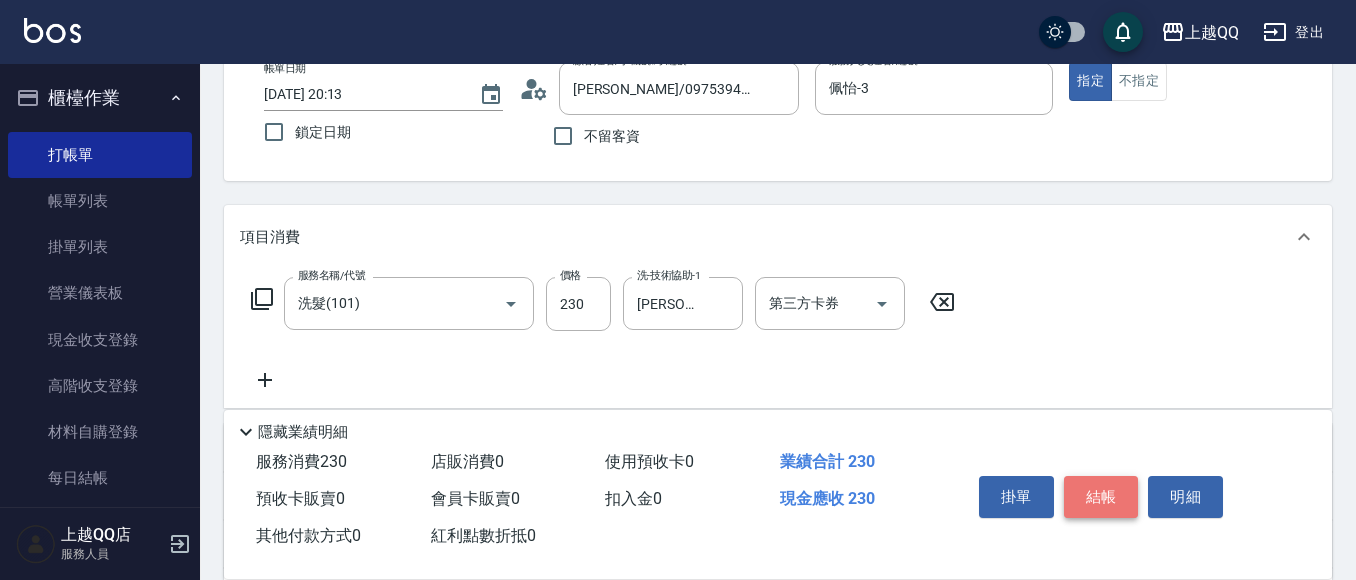 click on "結帳" at bounding box center (1101, 497) 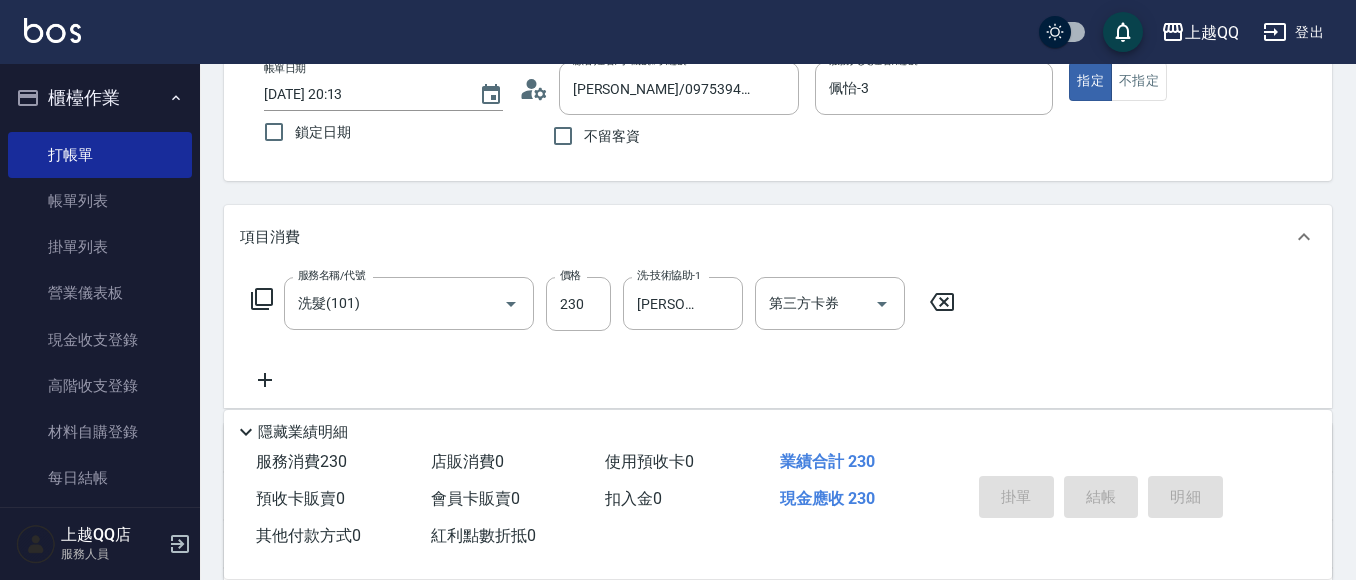 type on "[DATE] 20:14" 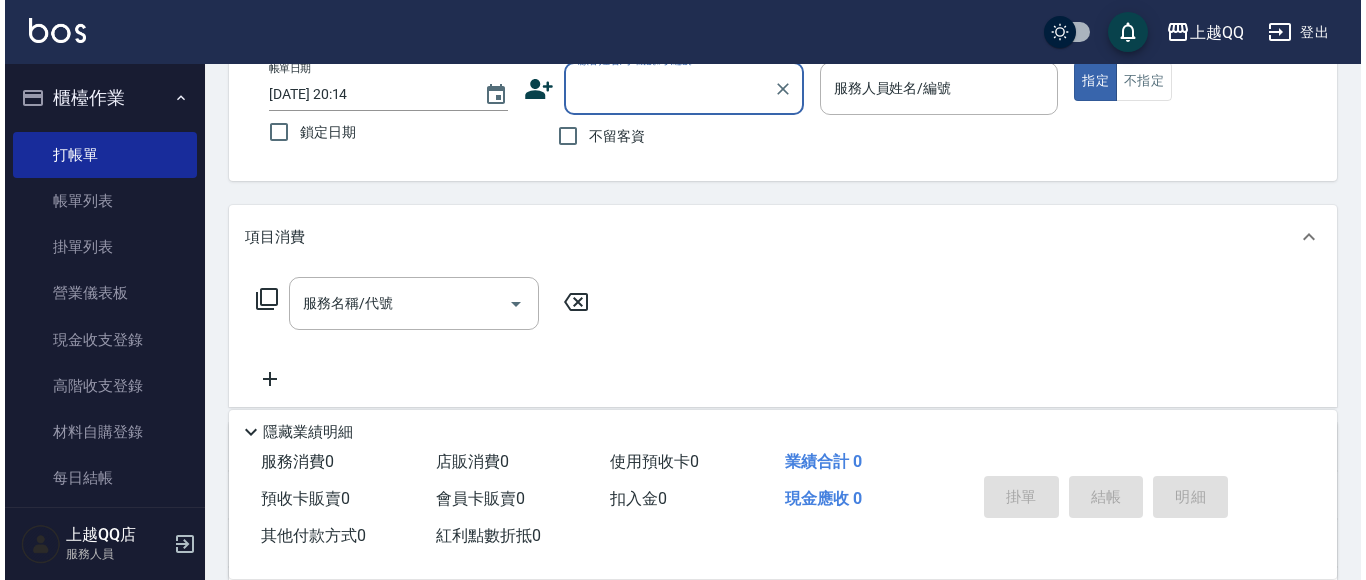 scroll, scrollTop: 0, scrollLeft: 0, axis: both 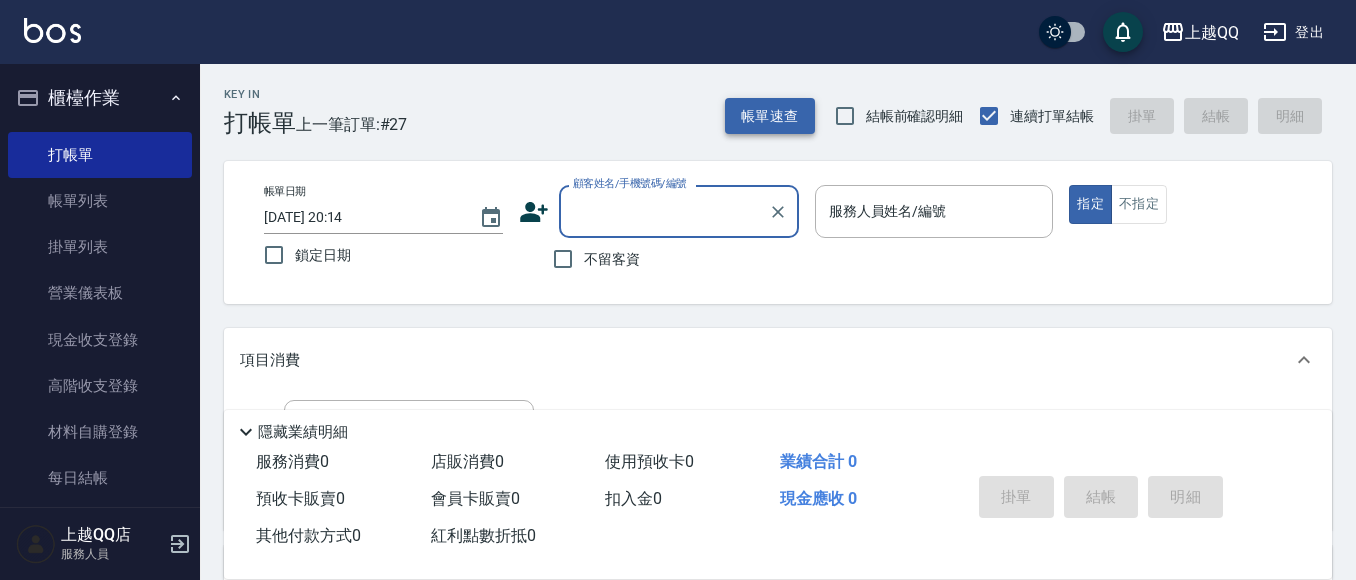 click on "帳單速查" at bounding box center [770, 116] 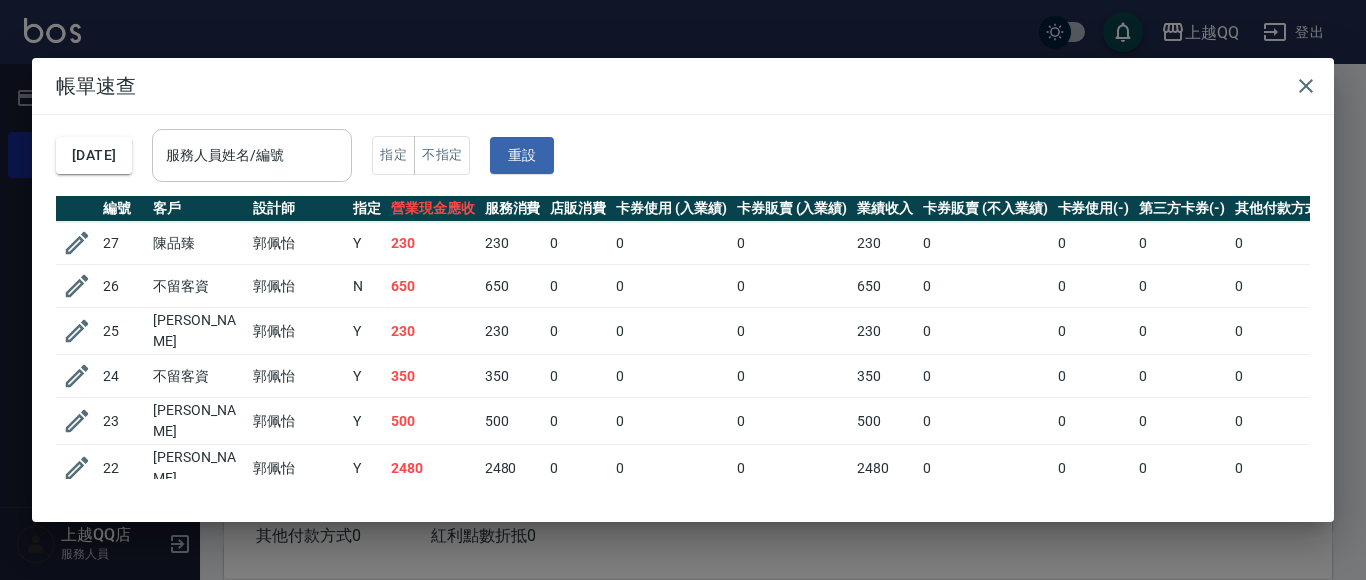 click on "服務人員姓名/編號" at bounding box center (252, 155) 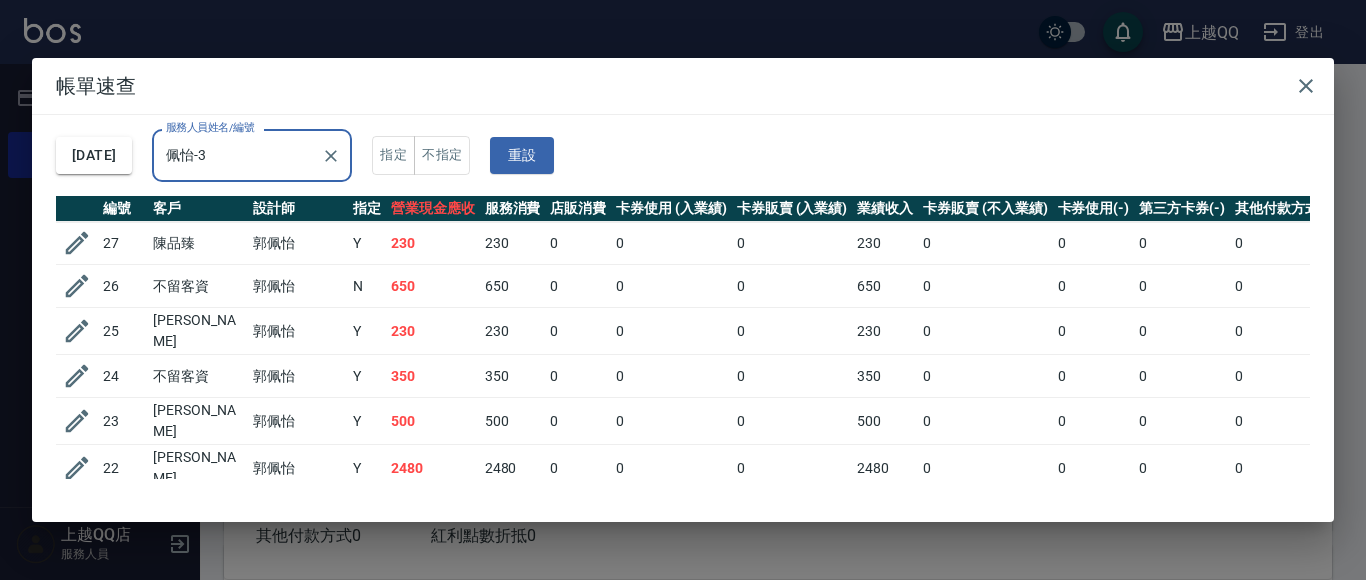 type on "佩怡-3" 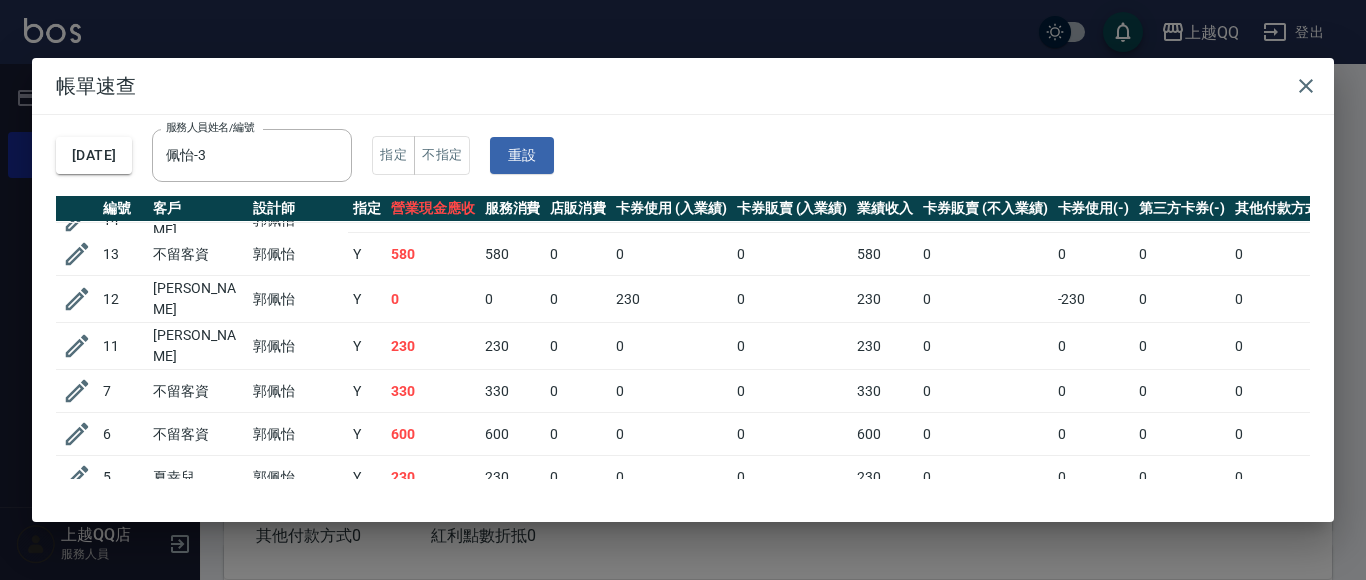scroll, scrollTop: 732, scrollLeft: 0, axis: vertical 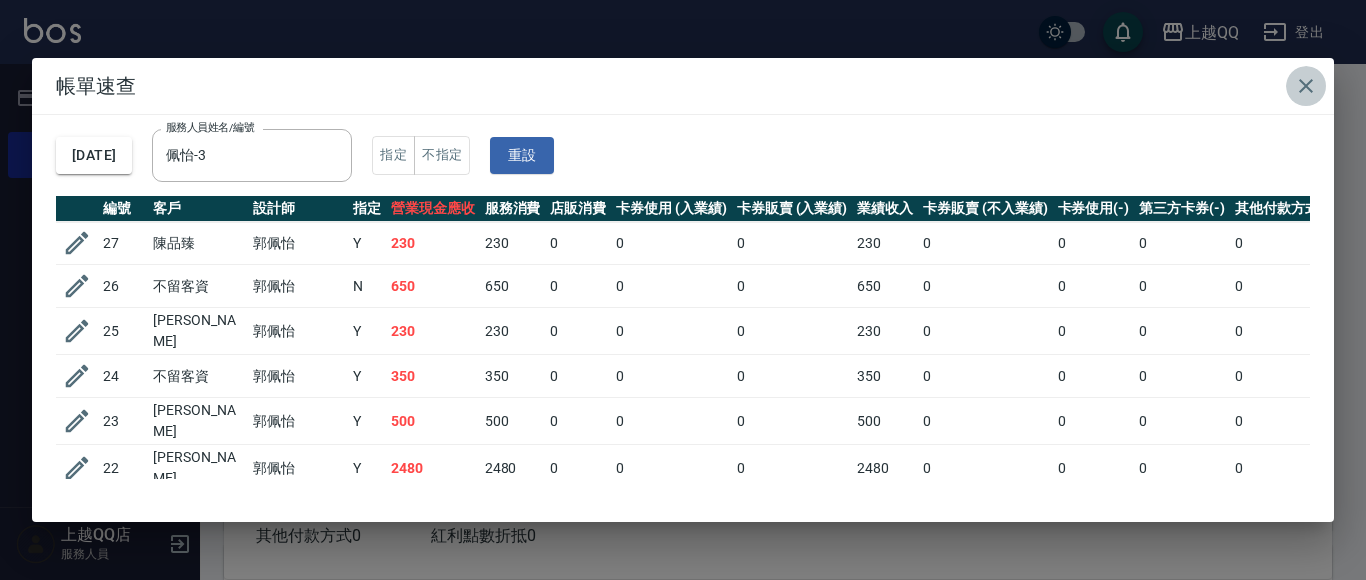 click 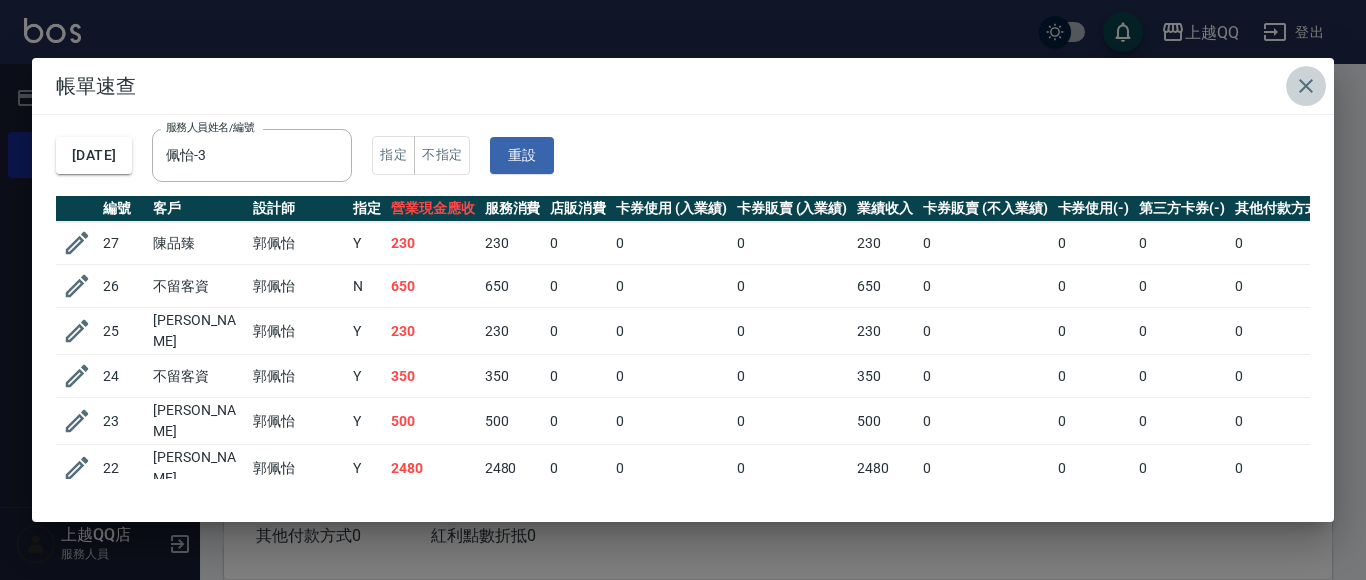 type 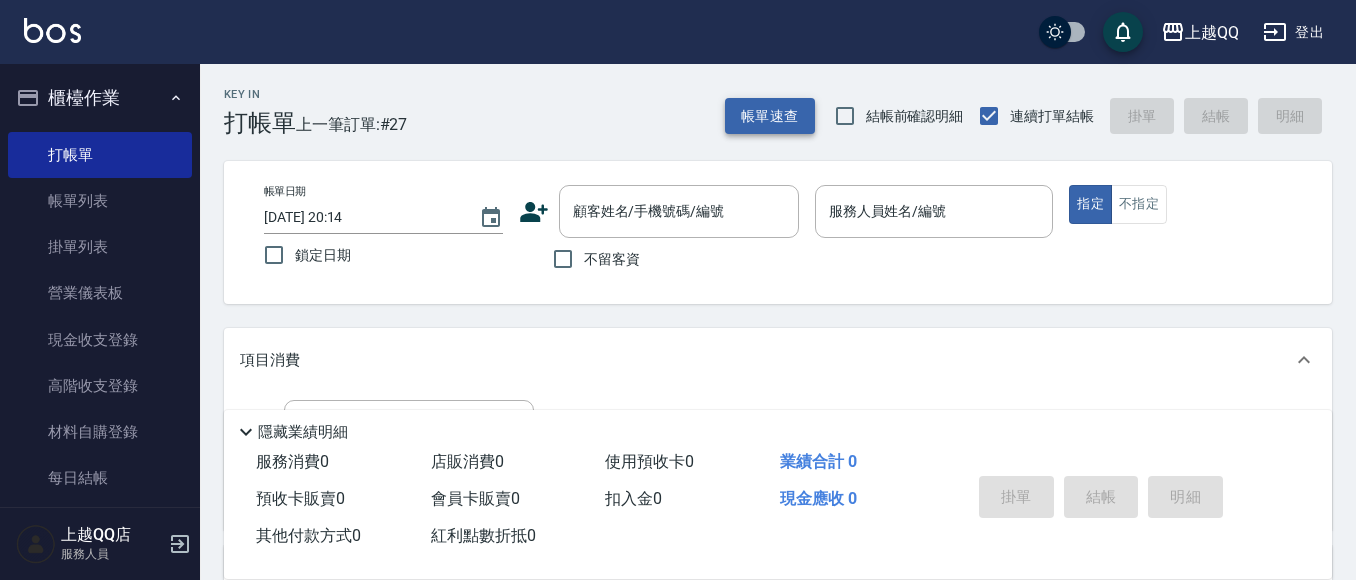 click on "帳單速查" at bounding box center (770, 116) 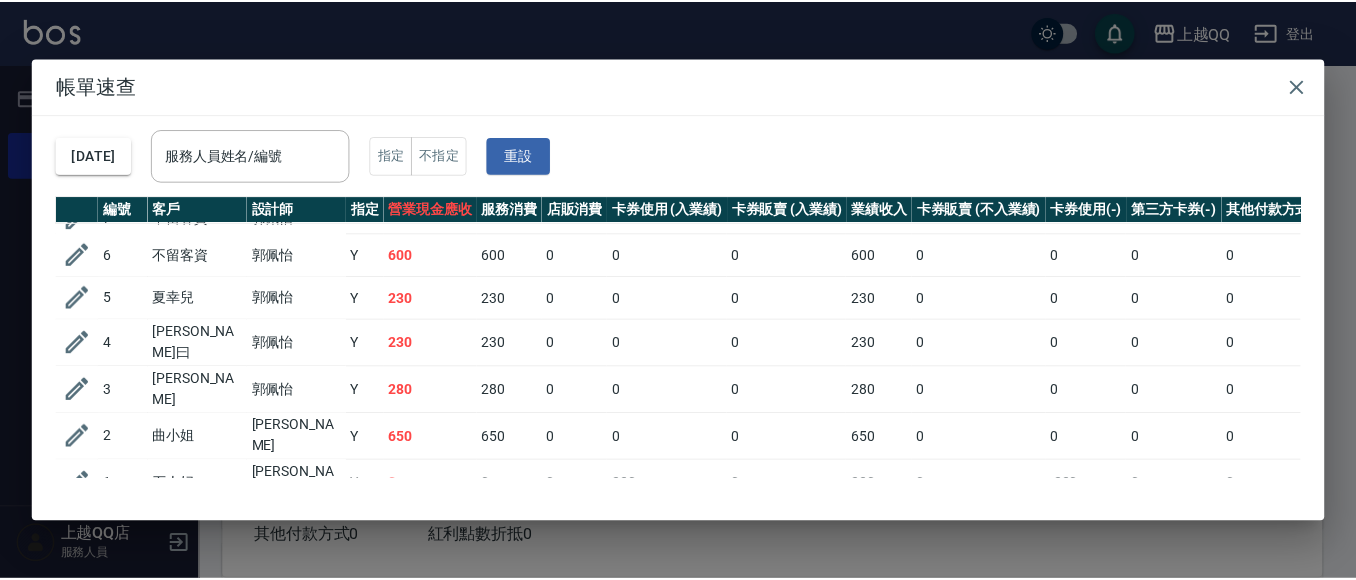 scroll, scrollTop: 0, scrollLeft: 0, axis: both 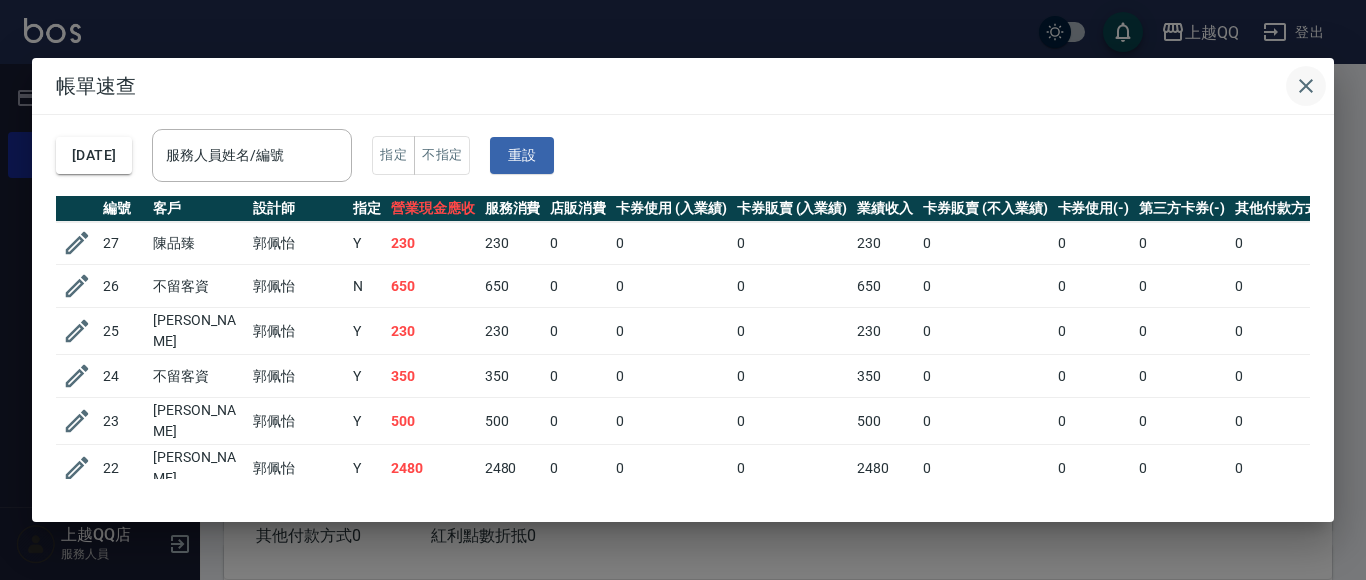 click 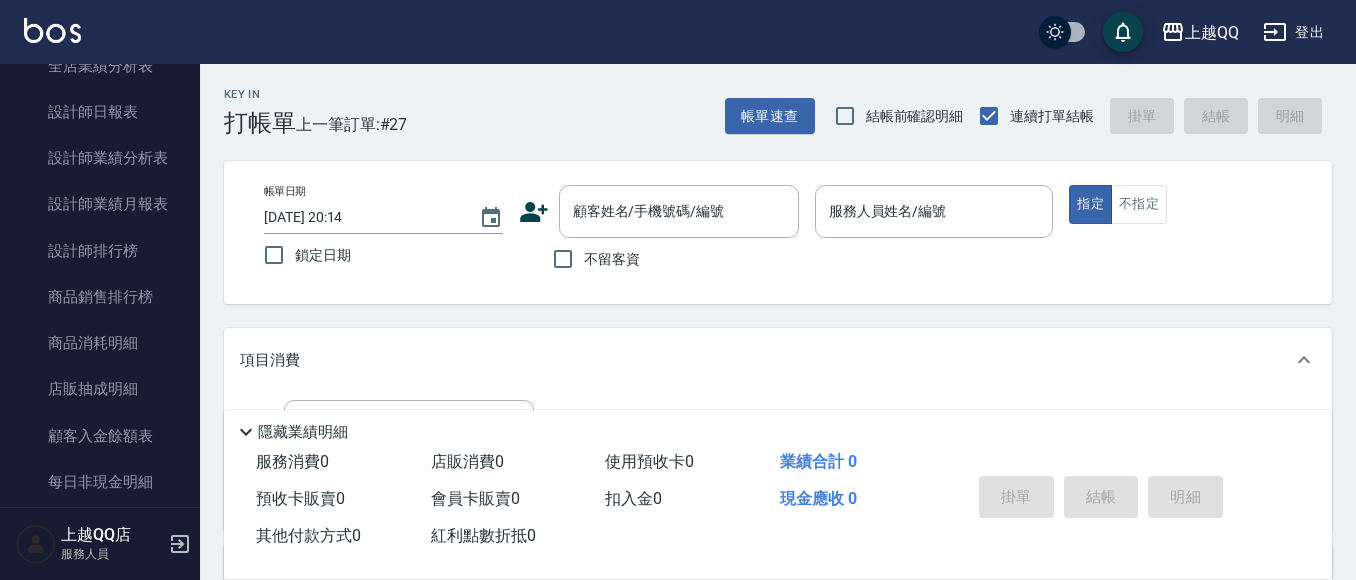 scroll, scrollTop: 1328, scrollLeft: 0, axis: vertical 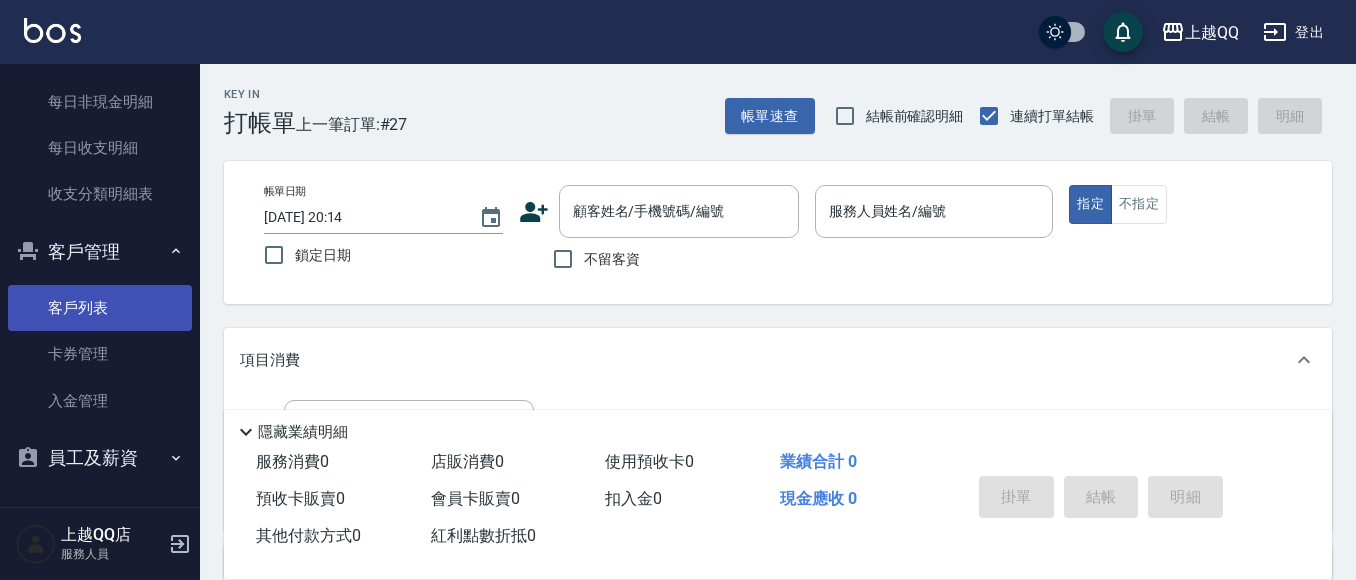 click on "客戶列表" at bounding box center (100, 308) 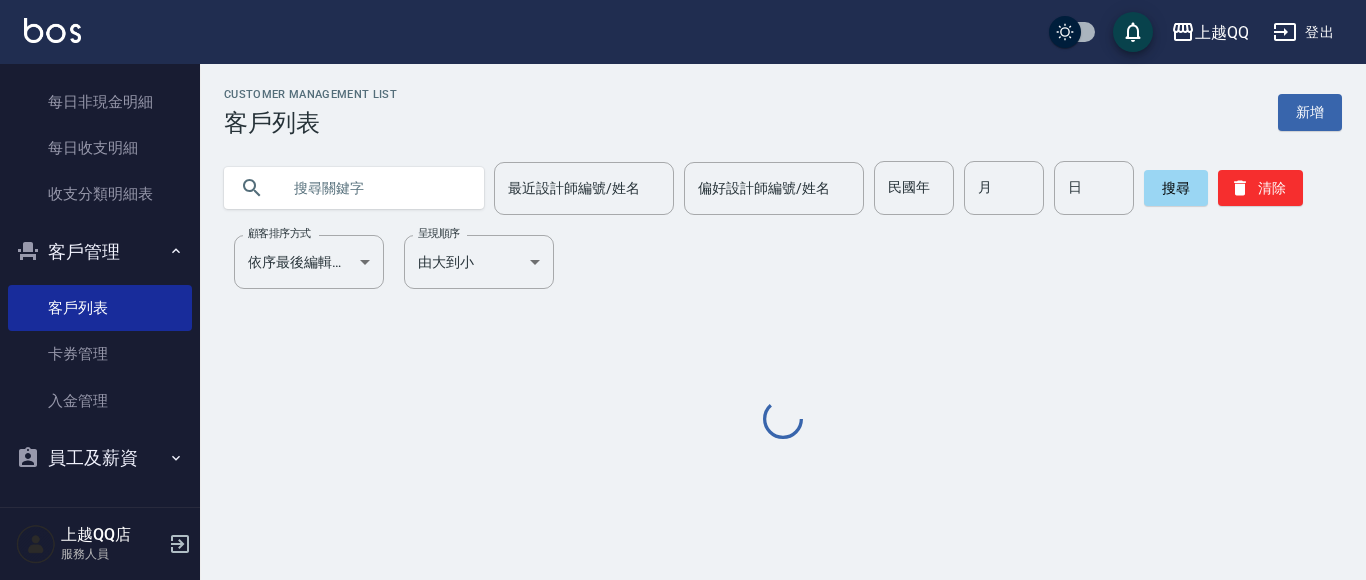 click at bounding box center (374, 188) 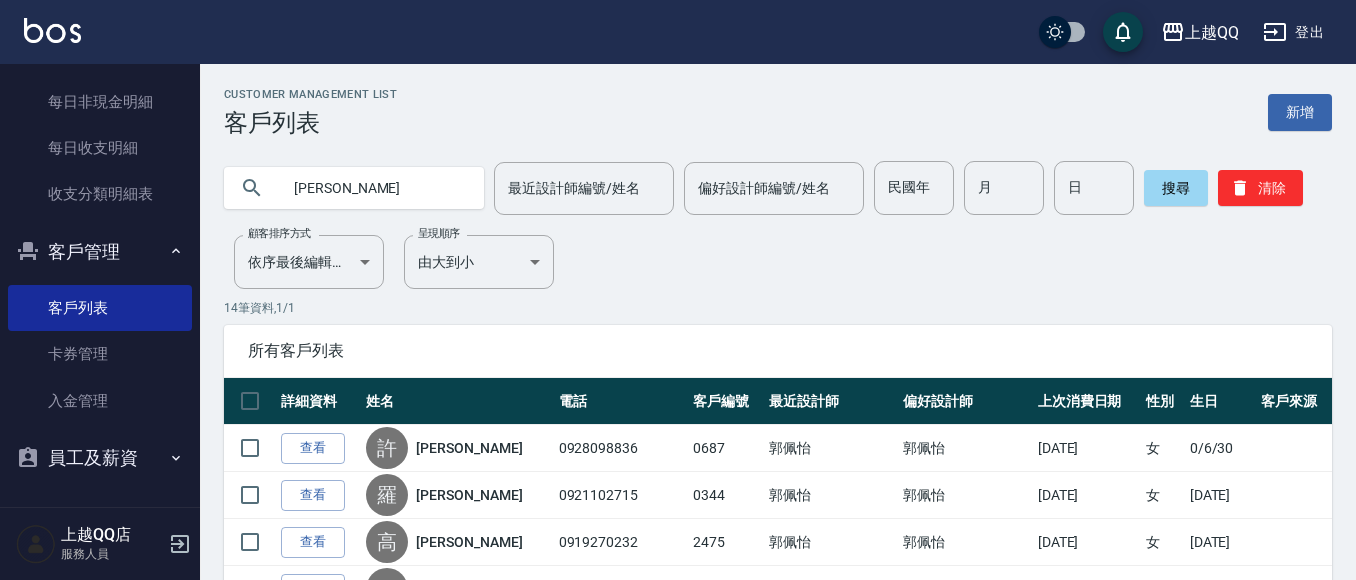 type on "[PERSON_NAME]" 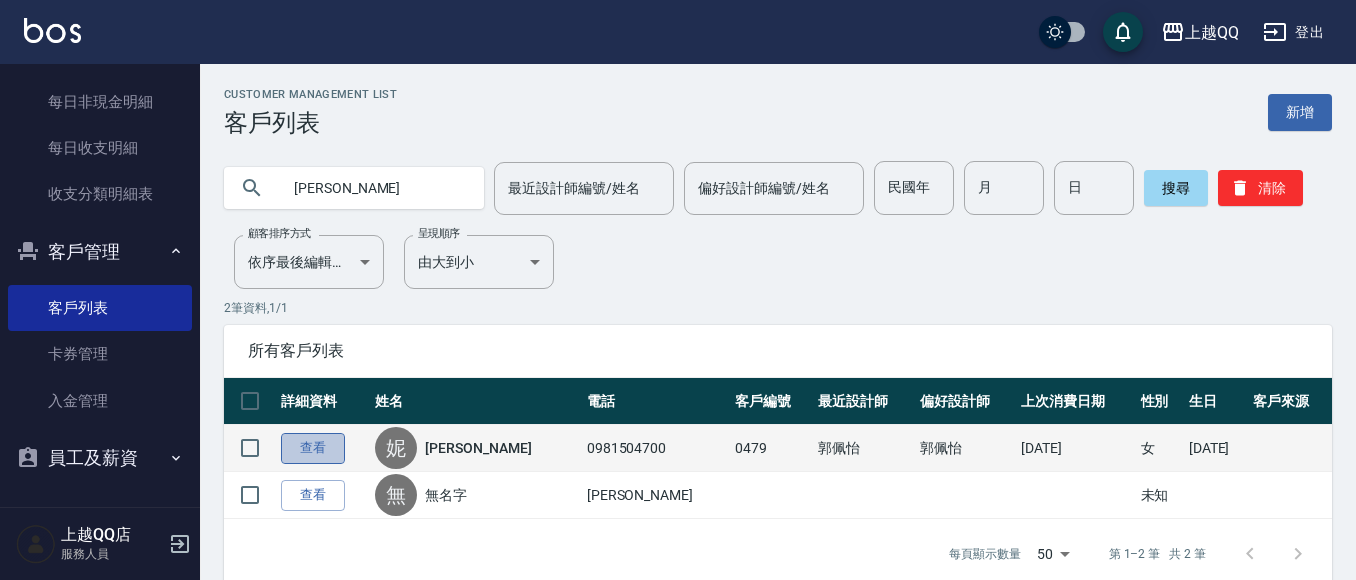 click on "查看" at bounding box center [313, 448] 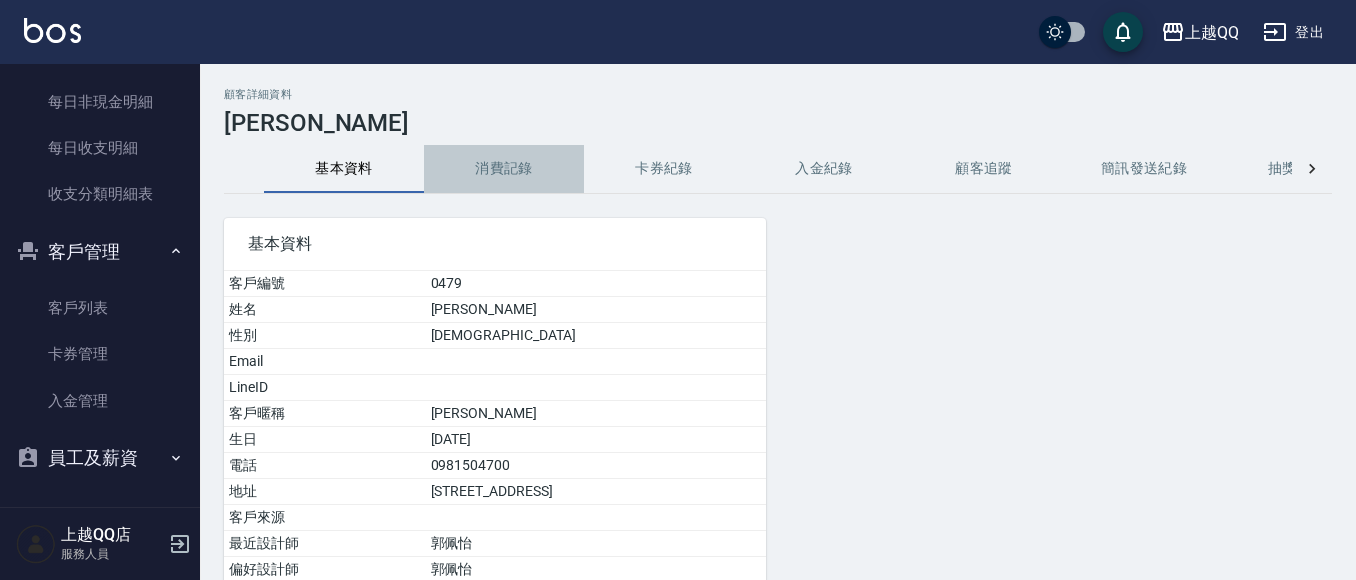 click on "消費記錄" at bounding box center (504, 169) 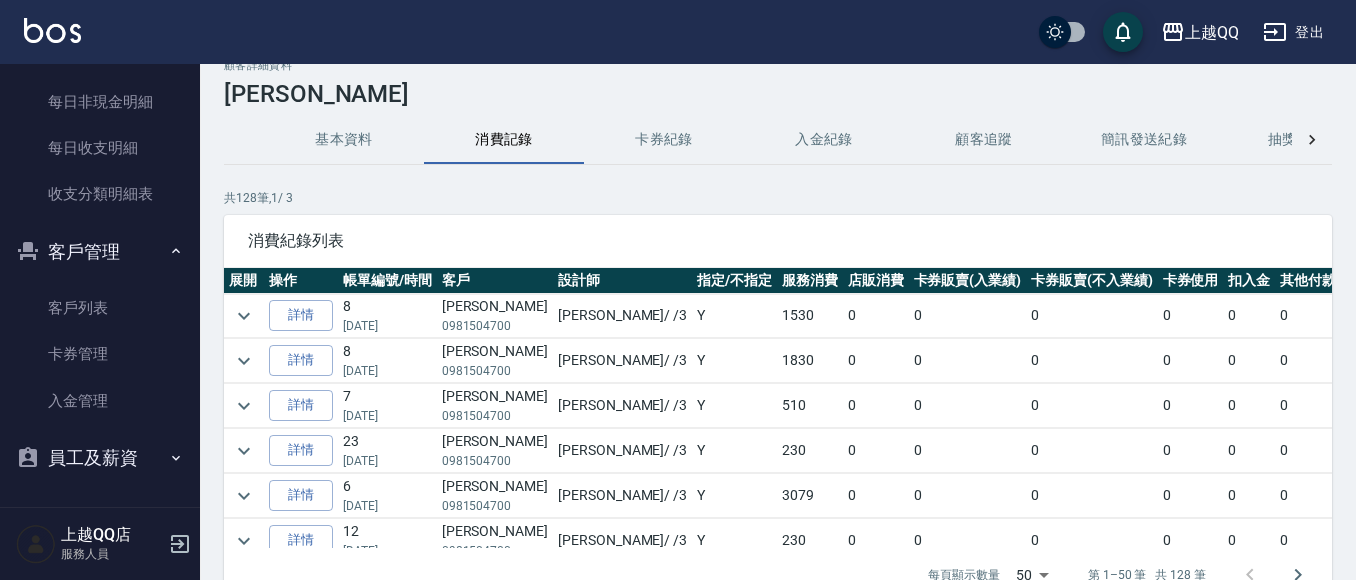 scroll, scrollTop: 42, scrollLeft: 0, axis: vertical 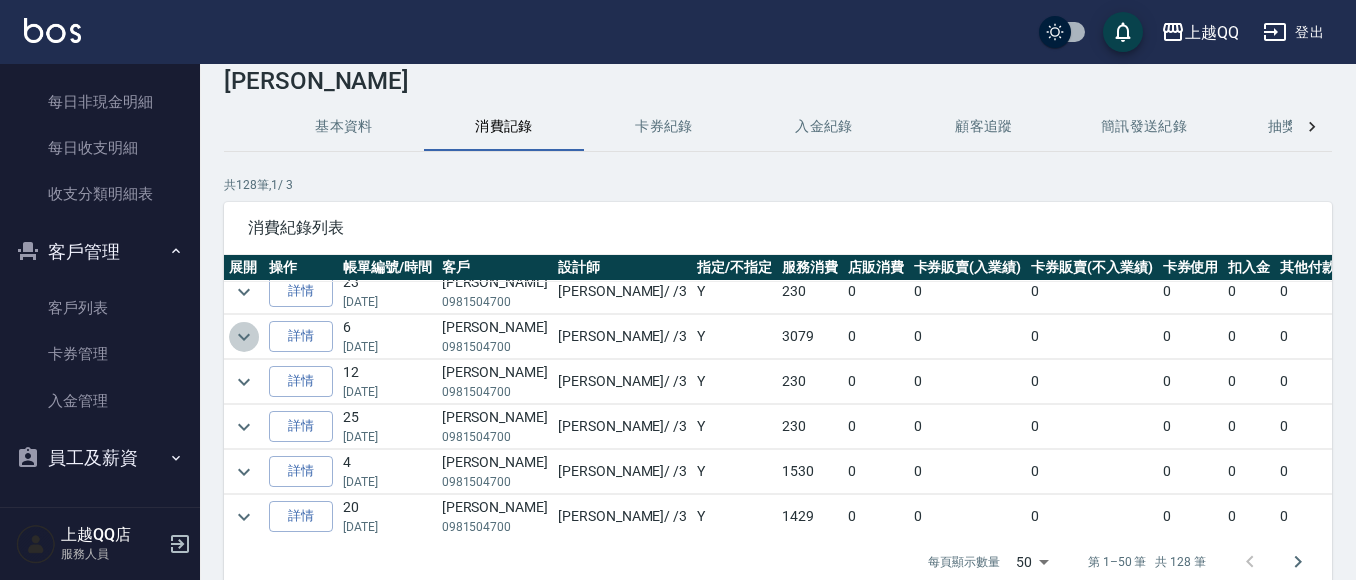 click 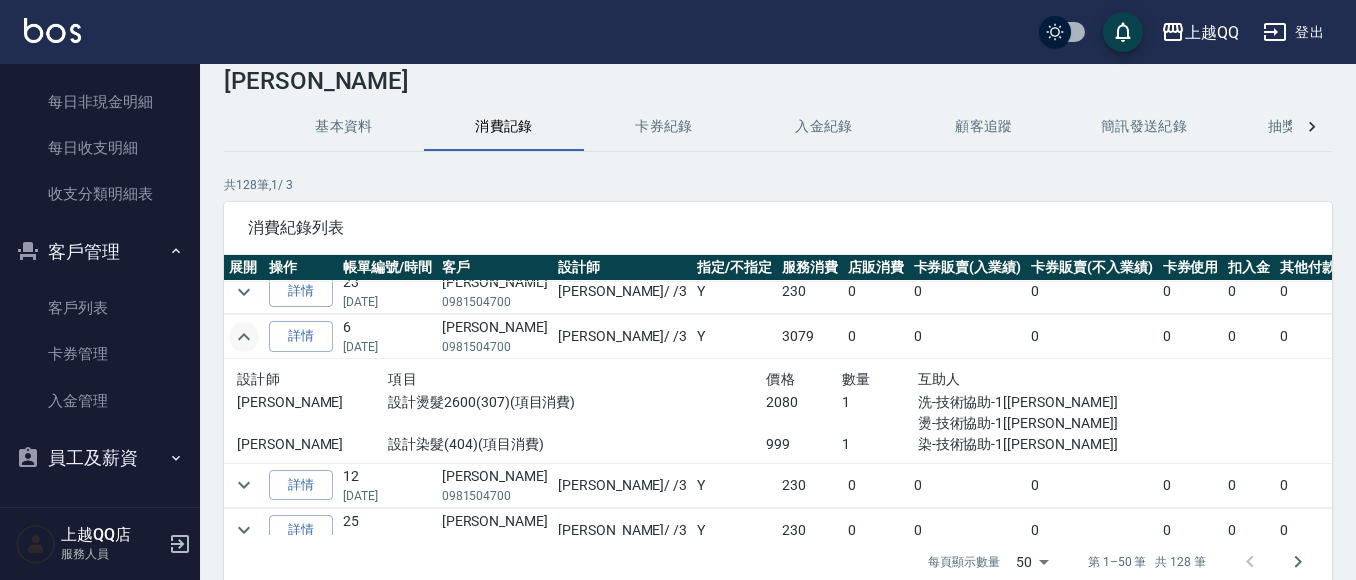 click 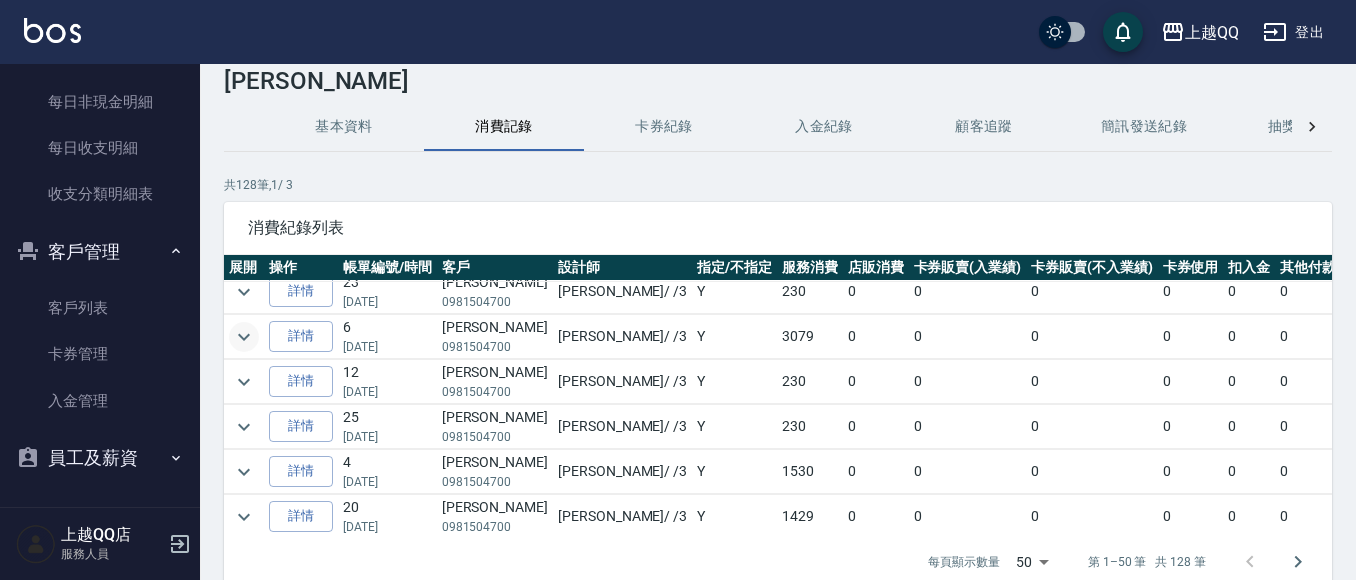 click 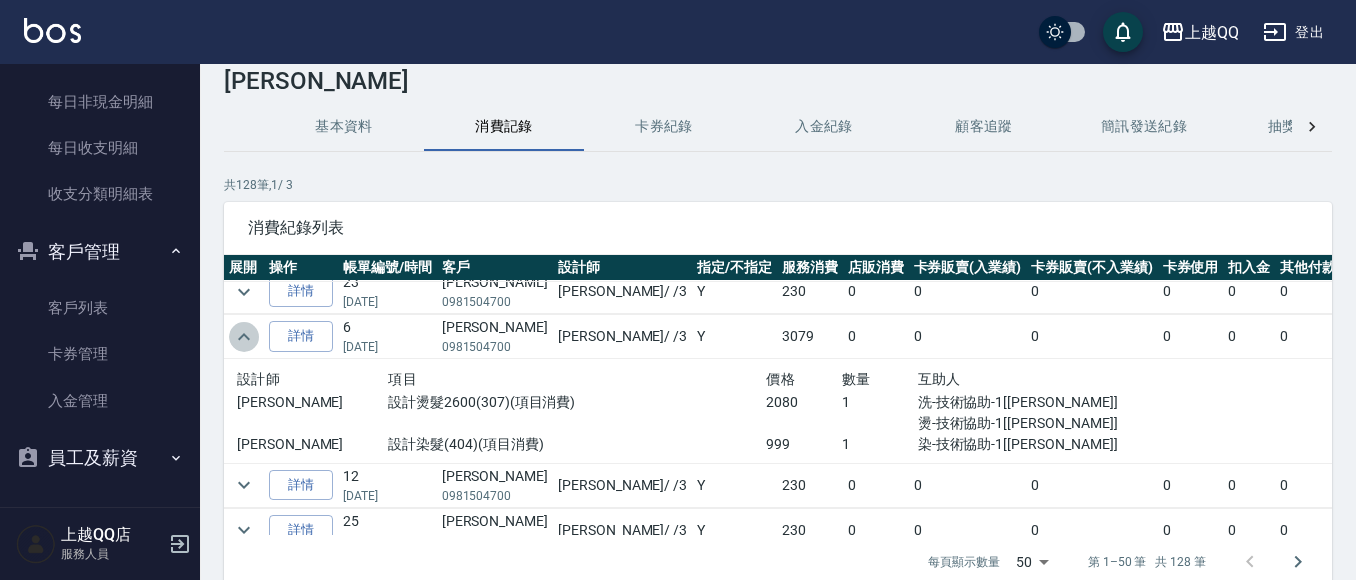 click 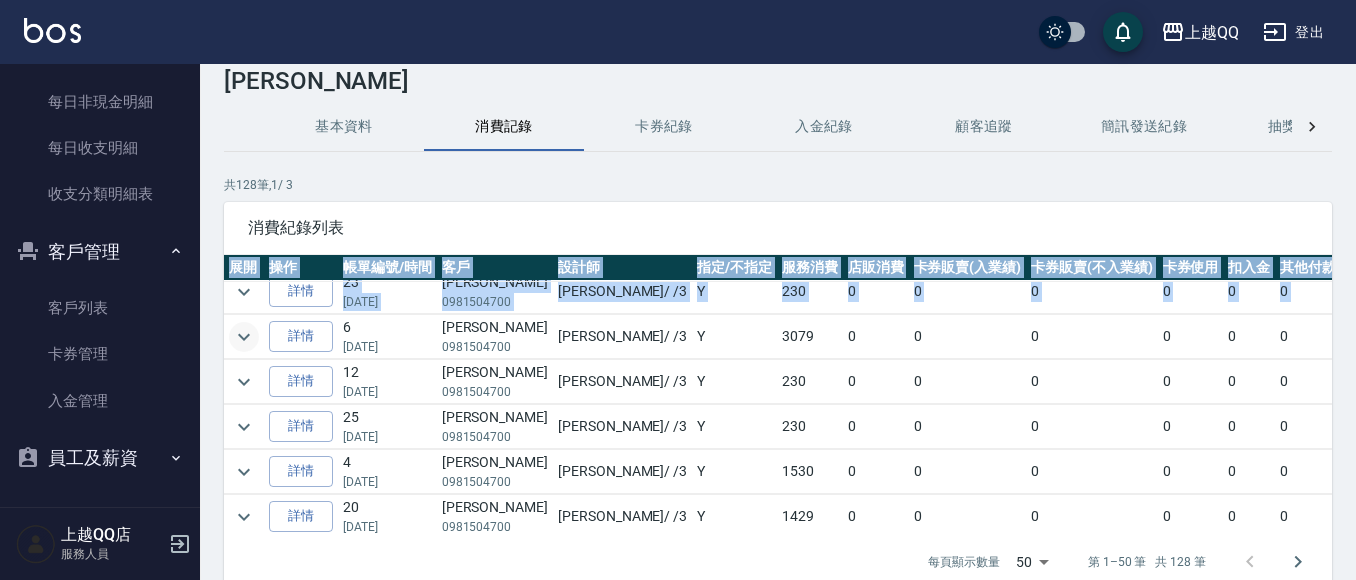 drag, startPoint x: 1332, startPoint y: 285, endPoint x: 1329, endPoint y: 229, distance: 56.0803 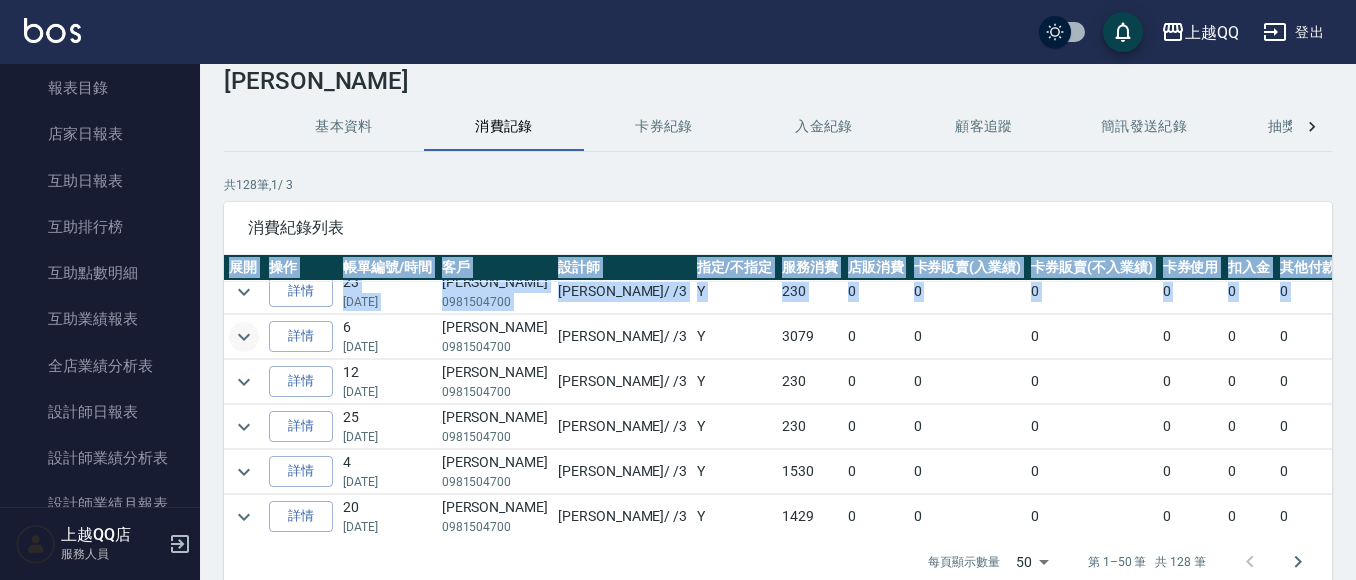 scroll, scrollTop: 0, scrollLeft: 0, axis: both 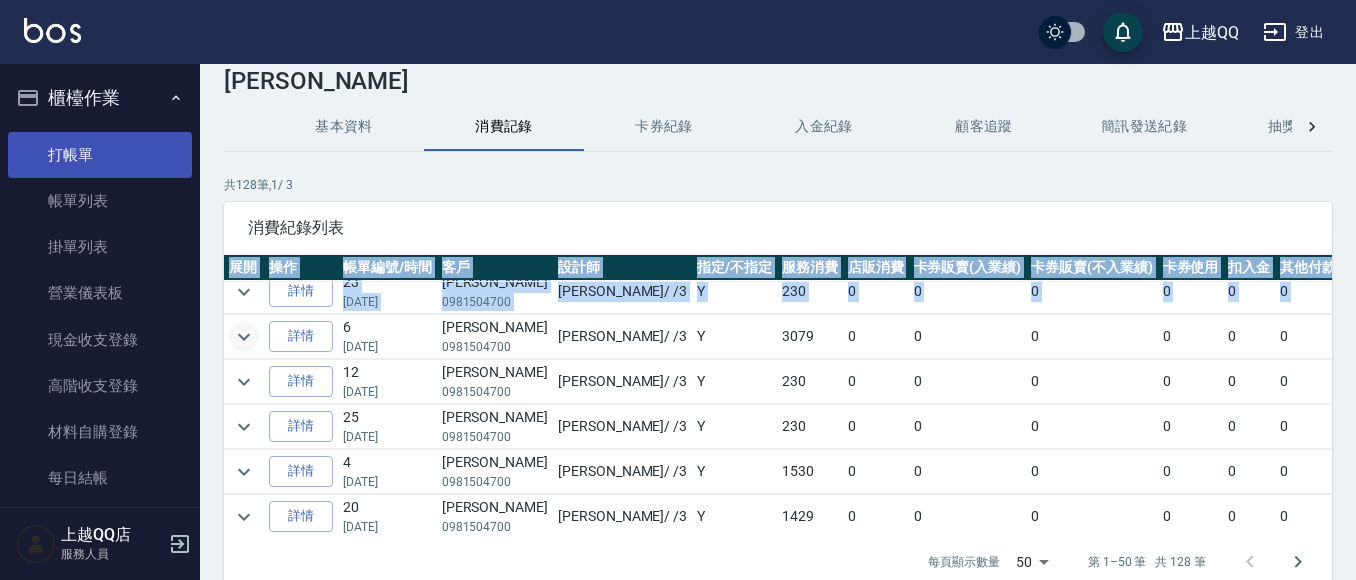 drag, startPoint x: 90, startPoint y: 158, endPoint x: 100, endPoint y: 156, distance: 10.198039 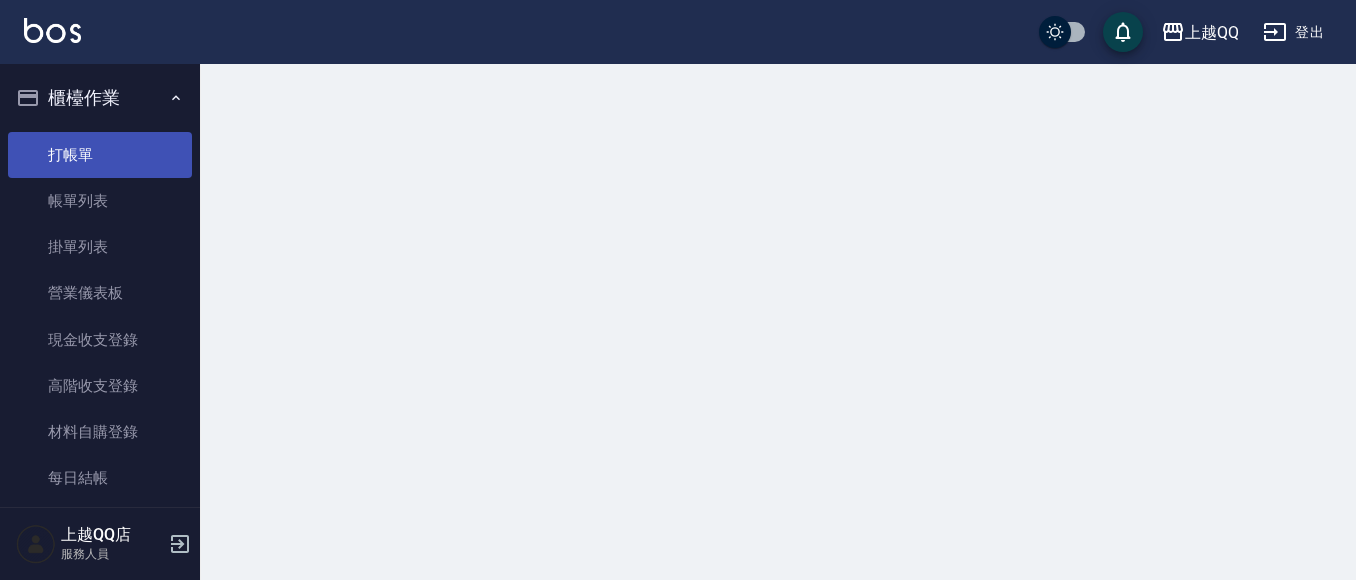 scroll, scrollTop: 0, scrollLeft: 0, axis: both 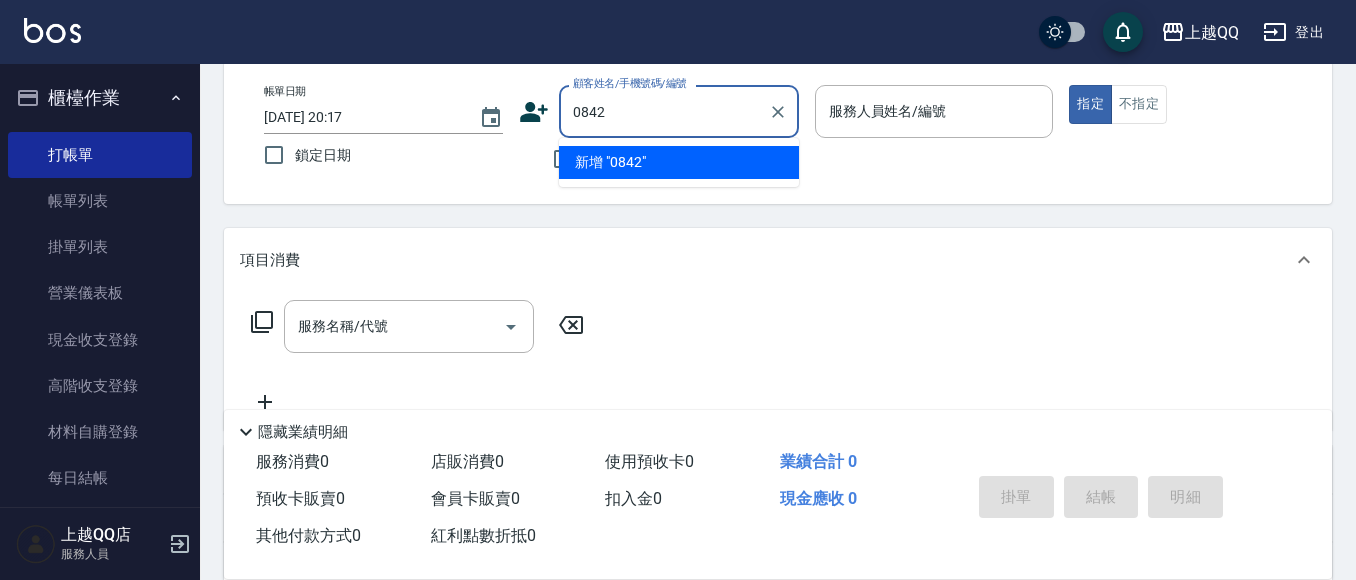 type on "0842" 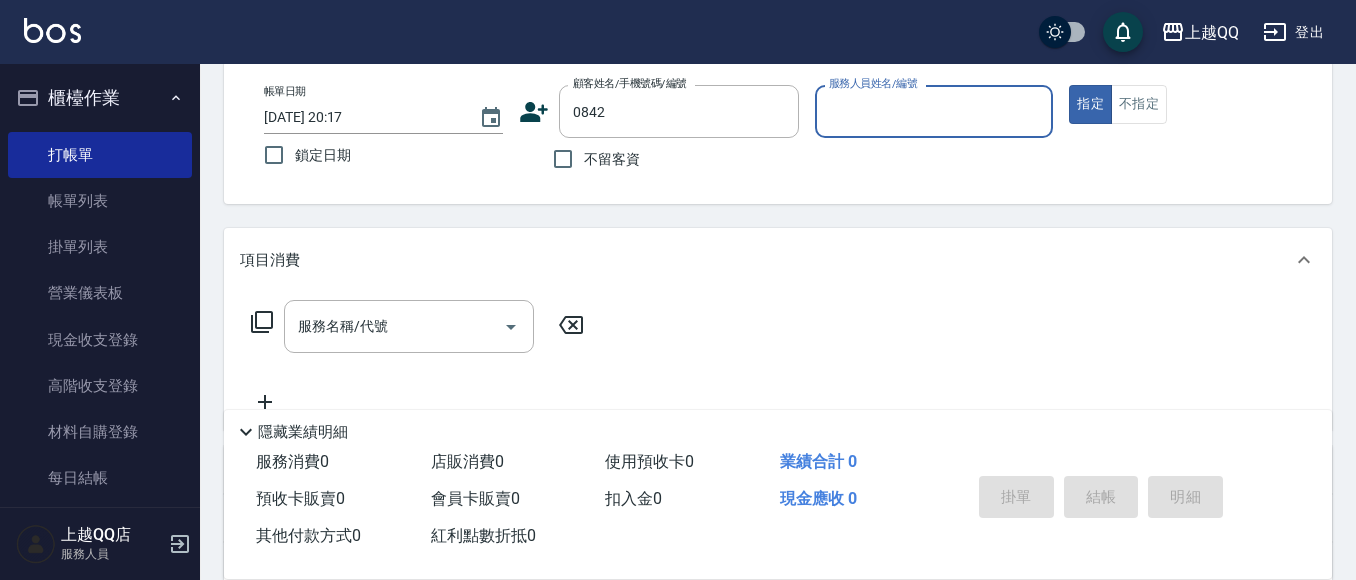 click on "指定" at bounding box center (1090, 104) 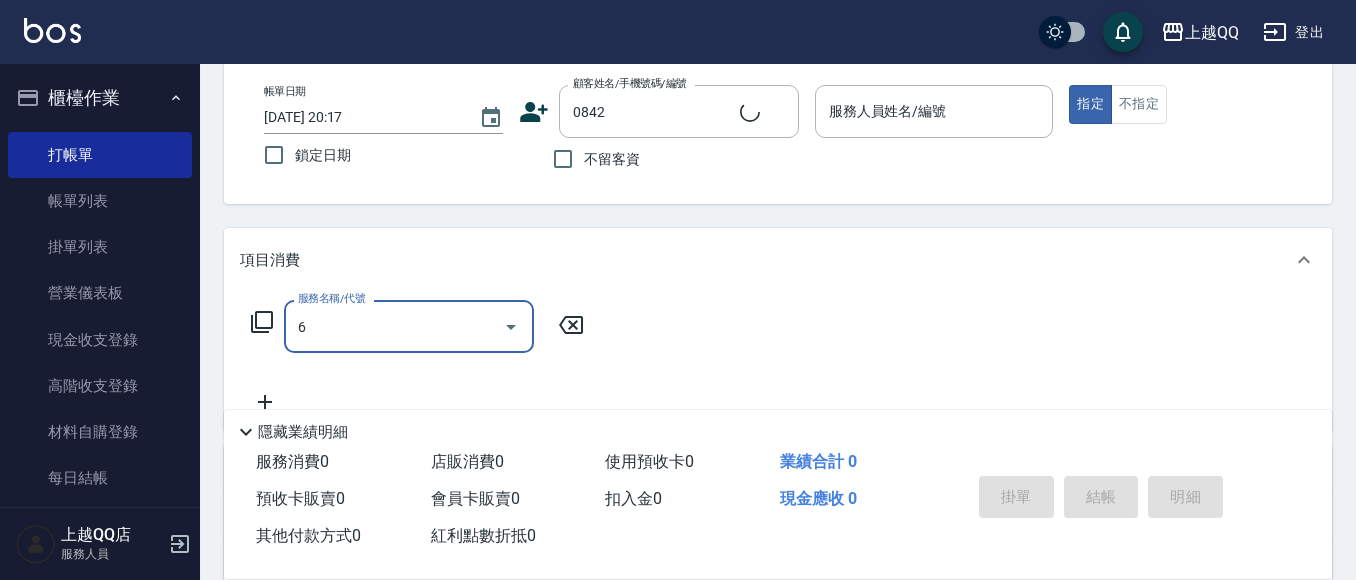 type on "60" 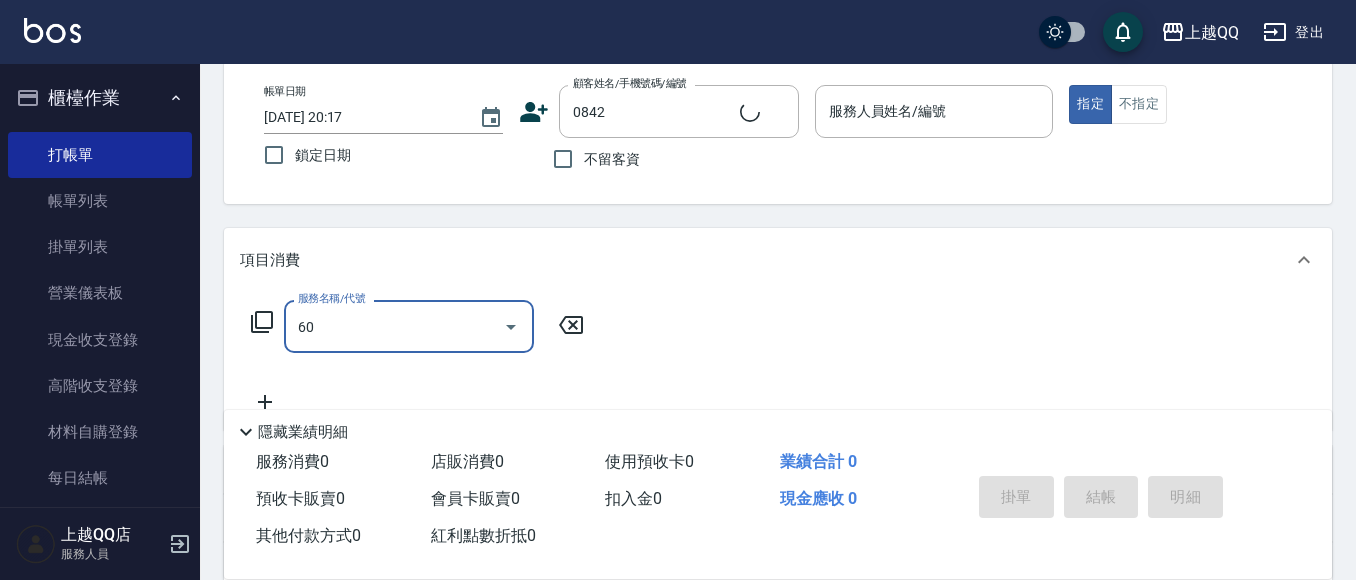 type on "[PERSON_NAME]/0988535063/0842" 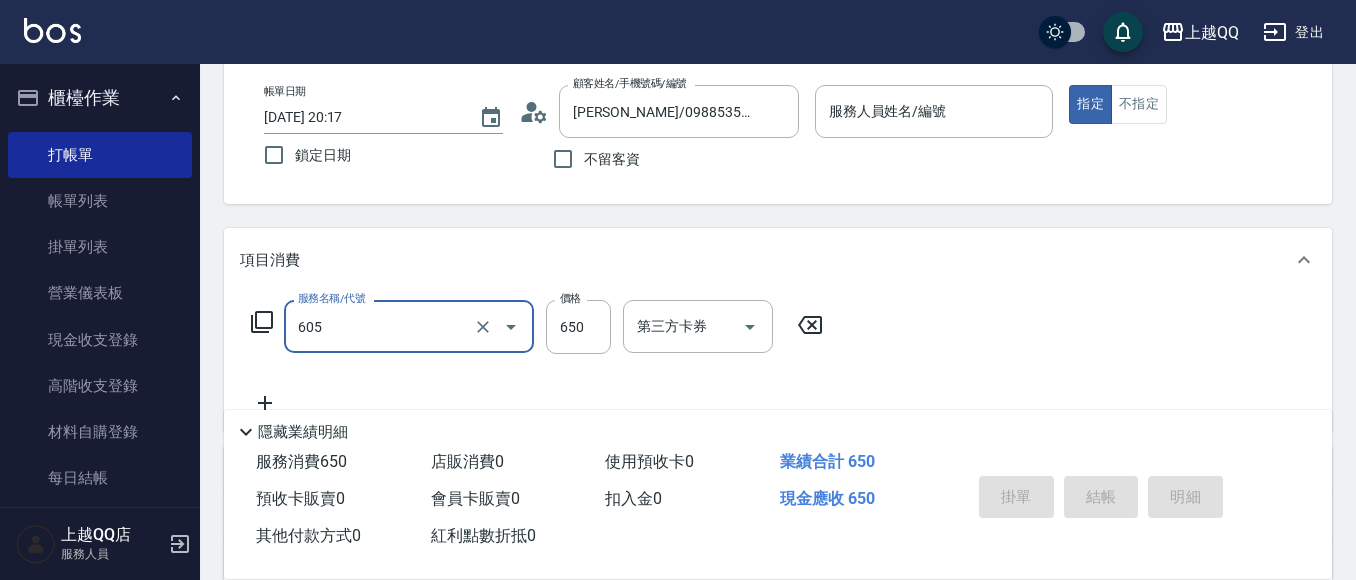 type on "605" 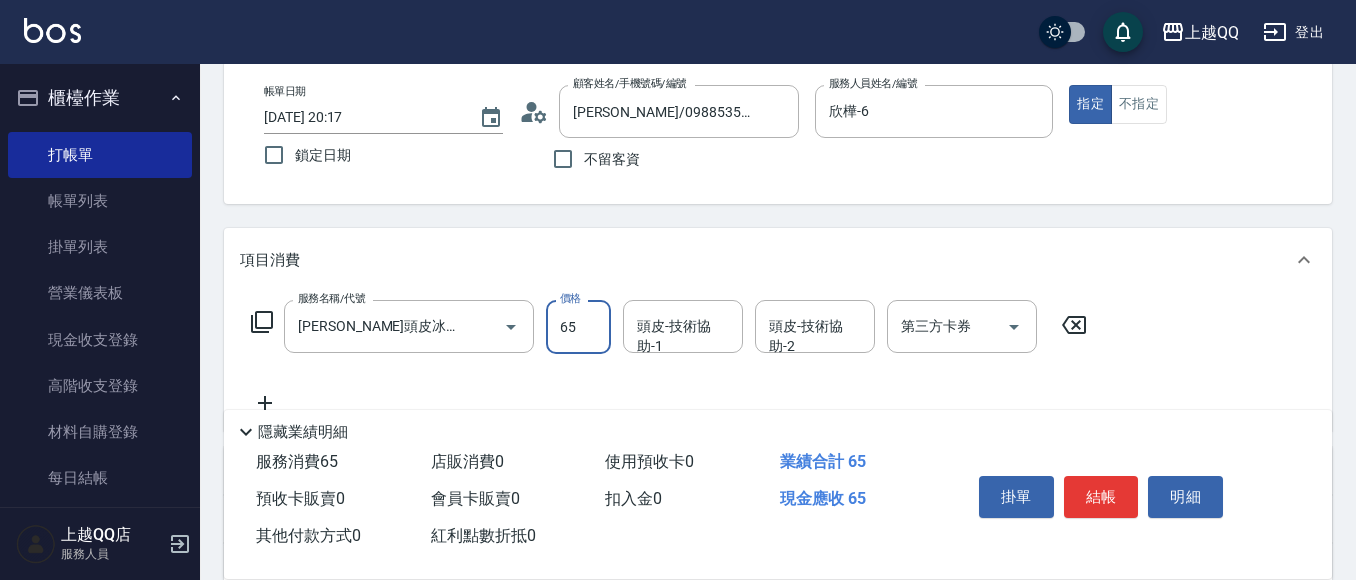 type on "650" 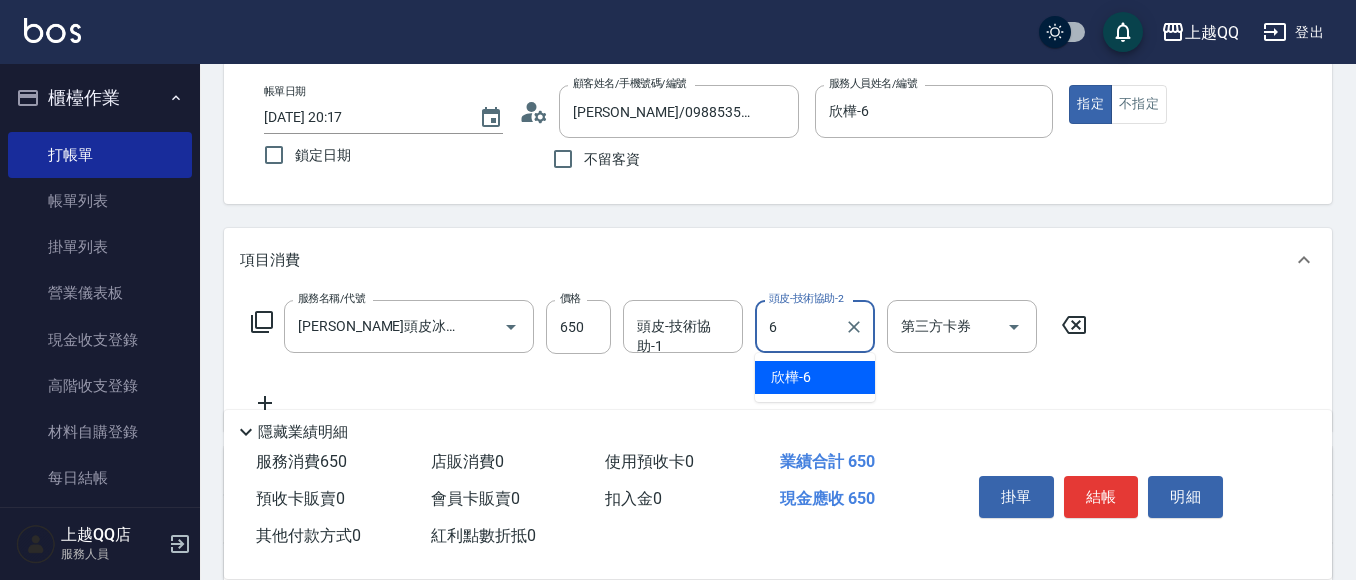 type on "欣樺-6" 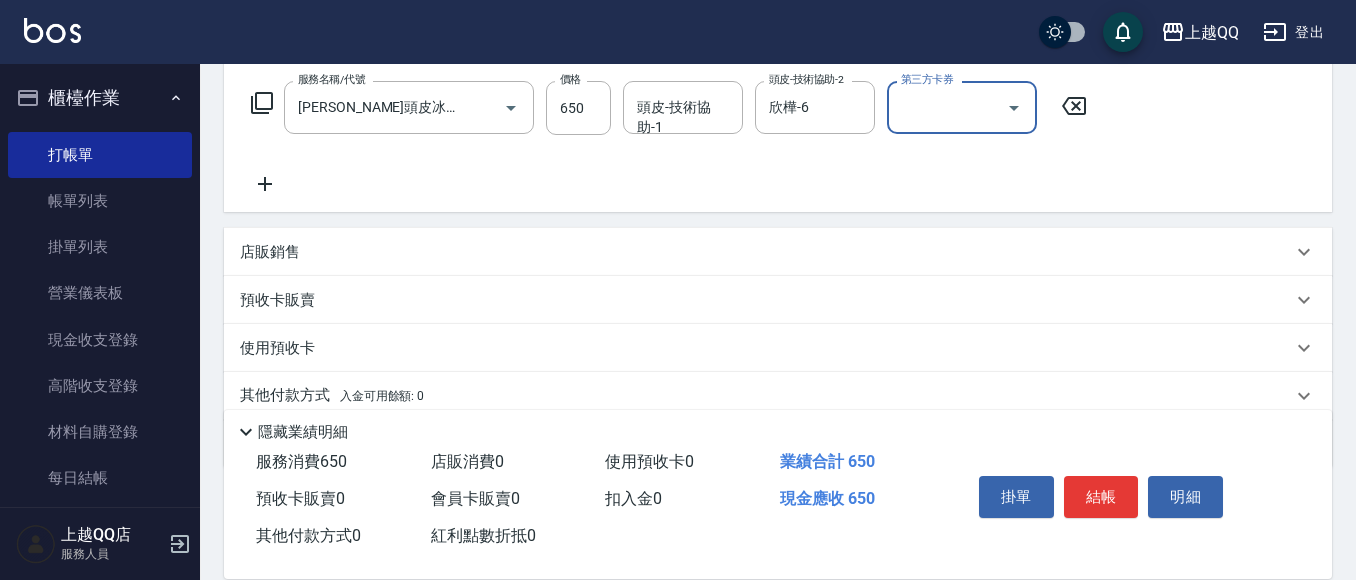 scroll, scrollTop: 399, scrollLeft: 0, axis: vertical 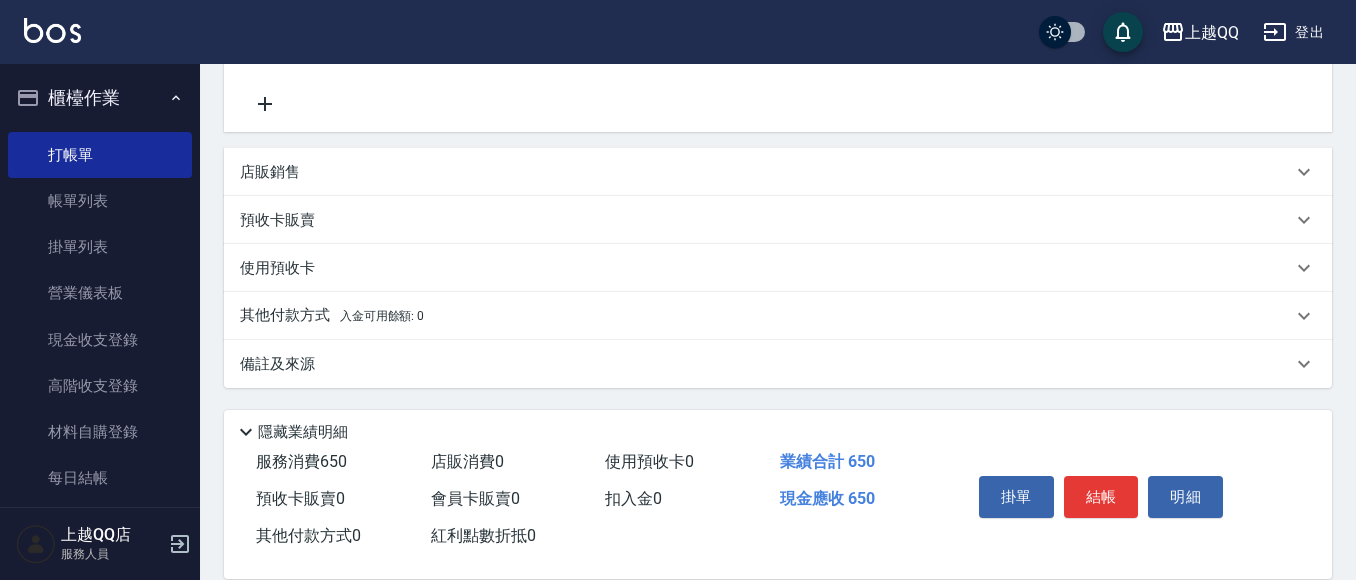 click on "店販銷售" at bounding box center (270, 172) 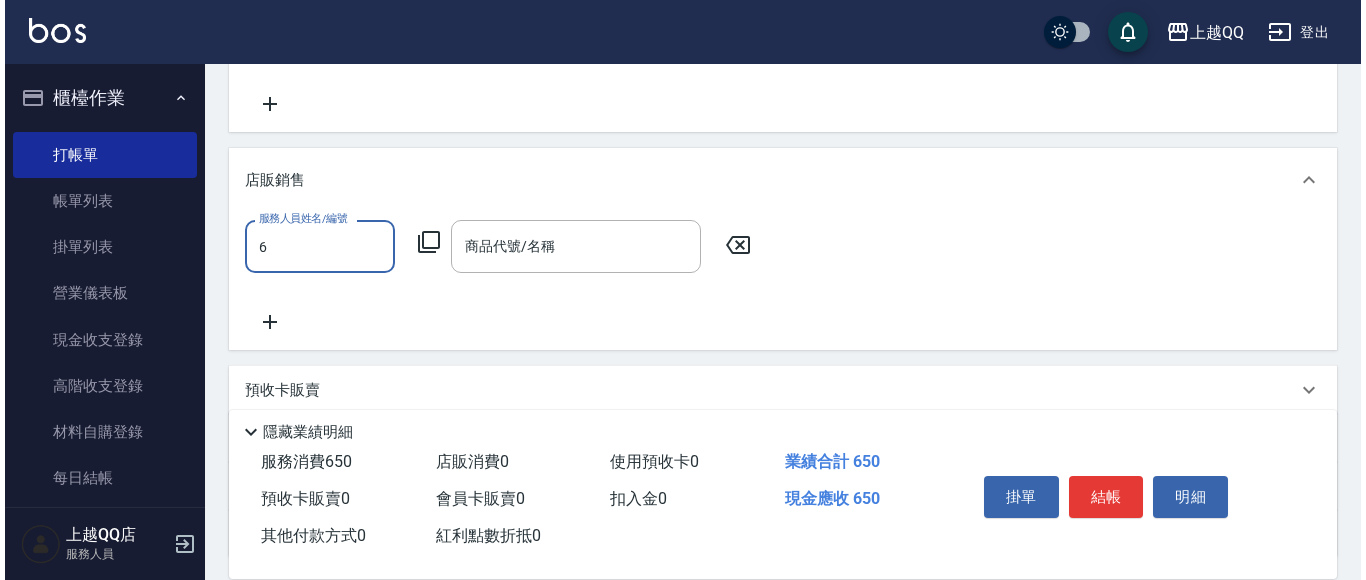 scroll, scrollTop: 0, scrollLeft: 0, axis: both 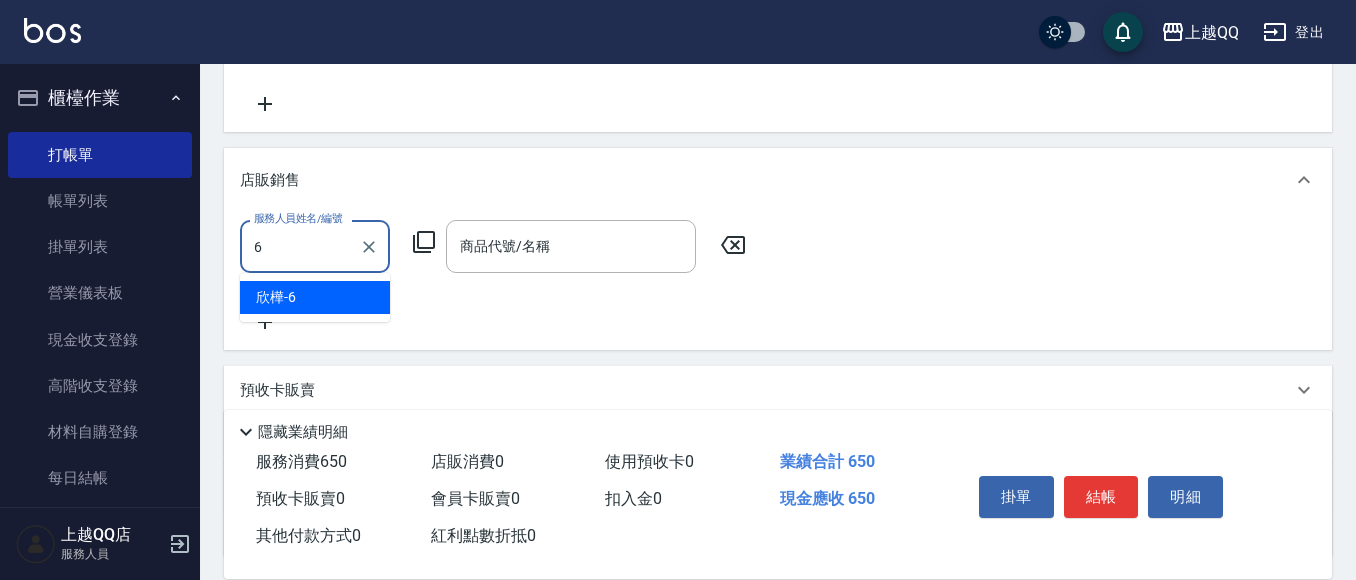 type on "欣樺-6" 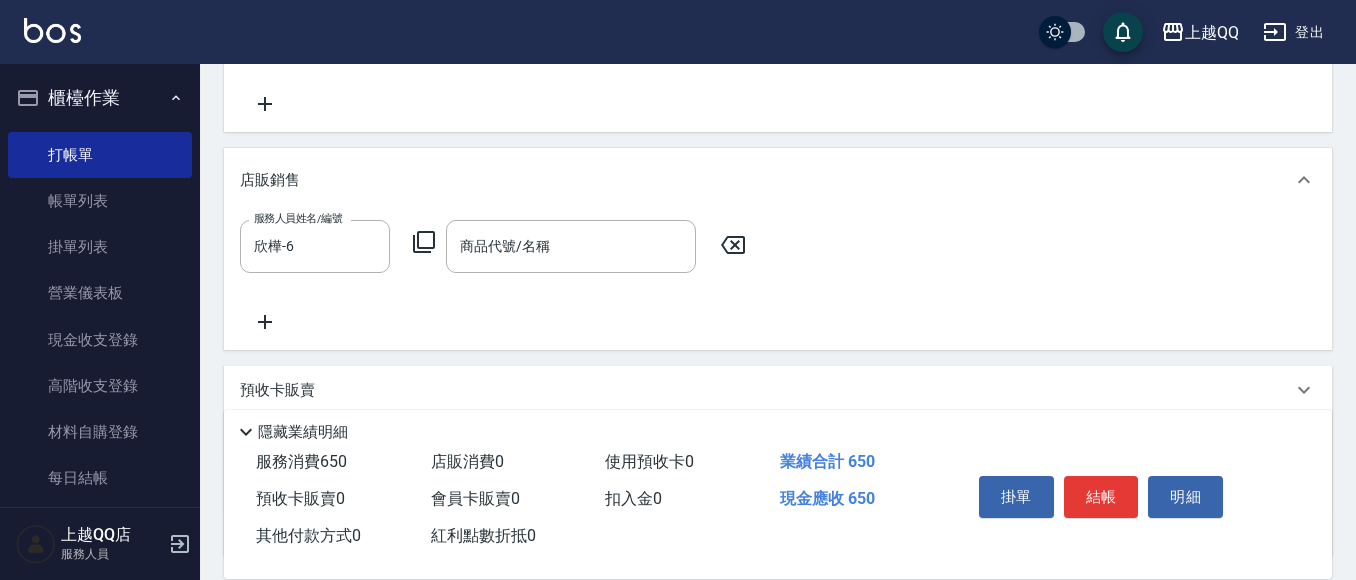 click 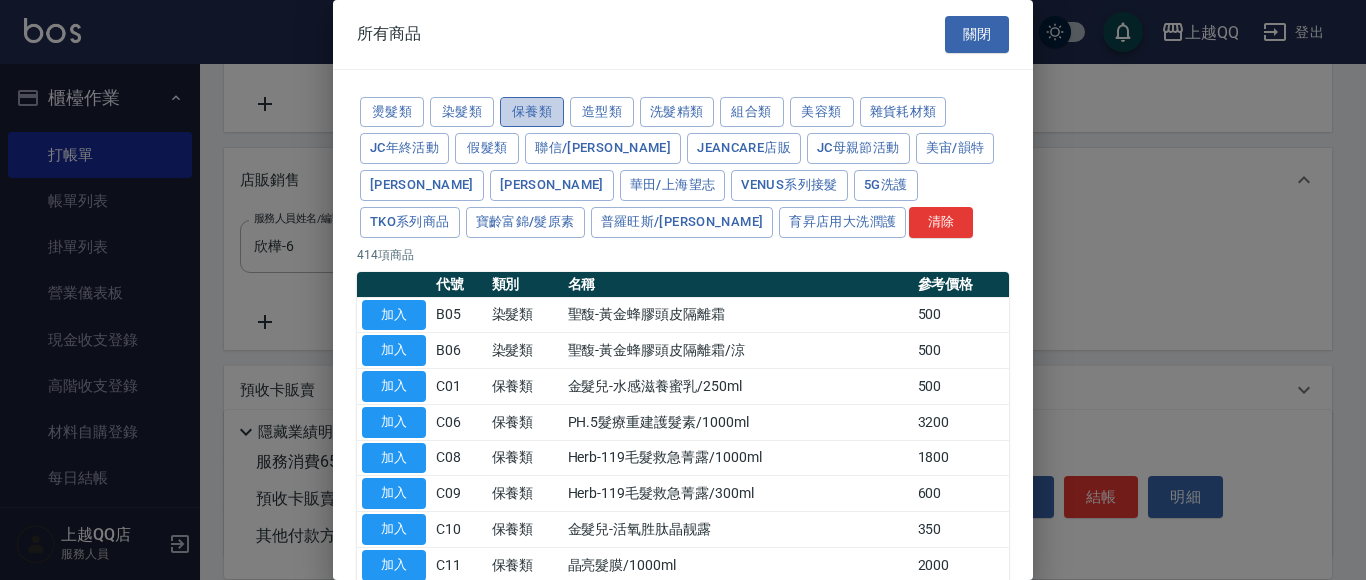 click on "保養類" at bounding box center (532, 112) 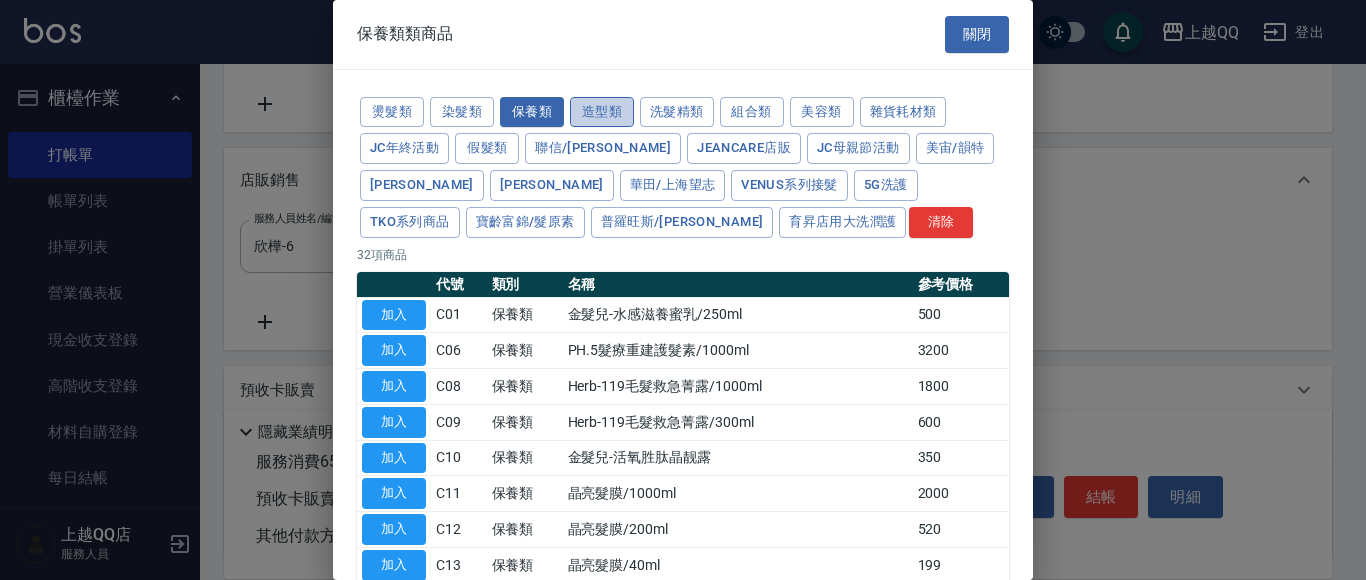 click on "造型類" at bounding box center (602, 112) 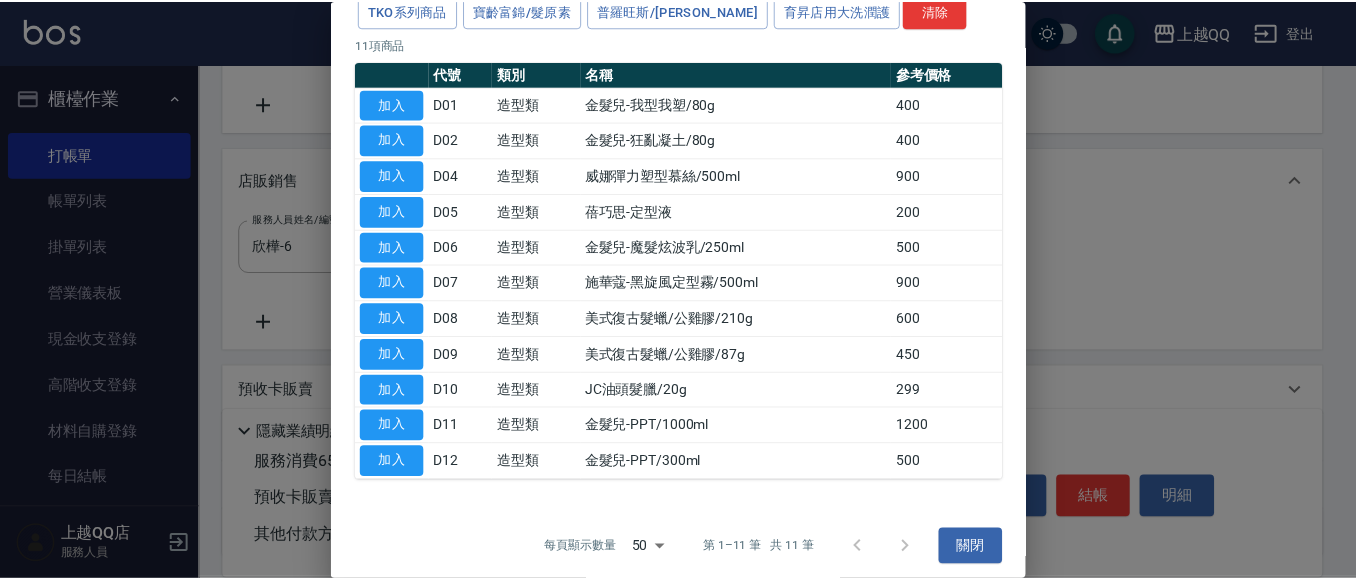 scroll, scrollTop: 221, scrollLeft: 0, axis: vertical 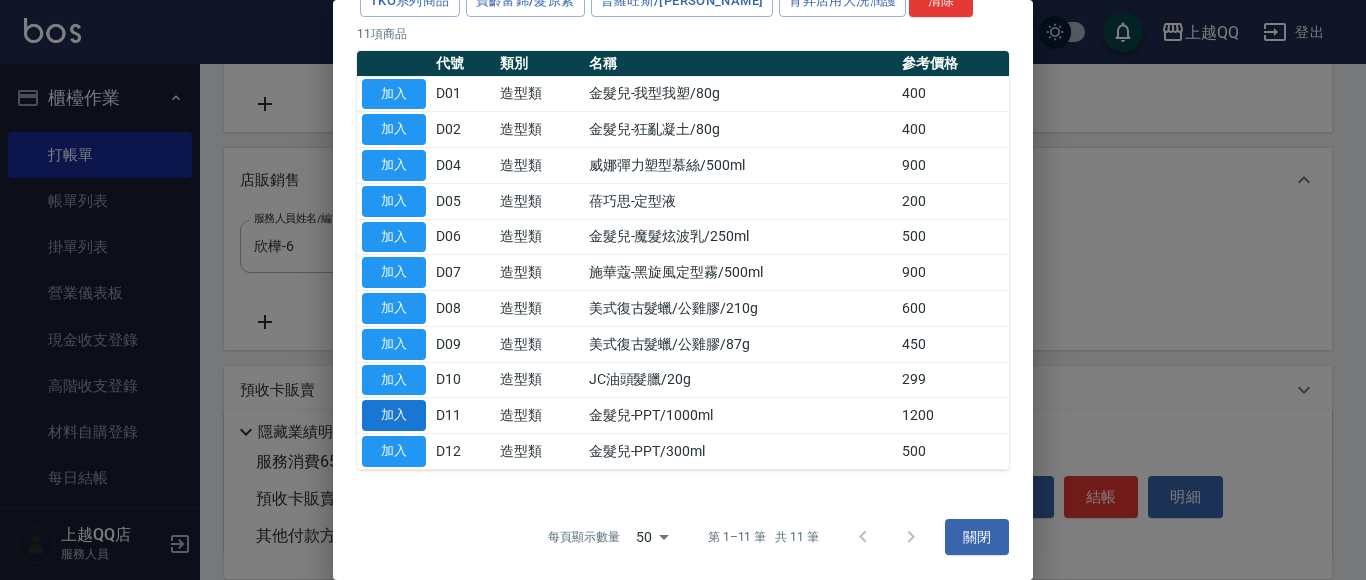 click on "加入" at bounding box center [394, 415] 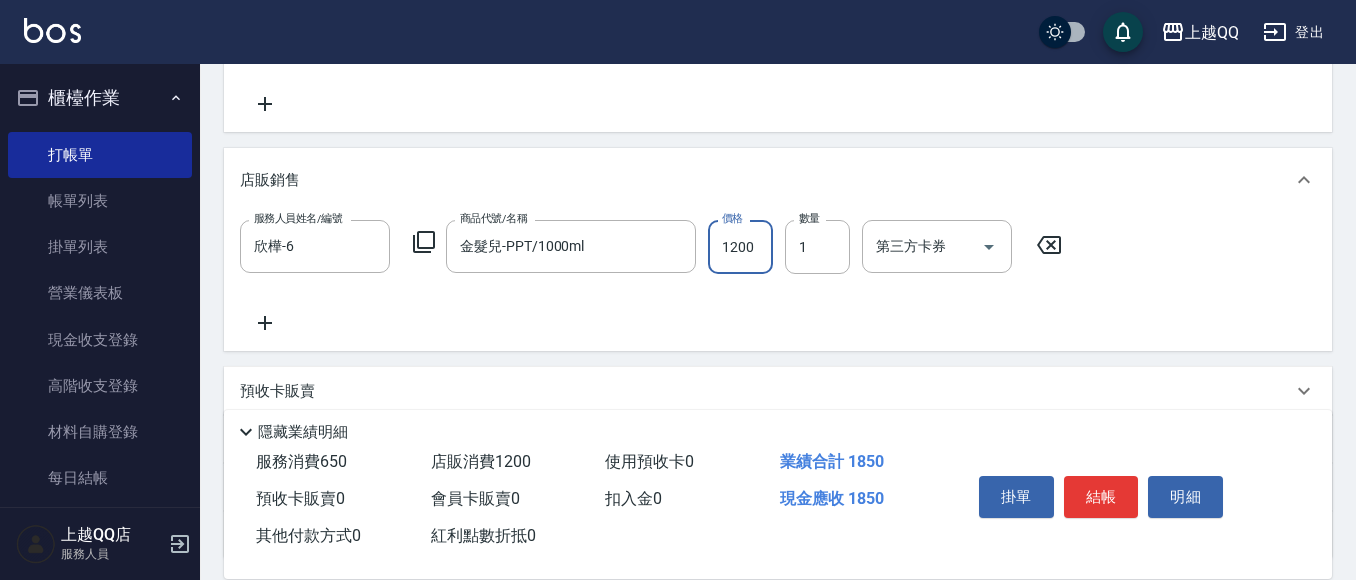 click on "1200" at bounding box center [740, 247] 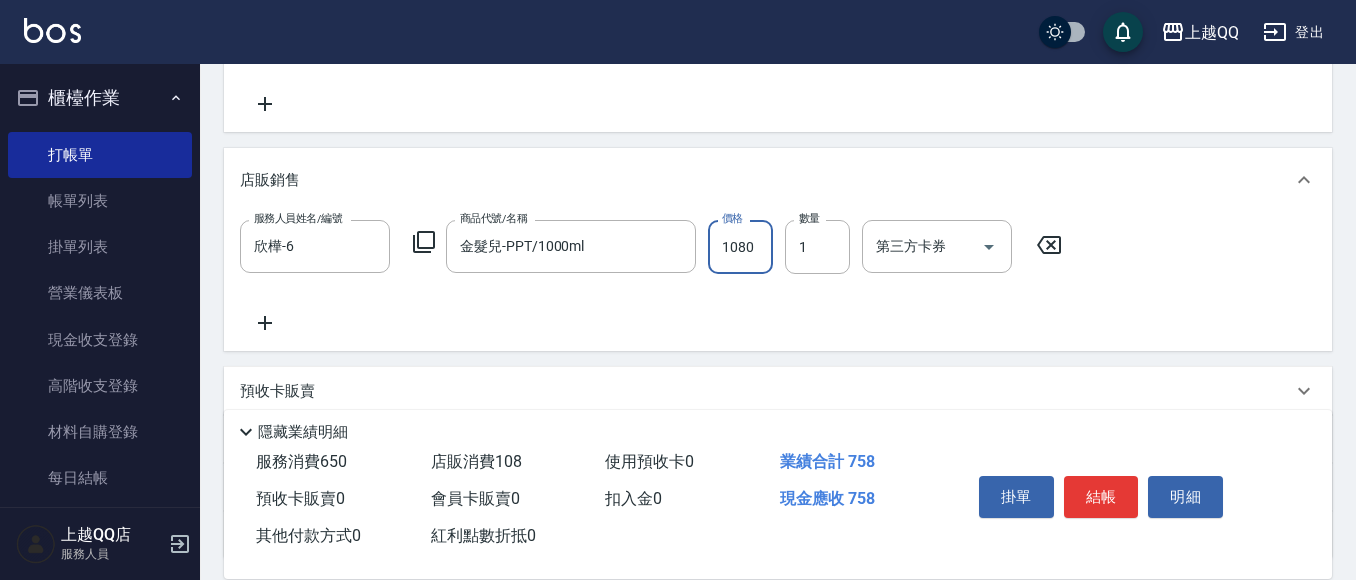 type on "1080" 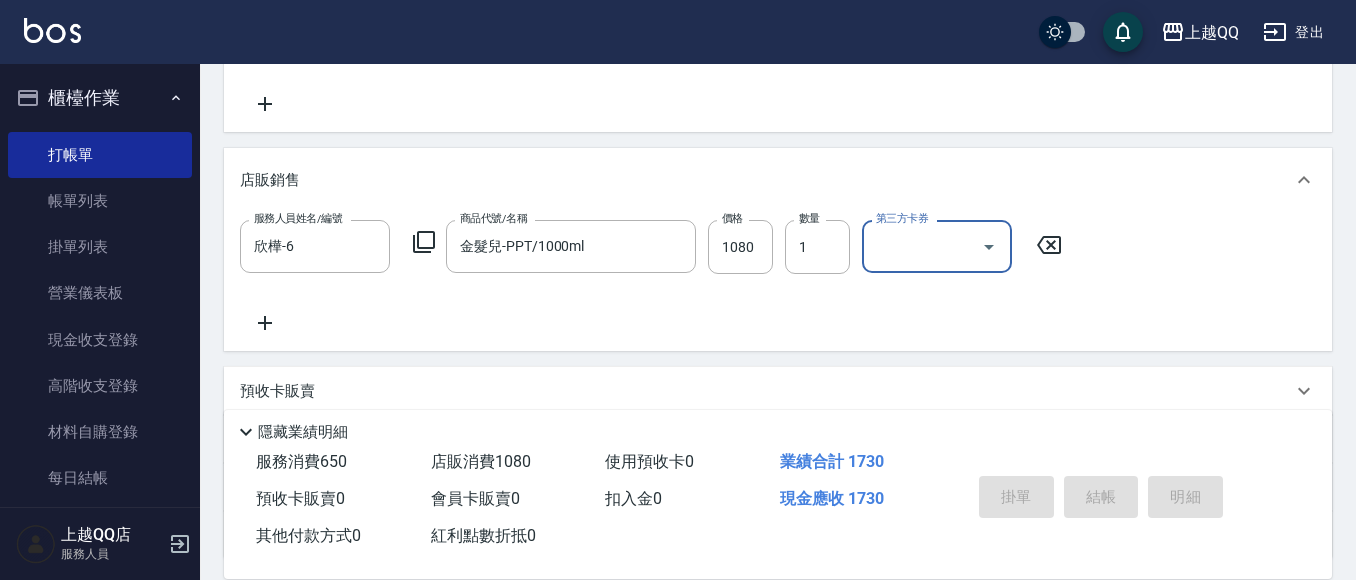 type on "[DATE] 20:25" 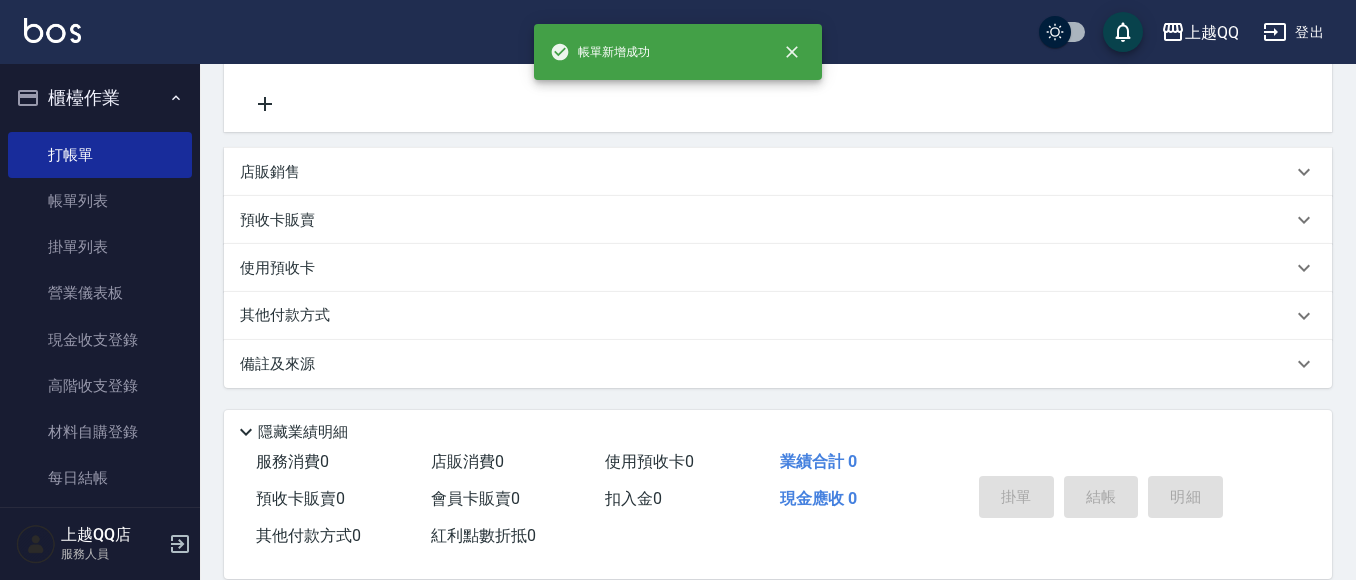 scroll, scrollTop: 0, scrollLeft: 0, axis: both 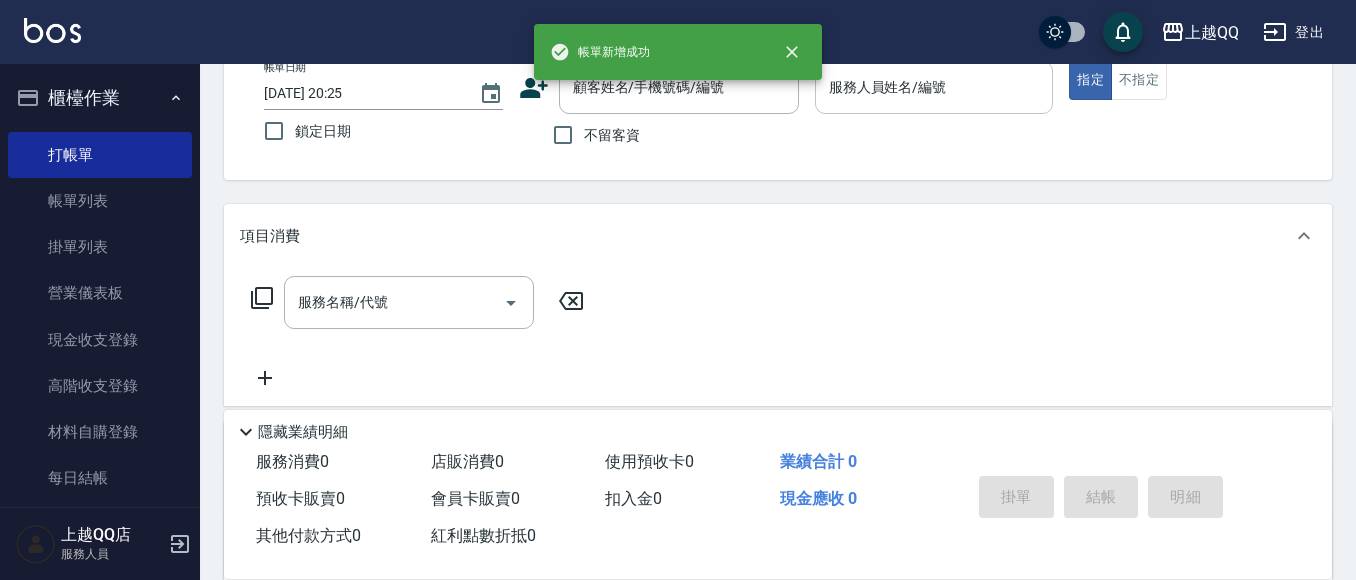 drag, startPoint x: 596, startPoint y: 137, endPoint x: 858, endPoint y: 80, distance: 268.1287 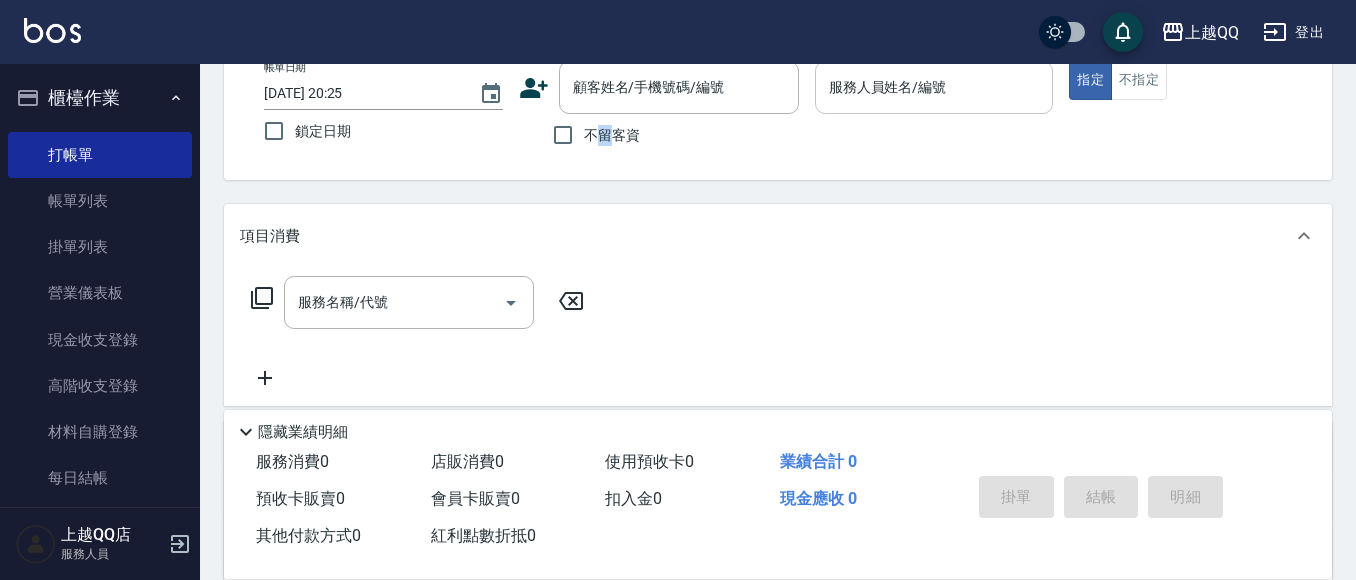 click on "服務人員姓名/編號" at bounding box center (934, 87) 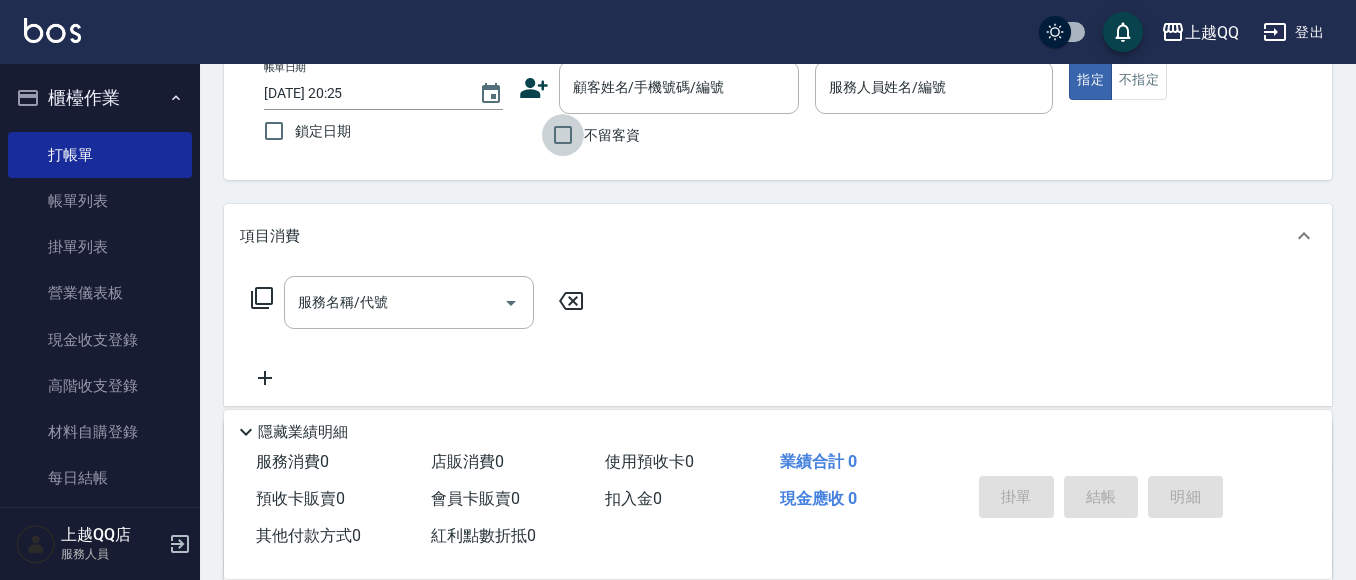 drag, startPoint x: 582, startPoint y: 131, endPoint x: 666, endPoint y: 126, distance: 84.14868 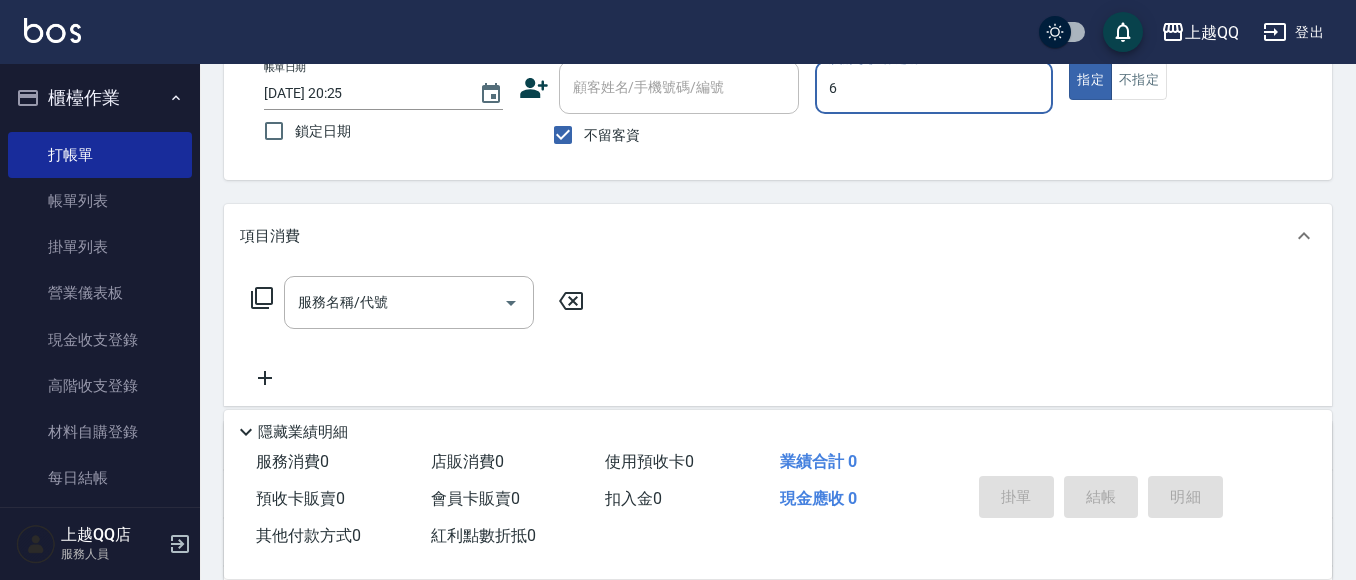 type on "欣樺-6" 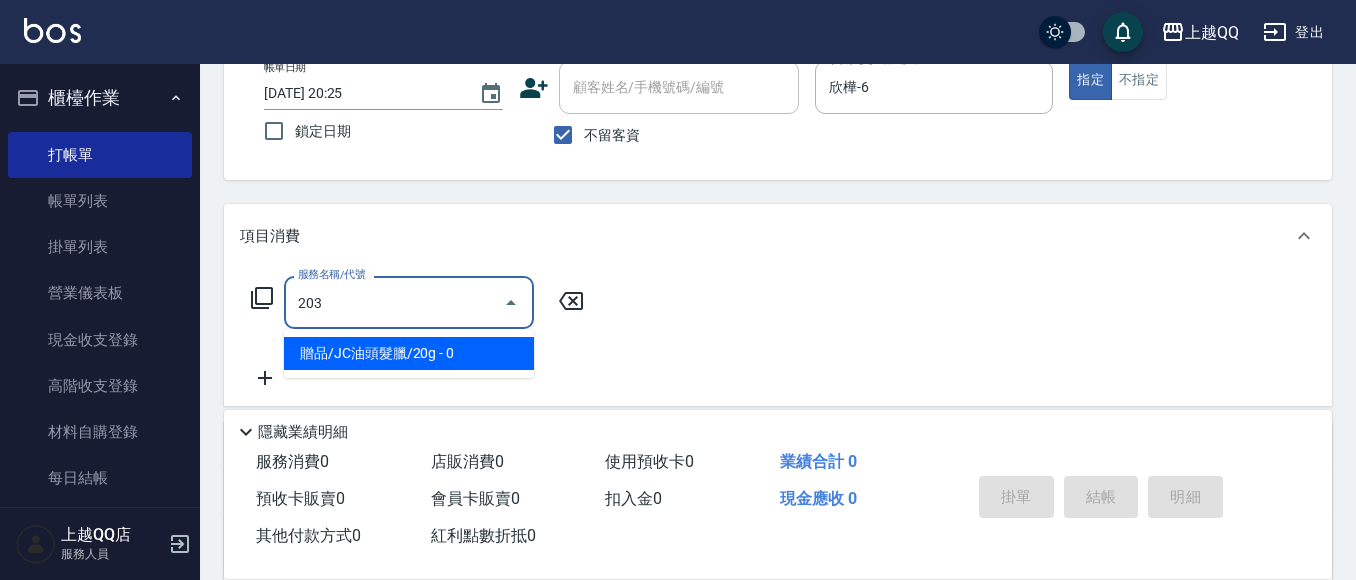 type on "指定單剪(203)" 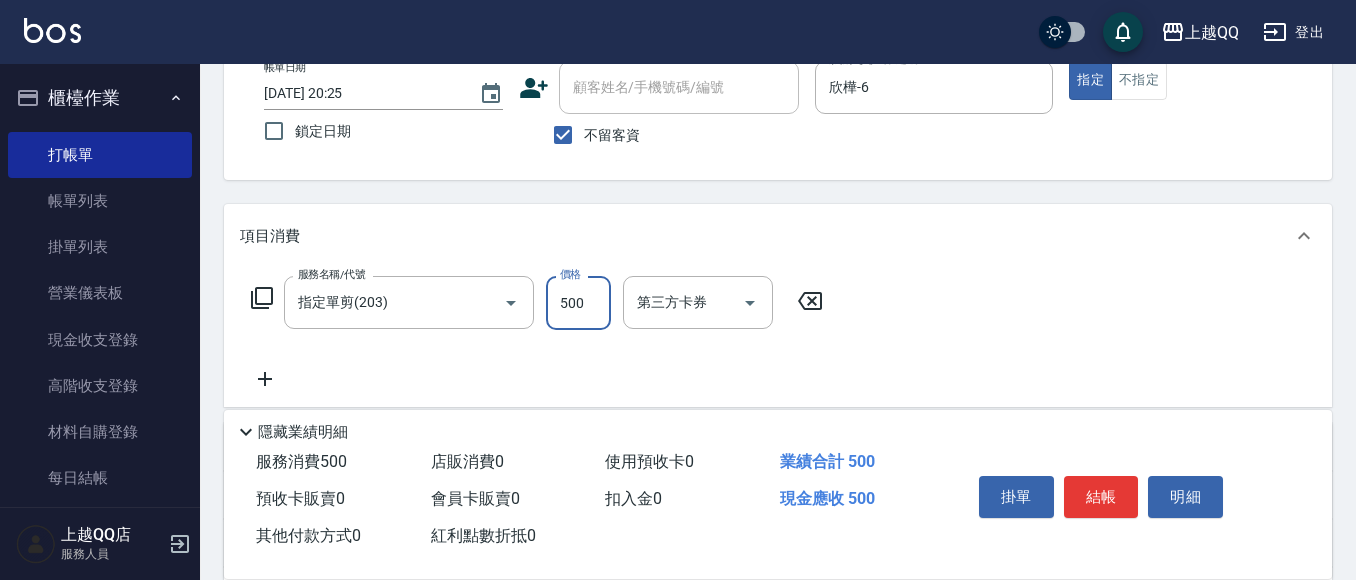 type on "500" 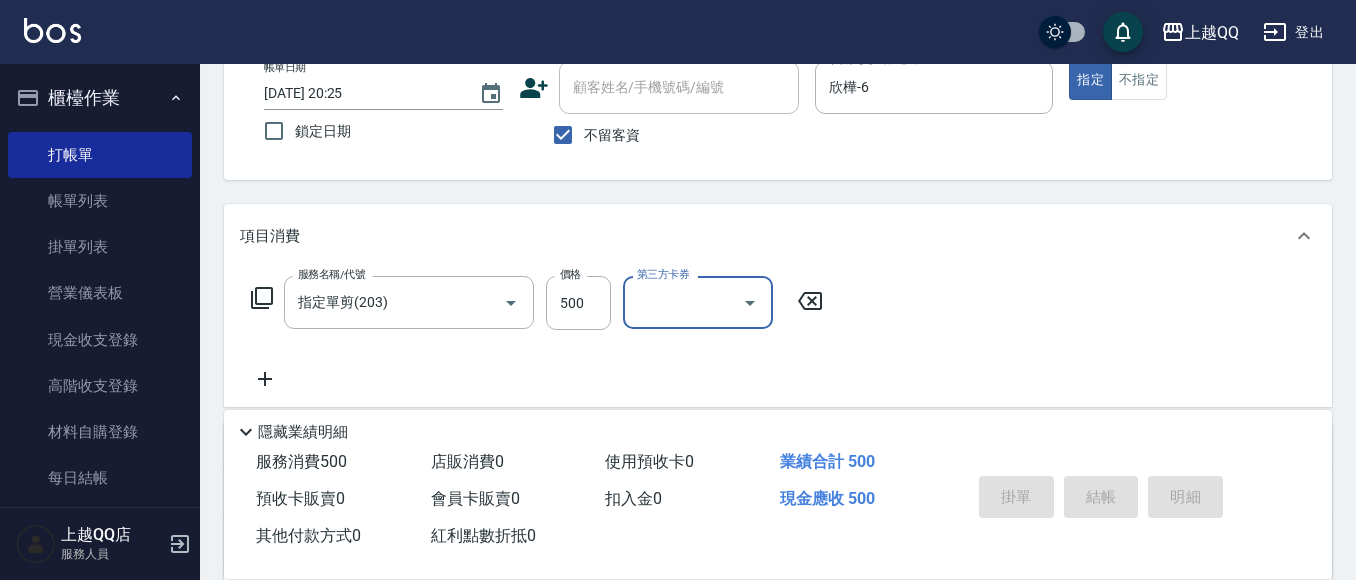 type 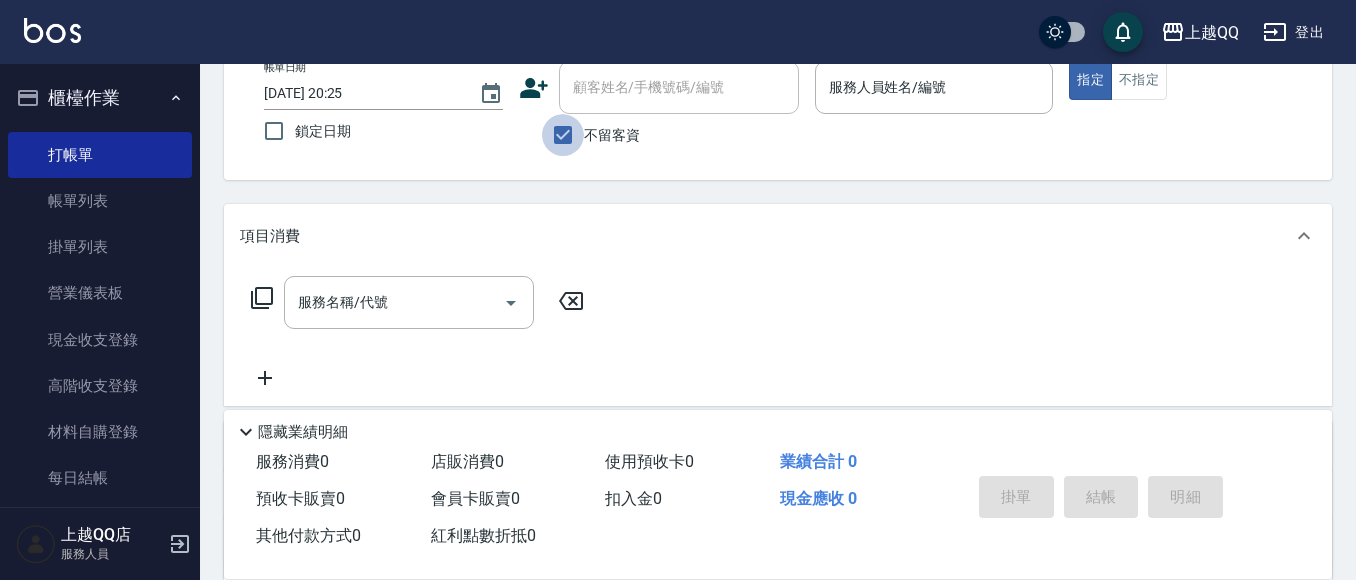 drag, startPoint x: 575, startPoint y: 134, endPoint x: 639, endPoint y: 80, distance: 83.737686 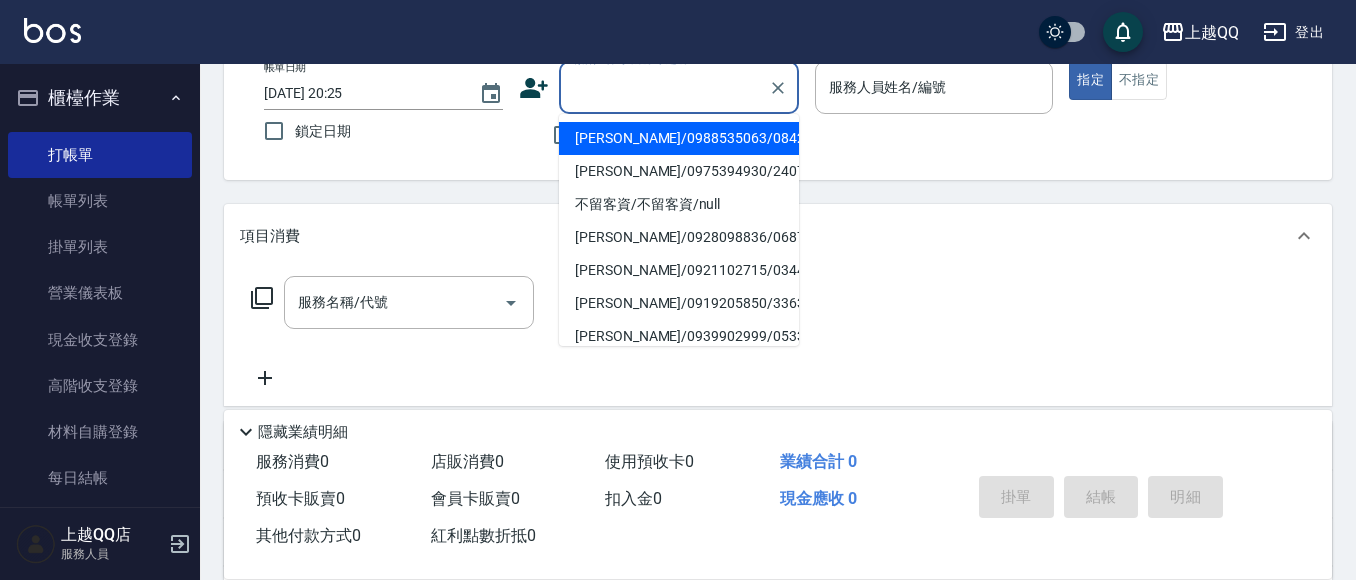 drag, startPoint x: 640, startPoint y: 77, endPoint x: 696, endPoint y: 20, distance: 79.9062 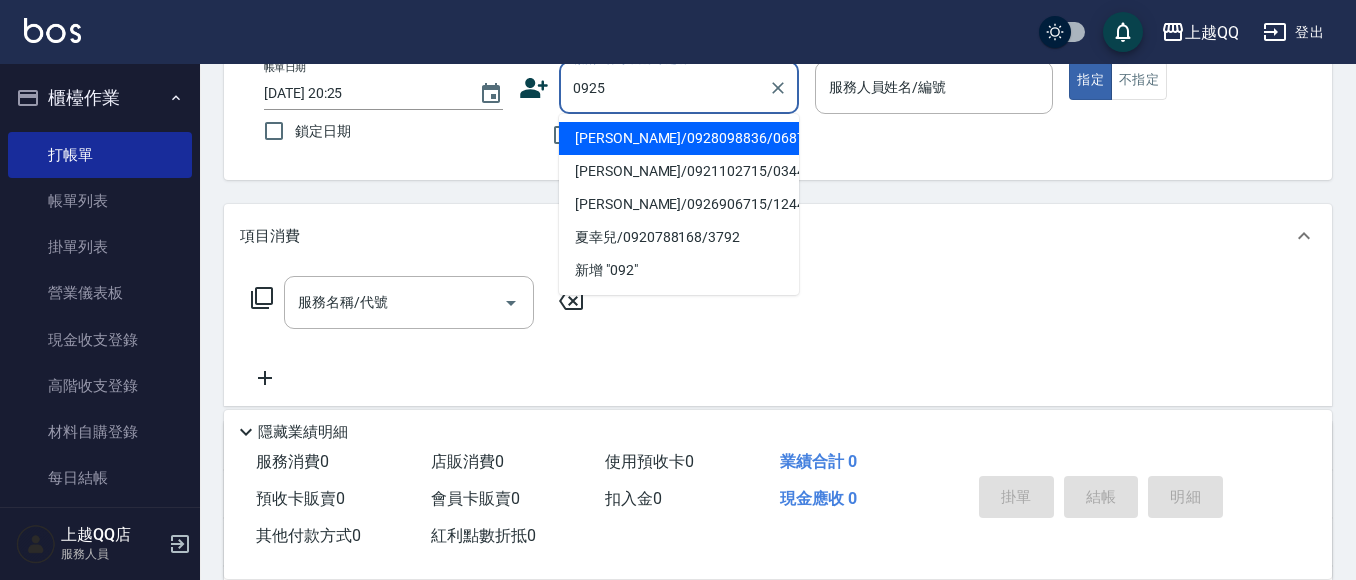 type on "0925" 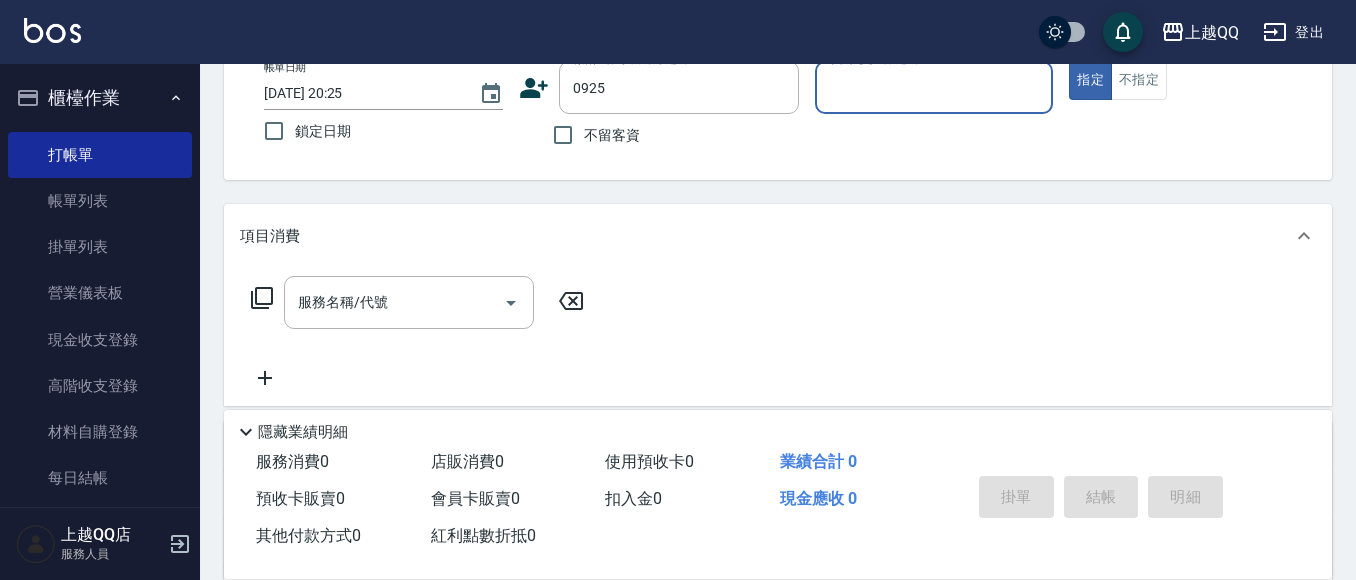 click on "指定" at bounding box center [1090, 80] 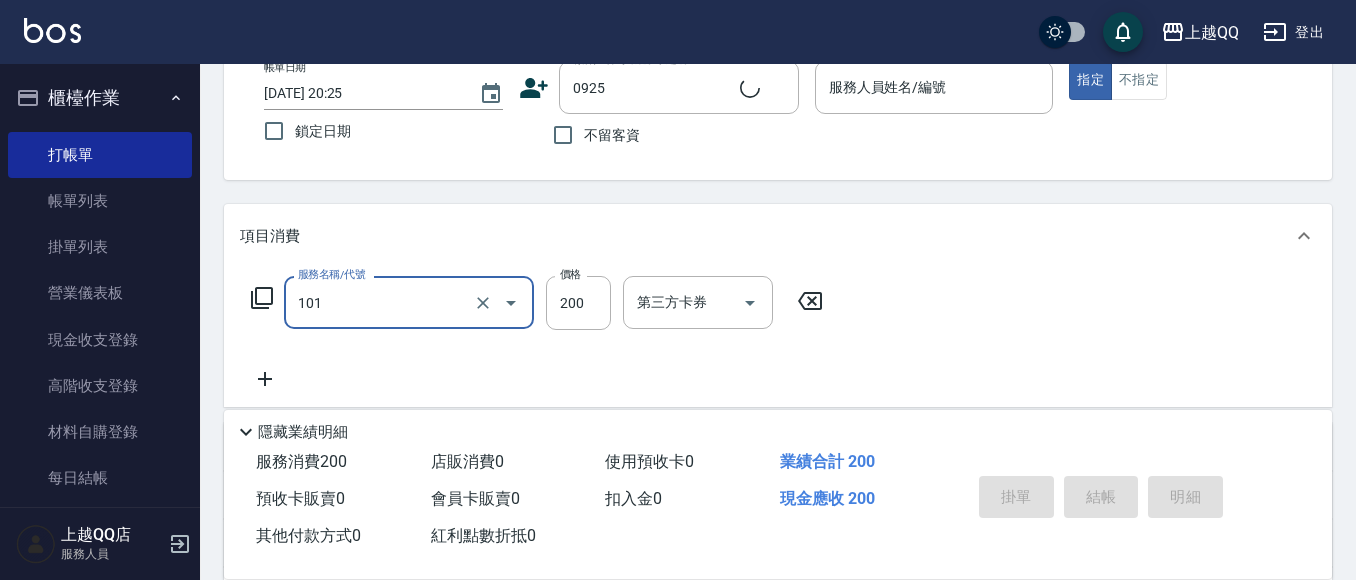type on "101" 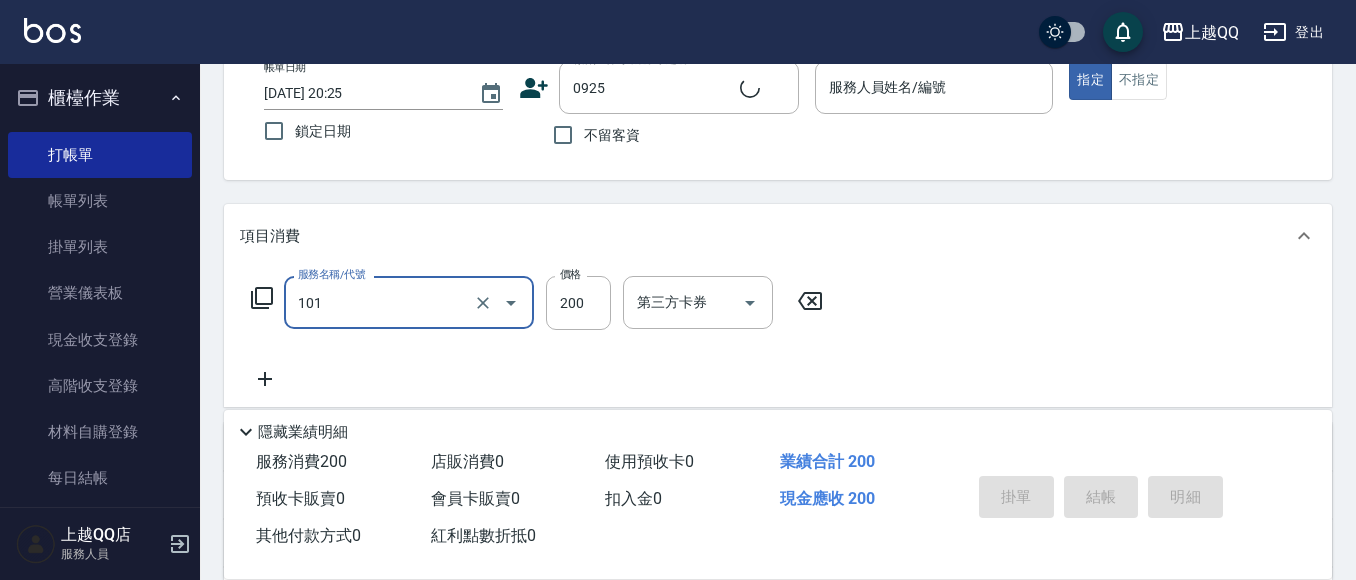 type on "[PERSON_NAME]/0987832862/0925" 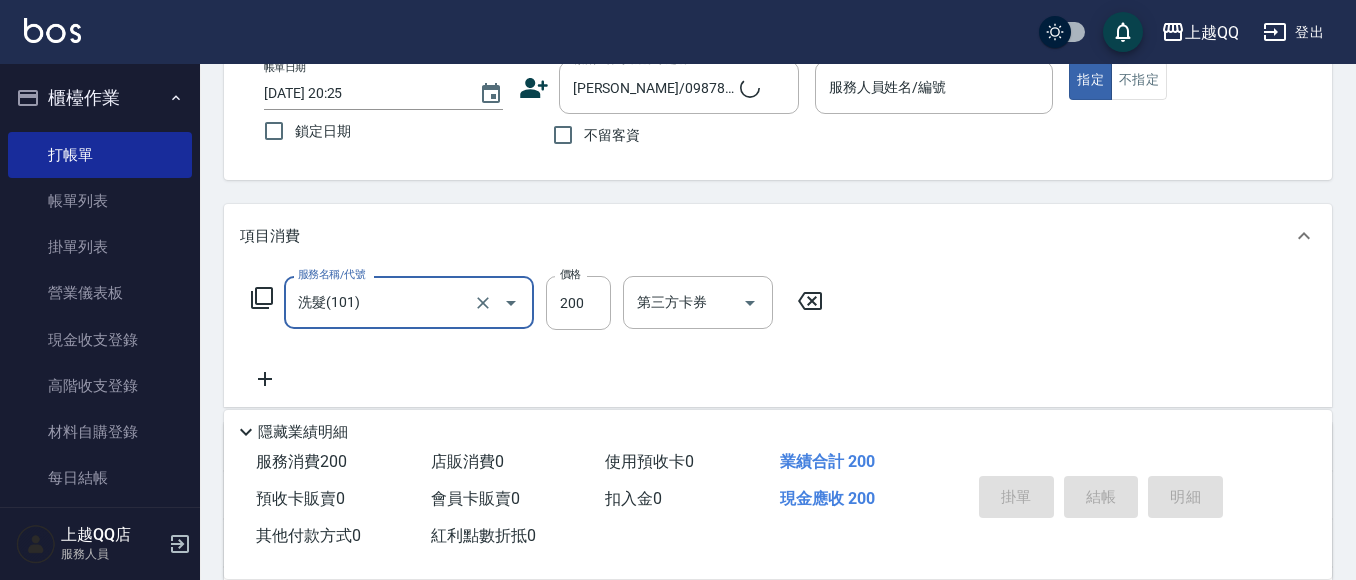 type on "2" 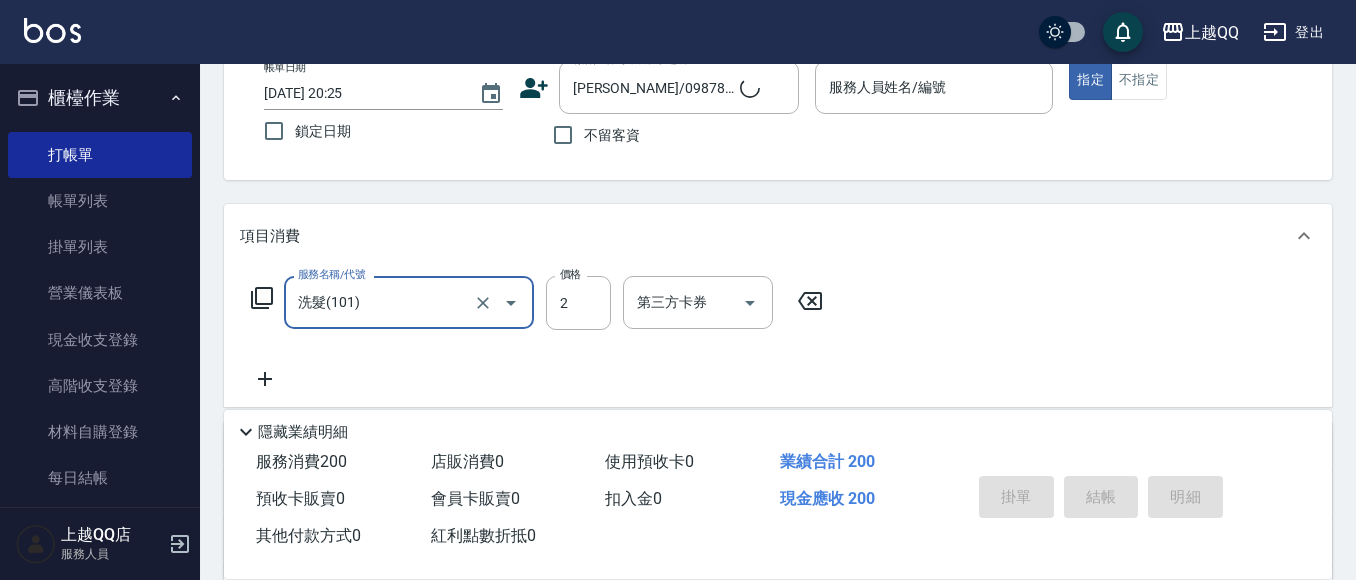 type on "欣樺-6" 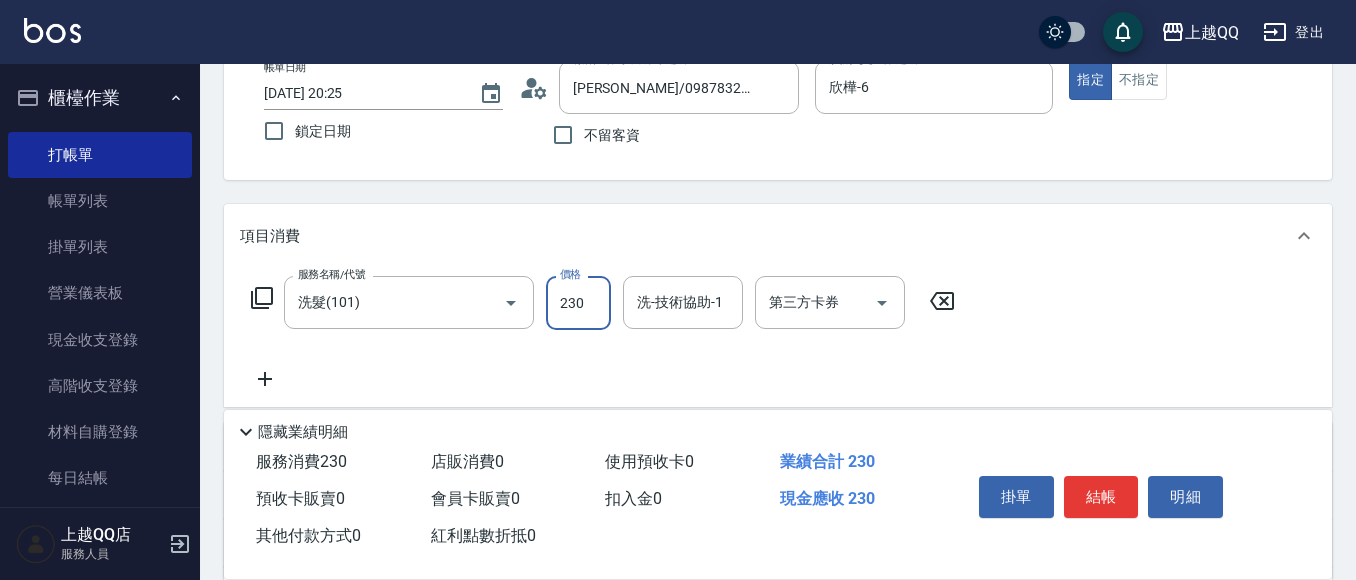 type on "230" 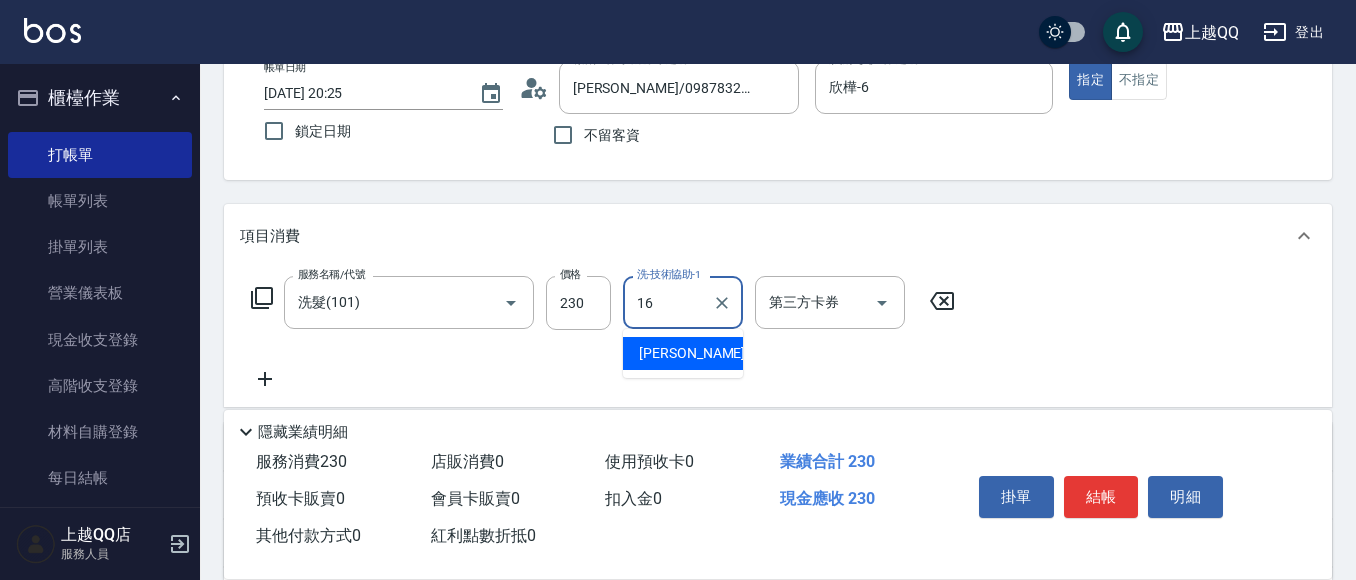 type on "1" 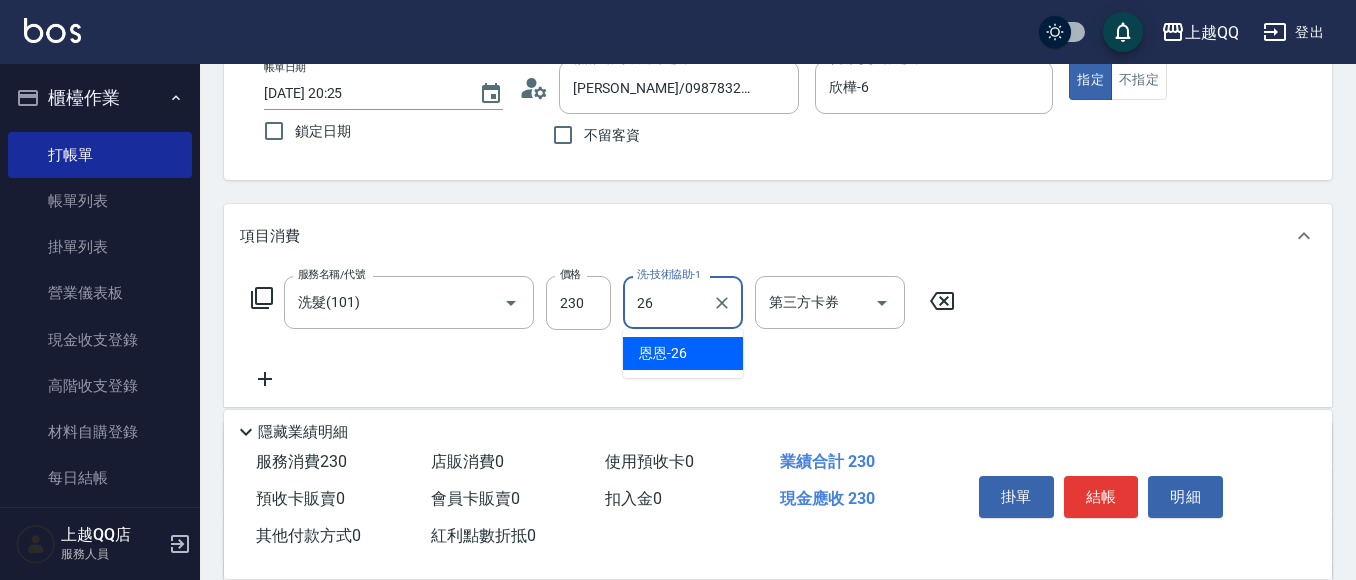 type on "恩恩-26" 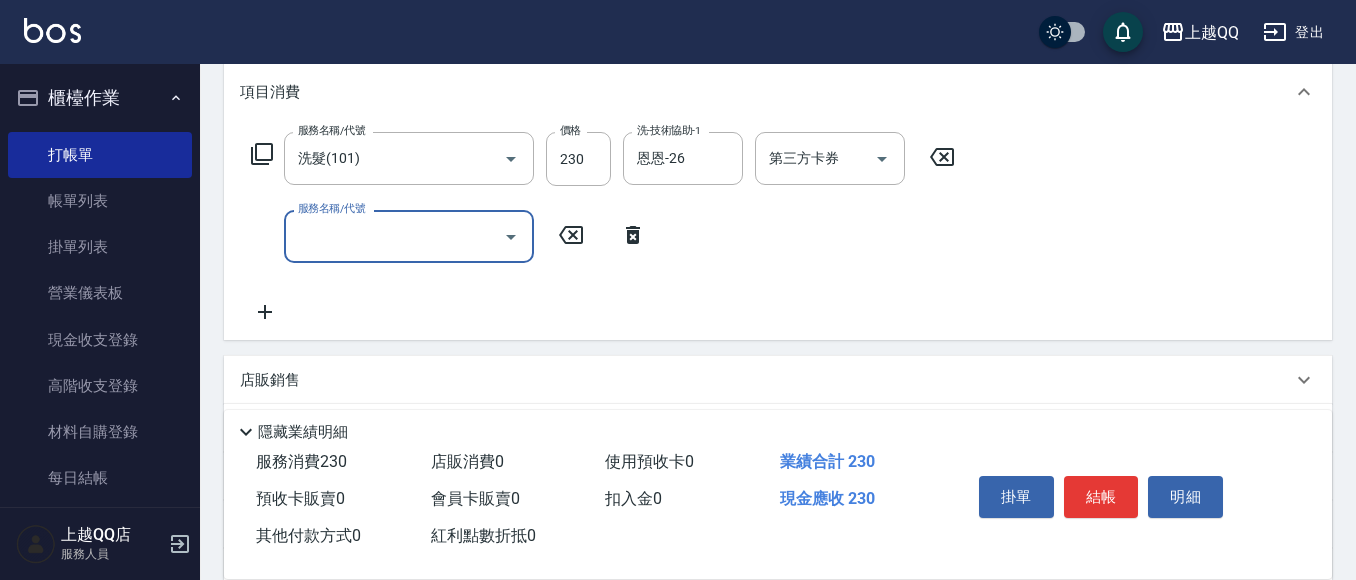 scroll, scrollTop: 224, scrollLeft: 0, axis: vertical 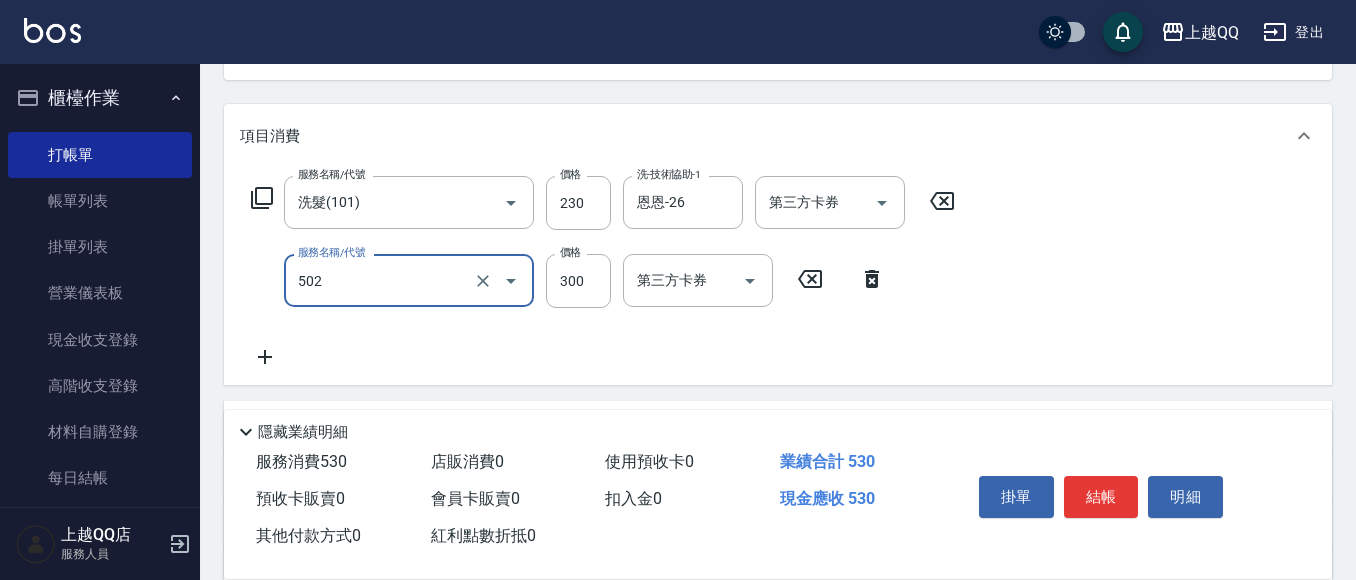 type on "自備護髮(502)" 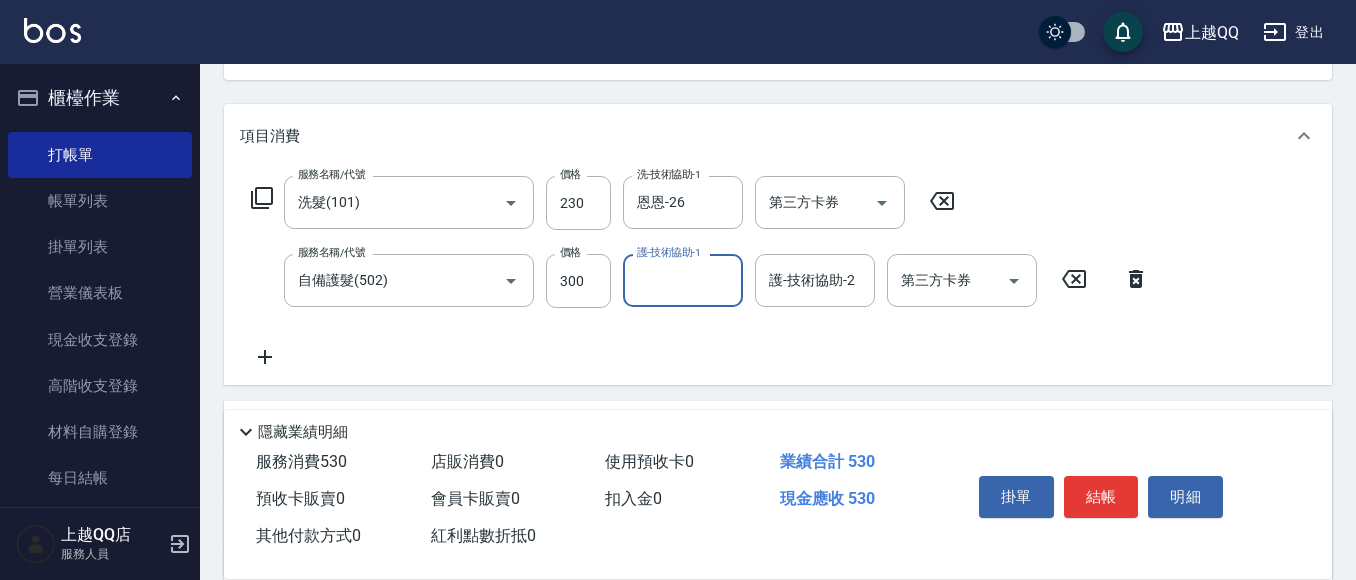 type on "1" 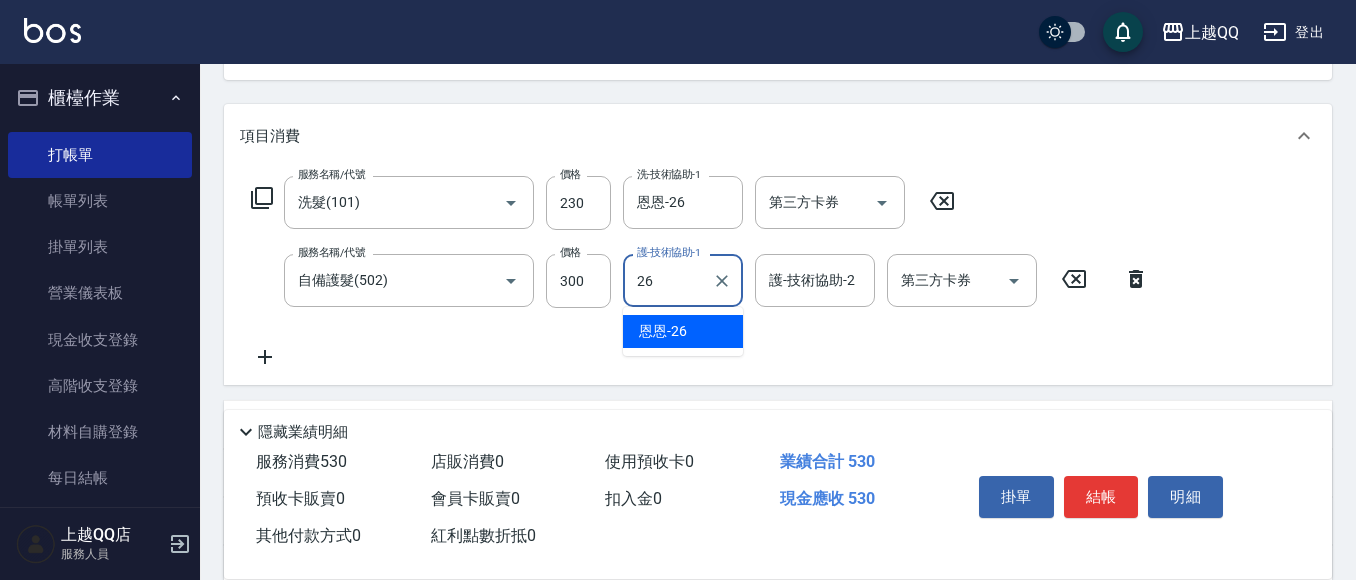 type on "恩恩-26" 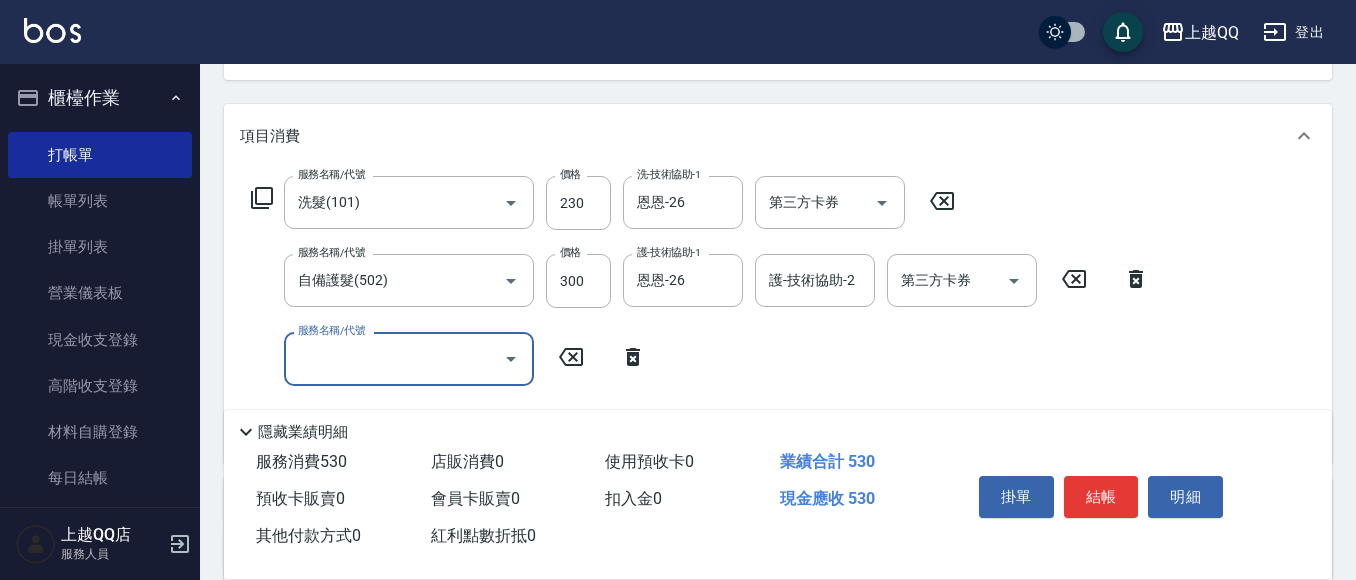 type on "4" 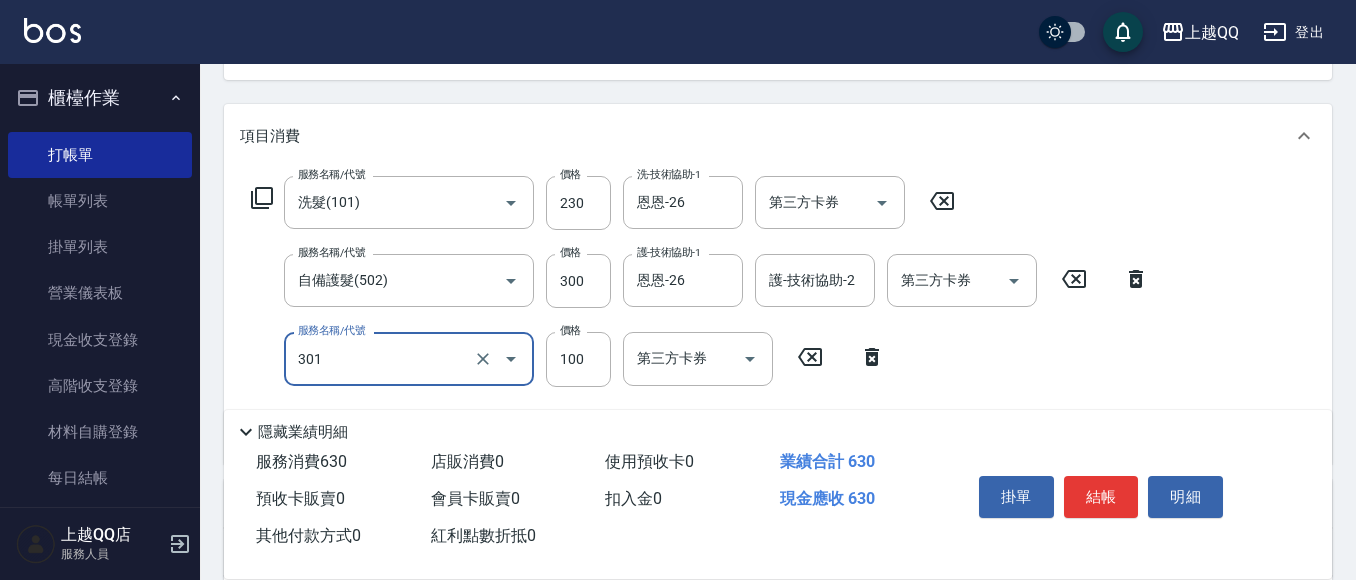type on "補燙(301)" 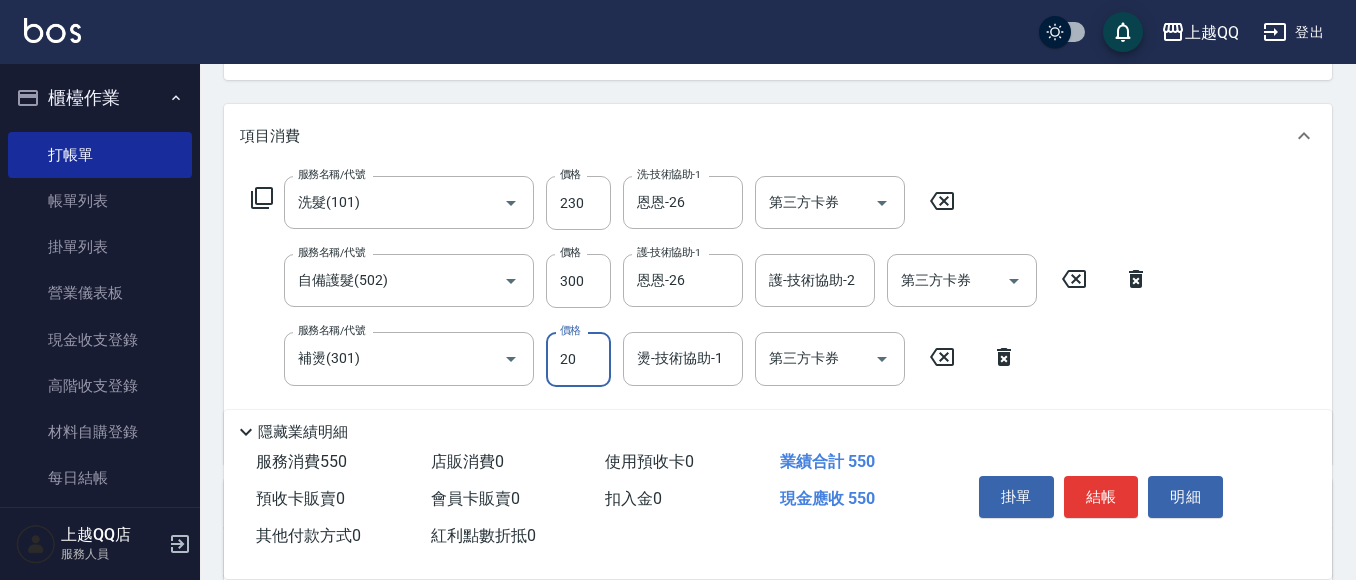 type on "200" 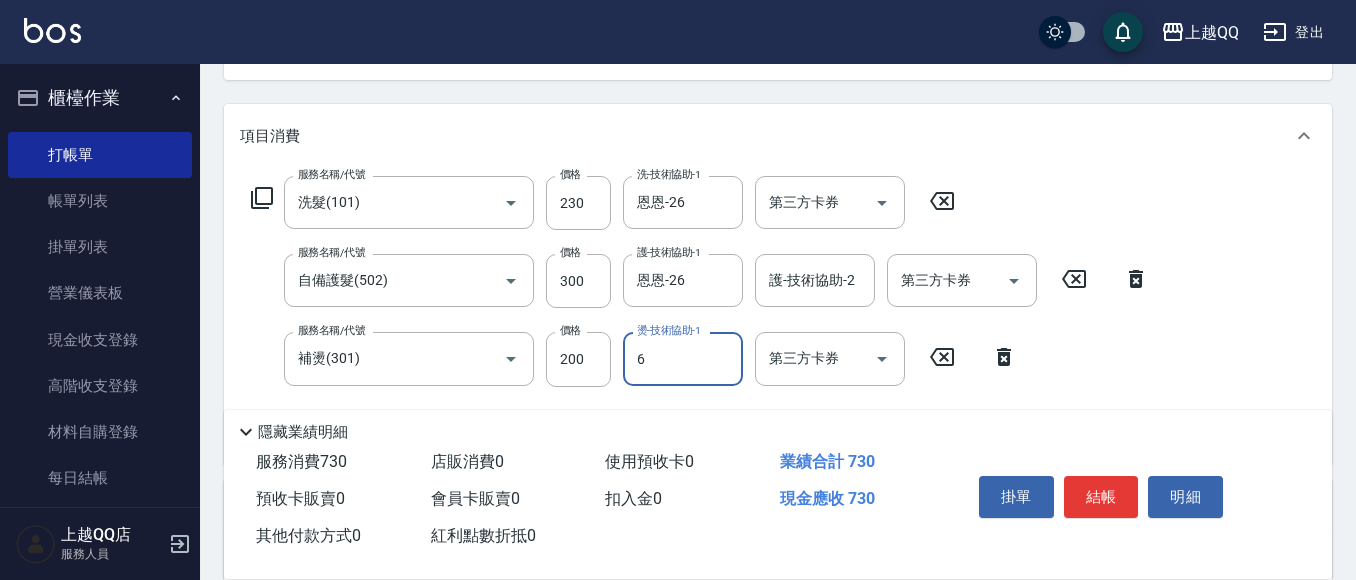 type on "欣樺-6" 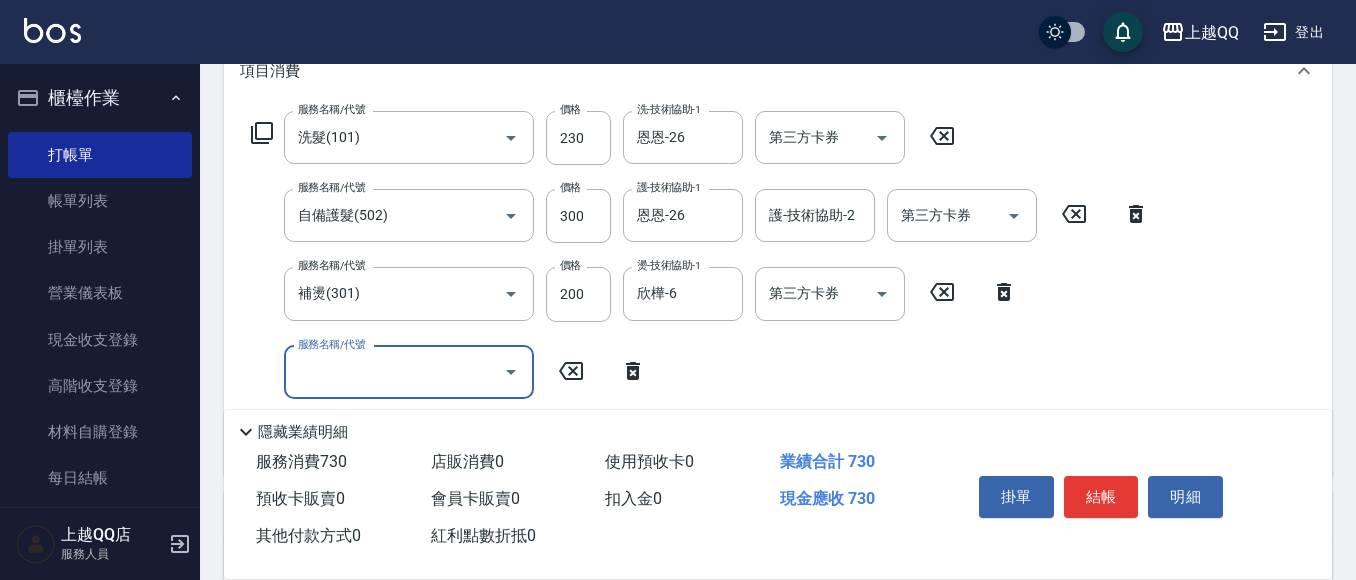 scroll, scrollTop: 324, scrollLeft: 0, axis: vertical 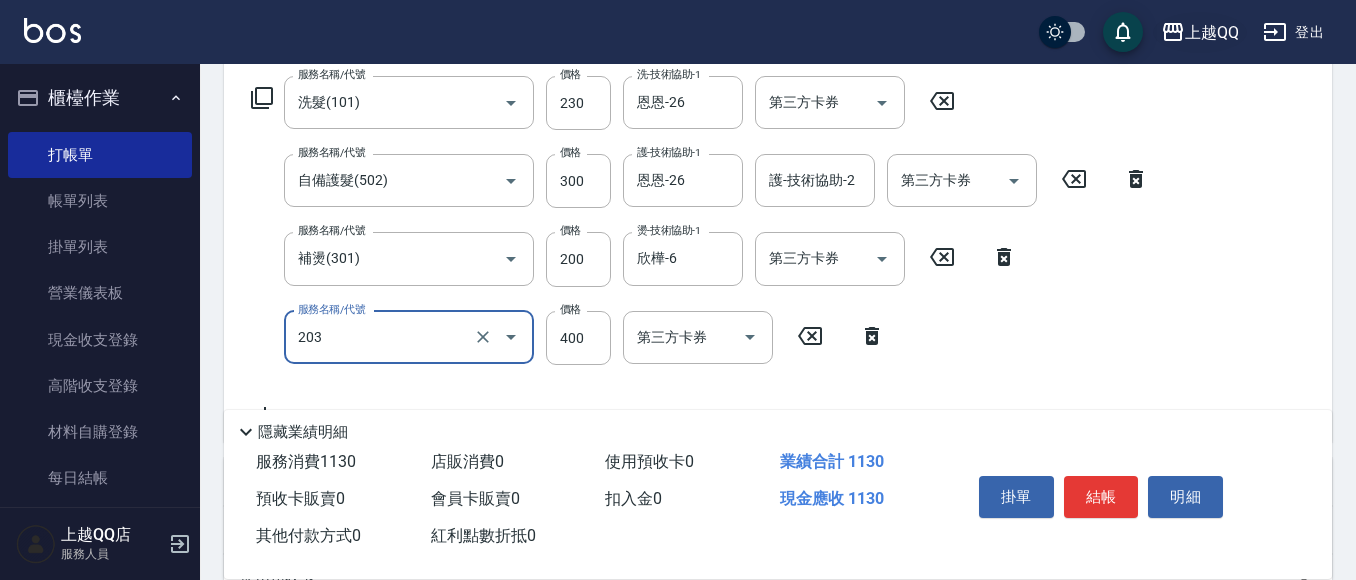 type on "指定單剪(203)" 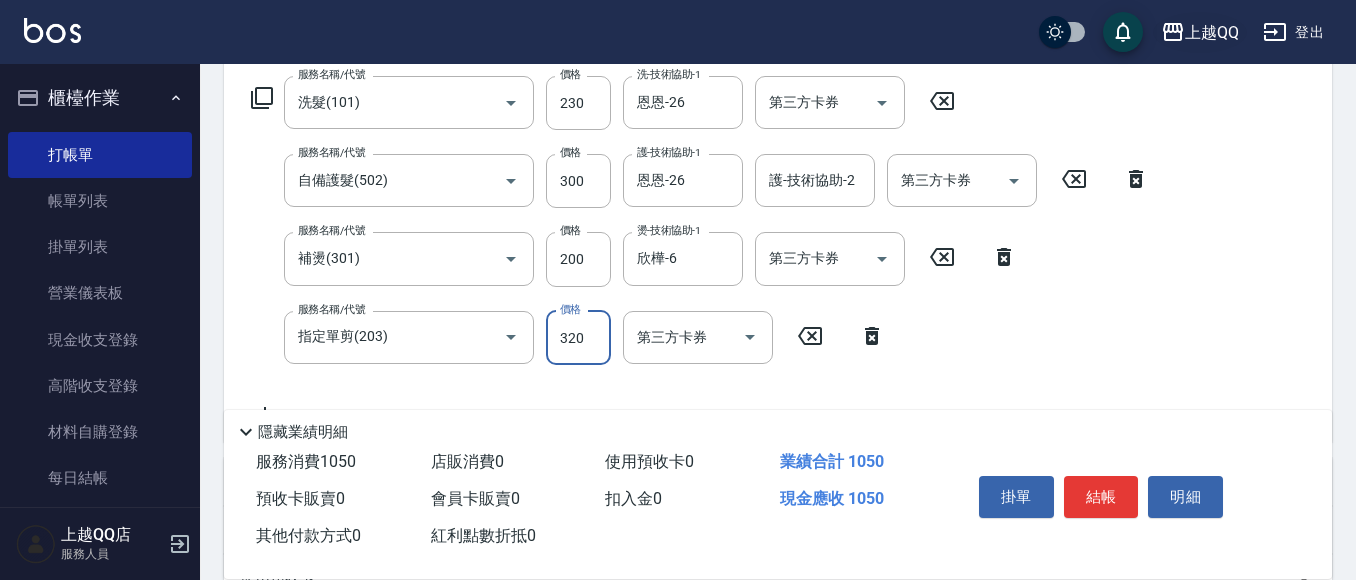 type on "320" 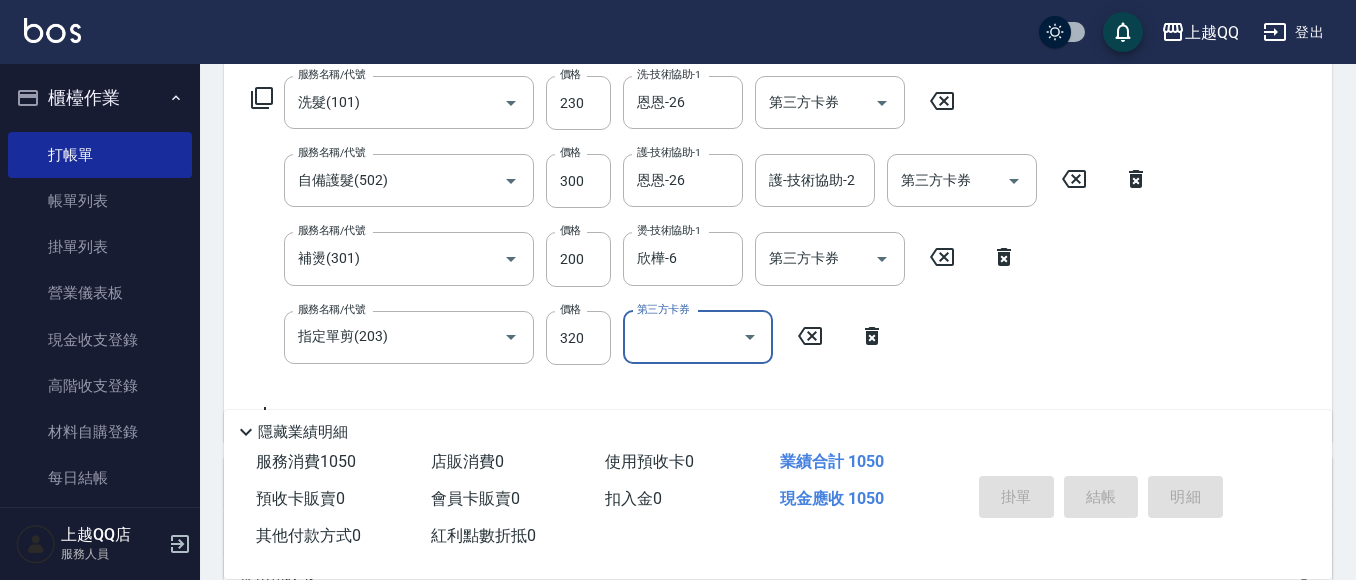 type 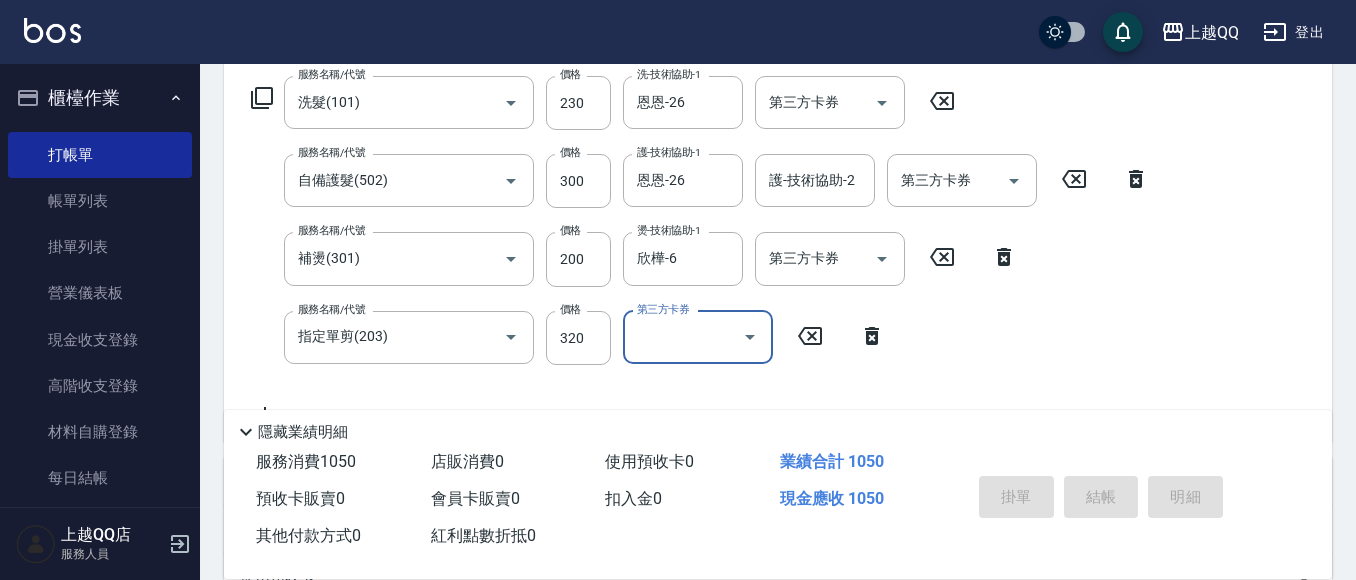 type 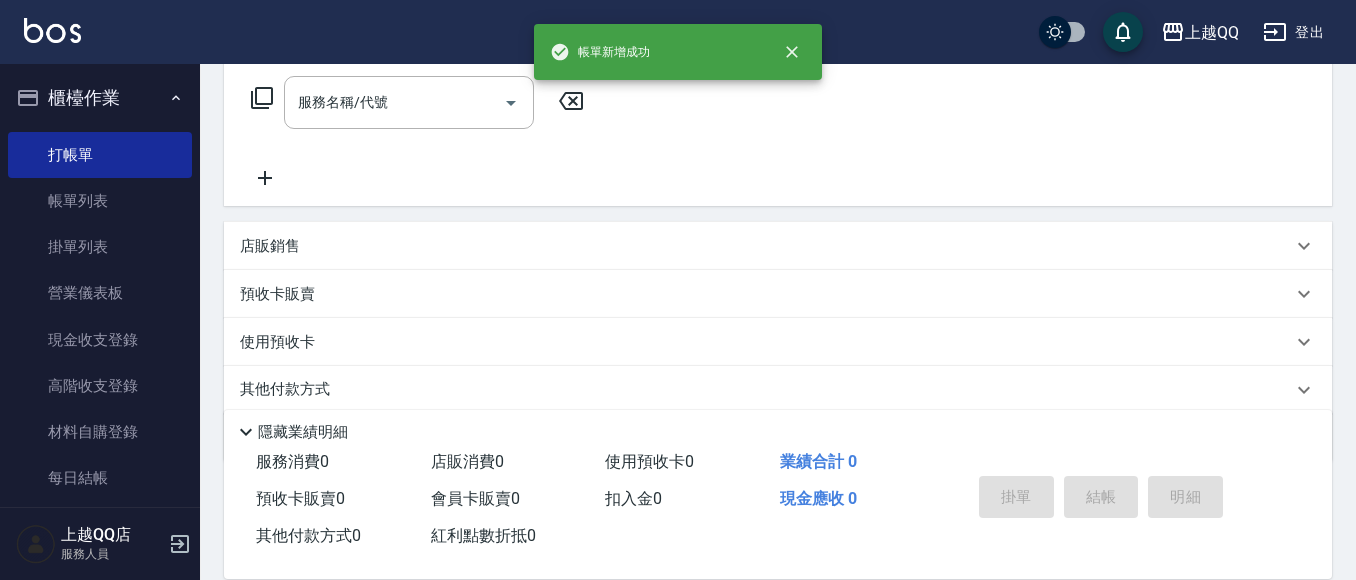 scroll, scrollTop: 0, scrollLeft: 0, axis: both 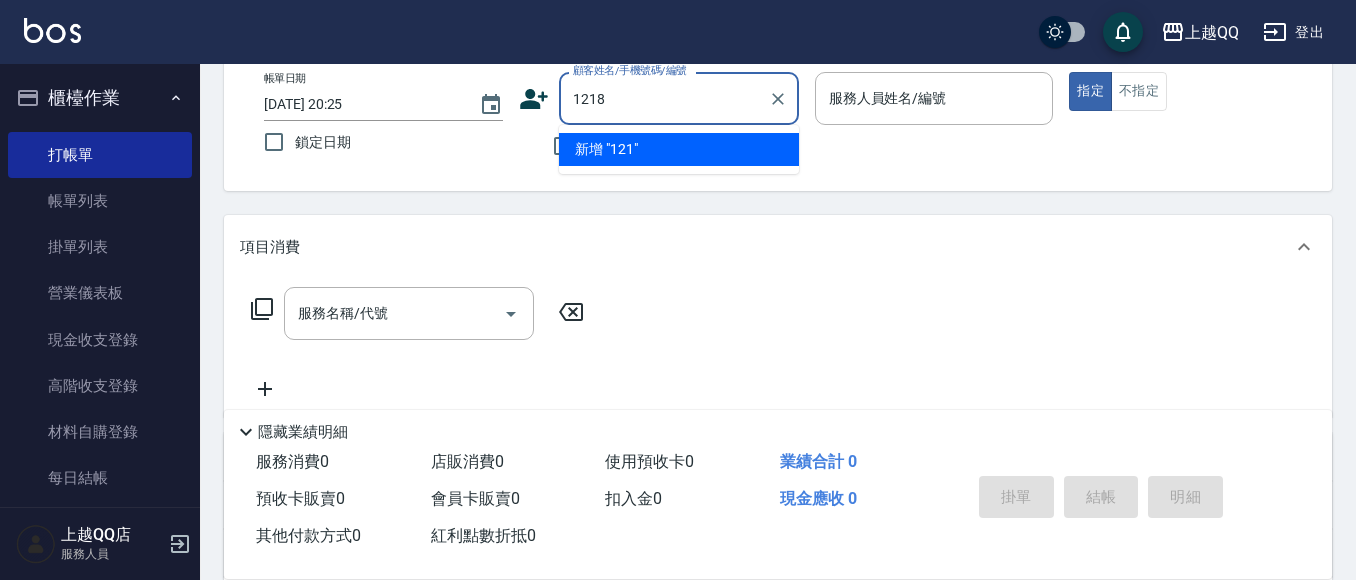 type on "1218" 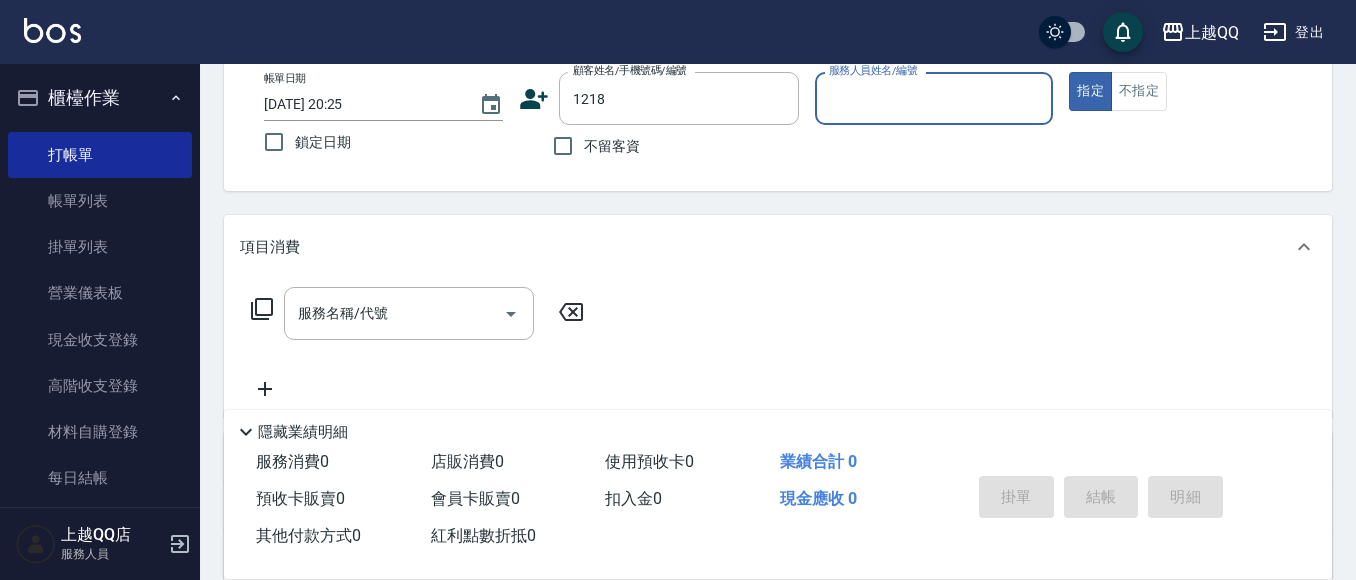 click on "指定" at bounding box center [1090, 91] 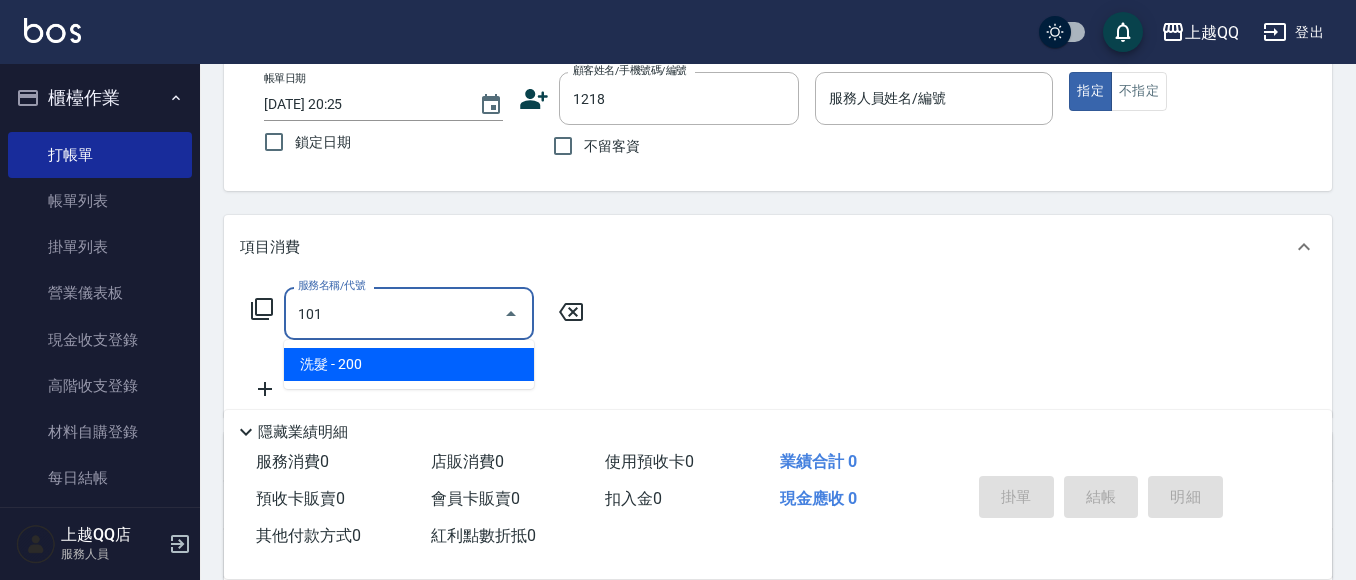 type on "洗髮(101)" 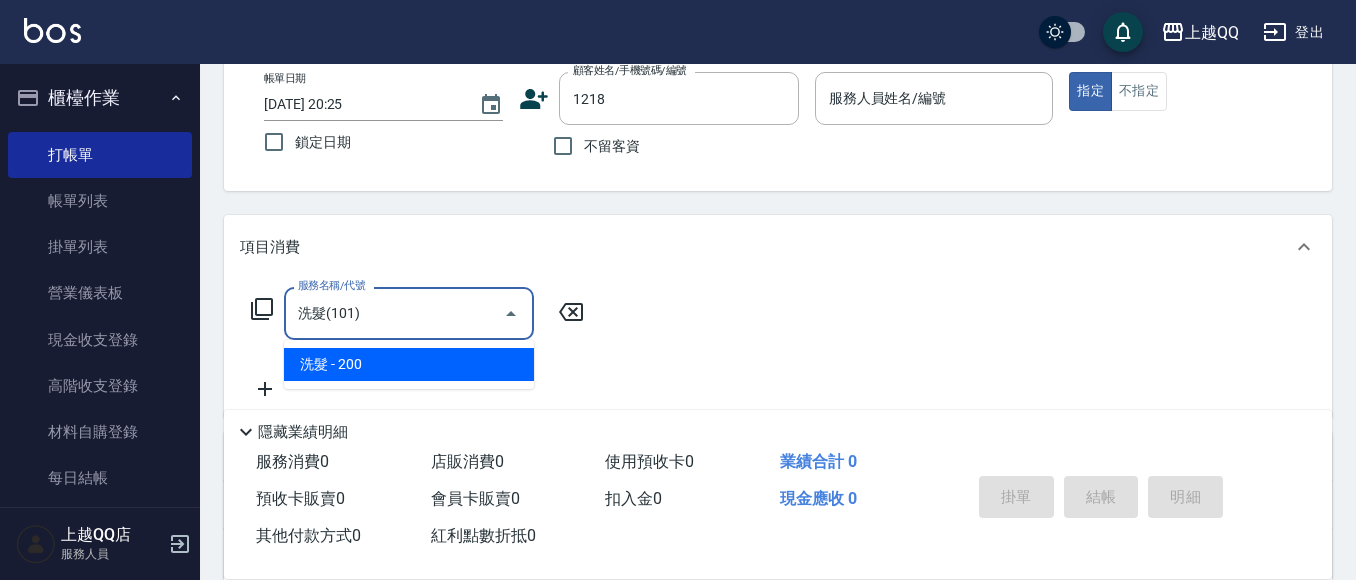 type on "[PERSON_NAME]/0926969952/1218" 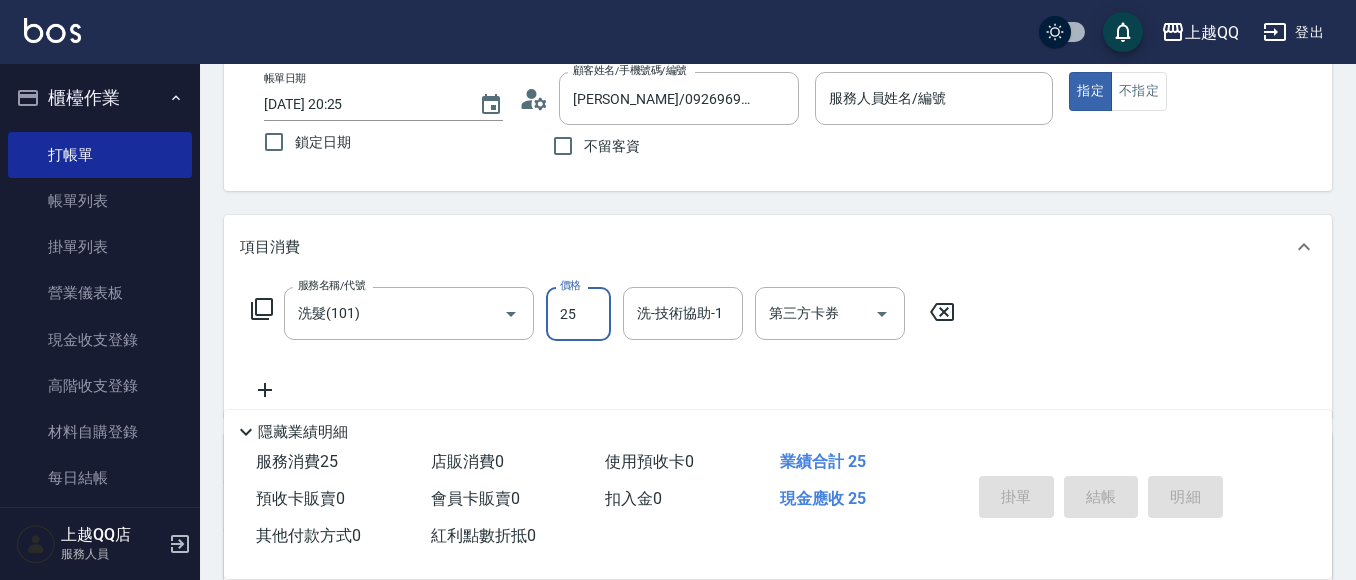 type on "欣樺-6" 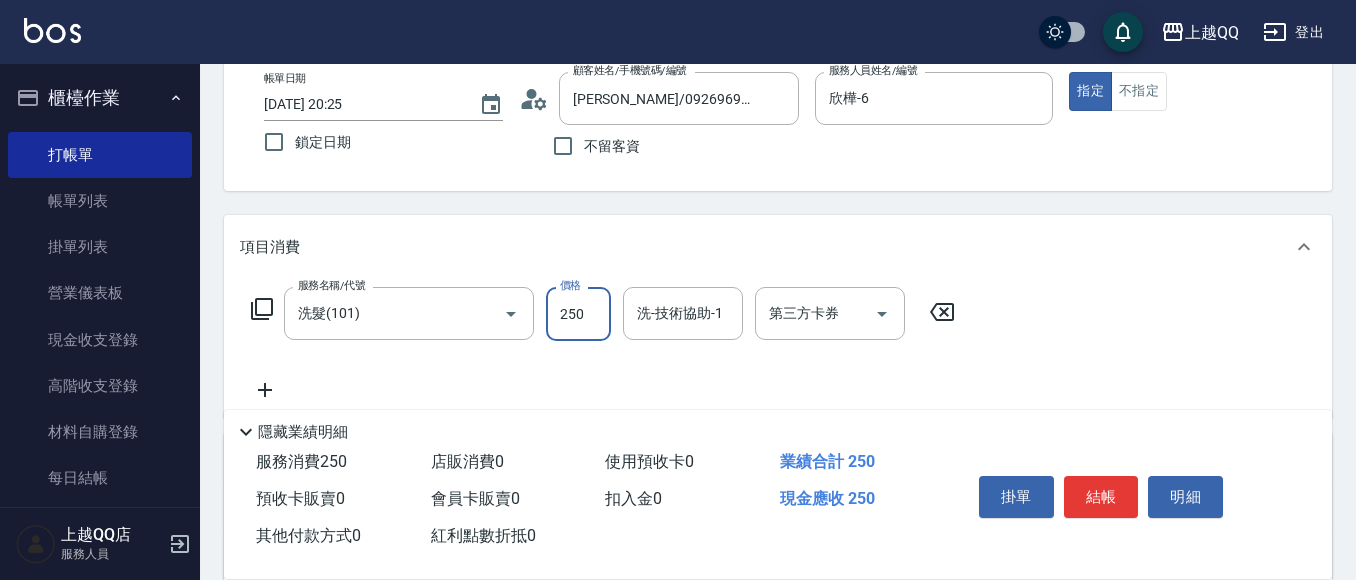 type on "250" 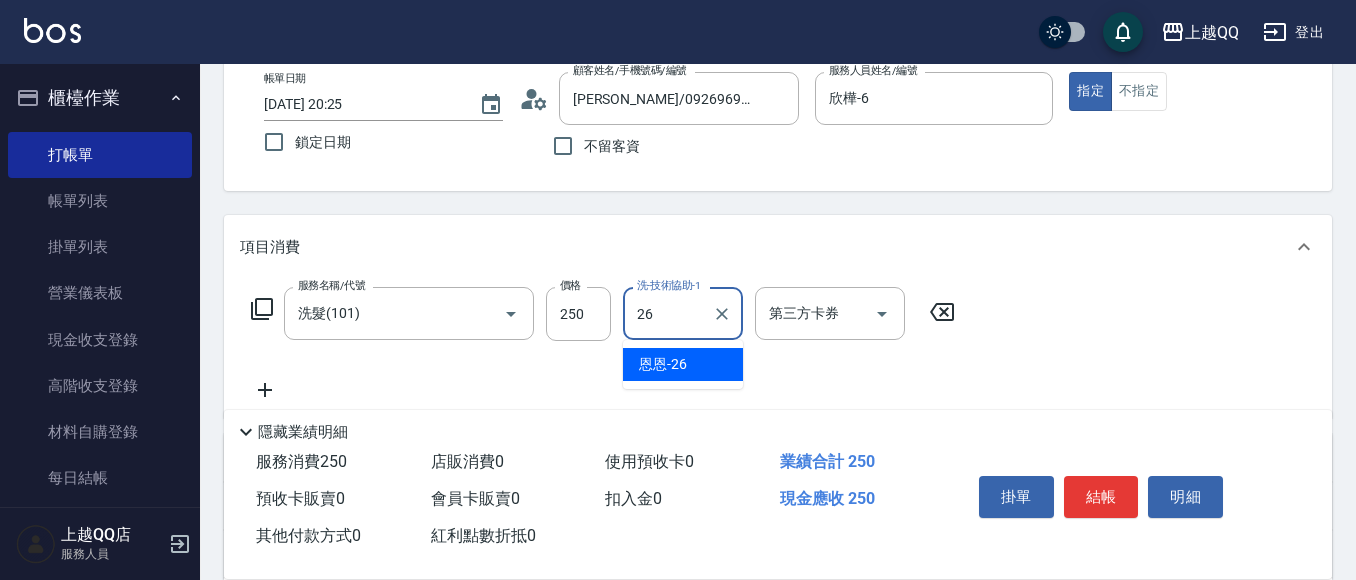 type on "恩恩-26" 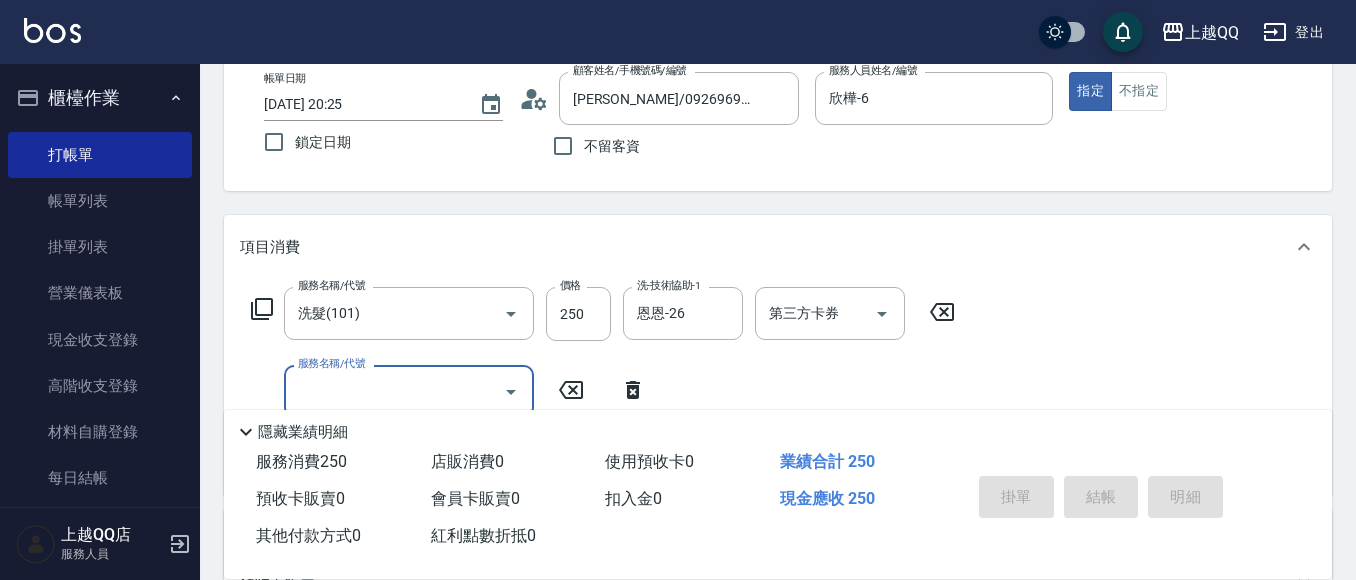type on "[DATE] 20:26" 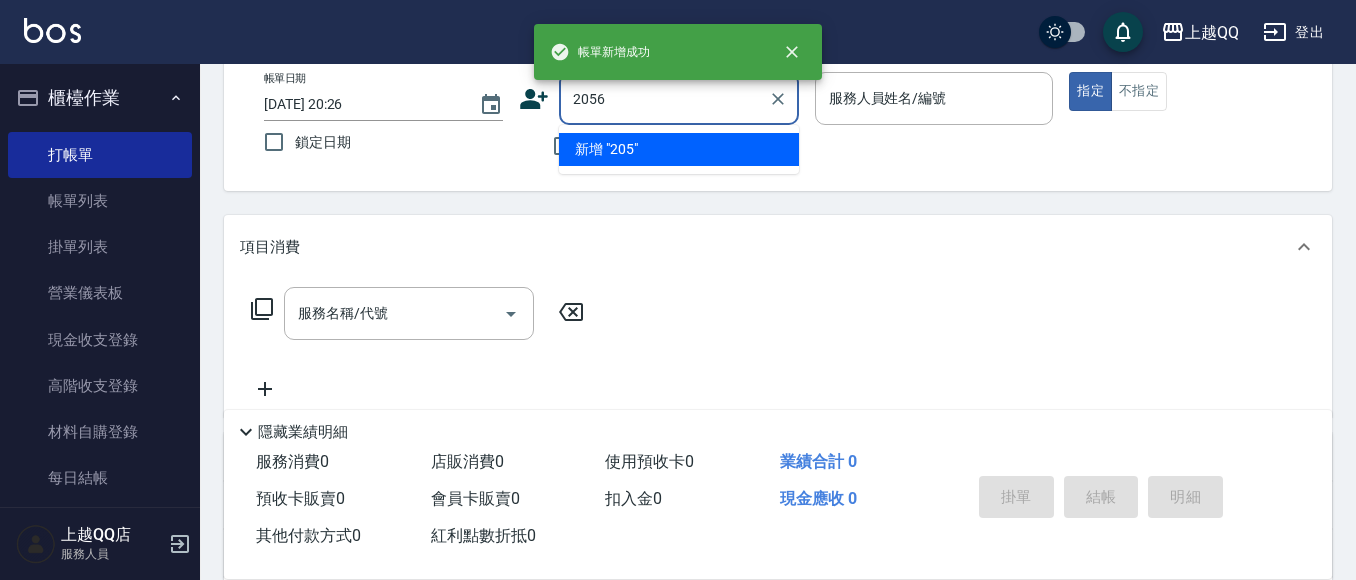 type on "2056" 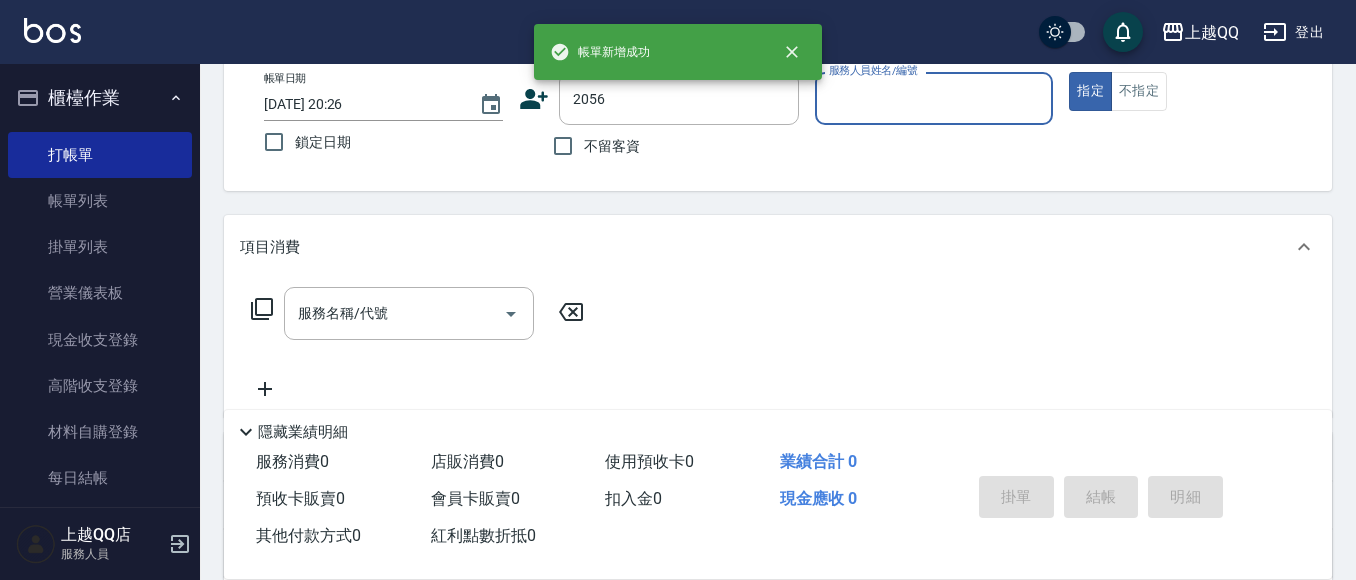 click on "指定" at bounding box center (1090, 91) 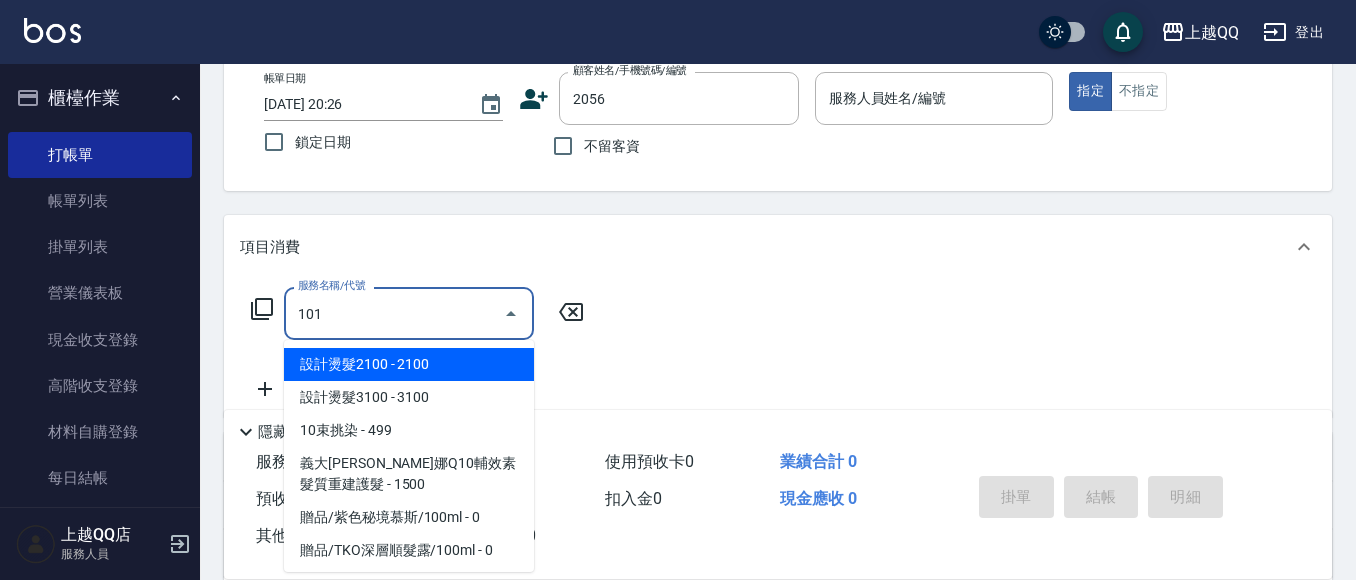 type on "洗髮(101)" 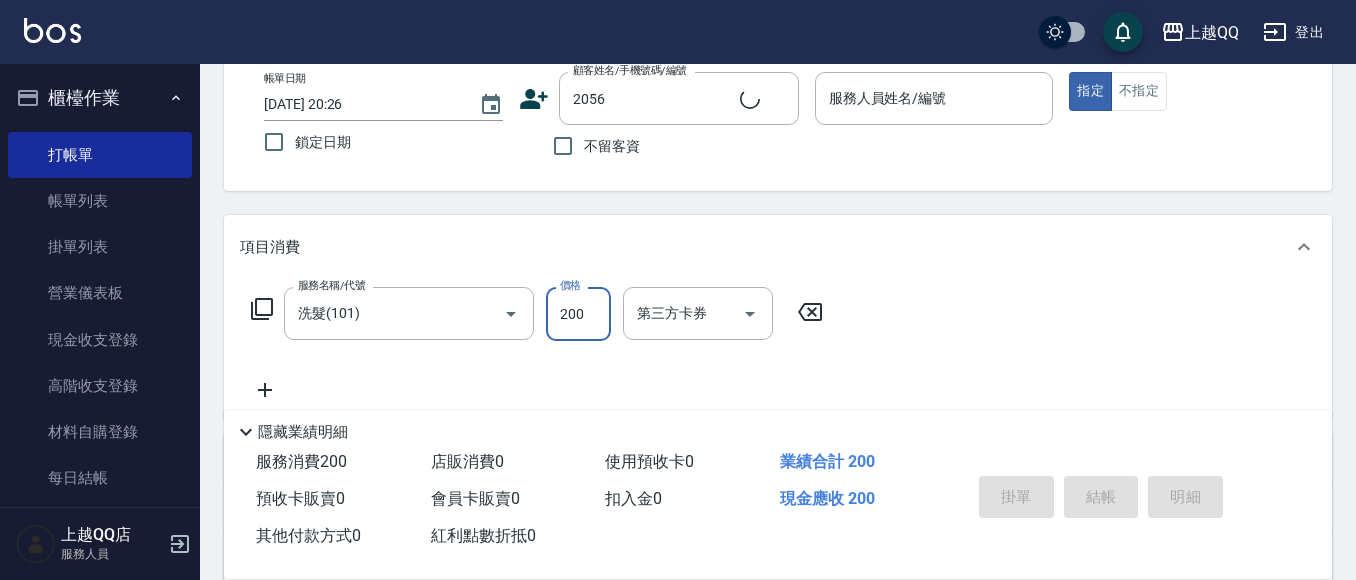 type on "2" 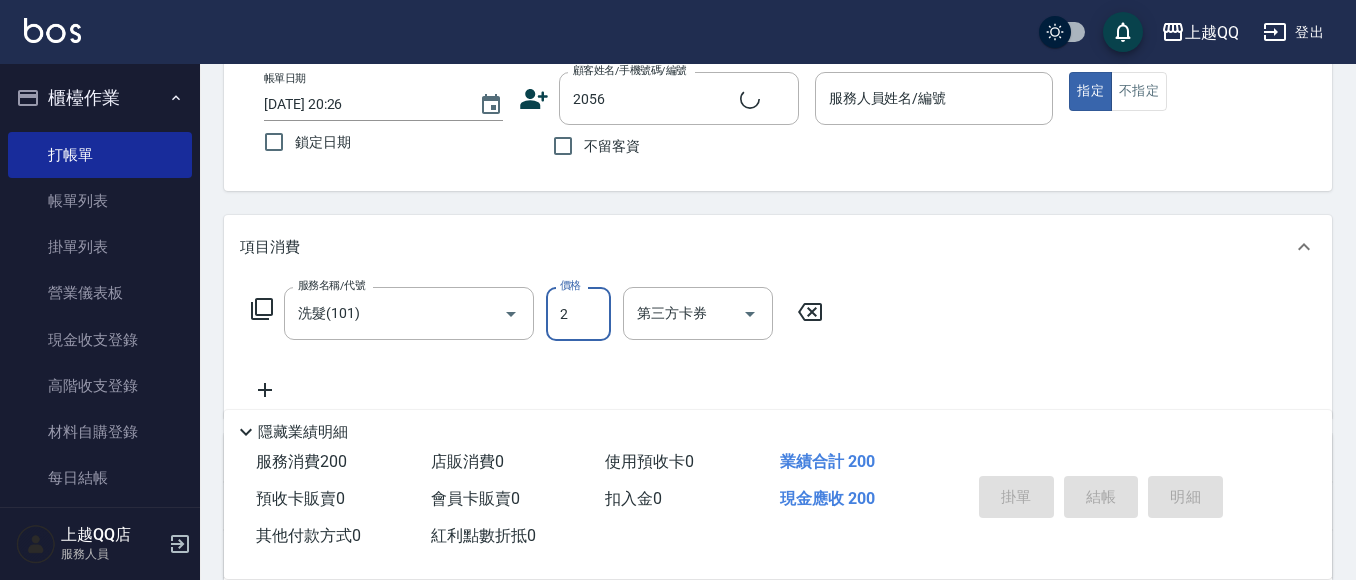 type on "[PERSON_NAME]/0933074179/2056" 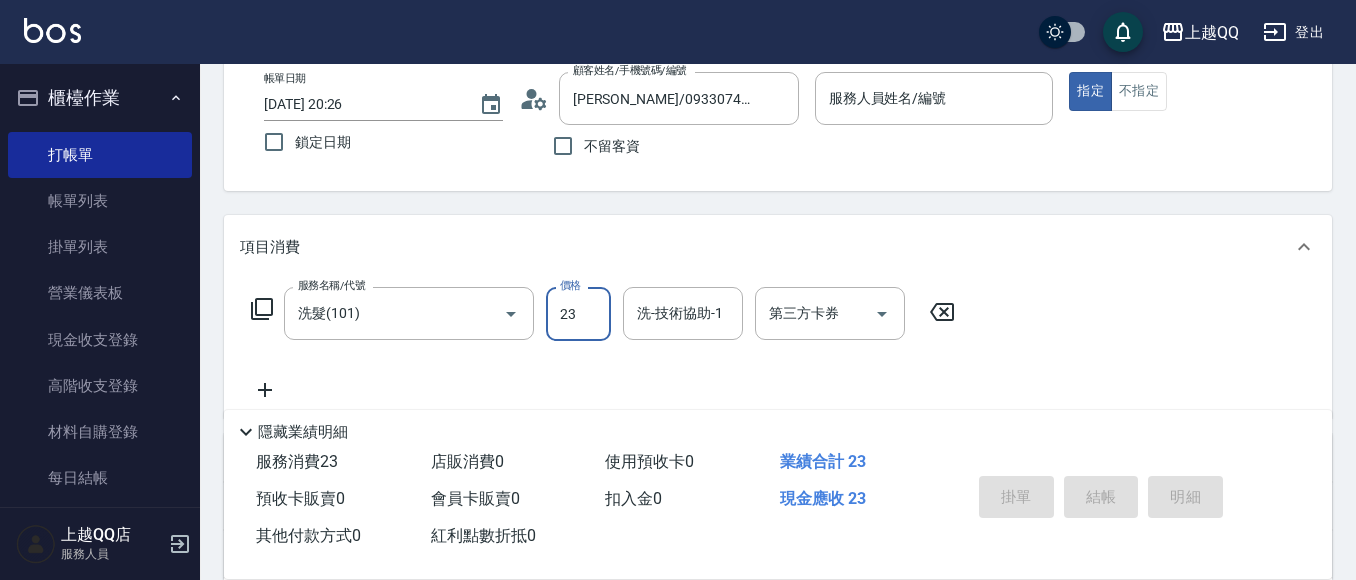 type on "230" 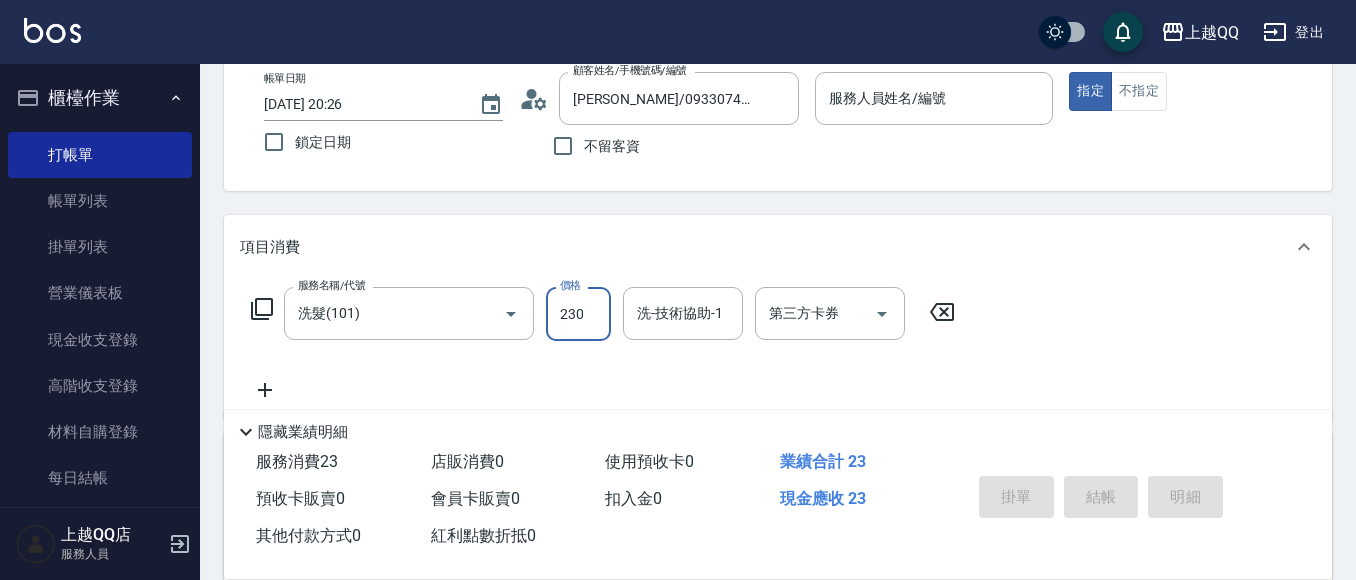 type on "欣樺-6" 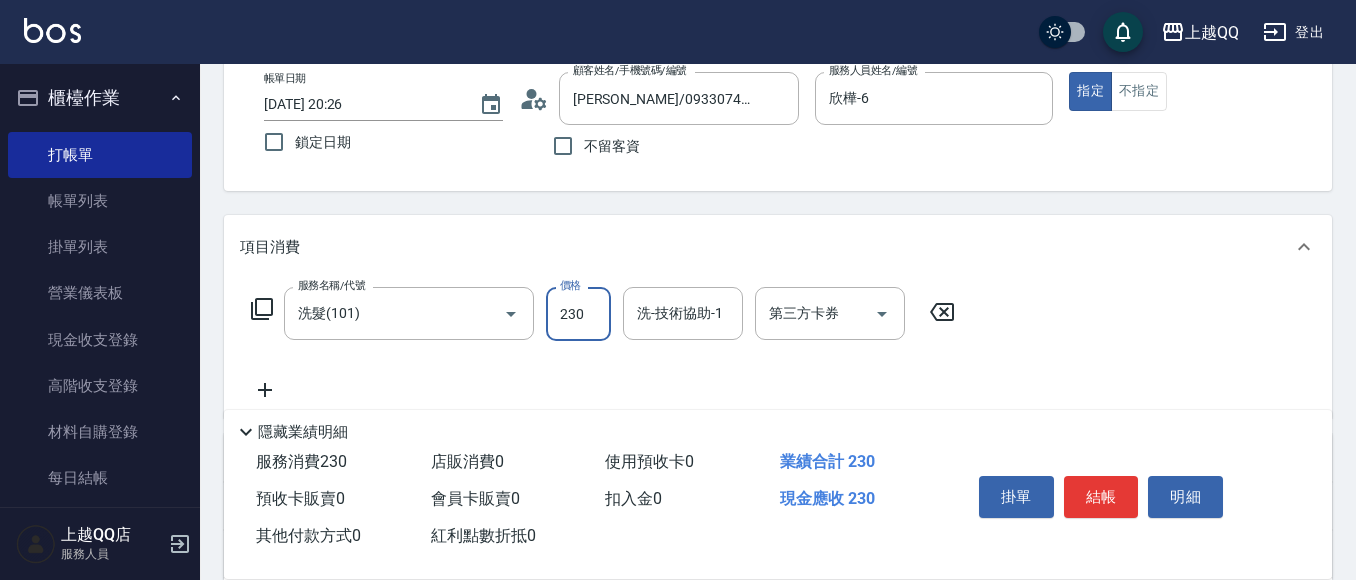 type on "230" 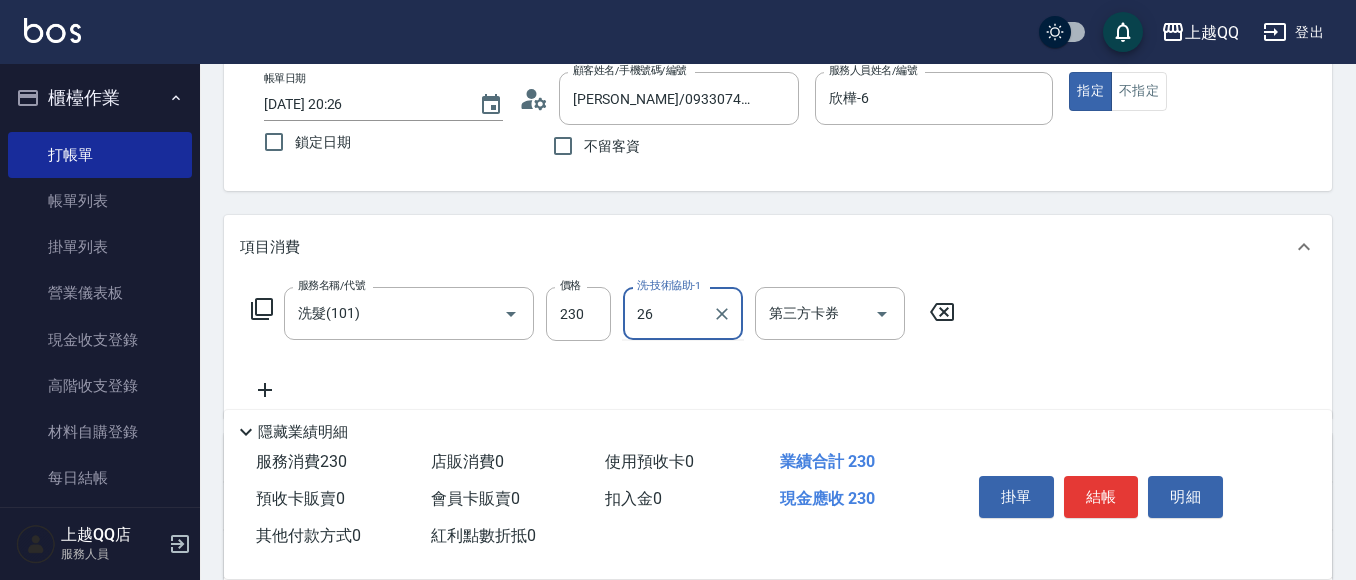 type on "恩恩-26" 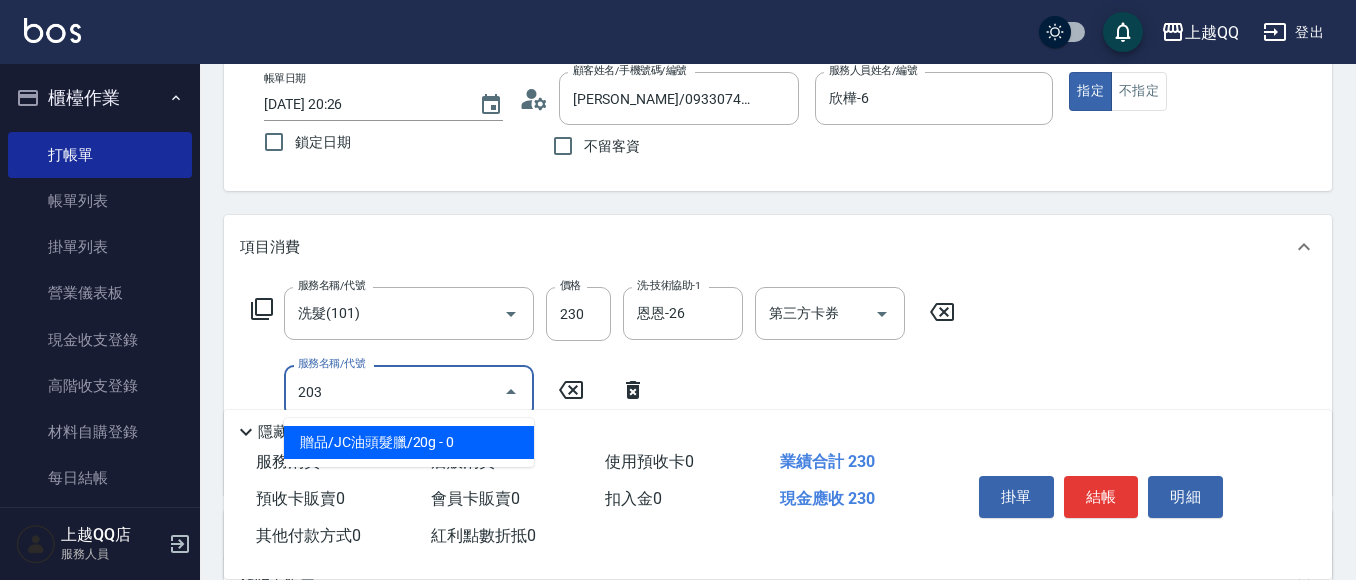 type on "指定單剪(203)" 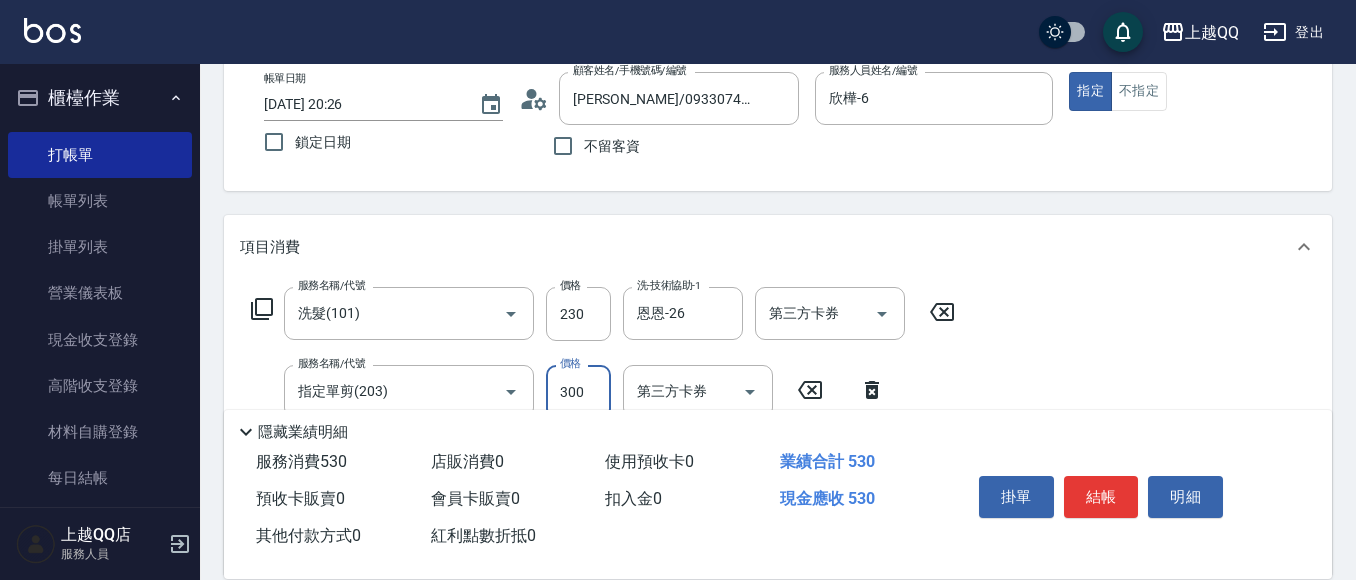 click on "300" at bounding box center (578, 392) 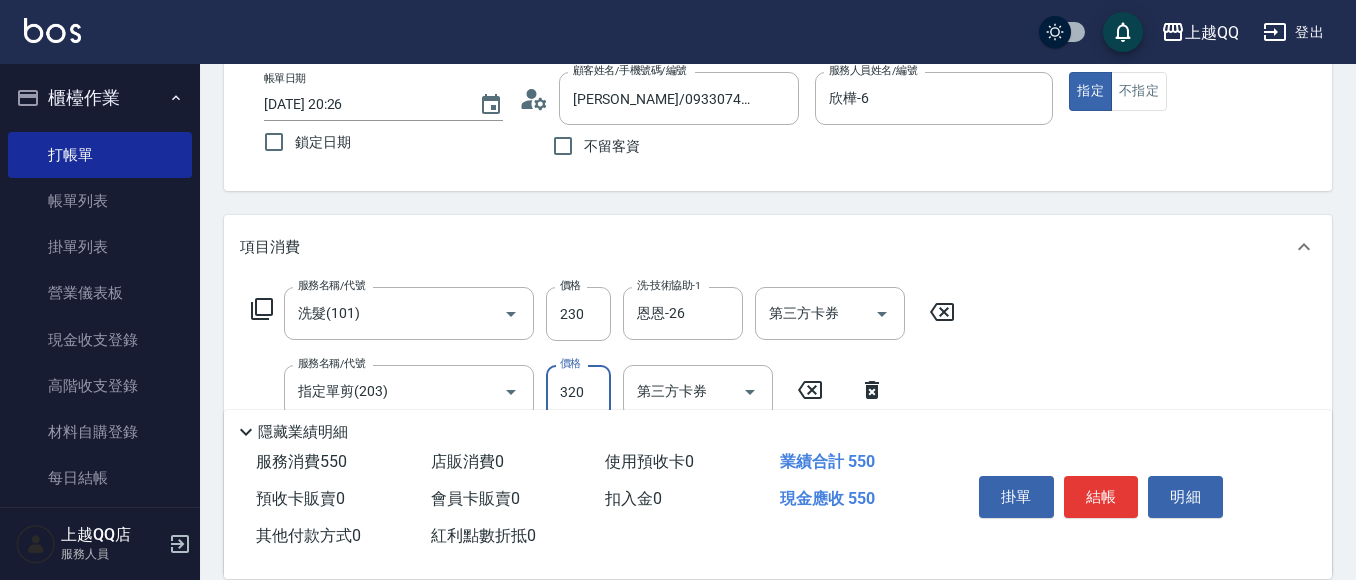 type on "320" 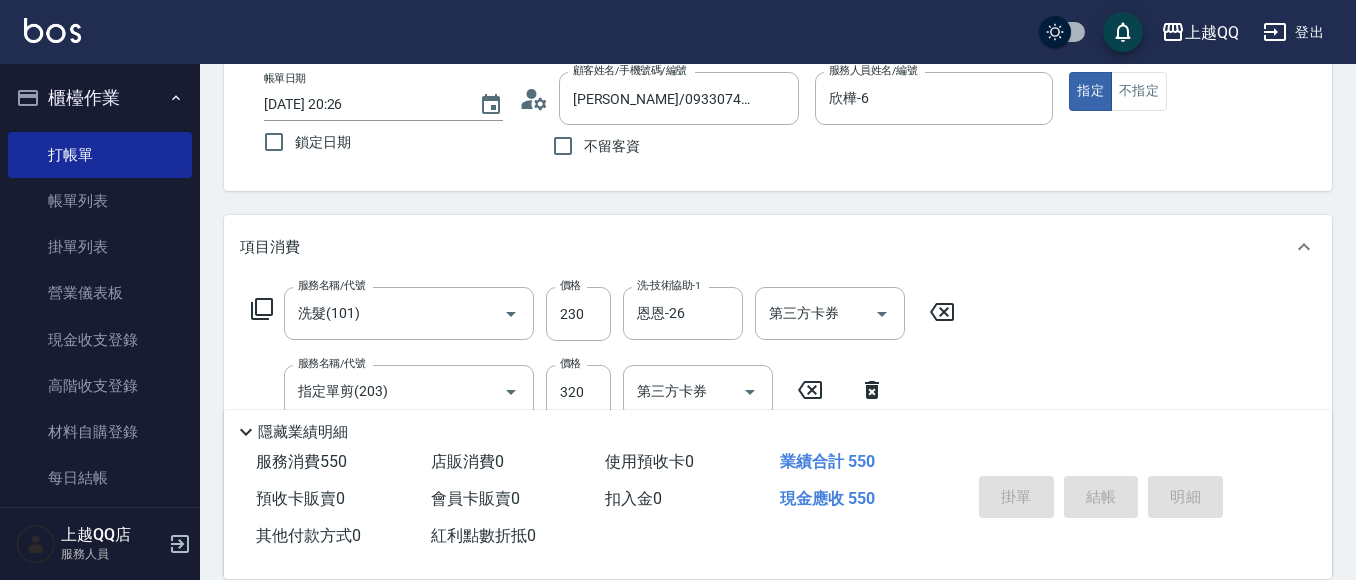 type 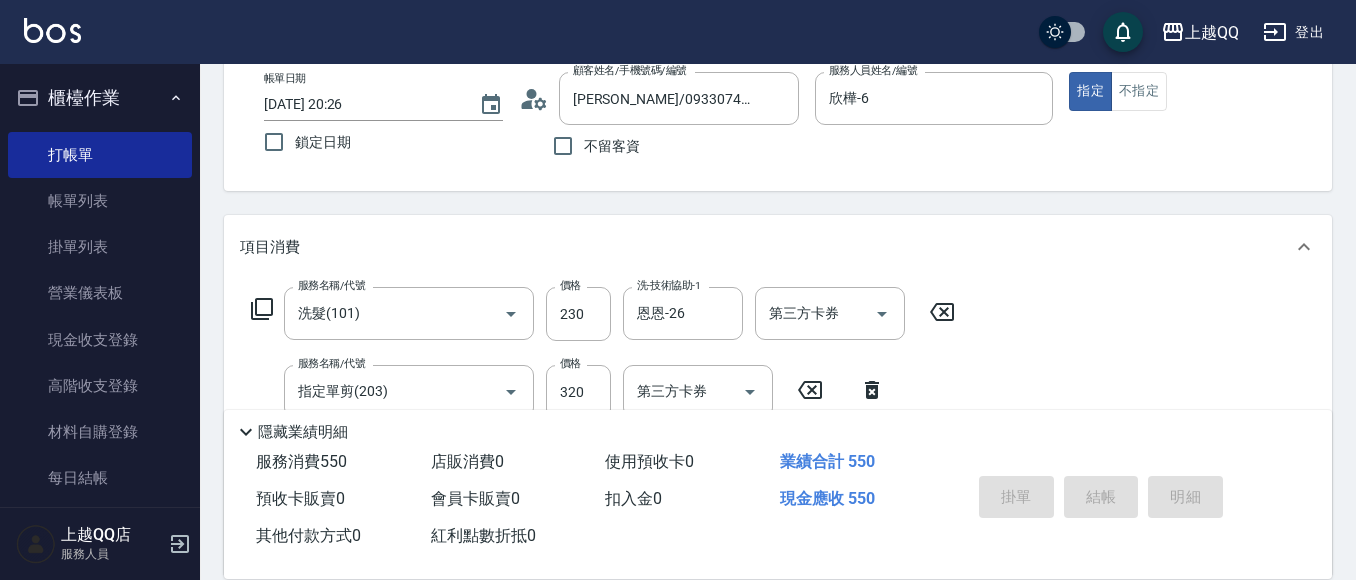 type 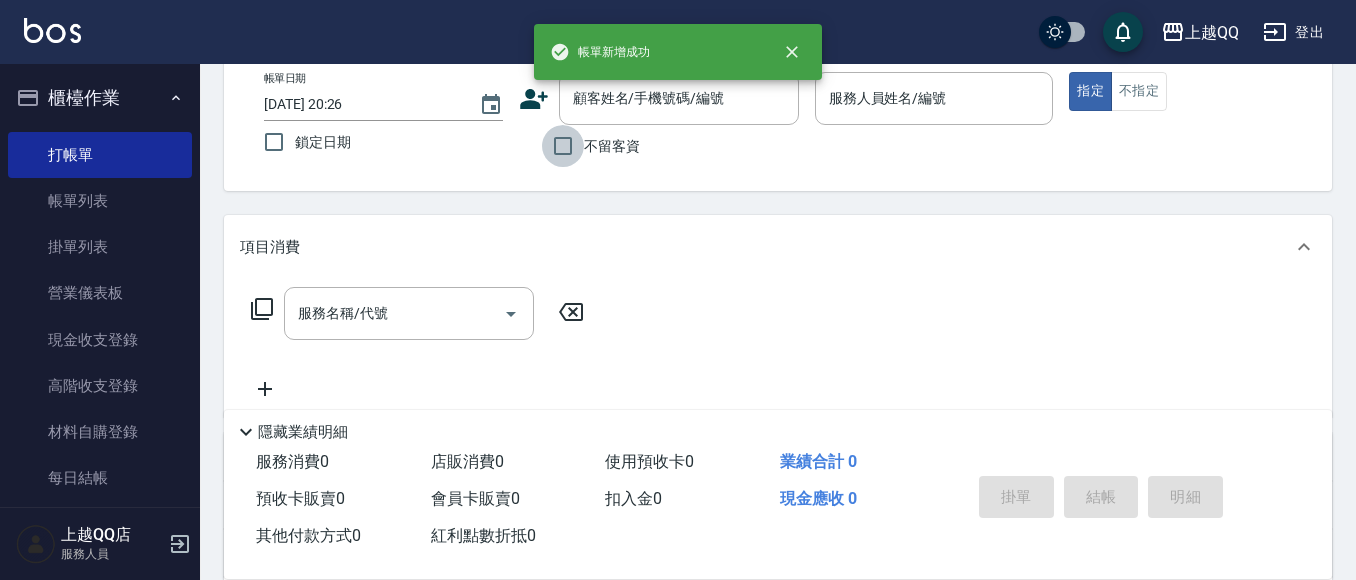 click on "不留客資" at bounding box center [563, 146] 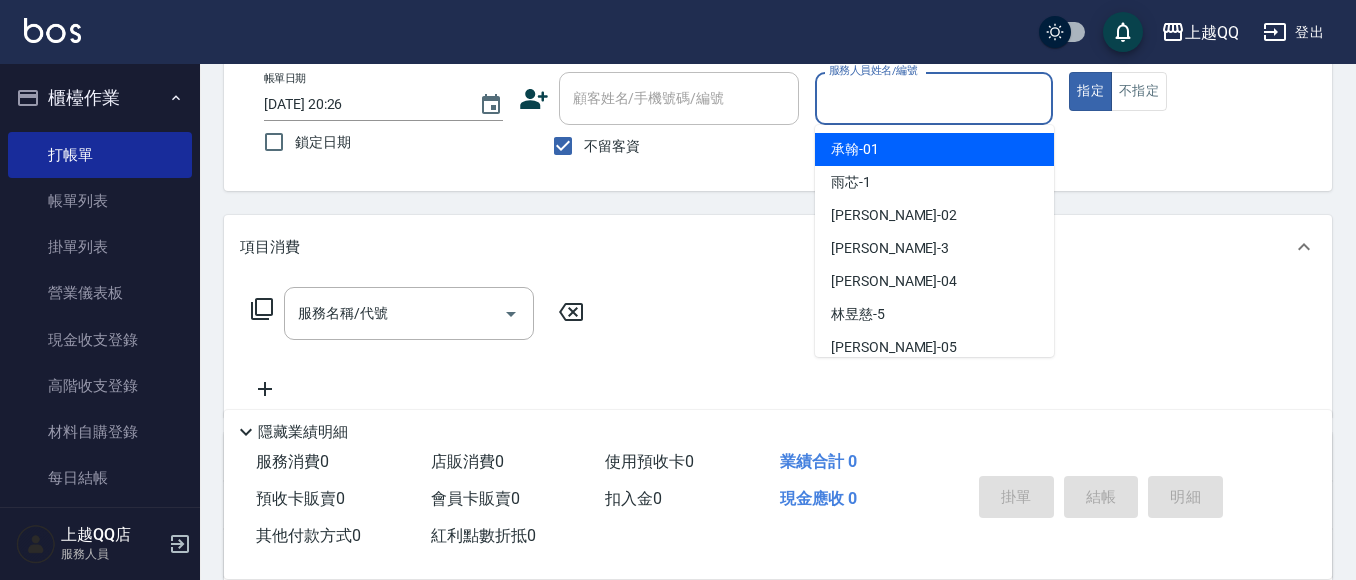 click on "不留客資" at bounding box center (612, 146) 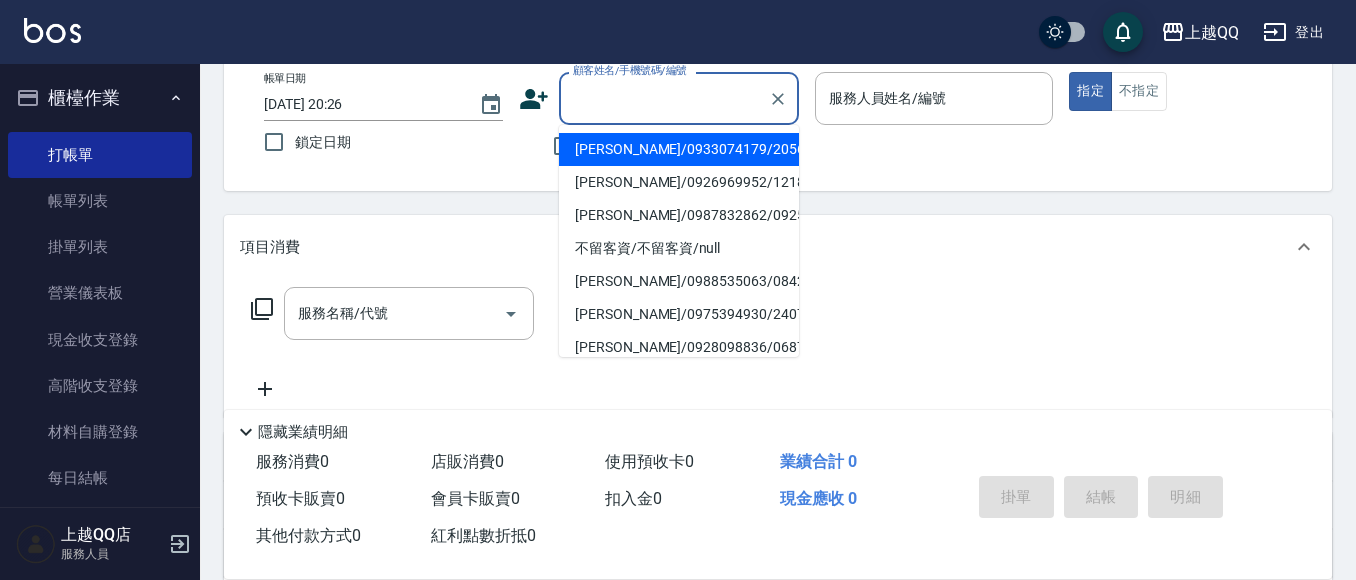 click on "顧客姓名/手機號碼/編號 顧客姓名/手機號碼/編號" at bounding box center (679, 98) 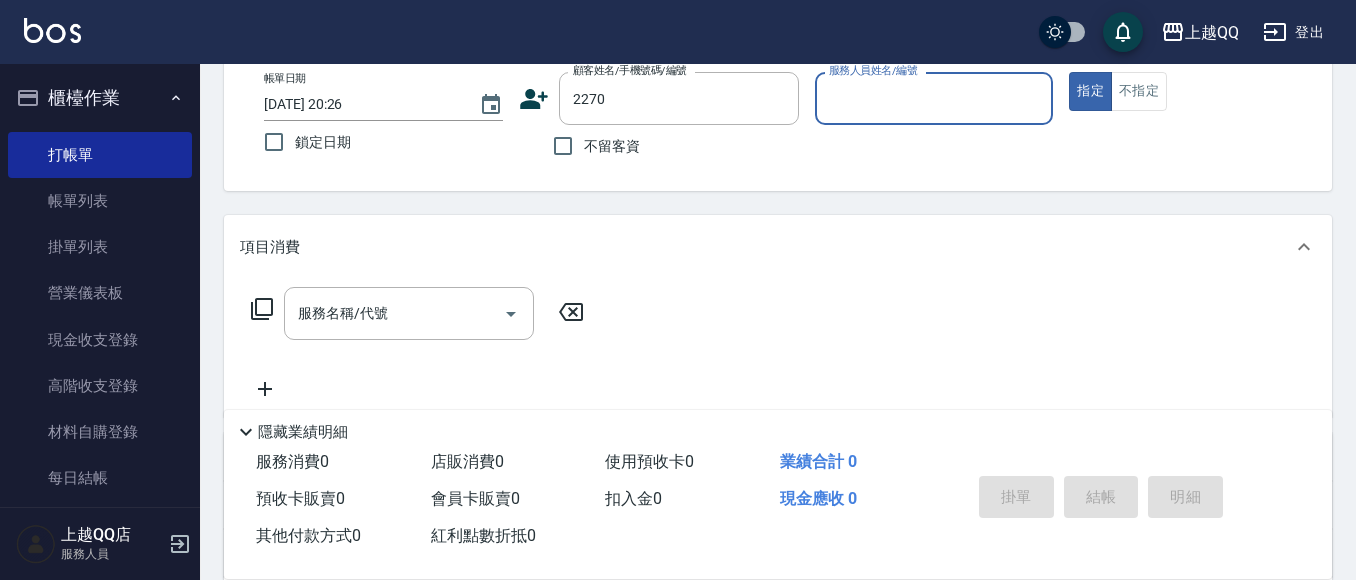 click on "指定" at bounding box center (1090, 91) 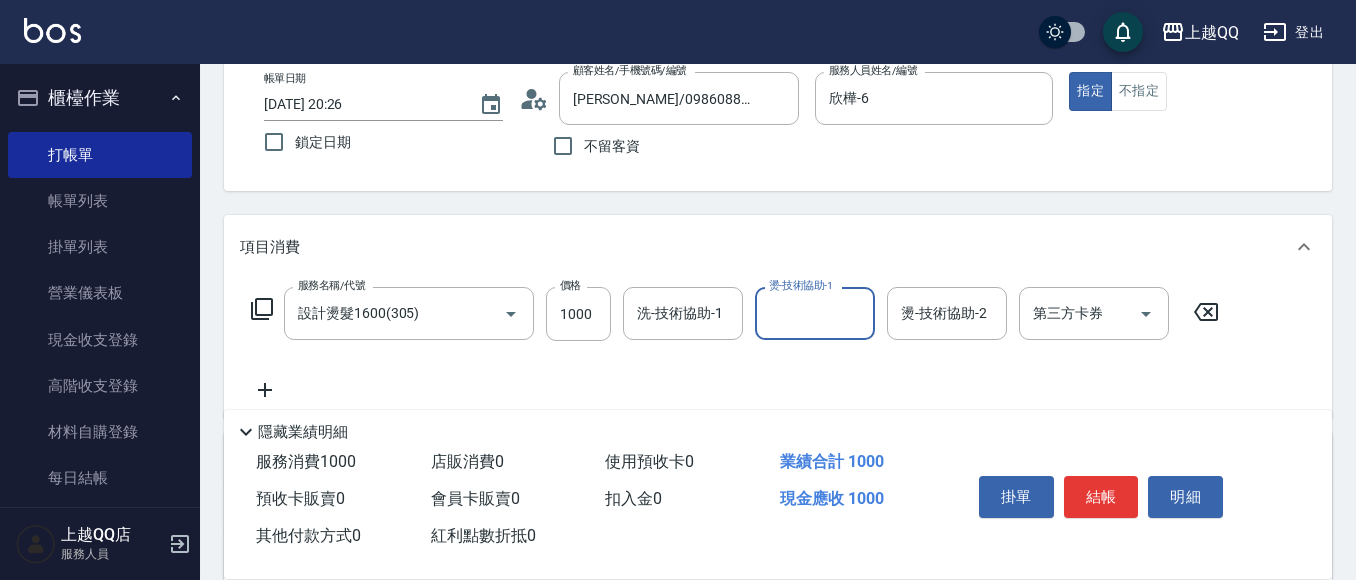 click on "洗-技術協助-1 洗-技術協助-1" at bounding box center [689, 314] 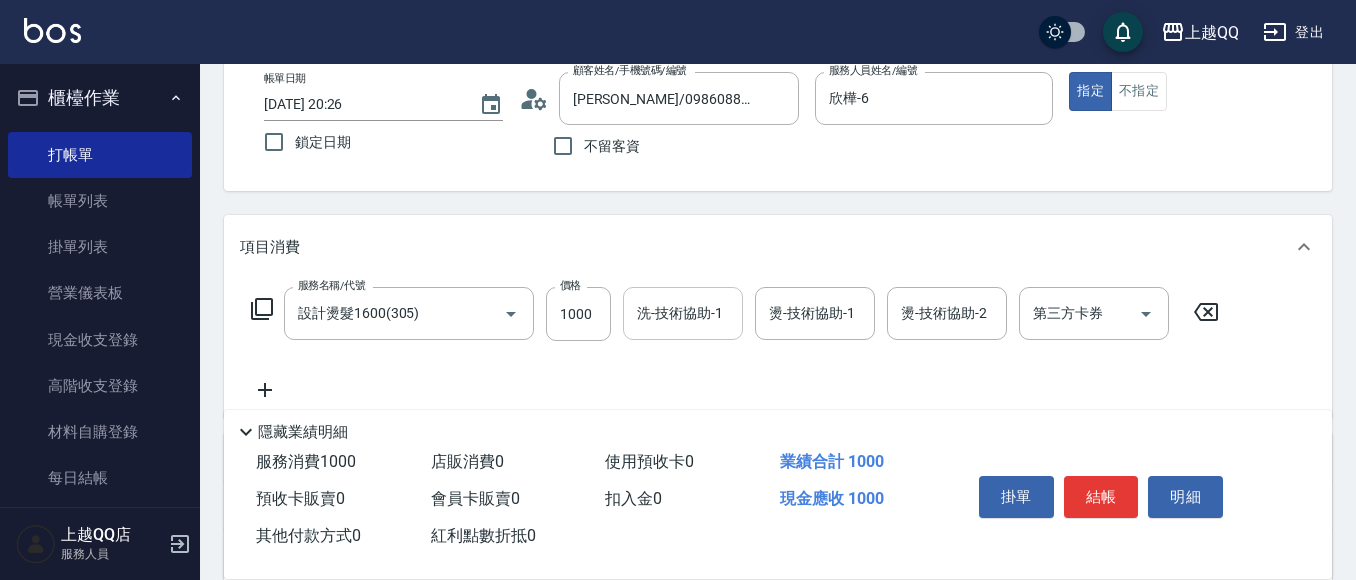 click on "洗-技術協助-1" at bounding box center (683, 313) 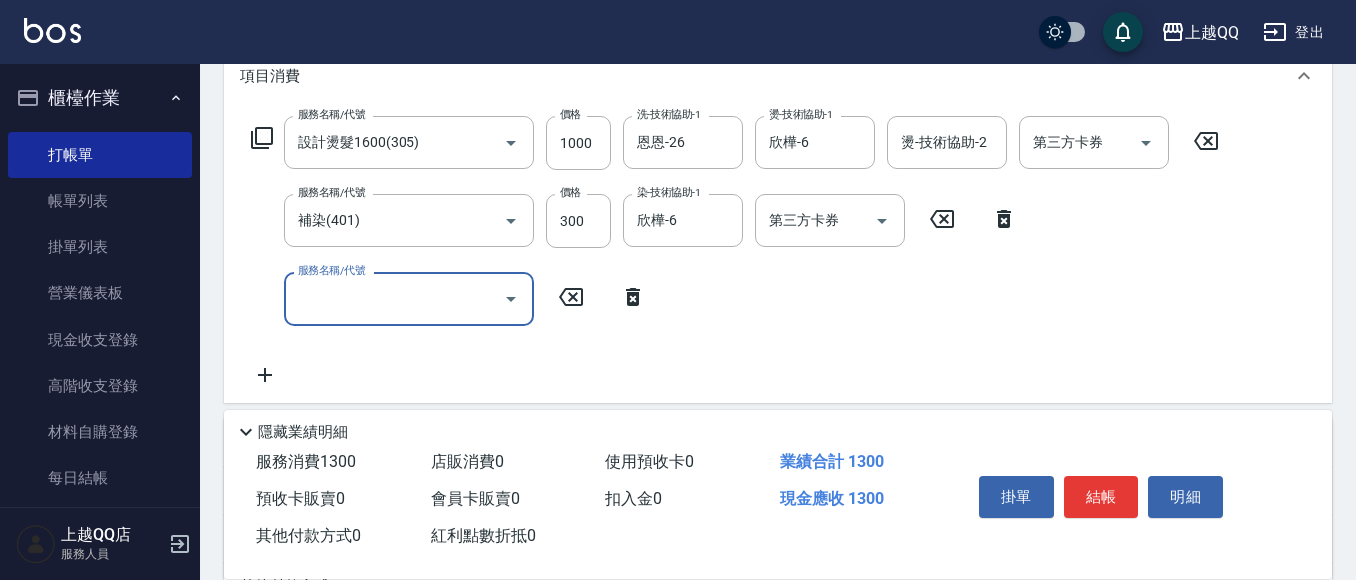 scroll, scrollTop: 513, scrollLeft: 0, axis: vertical 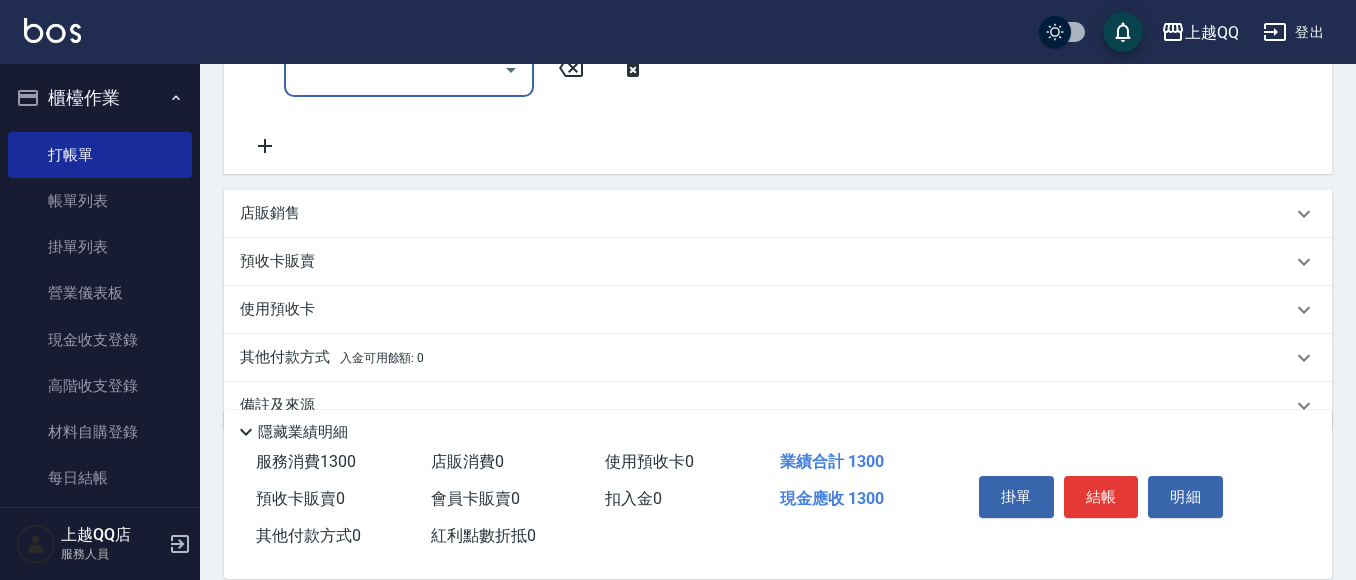 click on "店販銷售" at bounding box center [778, 214] 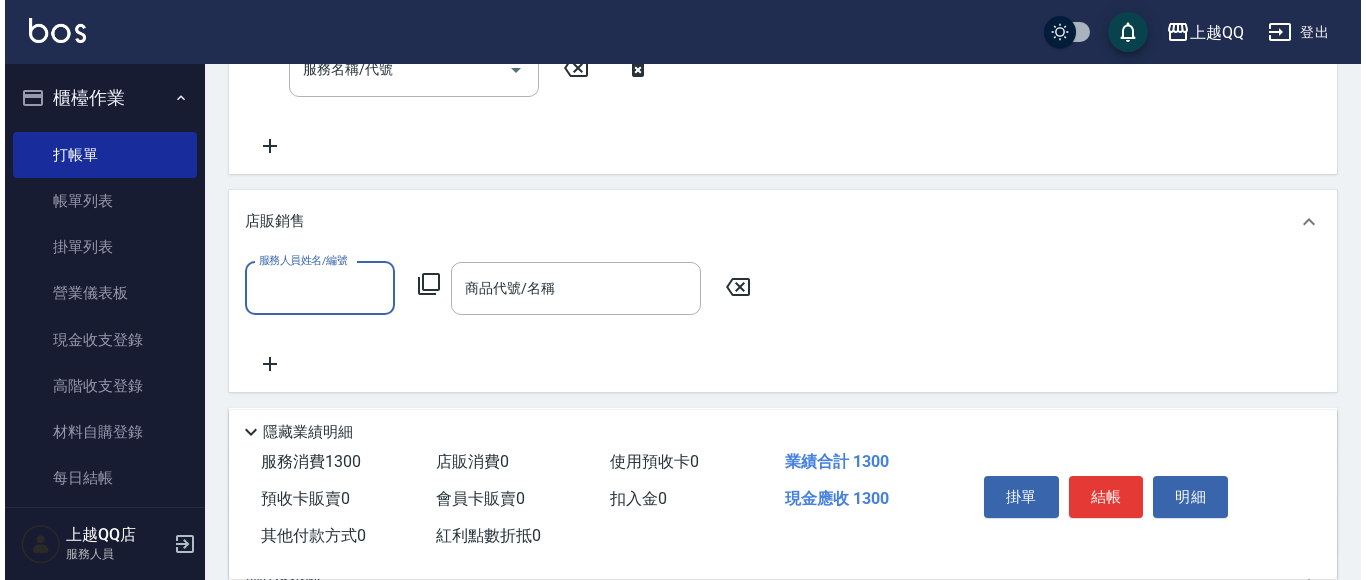 scroll, scrollTop: 0, scrollLeft: 0, axis: both 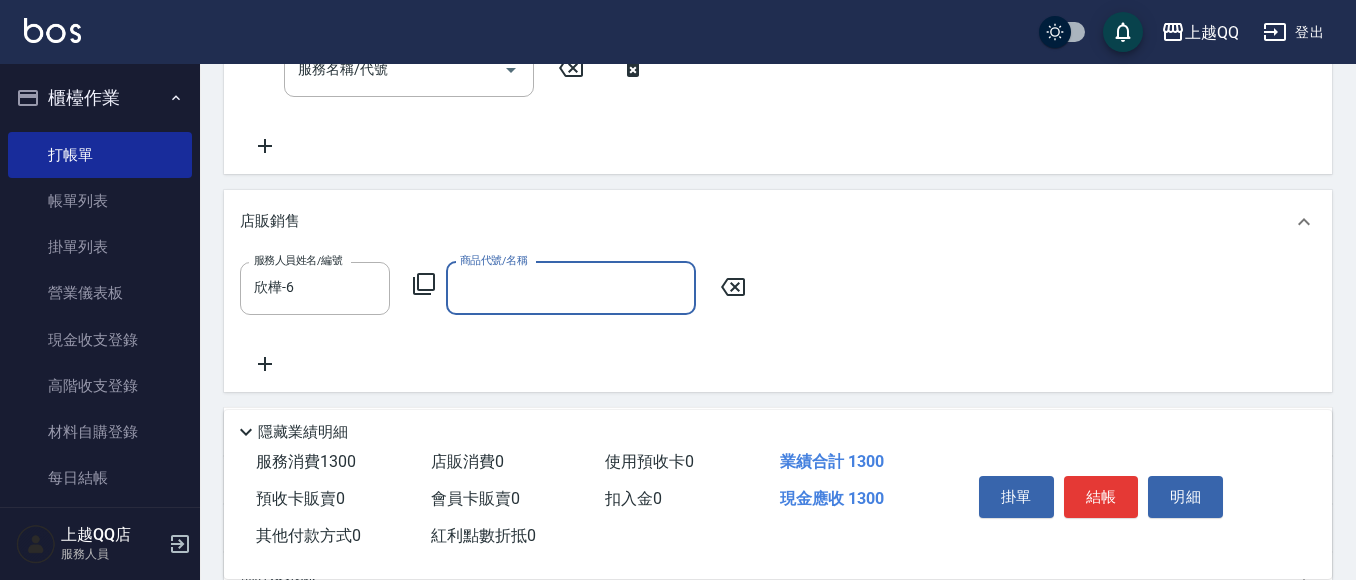 click on "服務人員姓名/編號 [PERSON_NAME]-6 服務人員姓名/編號 商品代號/名稱 商品代號/名稱" at bounding box center [499, 288] 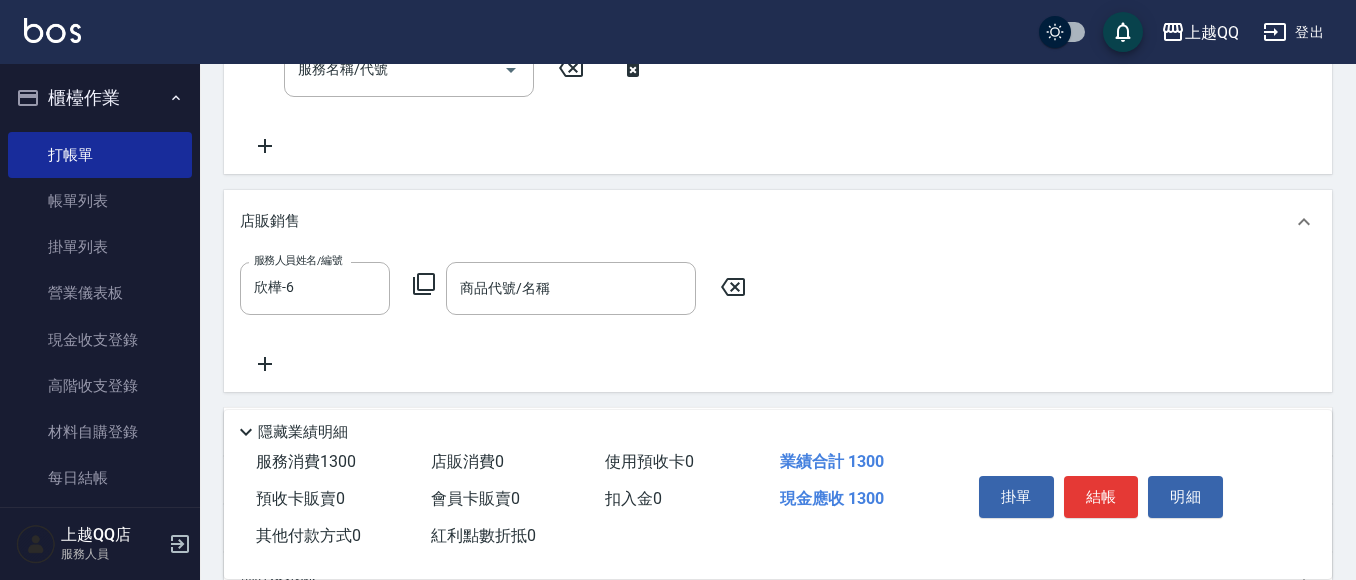 click 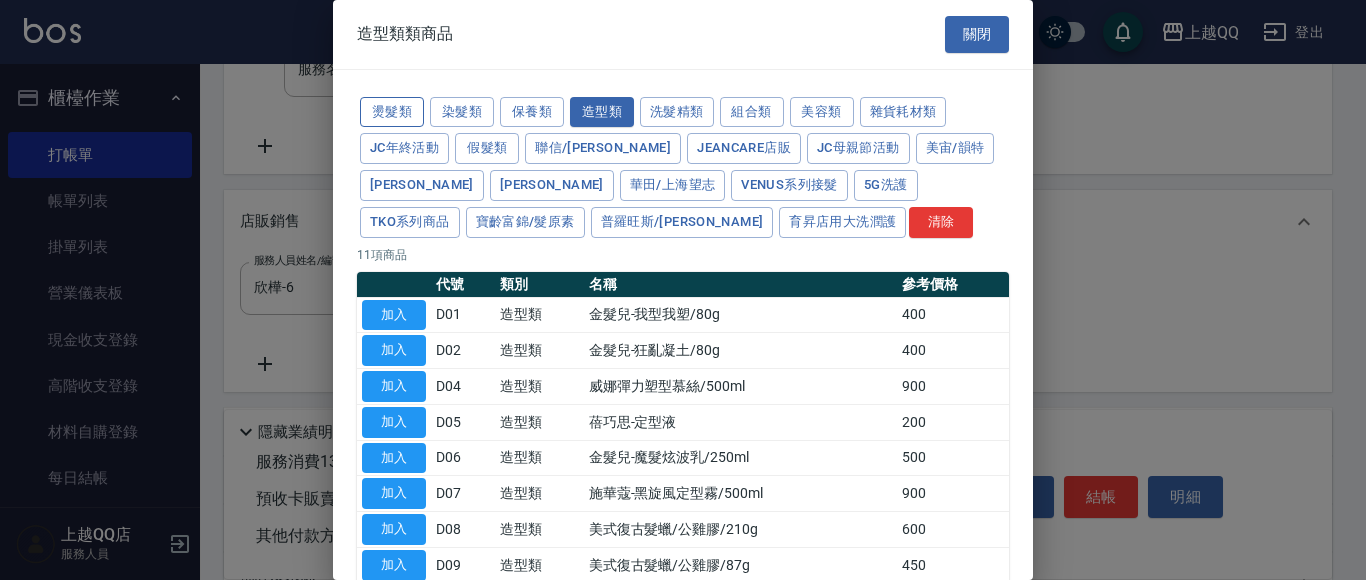 click on "燙髮類" at bounding box center (392, 112) 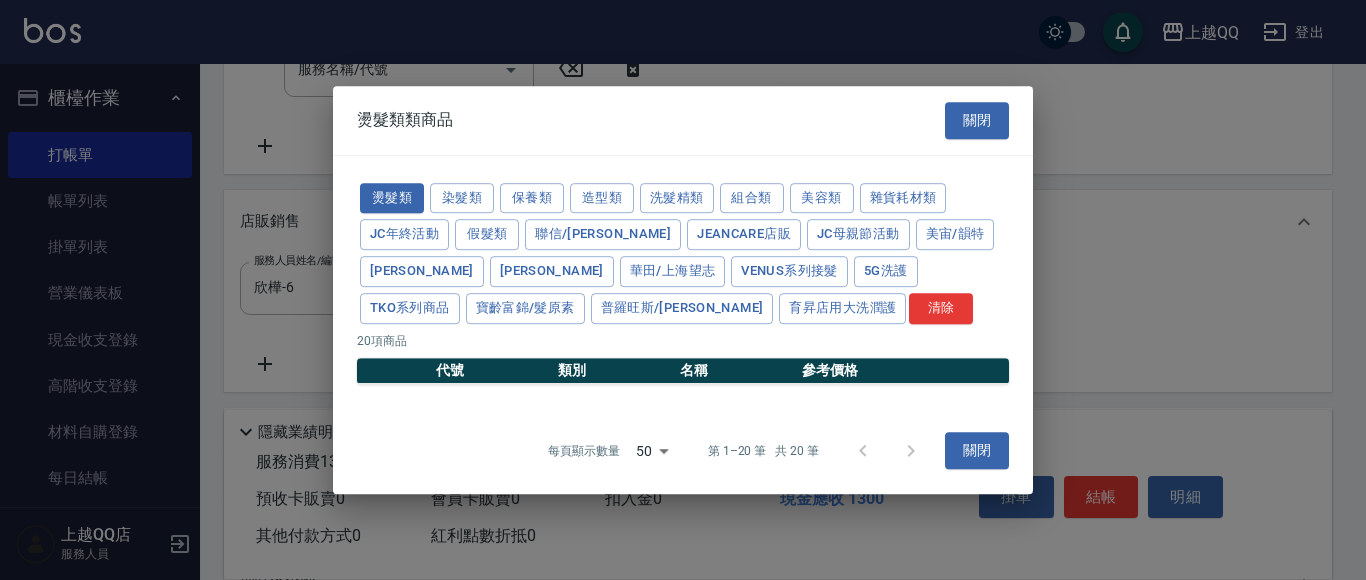 click on "燙髮類類商品" at bounding box center [405, 120] 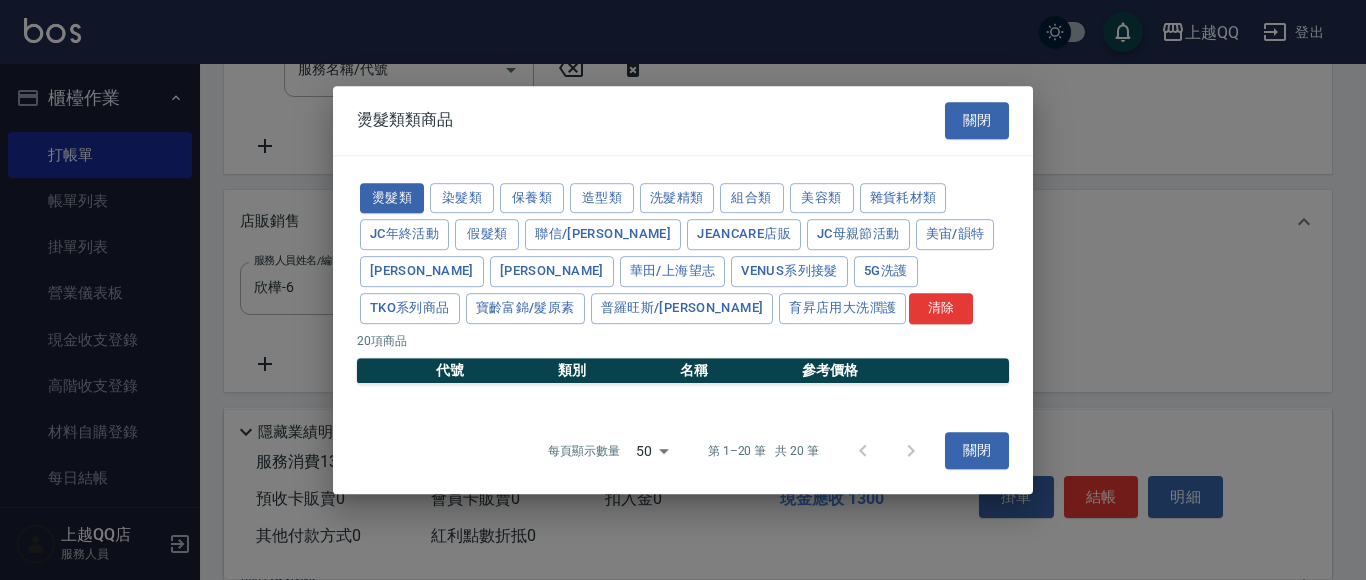 drag, startPoint x: 440, startPoint y: 186, endPoint x: 5, endPoint y: 57, distance: 453.72458 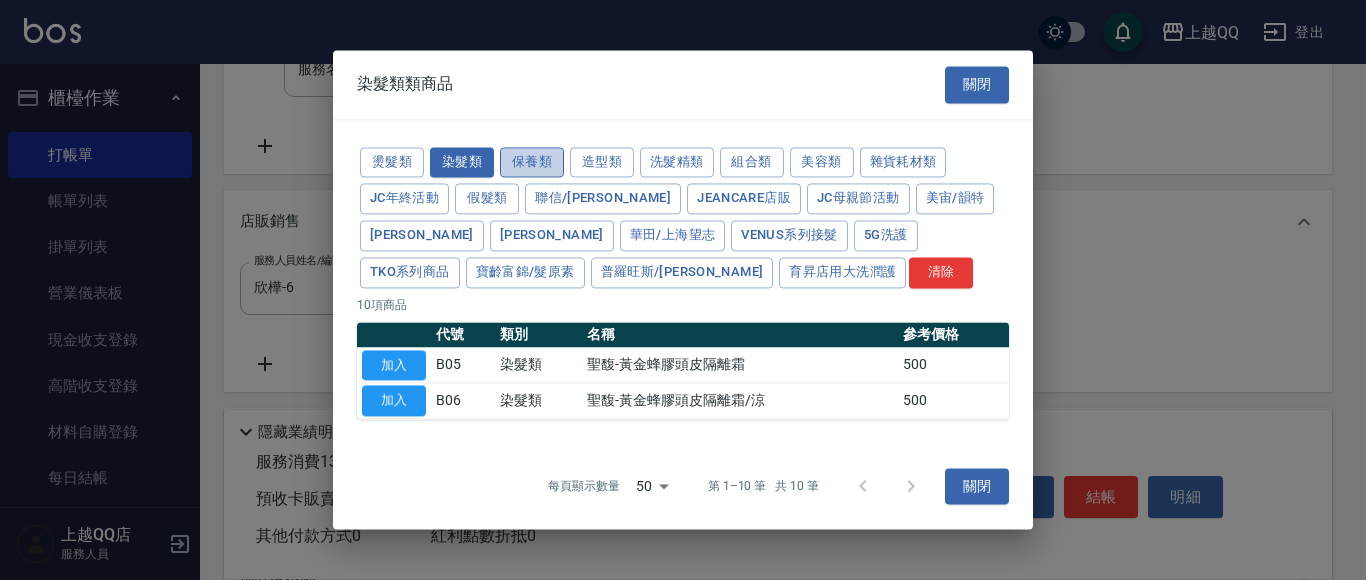 click on "保養類" at bounding box center [532, 162] 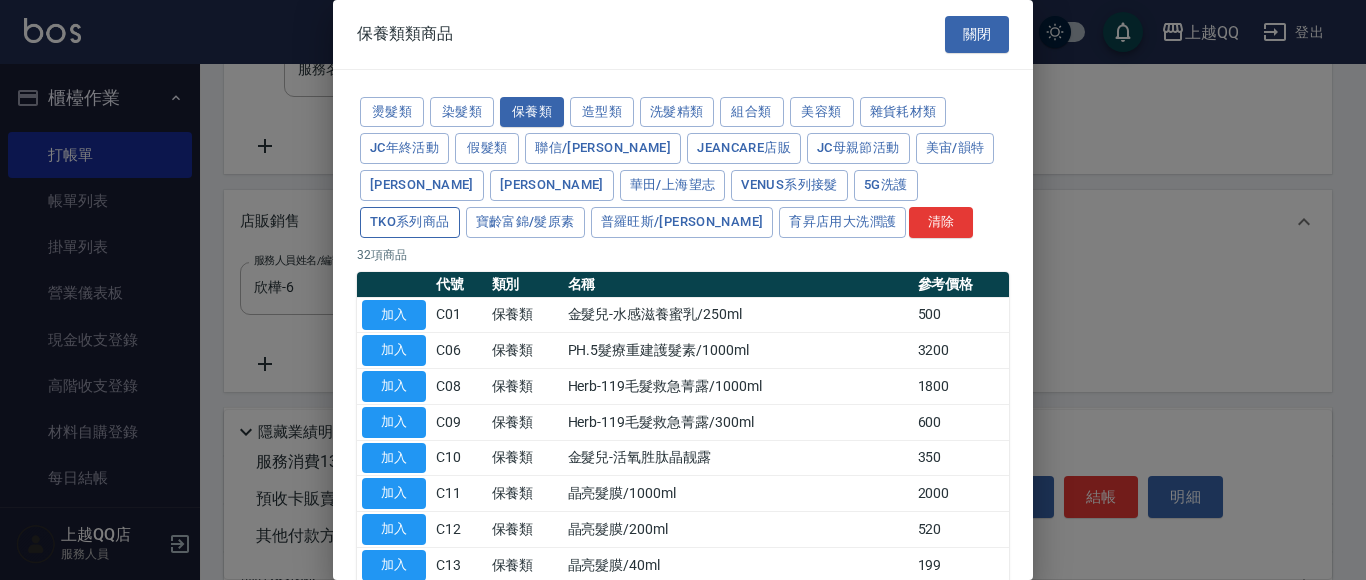 click on "TKO系列商品" at bounding box center (410, 222) 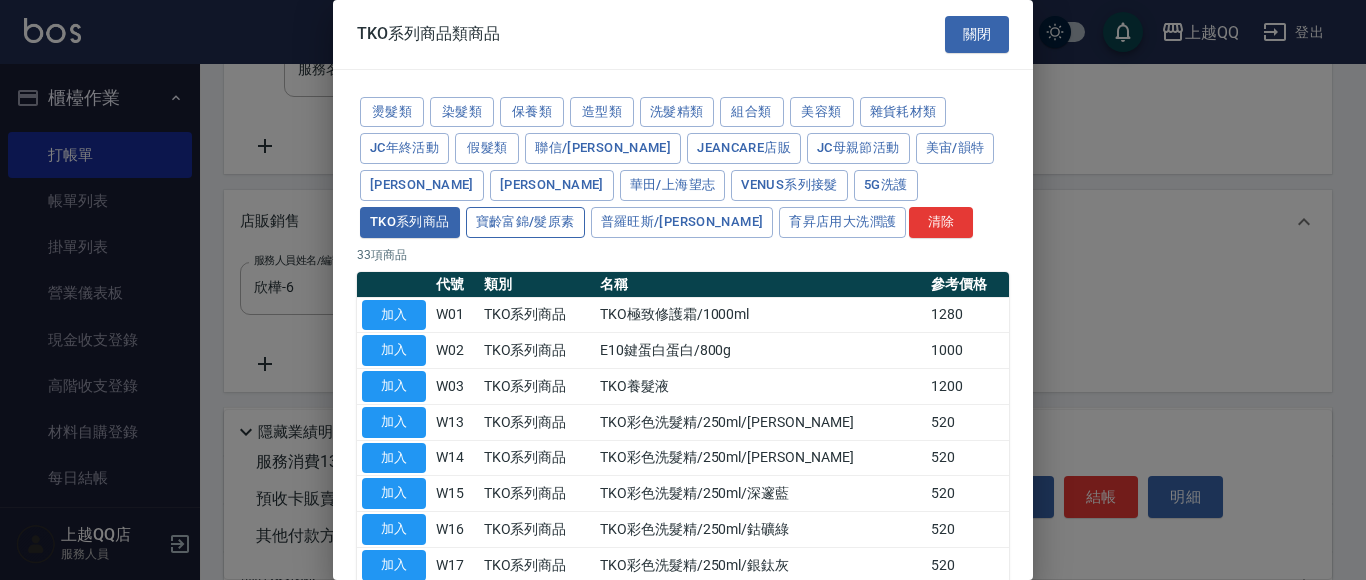 click on "寶齡富錦/髮原素" at bounding box center [525, 222] 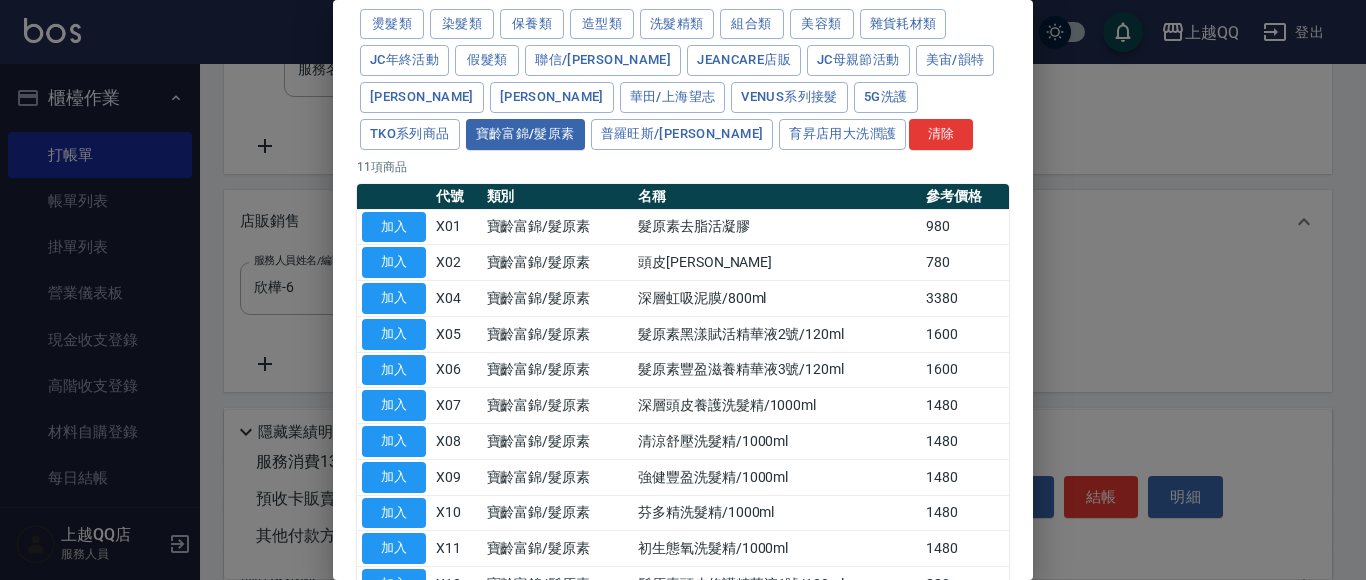 scroll, scrollTop: 221, scrollLeft: 0, axis: vertical 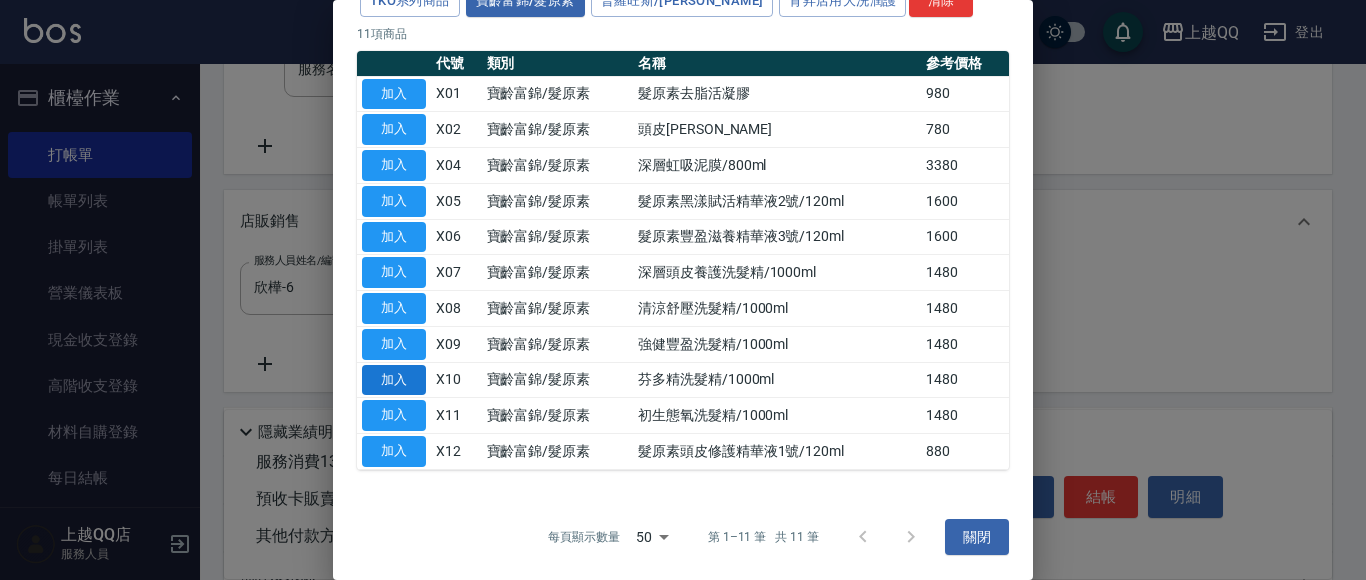 click on "加入" at bounding box center (394, 380) 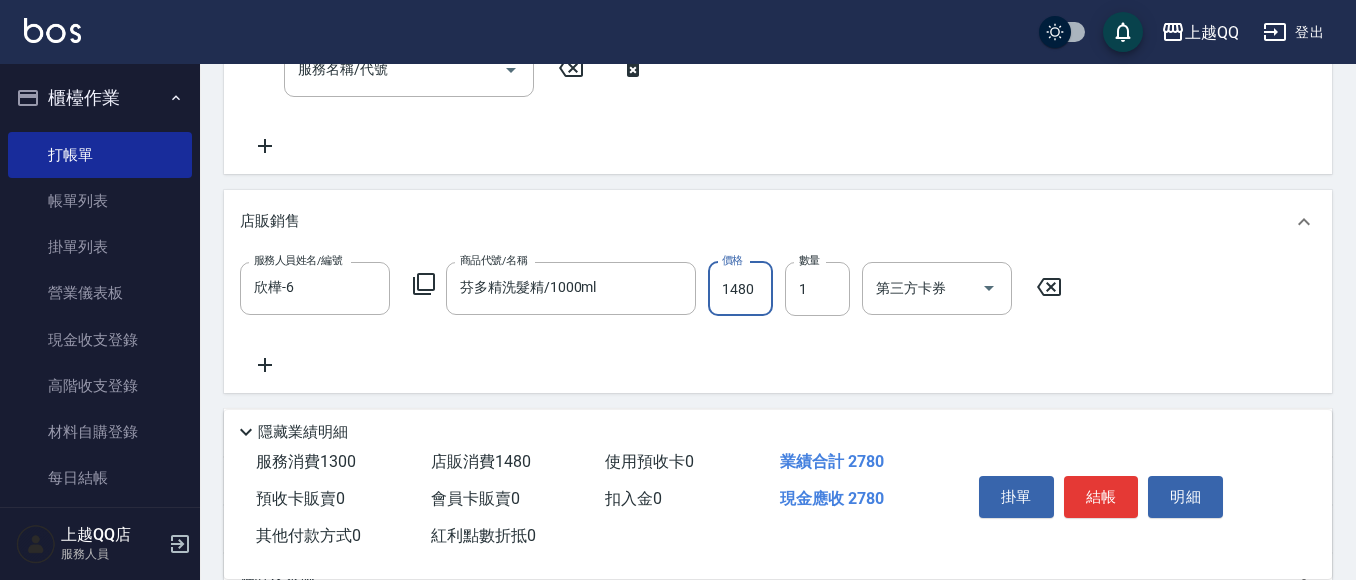 click on "1480" at bounding box center (740, 289) 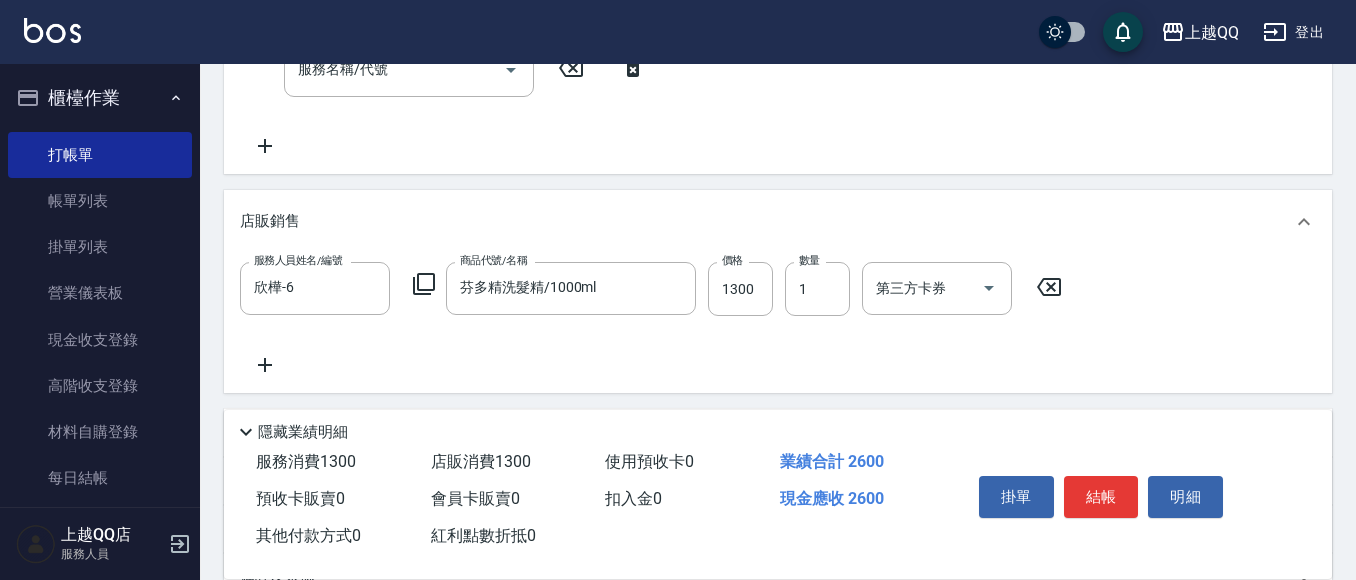click 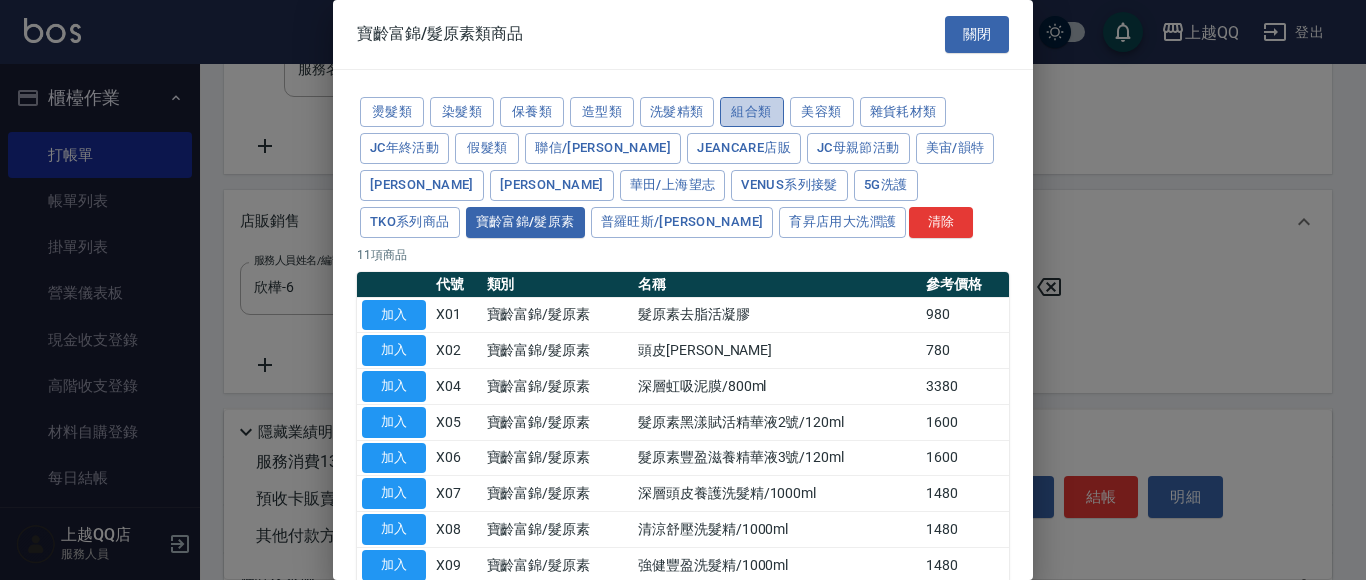 click on "組合類" at bounding box center (752, 112) 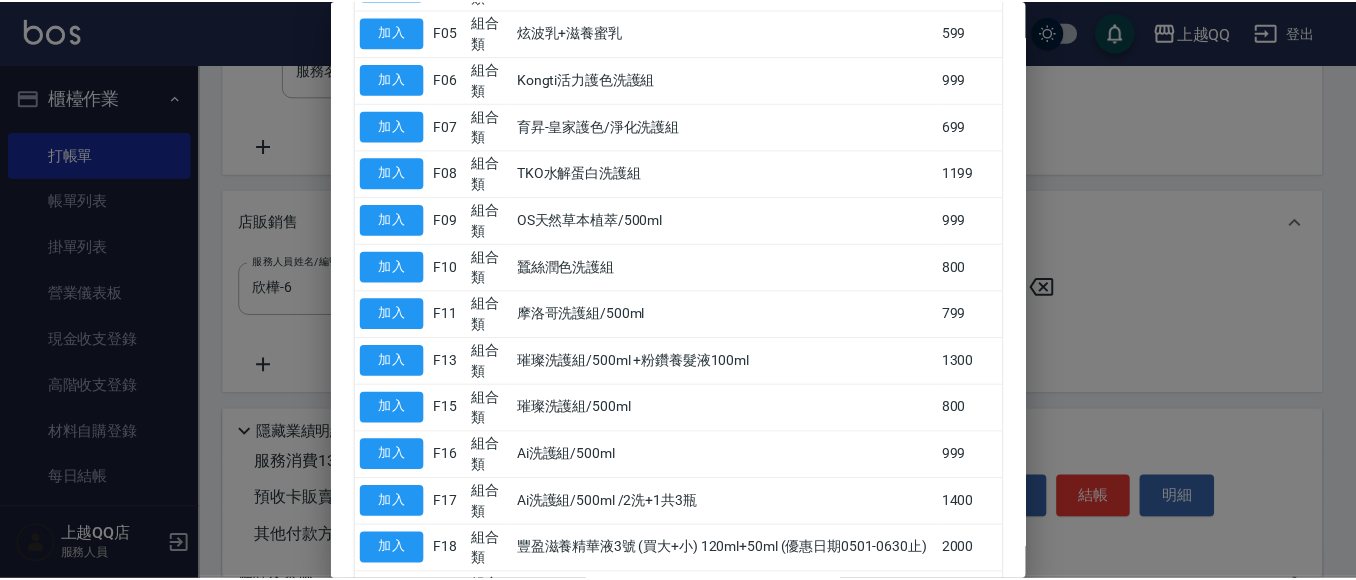 scroll, scrollTop: 600, scrollLeft: 0, axis: vertical 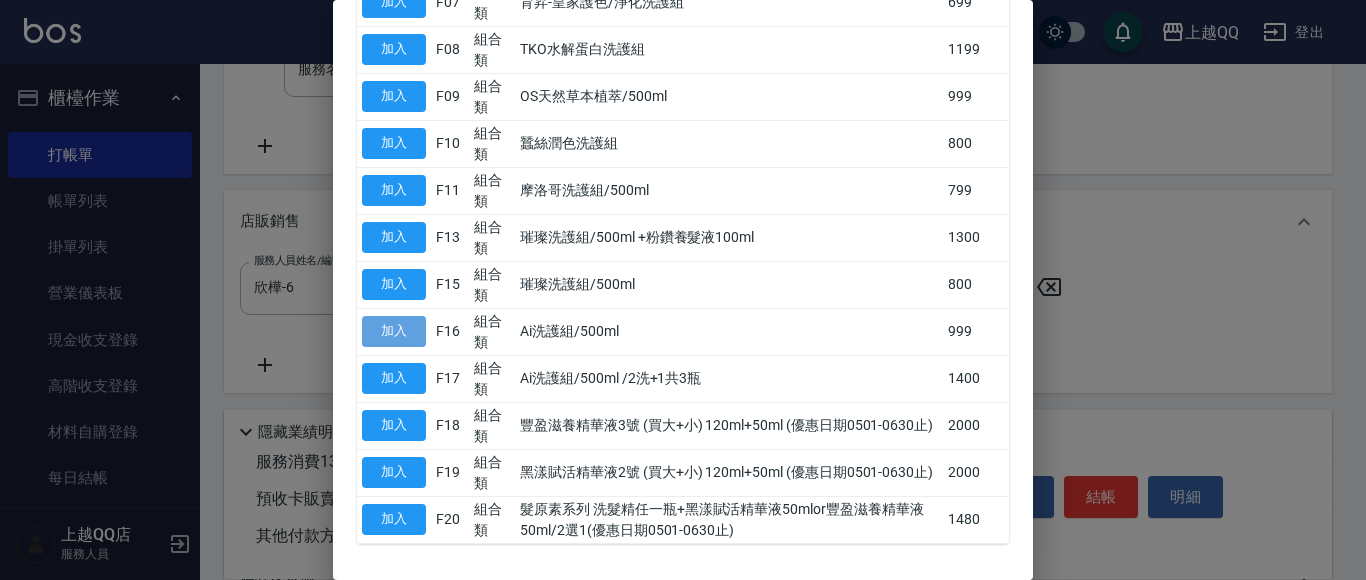 click on "加入" at bounding box center [394, 331] 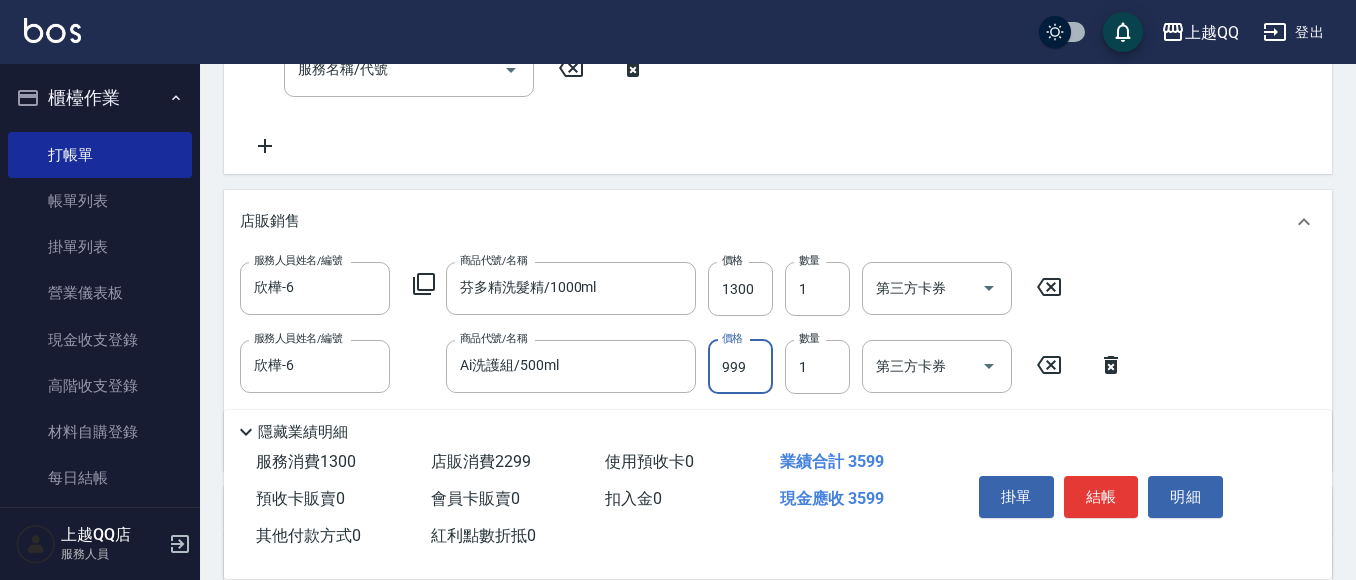 click on "999" at bounding box center [740, 367] 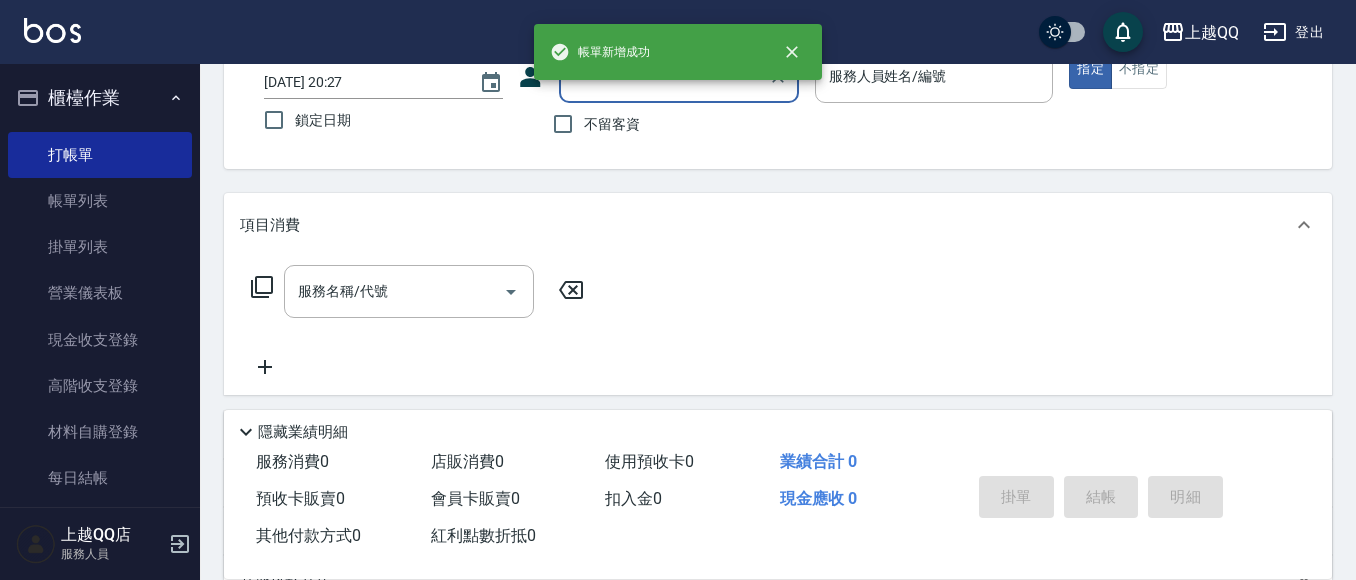 scroll, scrollTop: 100, scrollLeft: 0, axis: vertical 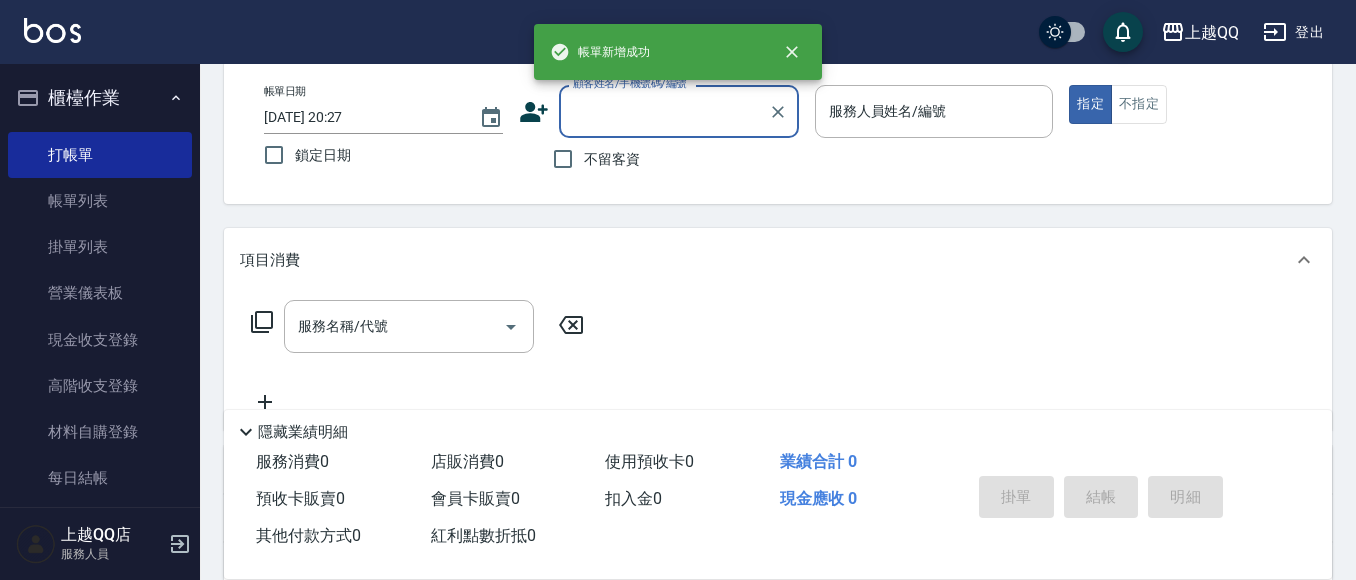 drag, startPoint x: 597, startPoint y: 161, endPoint x: 877, endPoint y: 101, distance: 286.3564 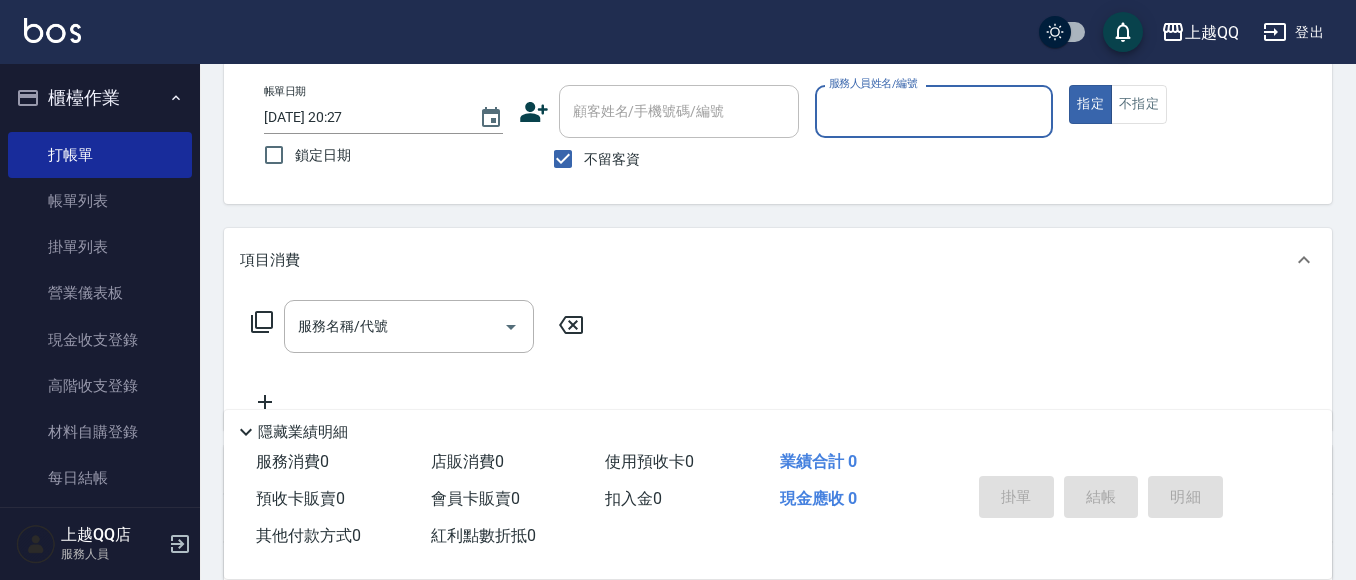 click on "服務人員姓名/編號" at bounding box center [934, 111] 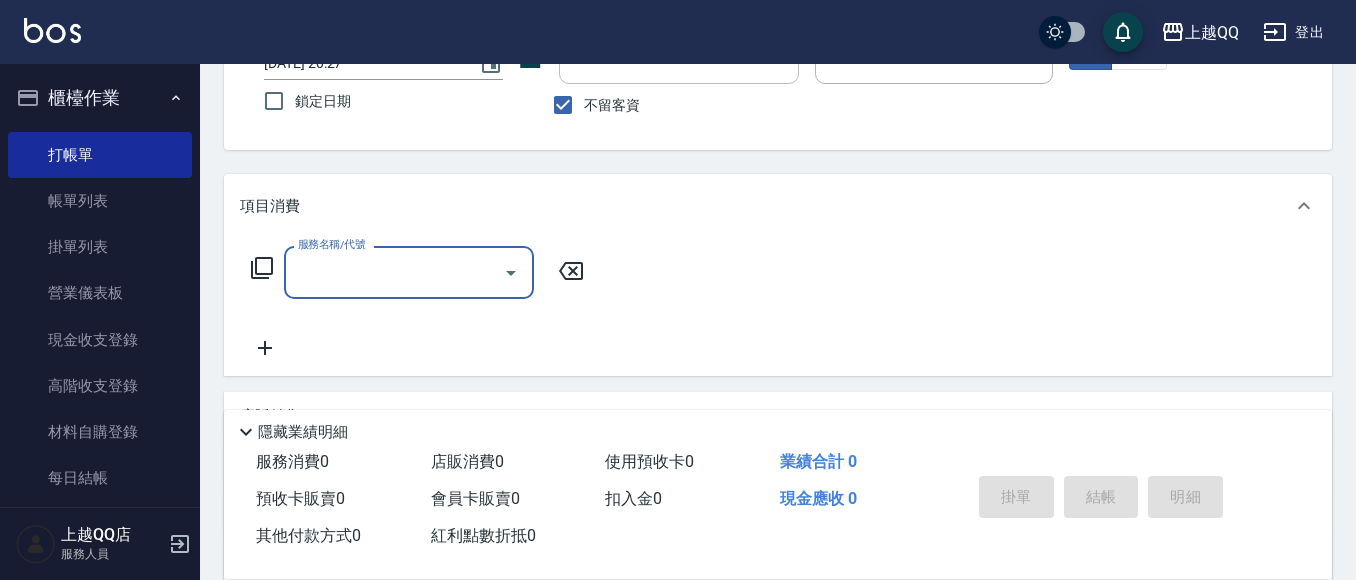 scroll, scrollTop: 125, scrollLeft: 0, axis: vertical 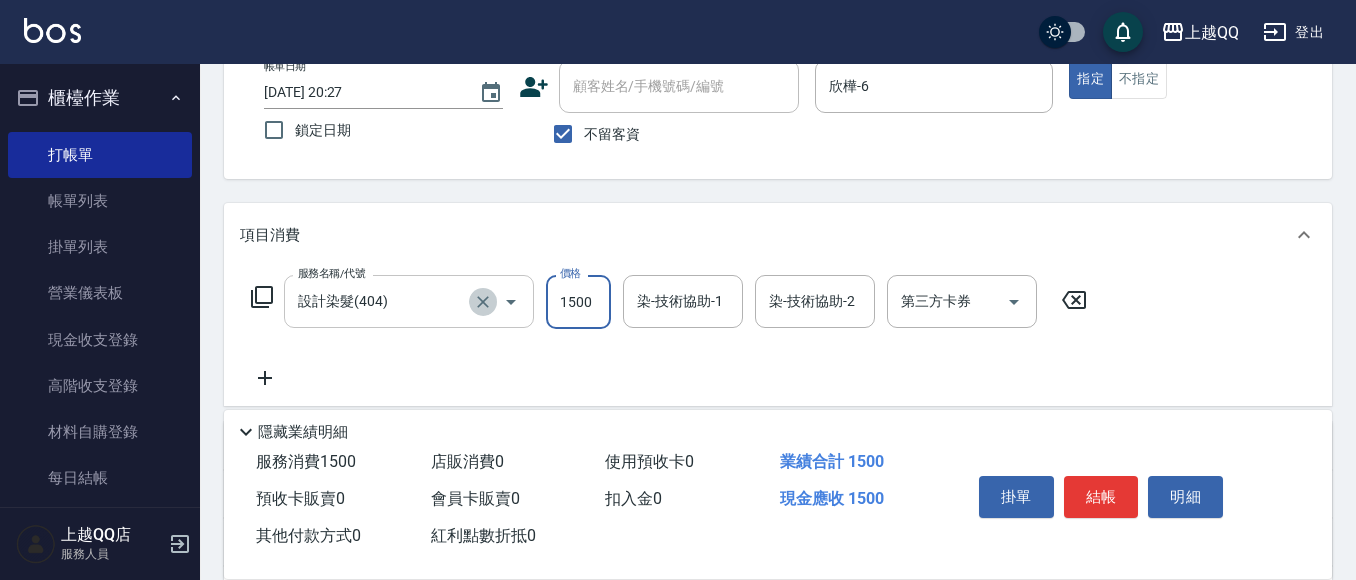 click 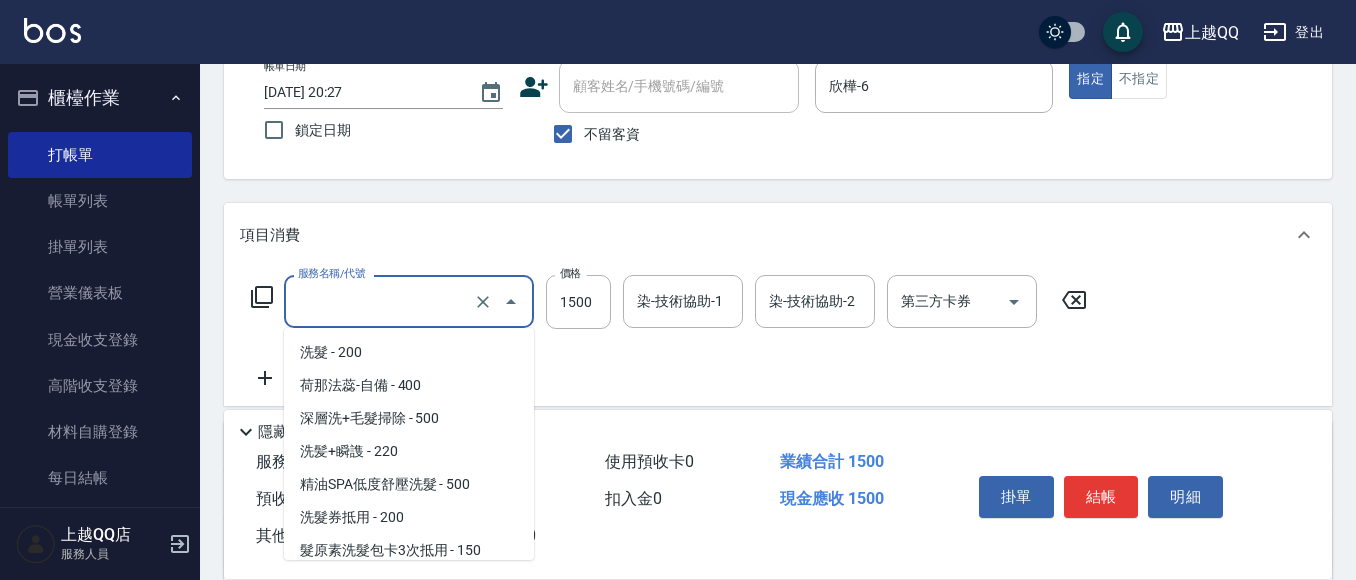 click on "服務名稱/代號" at bounding box center (381, 301) 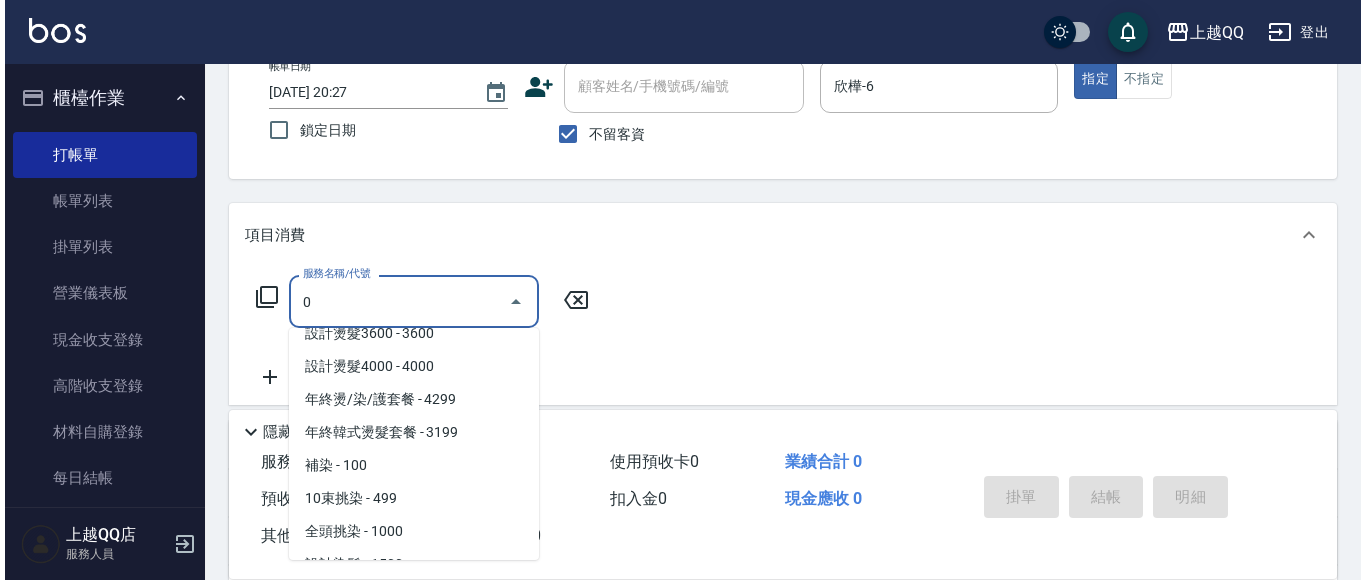 scroll, scrollTop: 8, scrollLeft: 0, axis: vertical 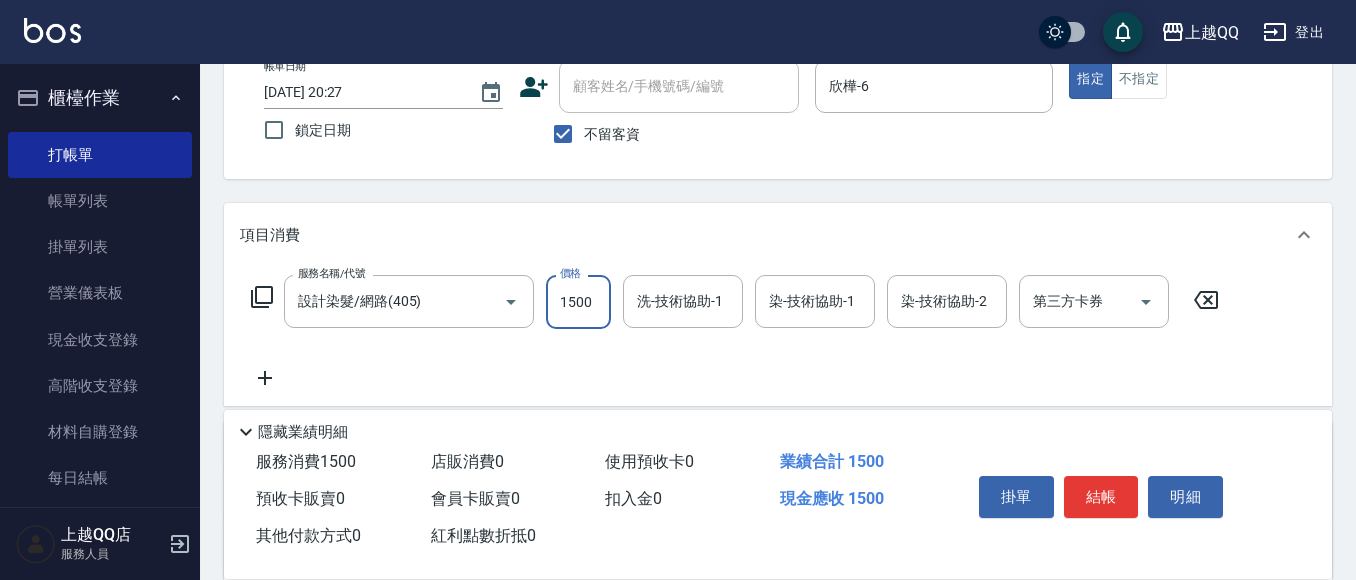 click on "1500" at bounding box center [578, 302] 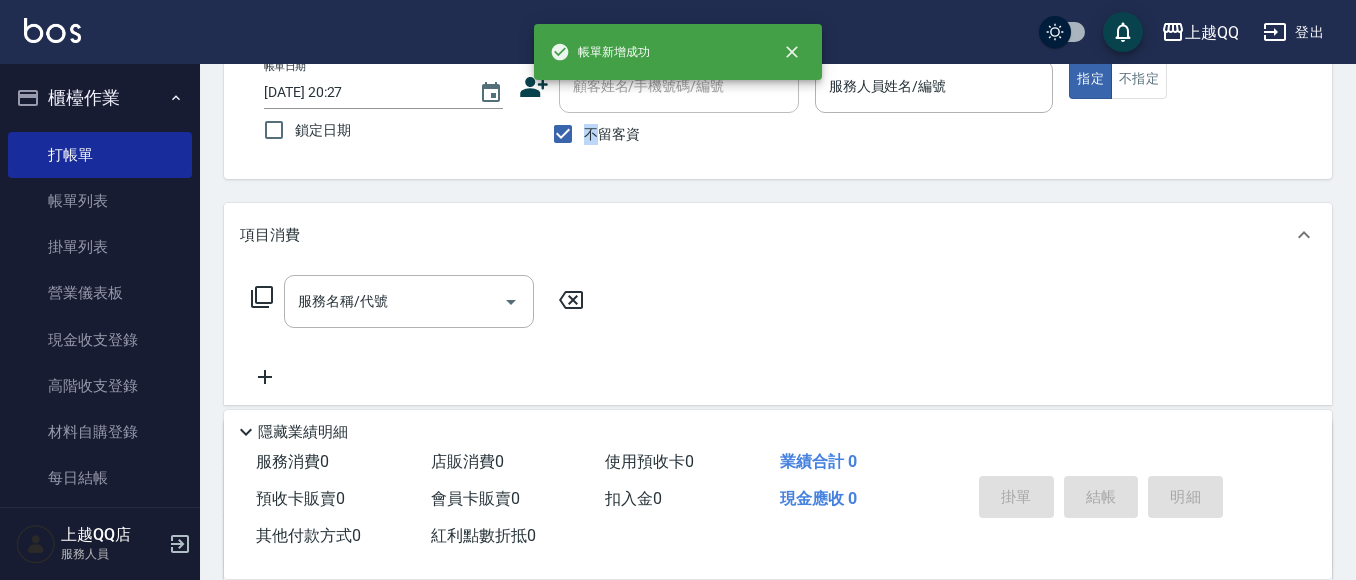 drag, startPoint x: 589, startPoint y: 131, endPoint x: 596, endPoint y: 117, distance: 15.652476 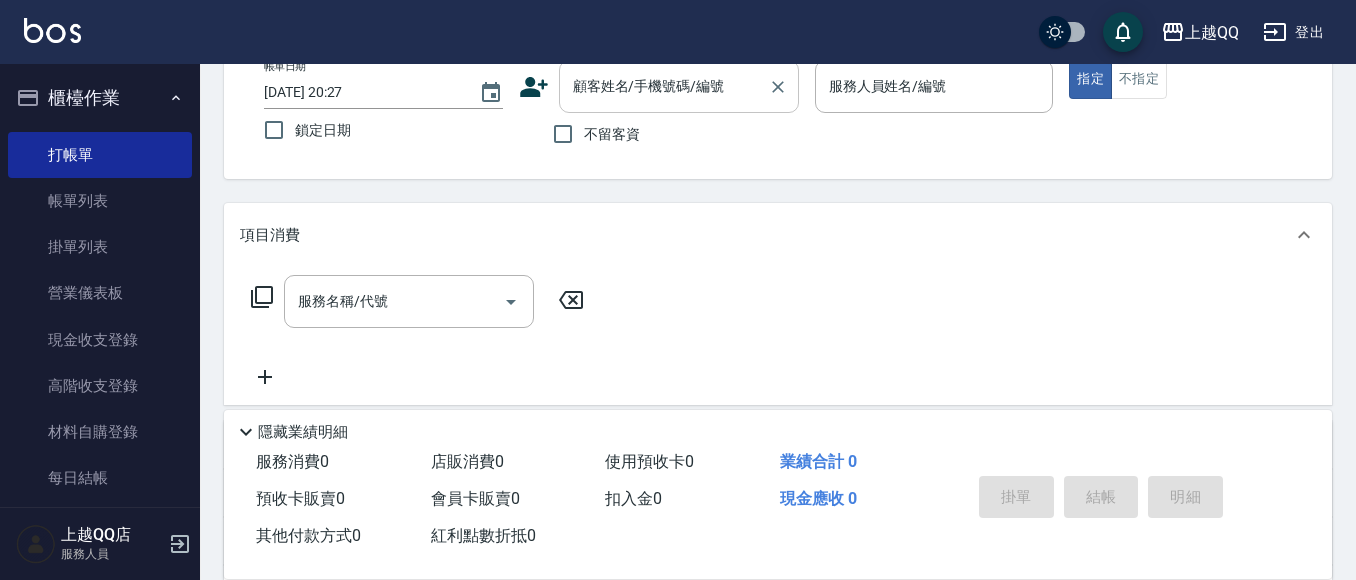 click on "顧客姓名/手機號碼/編號 顧客姓名/手機號碼/編號" at bounding box center [679, 86] 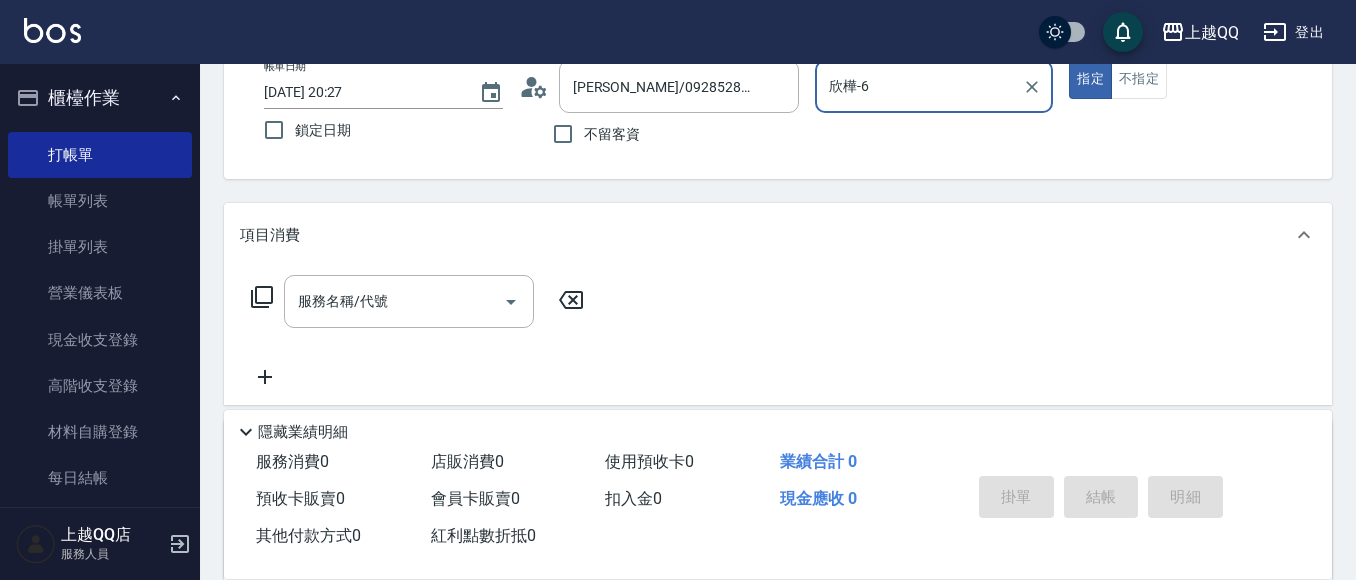 click 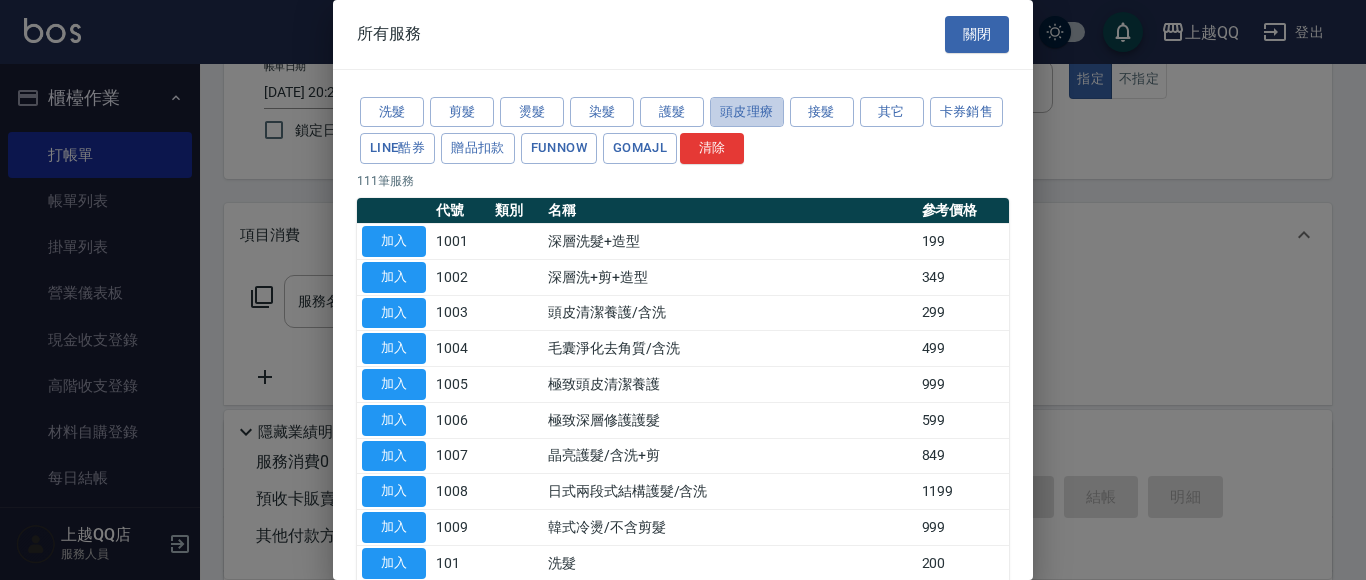 drag, startPoint x: 740, startPoint y: 115, endPoint x: 631, endPoint y: 164, distance: 119.507324 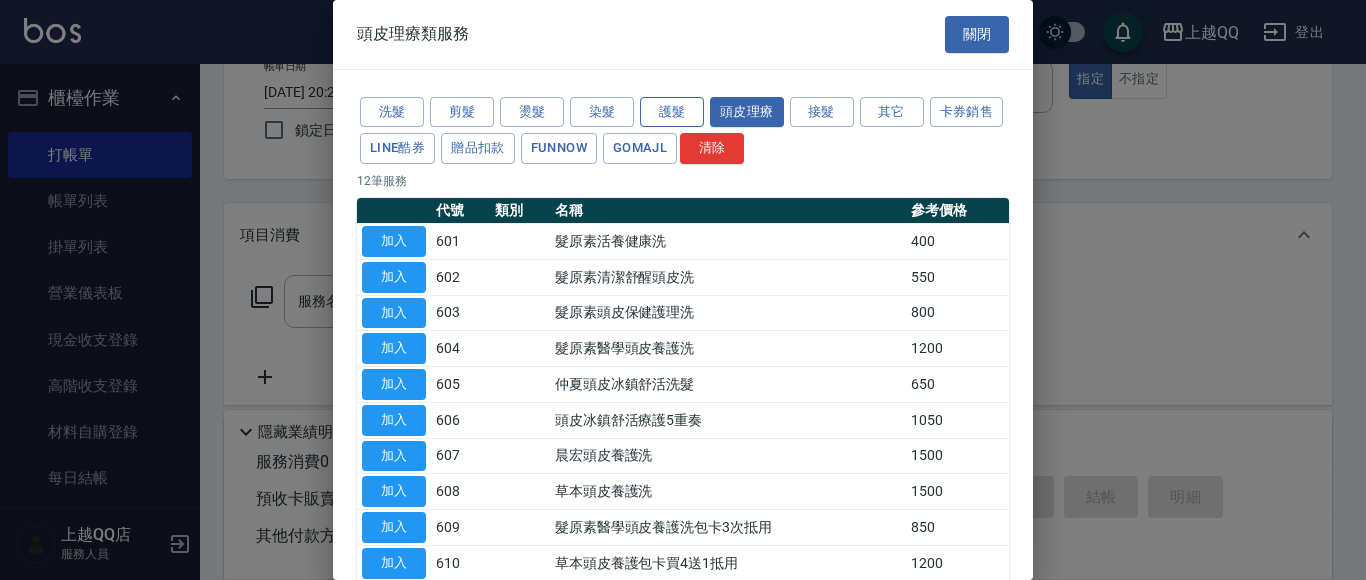 click on "護髮" at bounding box center [672, 112] 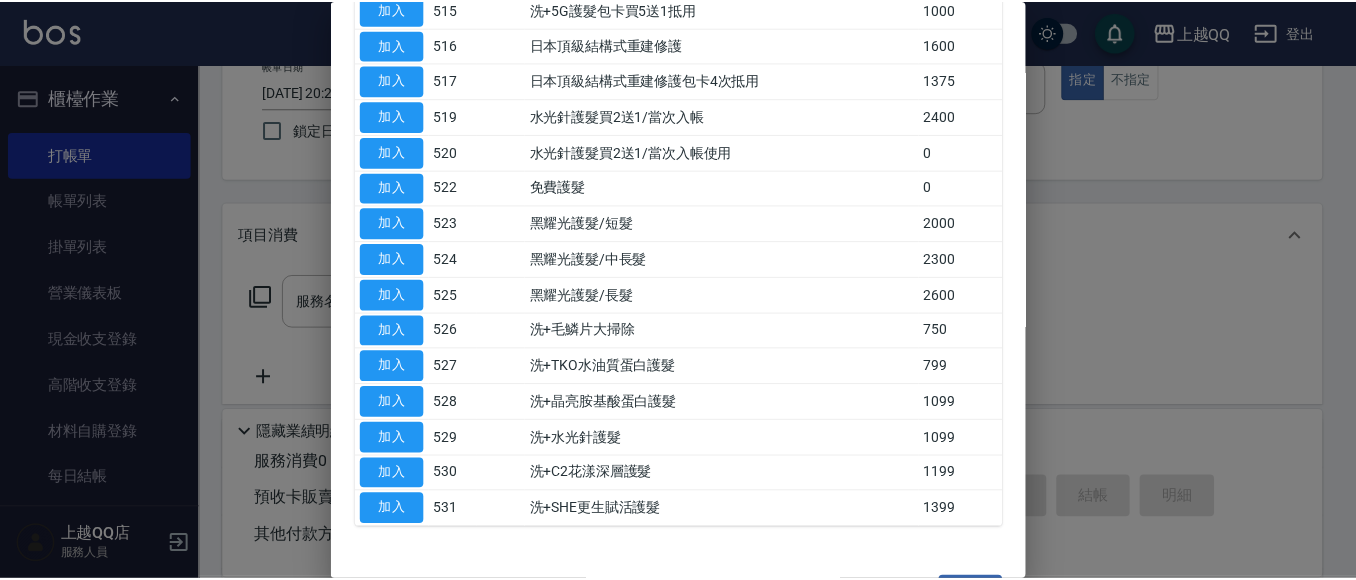 scroll, scrollTop: 700, scrollLeft: 0, axis: vertical 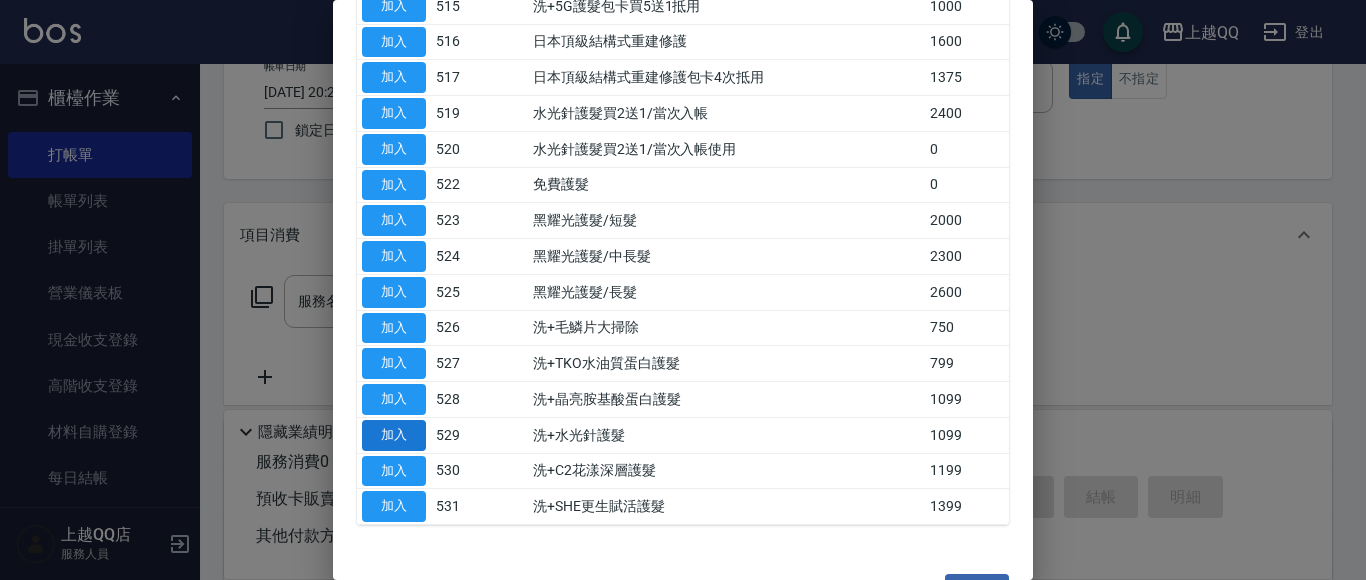 click on "加入" at bounding box center (394, 435) 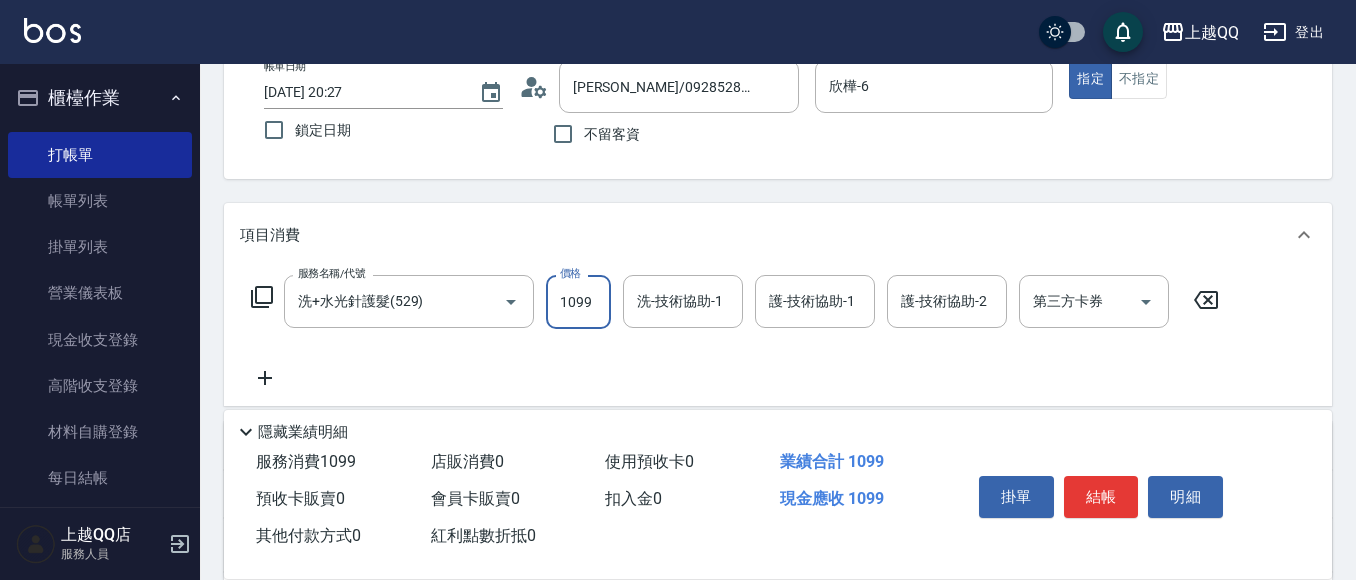click on "1099" at bounding box center [578, 302] 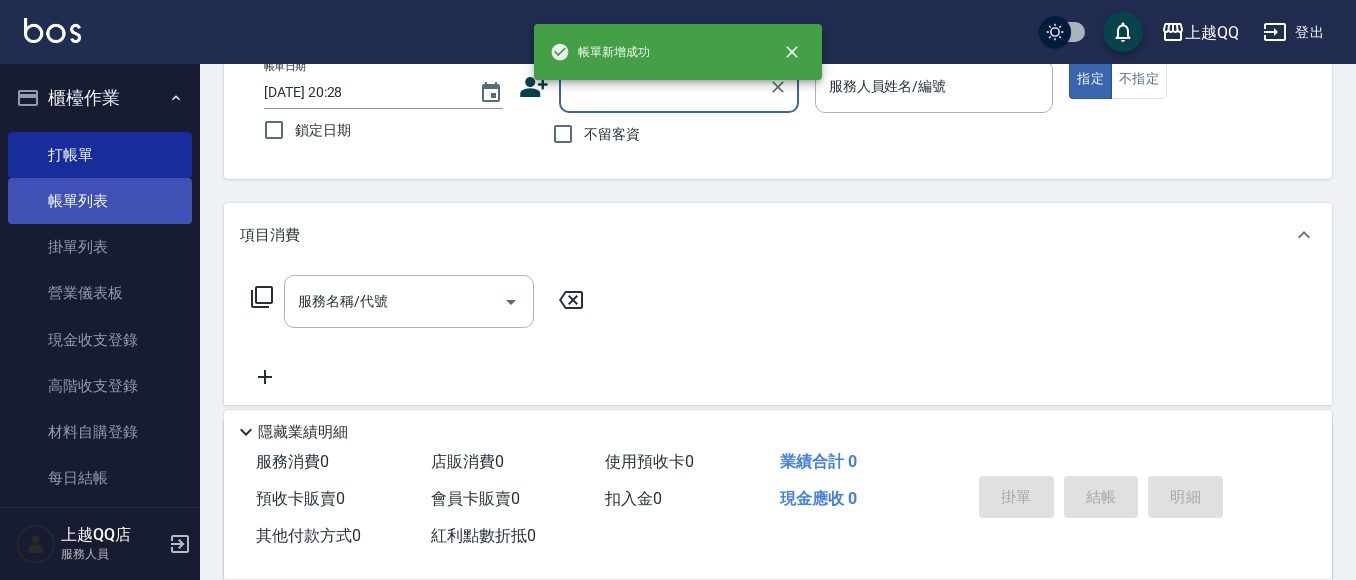 click on "帳單列表" at bounding box center [100, 201] 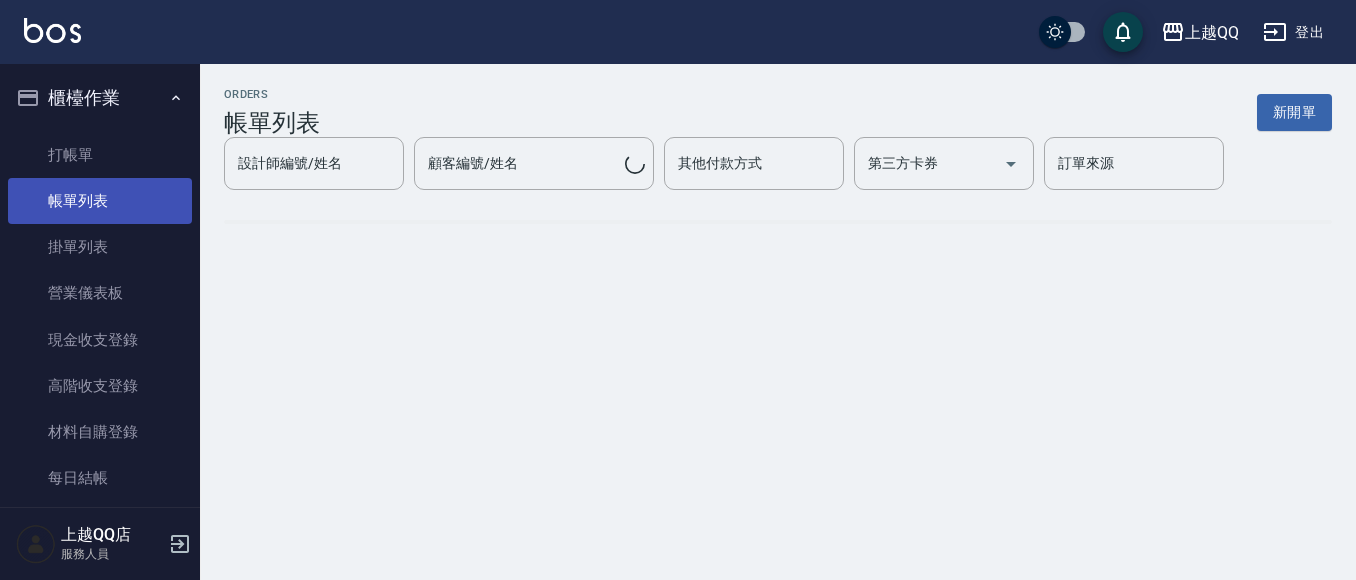 scroll, scrollTop: 0, scrollLeft: 0, axis: both 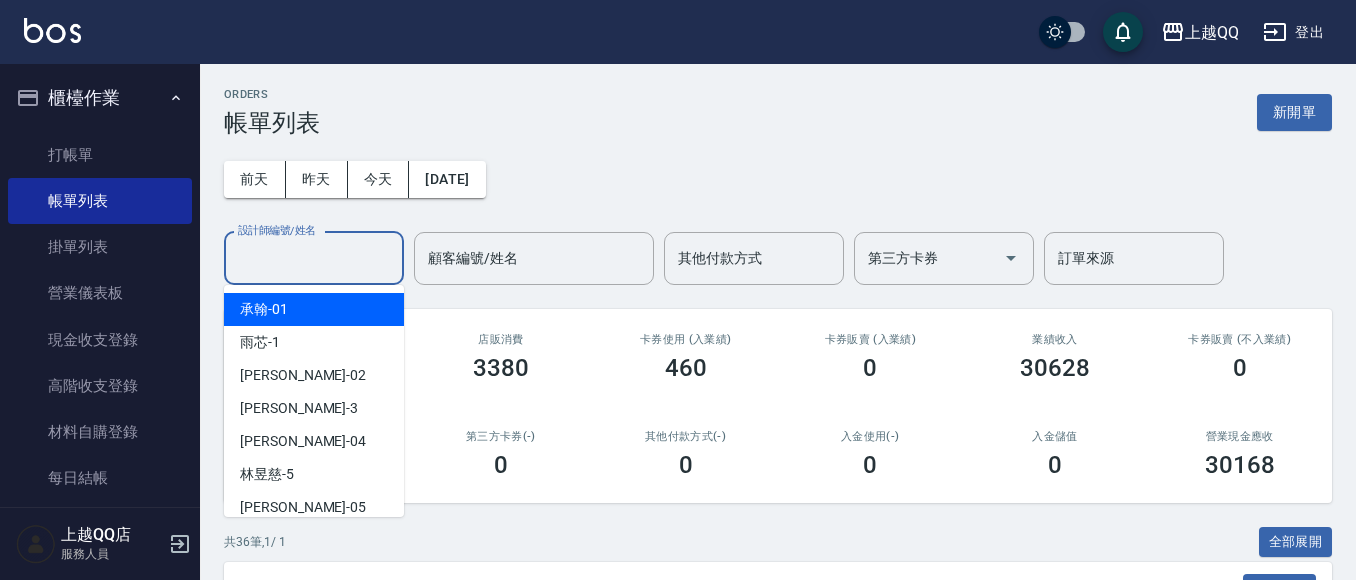 drag, startPoint x: 299, startPoint y: 245, endPoint x: 516, endPoint y: 21, distance: 311.87338 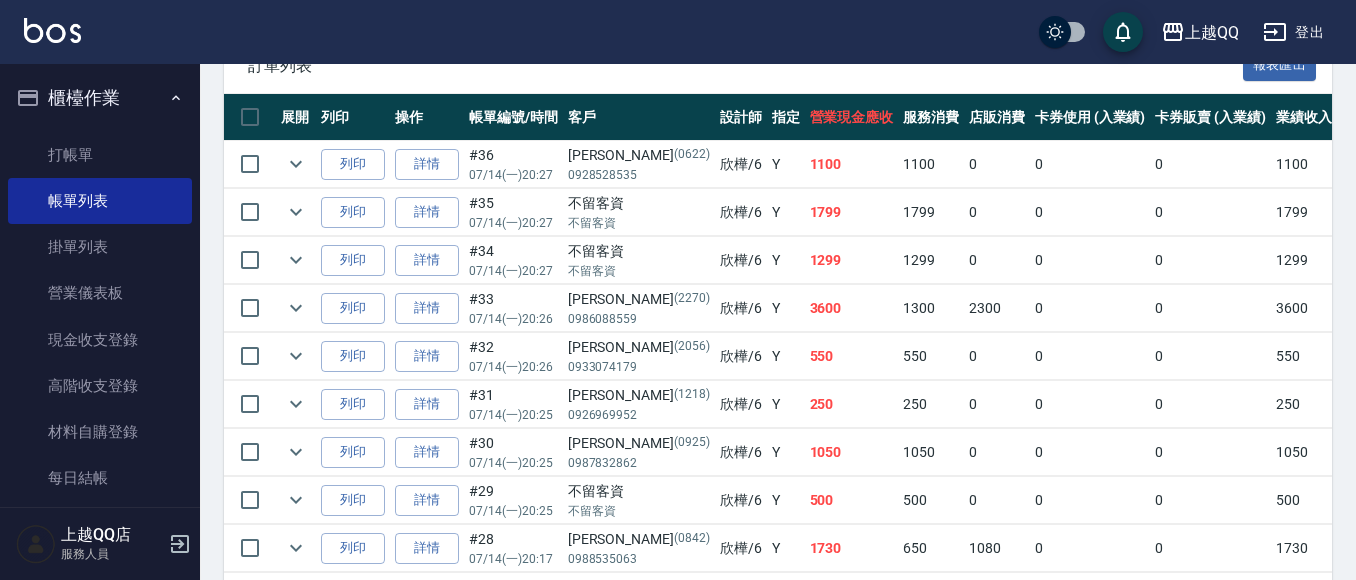 scroll, scrollTop: 600, scrollLeft: 0, axis: vertical 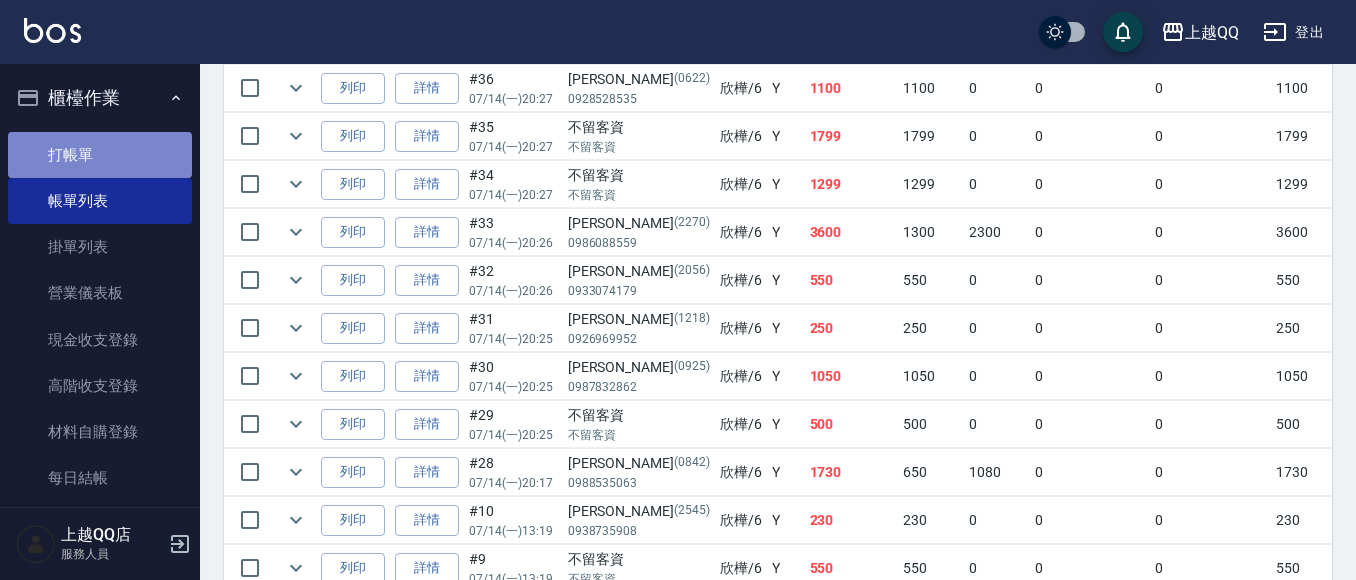 click on "打帳單" at bounding box center [100, 155] 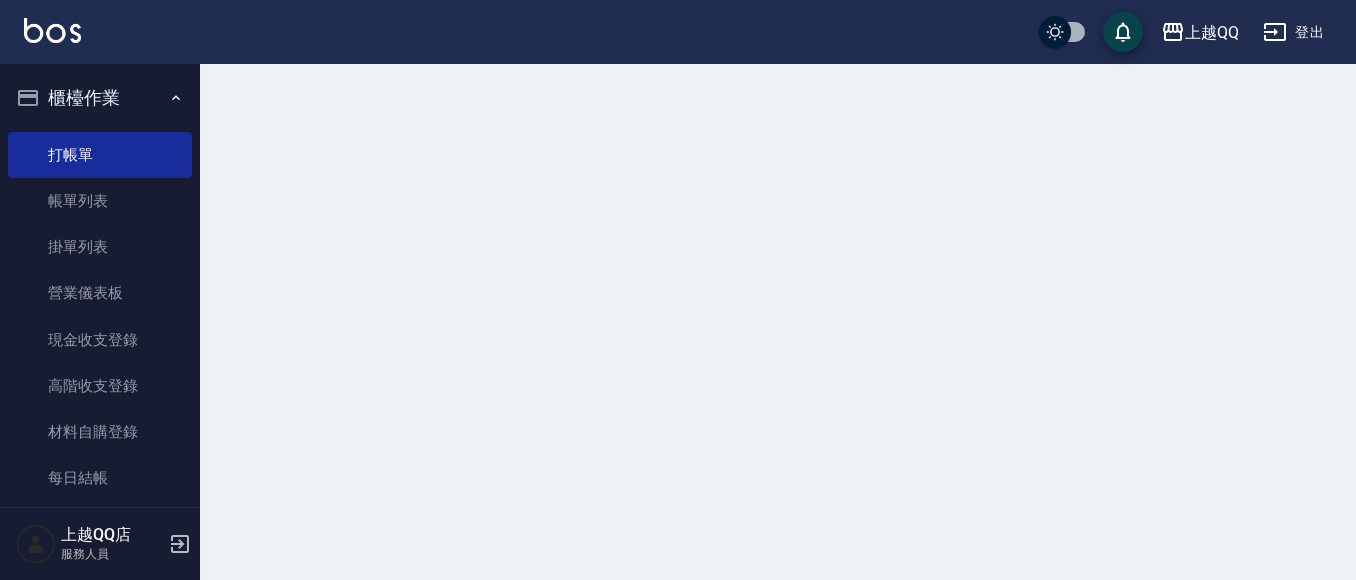 scroll, scrollTop: 0, scrollLeft: 0, axis: both 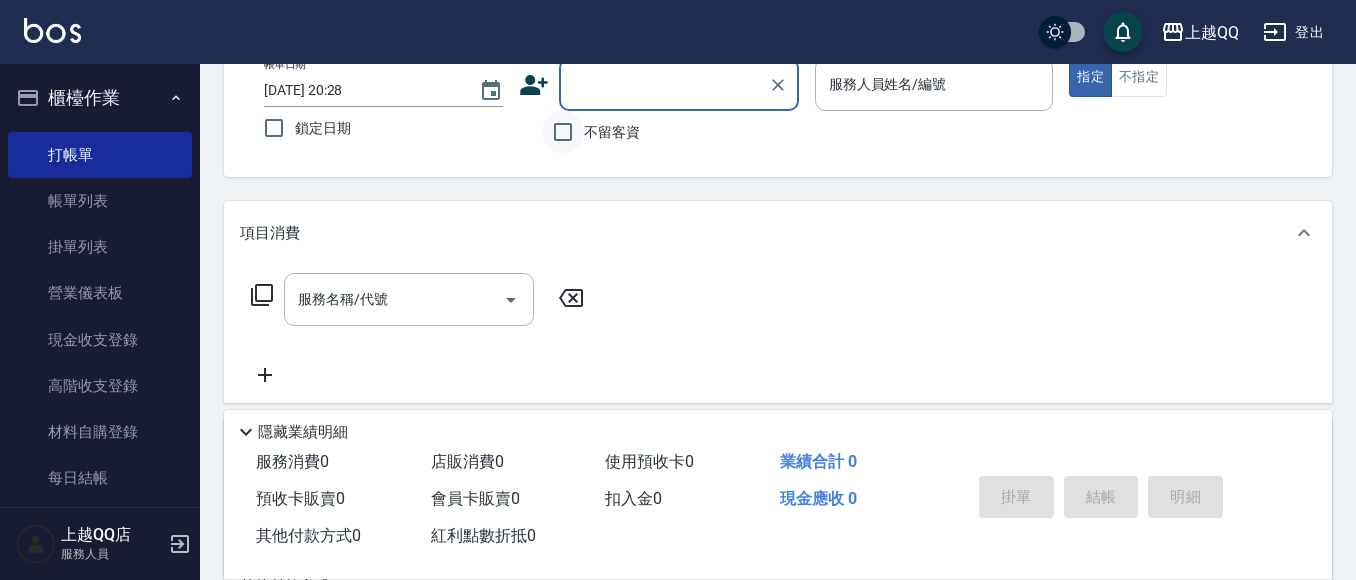 drag, startPoint x: 580, startPoint y: 129, endPoint x: 862, endPoint y: 73, distance: 287.50653 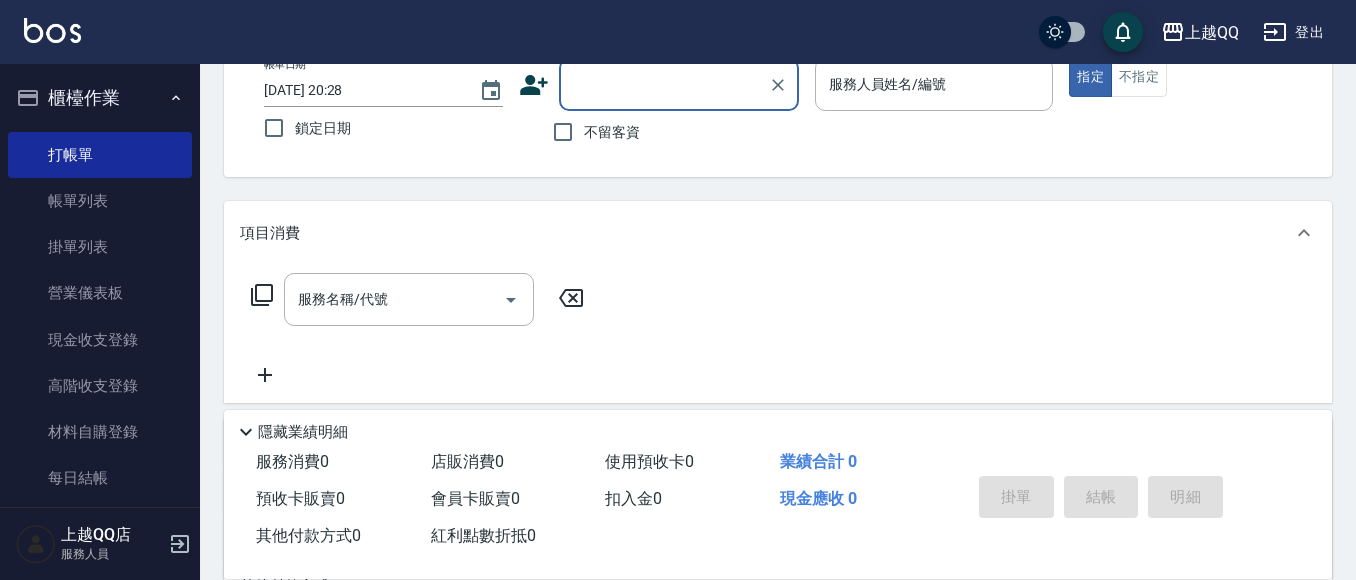 click on "不留客資" at bounding box center (563, 132) 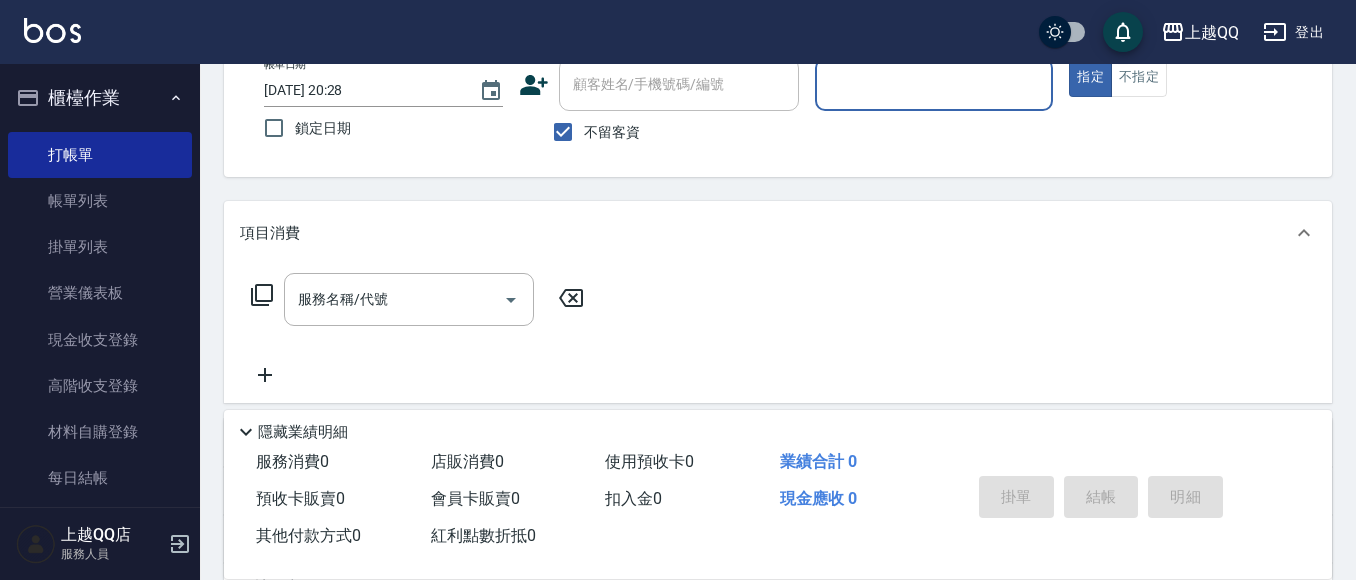 click on "上越QQ 登出" at bounding box center [678, 32] 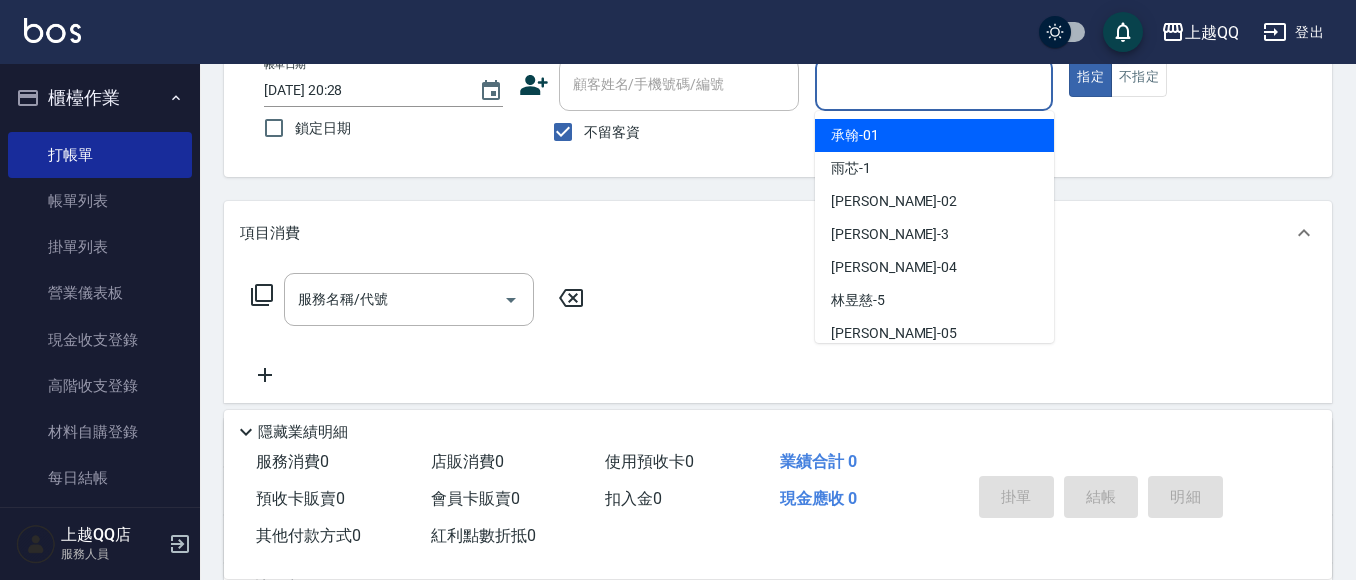 drag, startPoint x: 887, startPoint y: 82, endPoint x: 899, endPoint y: 83, distance: 12.0415945 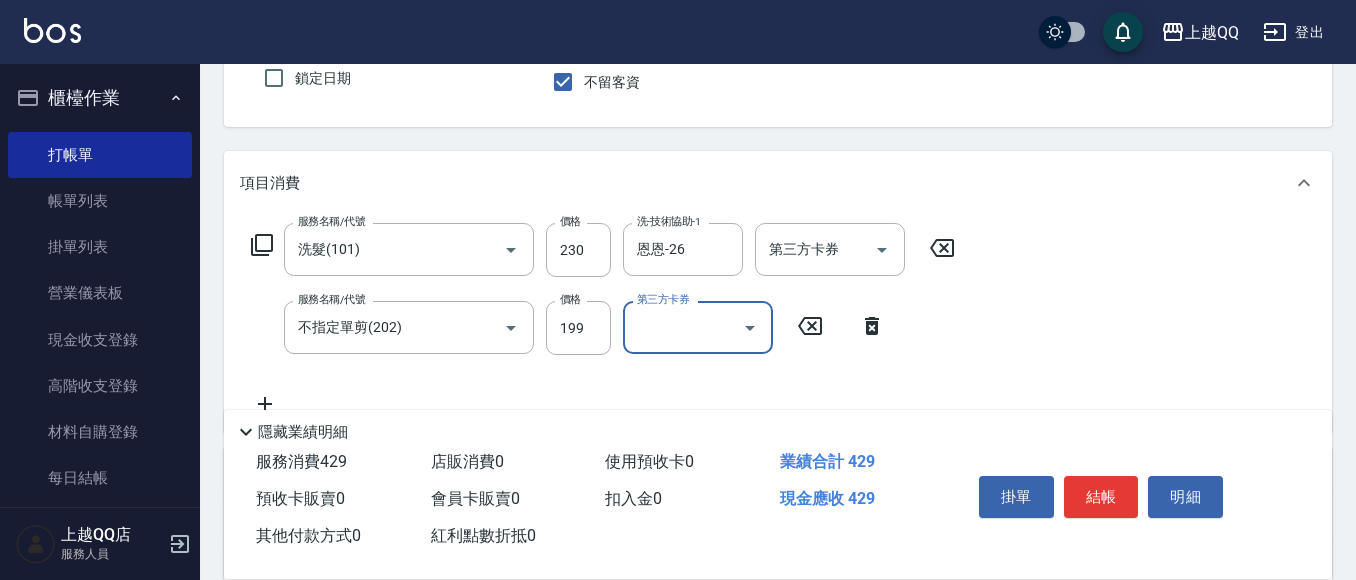 scroll, scrollTop: 227, scrollLeft: 0, axis: vertical 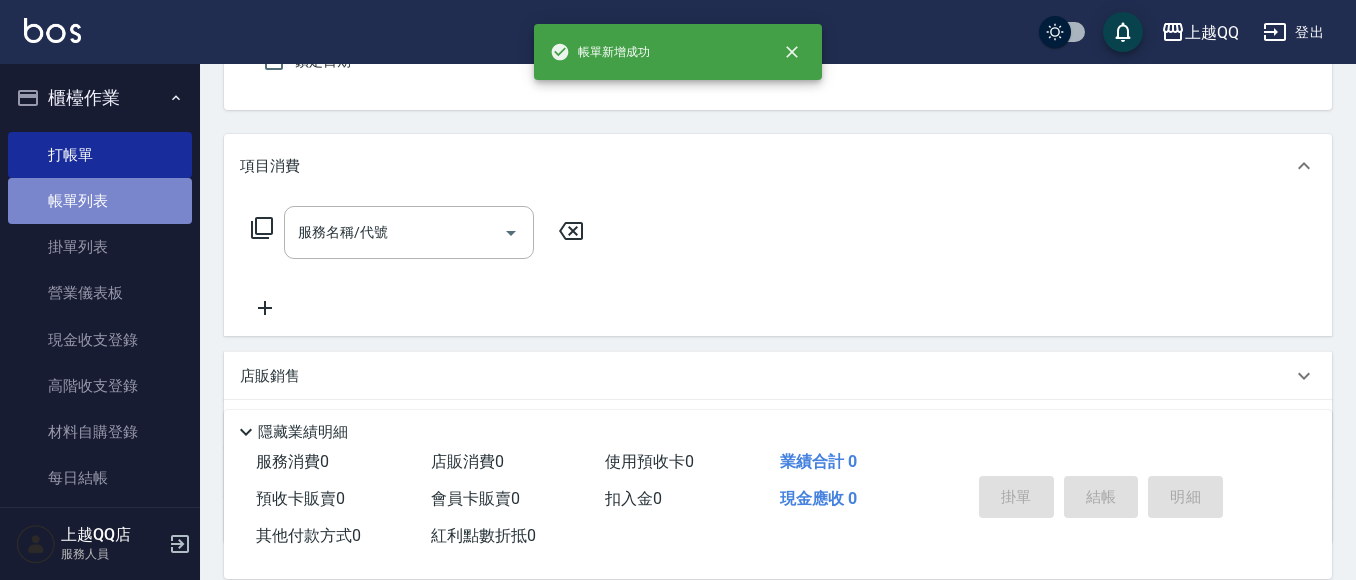click on "帳單列表" at bounding box center [100, 201] 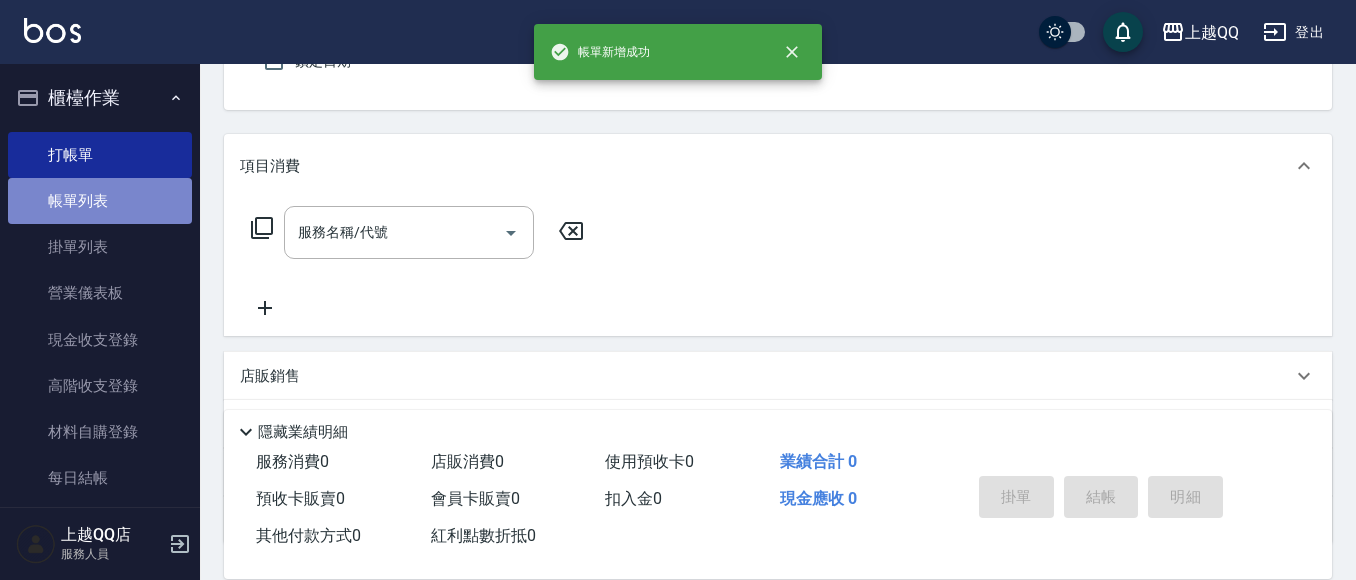 scroll, scrollTop: 0, scrollLeft: 0, axis: both 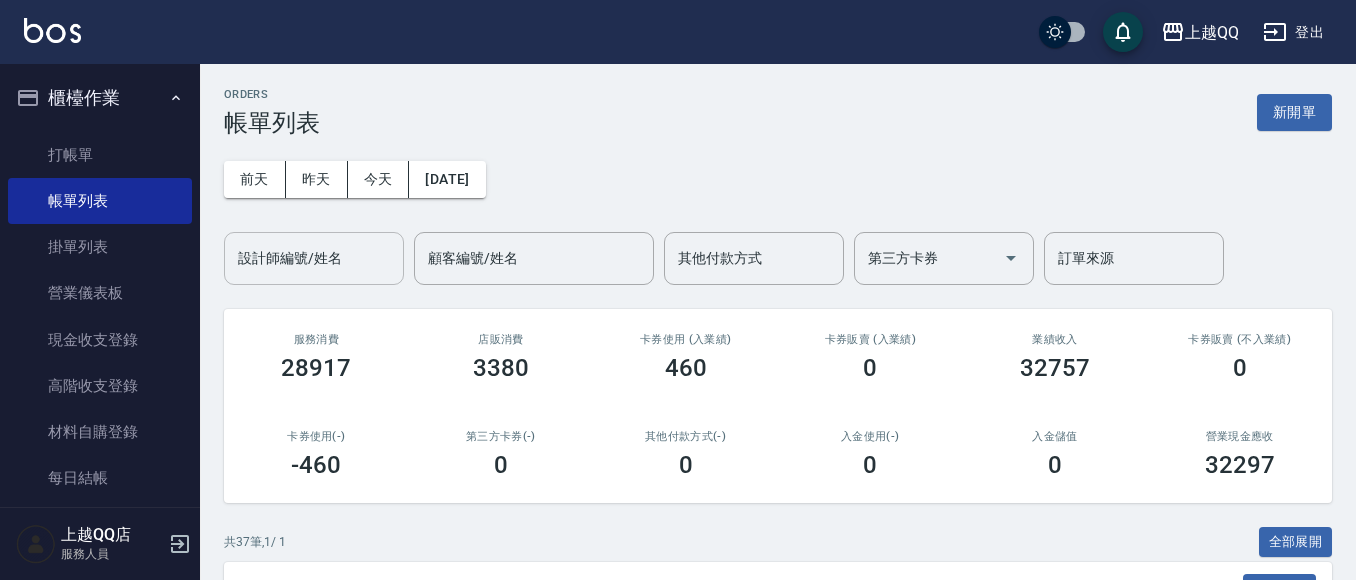 click on "設計師編號/姓名 設計師編號/姓名" at bounding box center [314, 258] 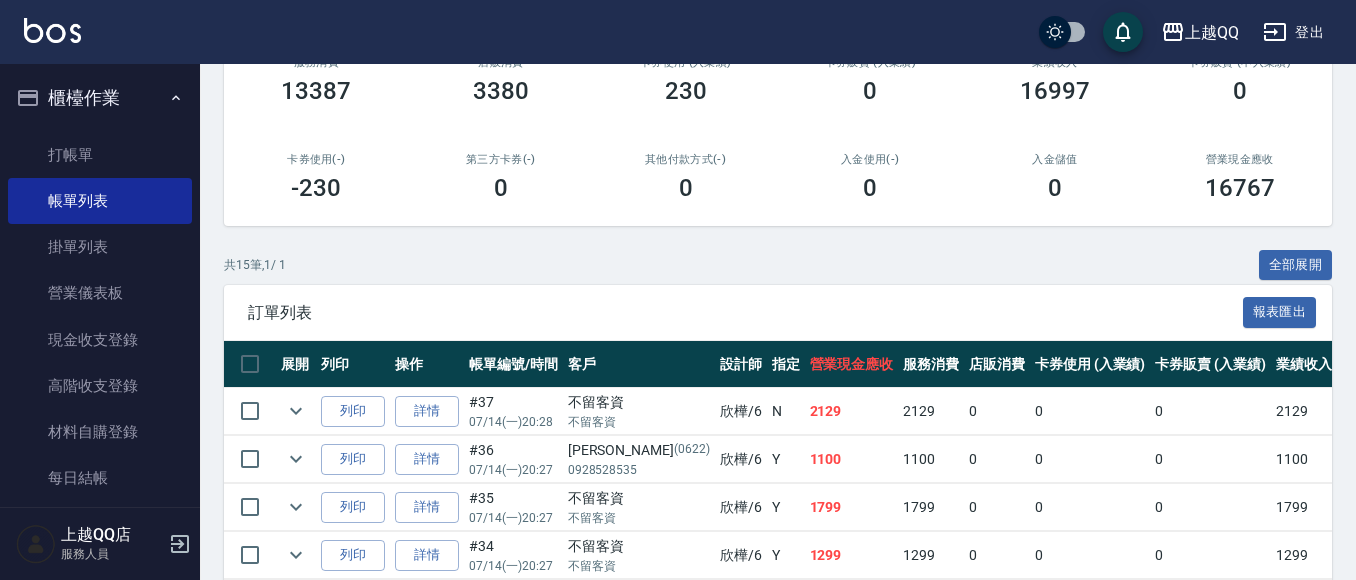 scroll, scrollTop: 400, scrollLeft: 0, axis: vertical 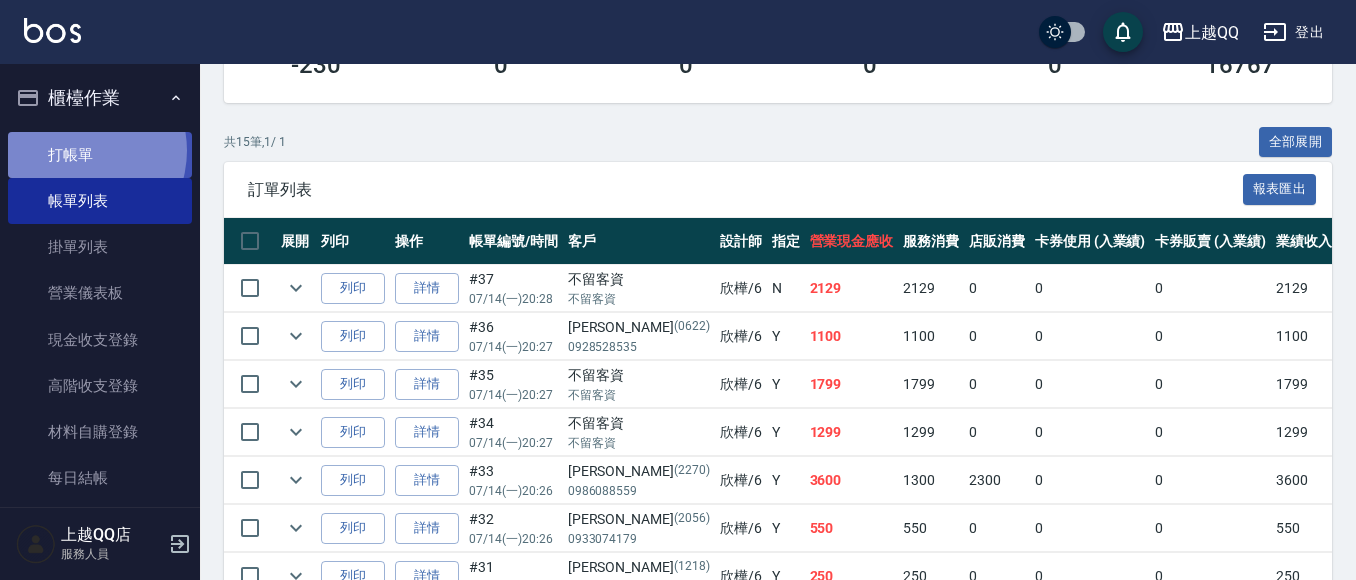 click on "打帳單" at bounding box center (100, 155) 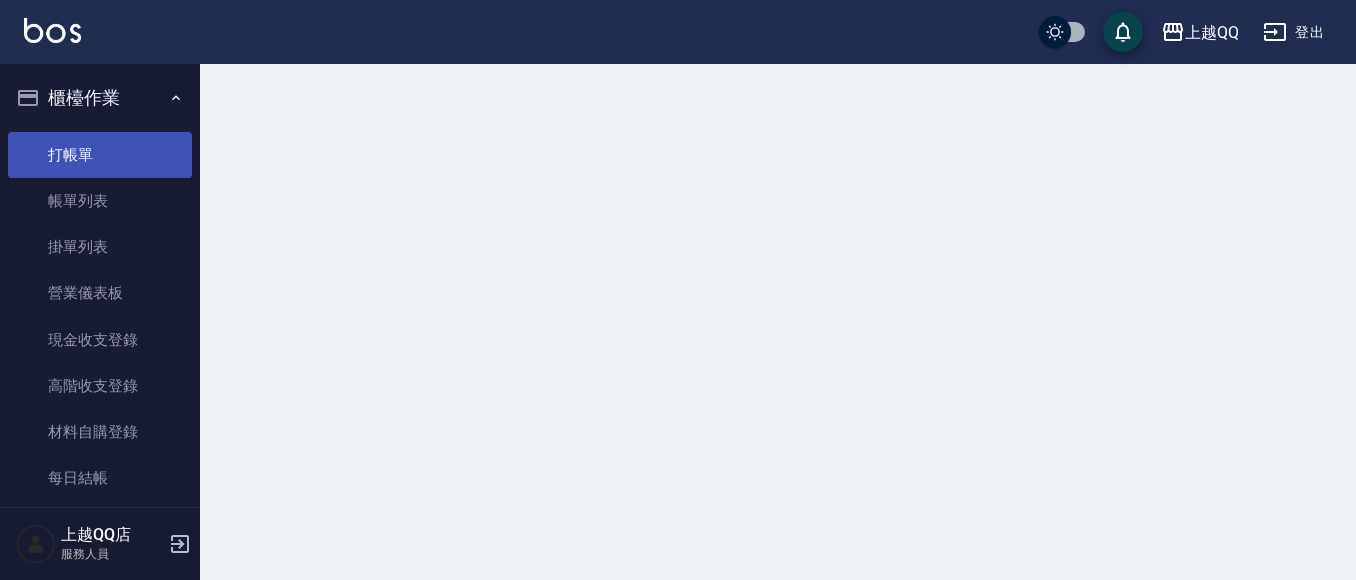 scroll, scrollTop: 0, scrollLeft: 0, axis: both 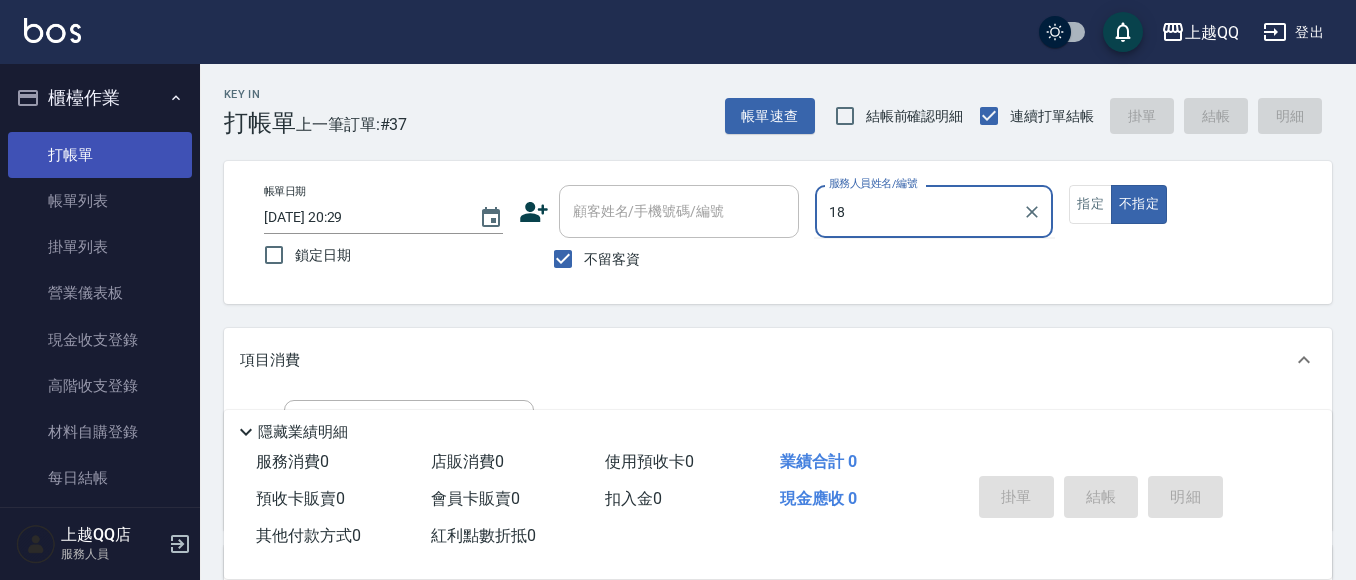 click on "不指定" at bounding box center [1139, 204] 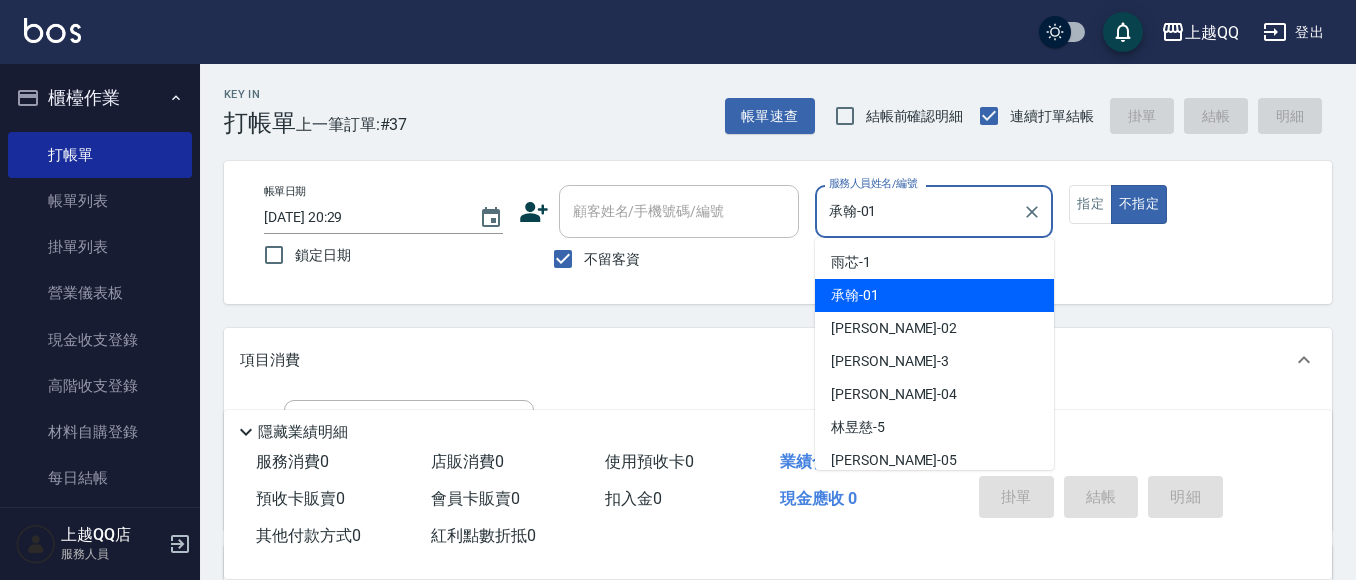click on "承翰-01" at bounding box center [919, 211] 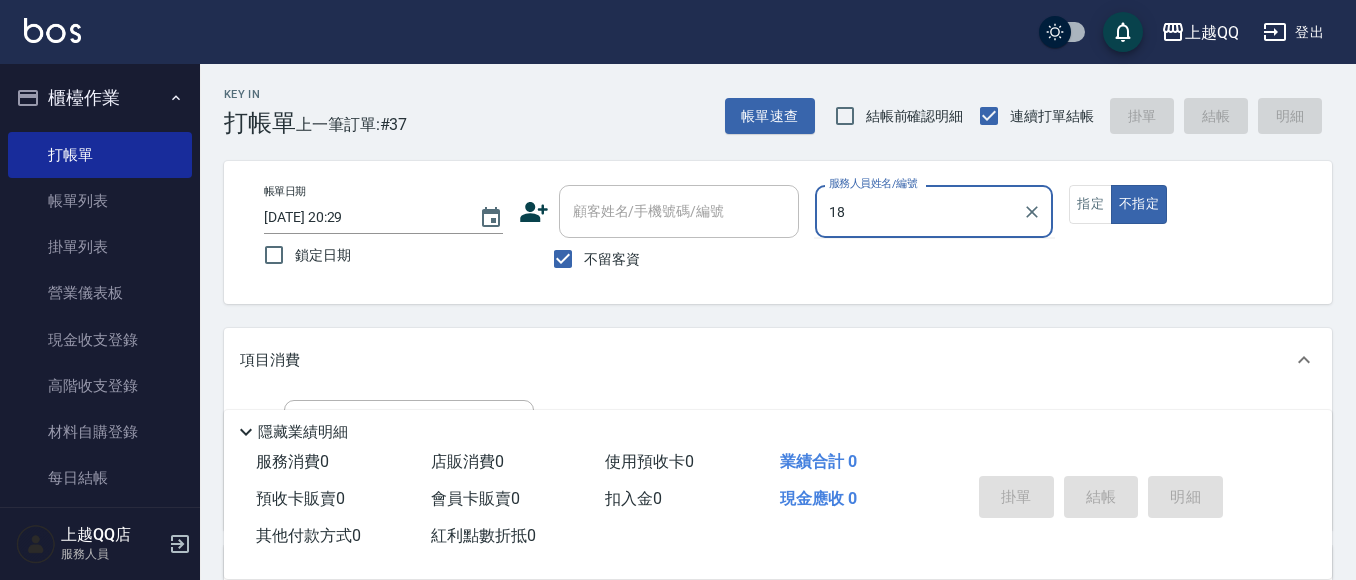 click on "不指定" at bounding box center [1139, 204] 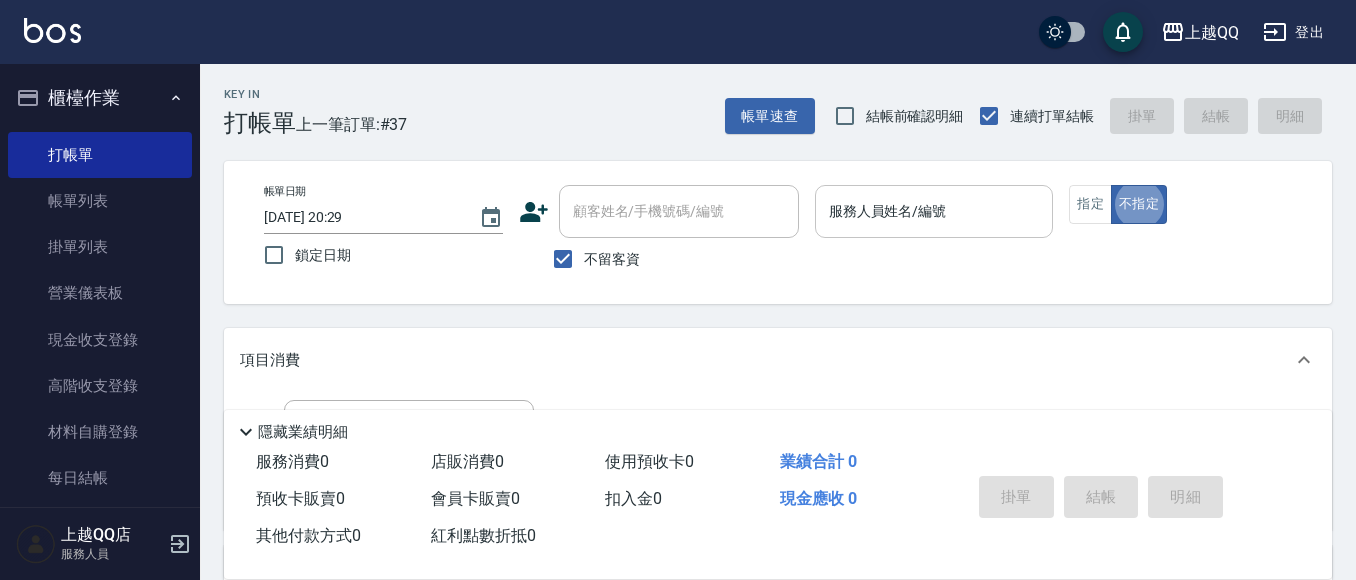 click on "服務人員姓名/編號 服務人員姓名/編號" at bounding box center (934, 211) 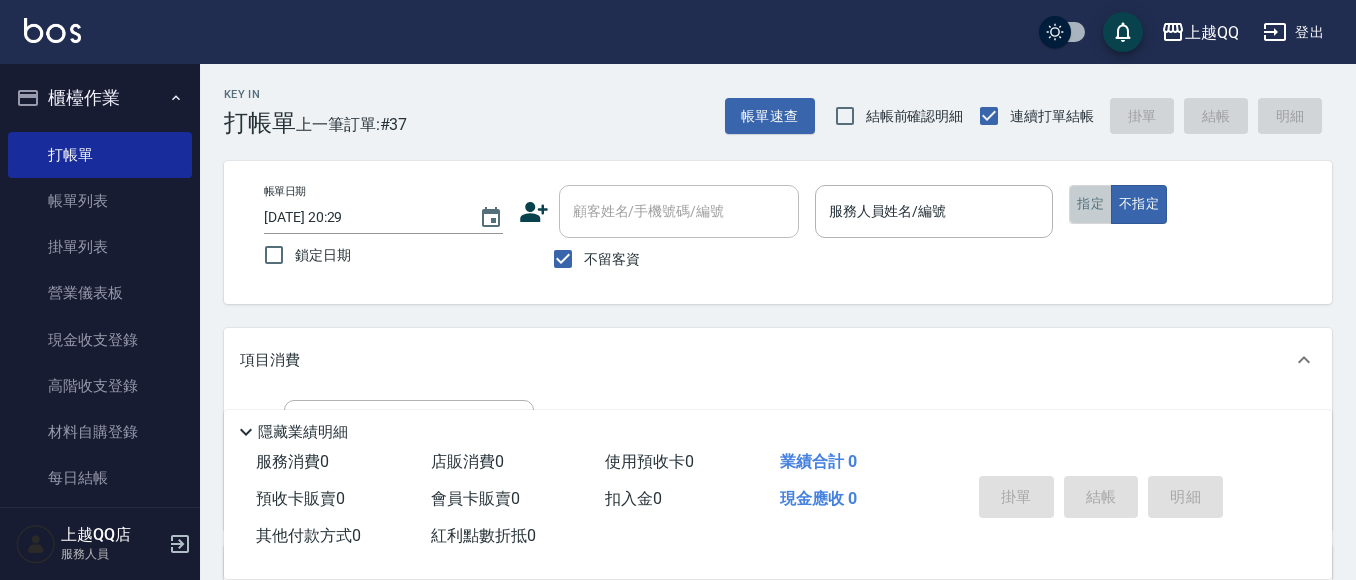click on "指定" at bounding box center (1090, 204) 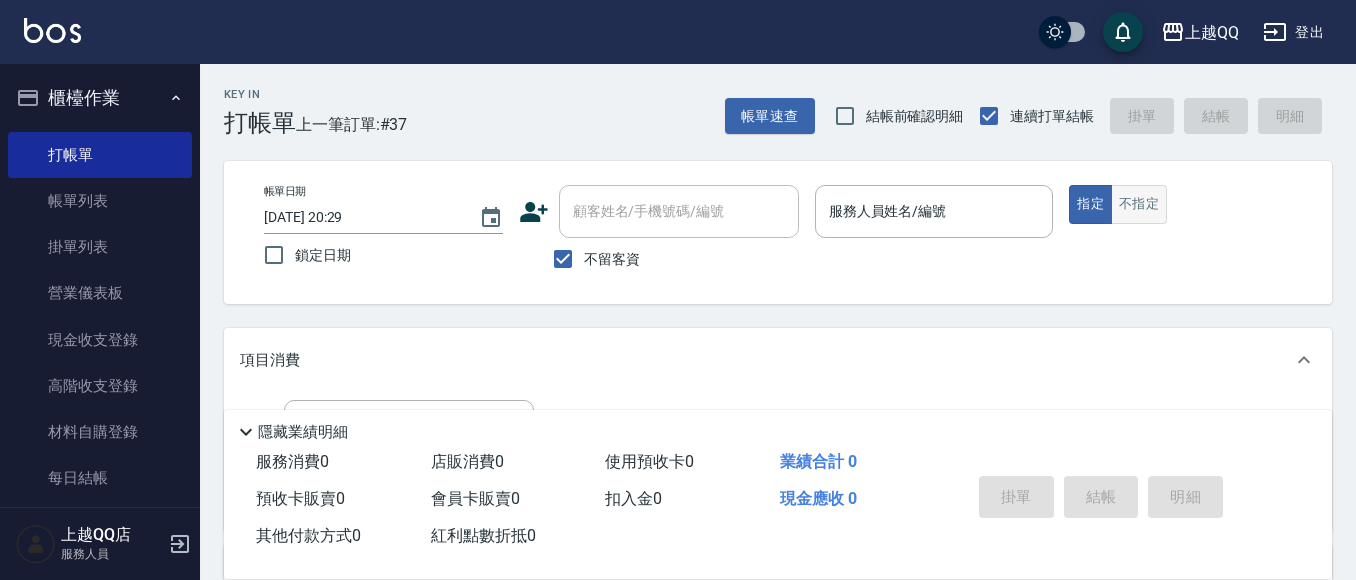 click on "不指定" at bounding box center [1139, 204] 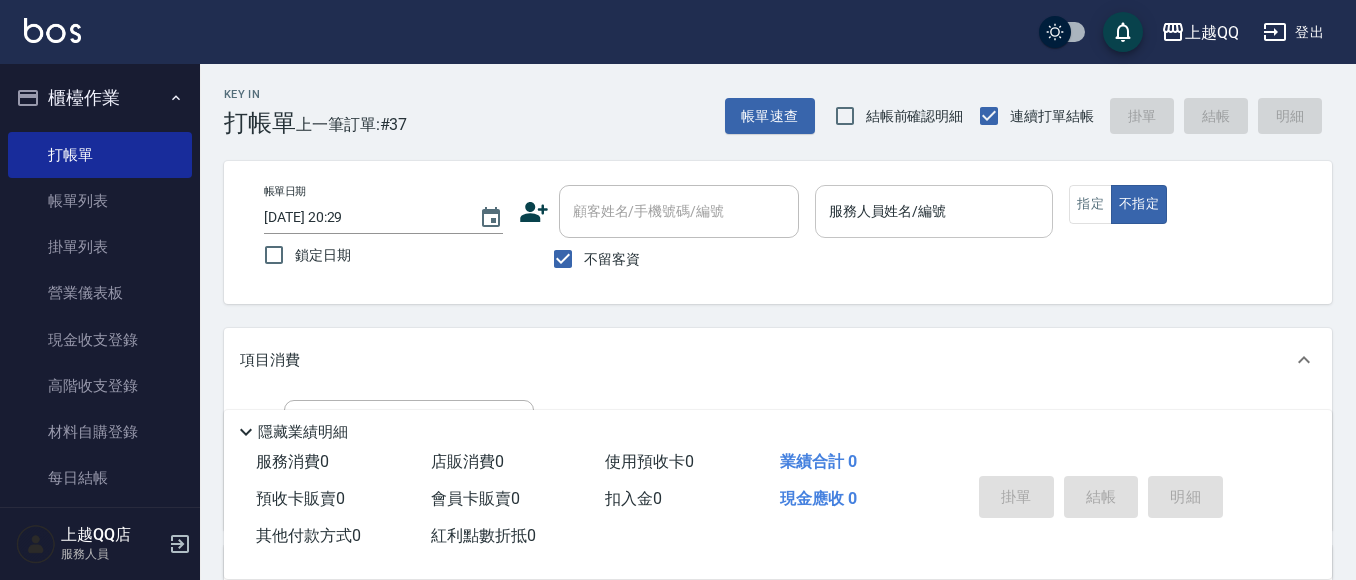 click on "服務人員姓名/編號" at bounding box center (934, 211) 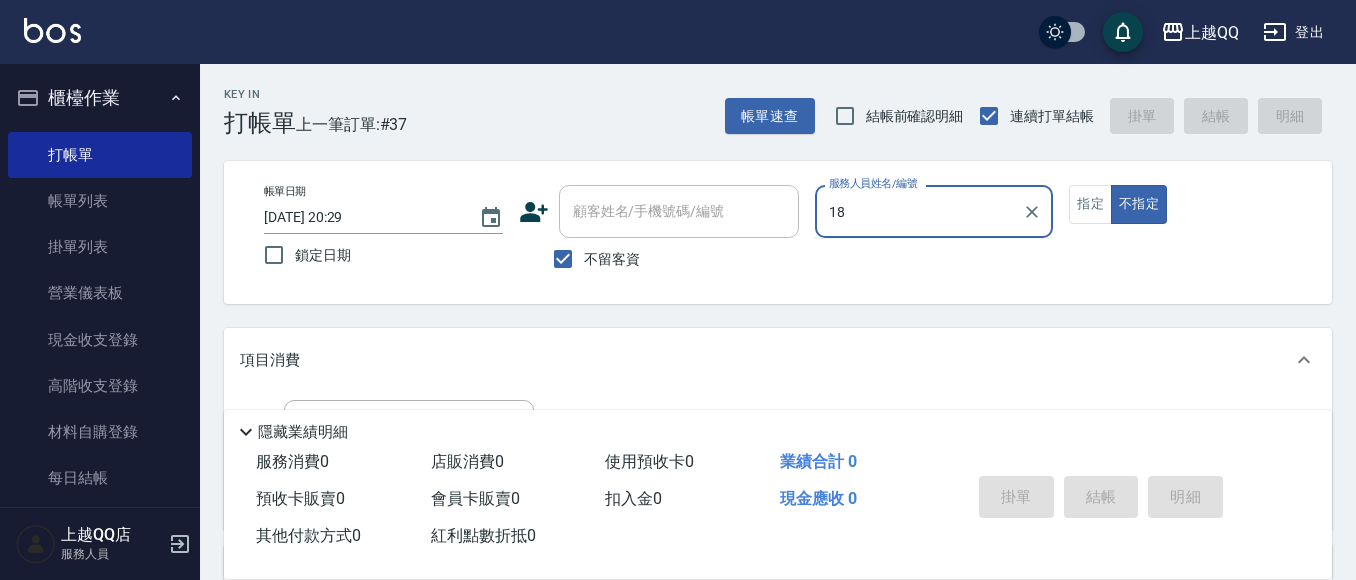 click on "不指定" at bounding box center (1139, 204) 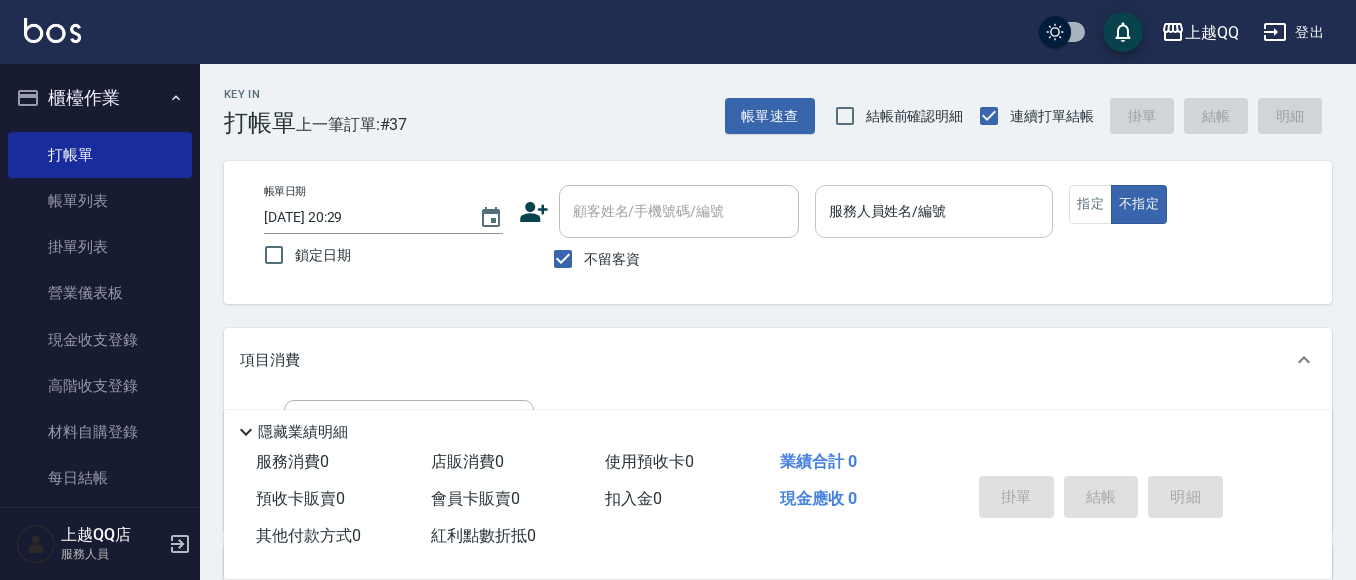 click on "服務人員姓名/編號" at bounding box center (934, 211) 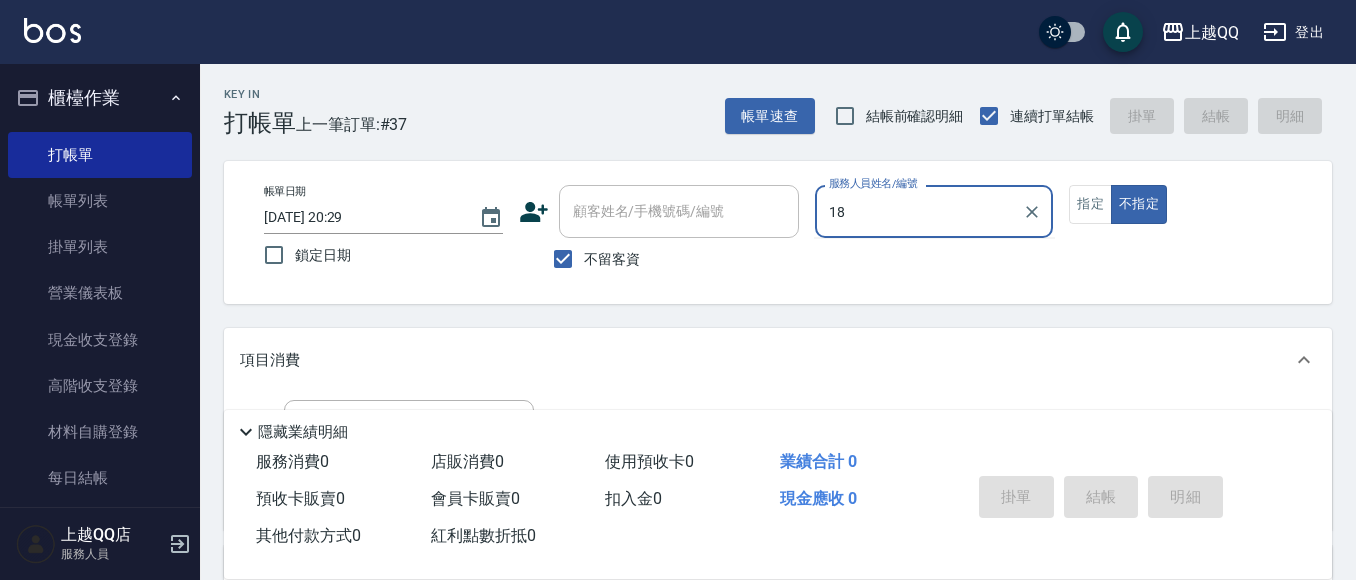 click on "不指定" at bounding box center [1139, 204] 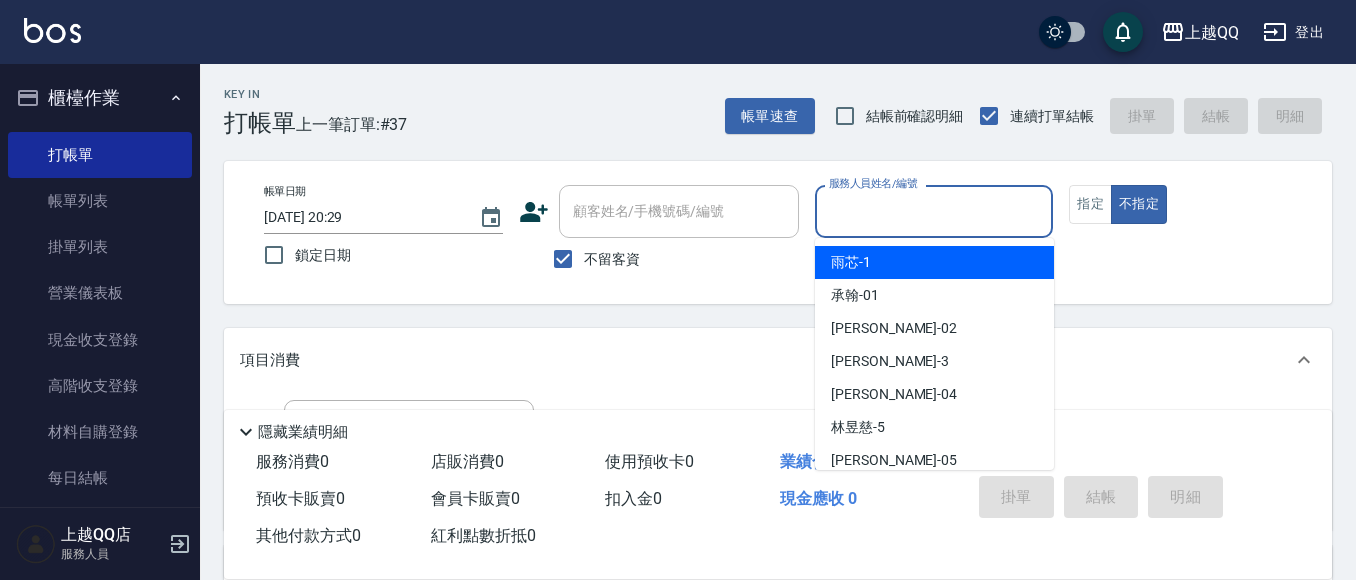 click on "服務人員姓名/編號" at bounding box center (934, 211) 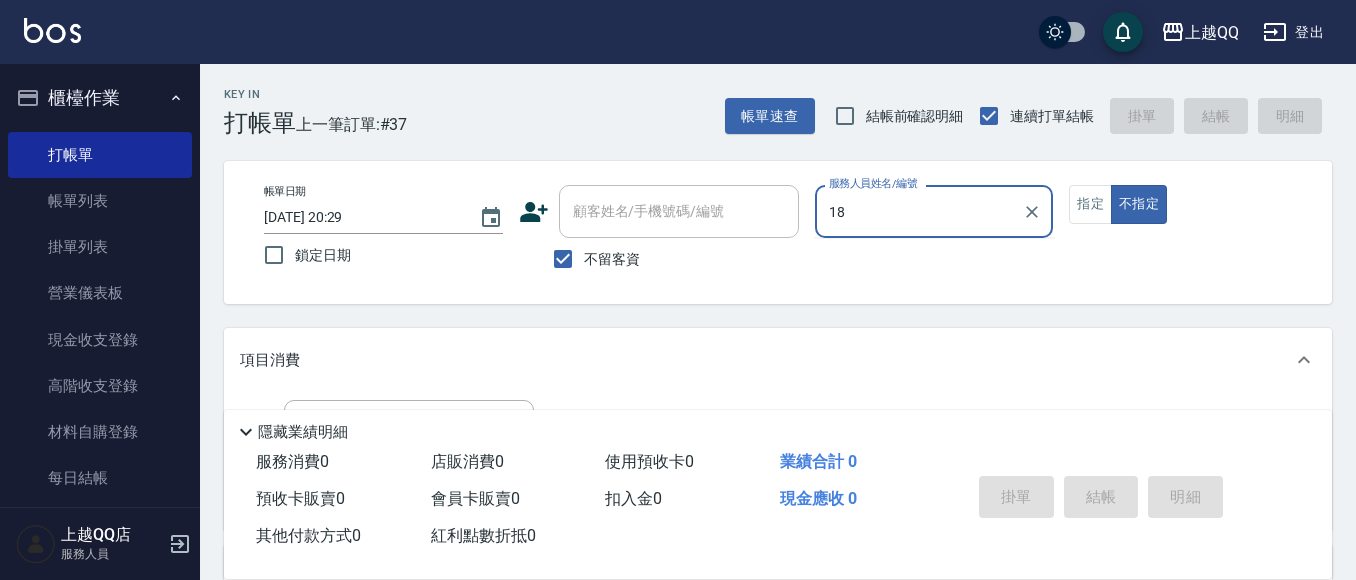click on "不指定" at bounding box center (1139, 204) 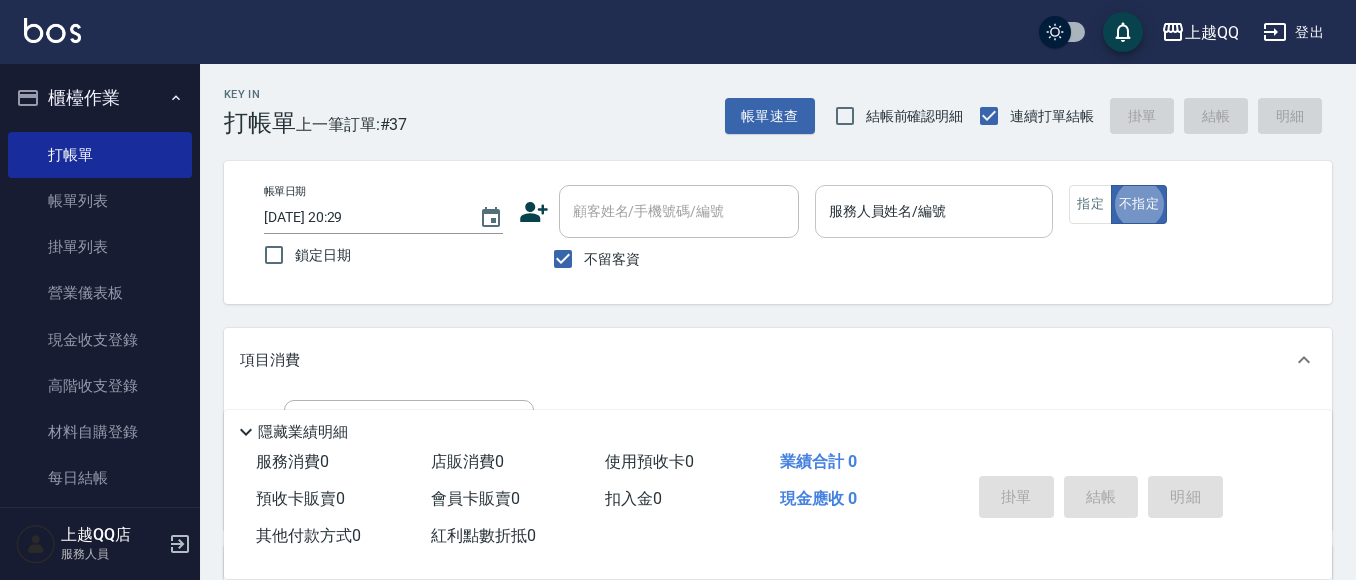click on "服務人員姓名/編號" at bounding box center [934, 211] 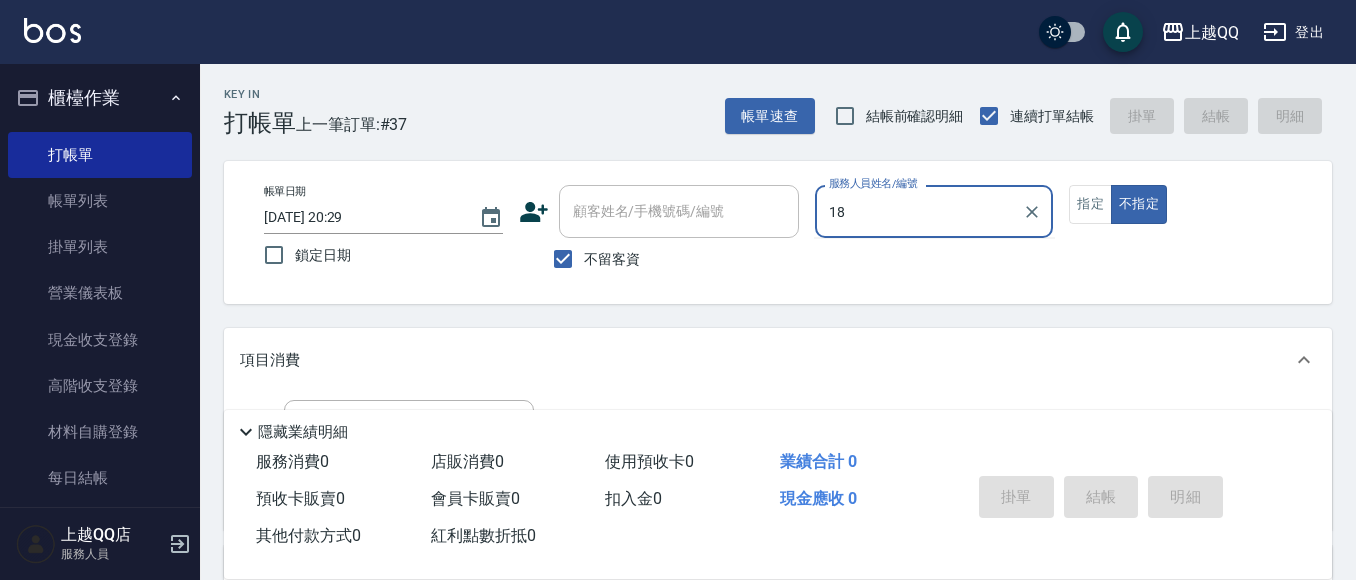 click on "不指定" at bounding box center [1139, 204] 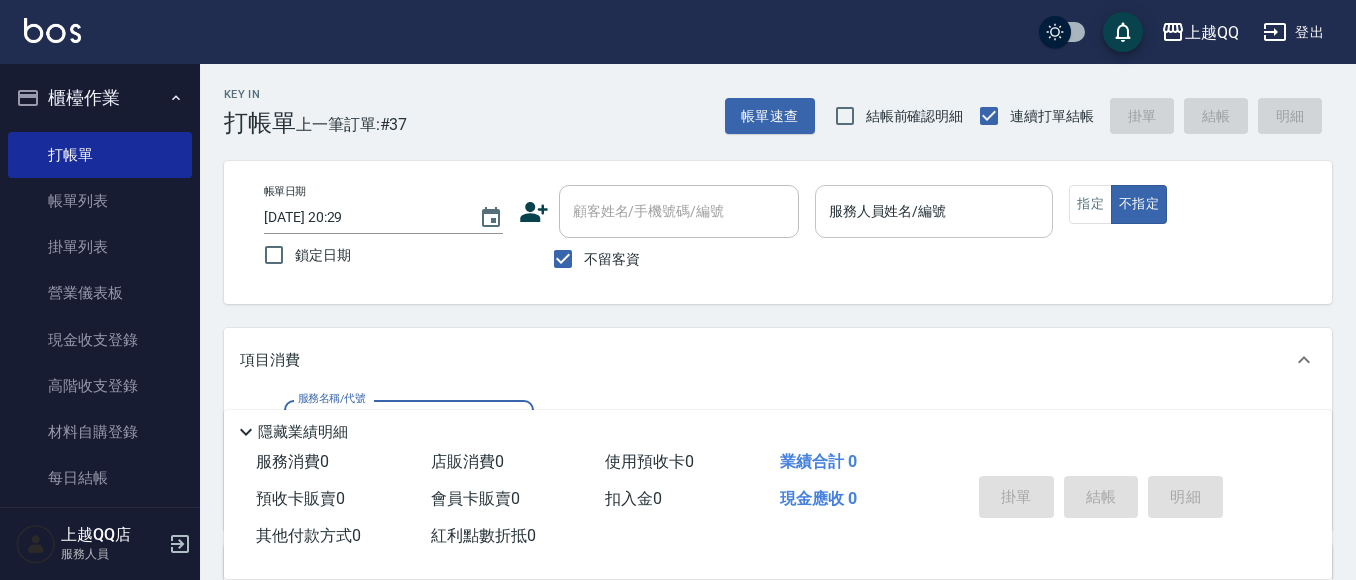 click on "服務人員姓名/編號" at bounding box center (934, 211) 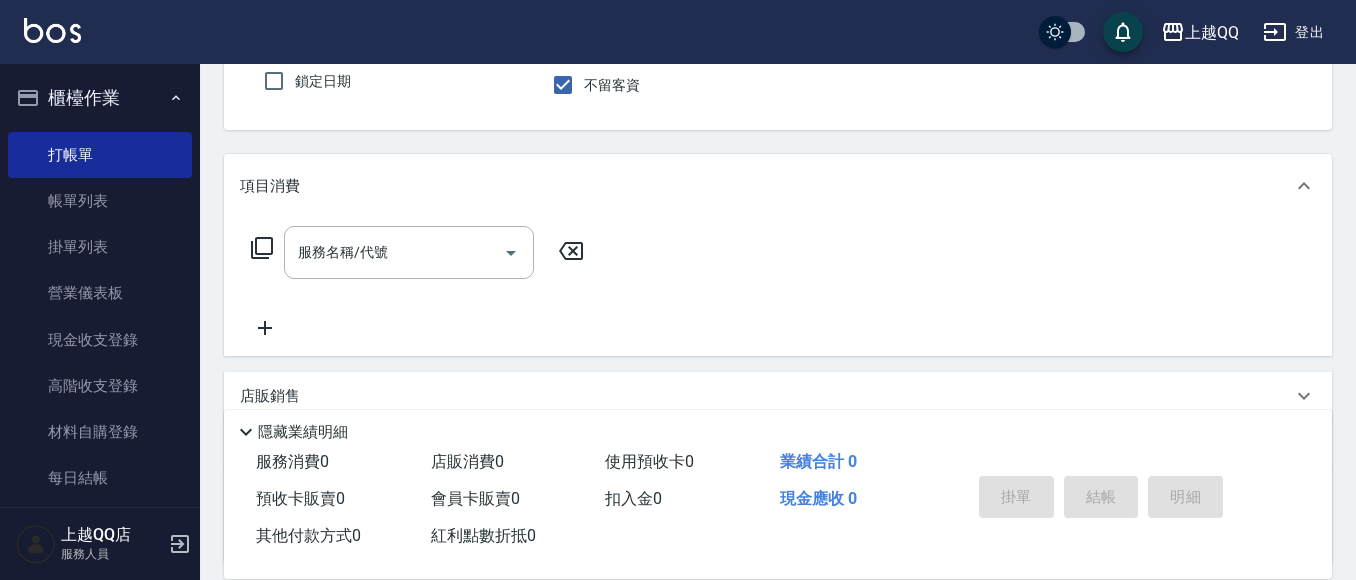 scroll, scrollTop: 200, scrollLeft: 0, axis: vertical 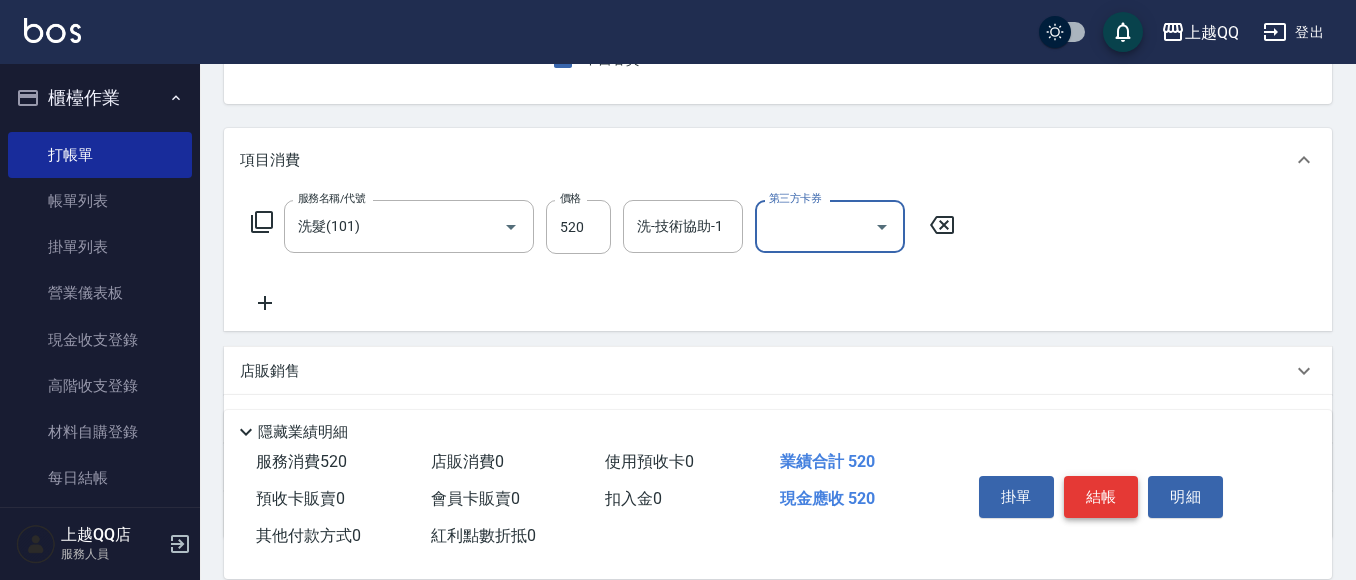 click on "結帳" at bounding box center [1101, 497] 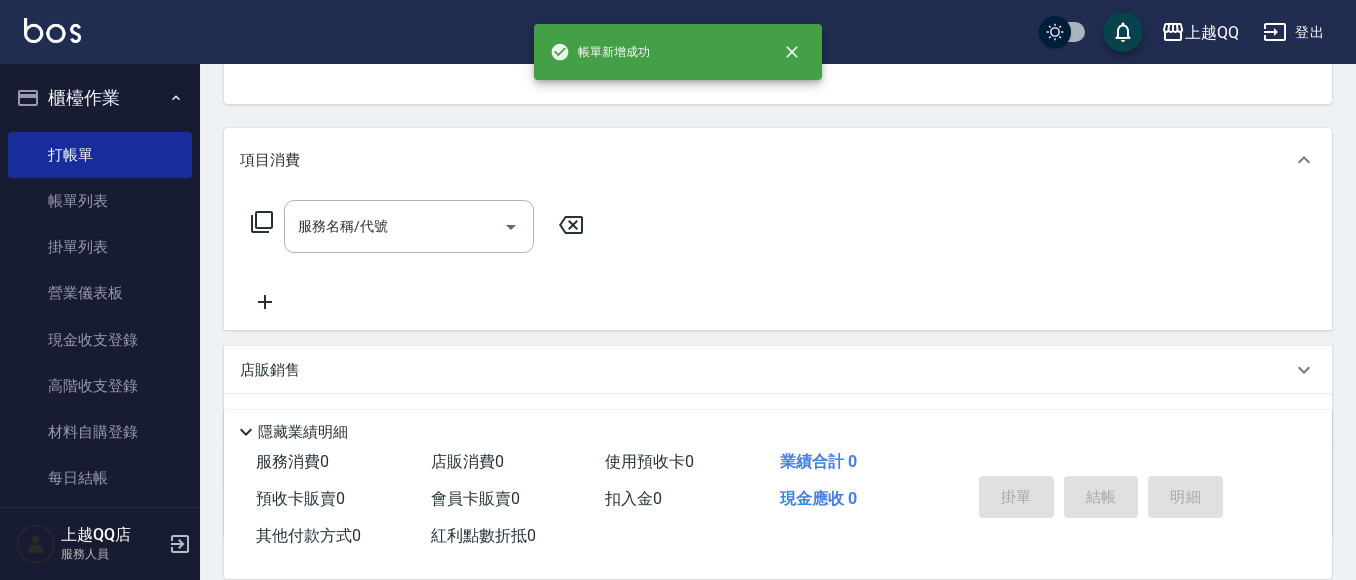 scroll, scrollTop: 194, scrollLeft: 0, axis: vertical 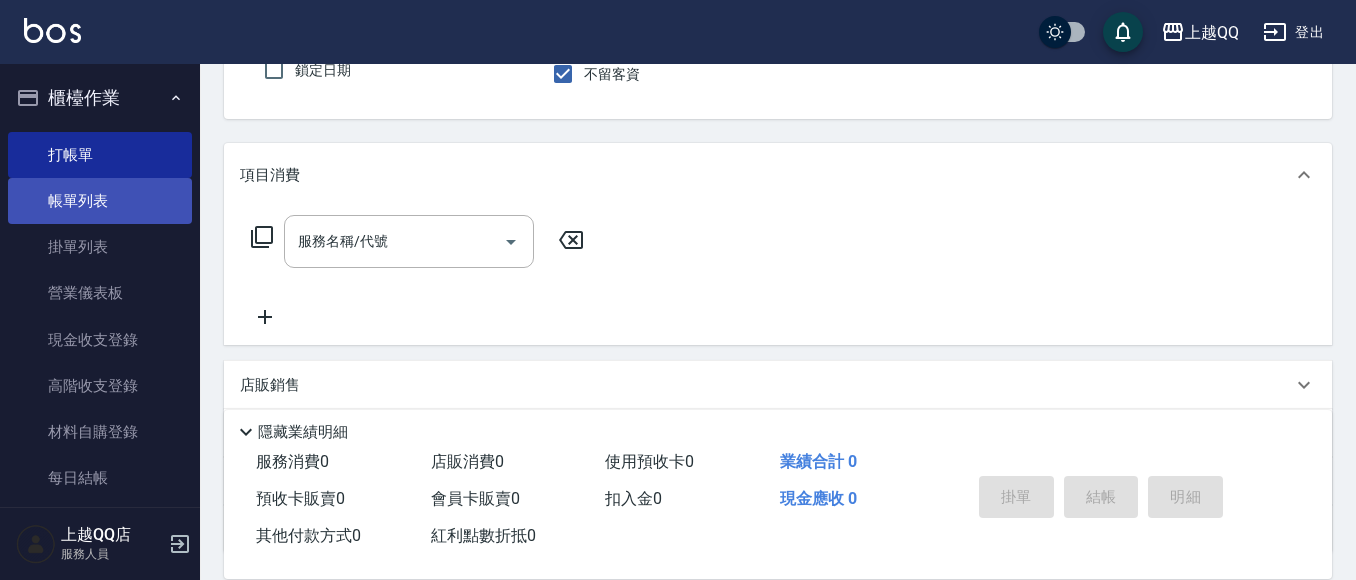 click on "帳單列表" at bounding box center (100, 201) 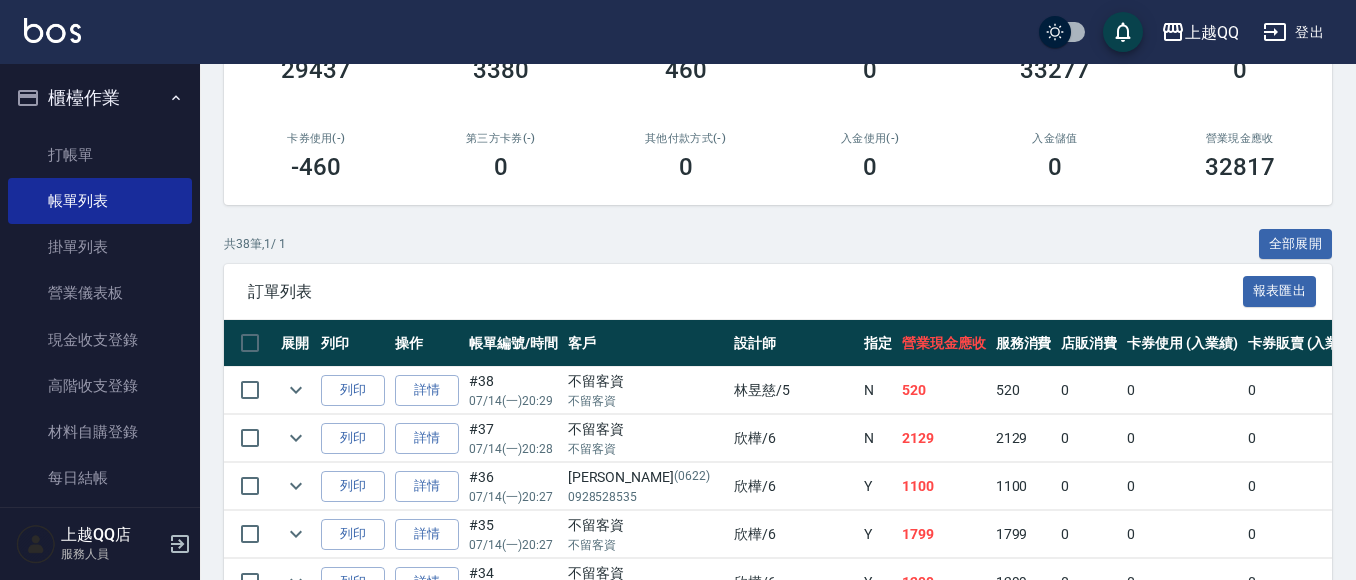 scroll, scrollTop: 300, scrollLeft: 0, axis: vertical 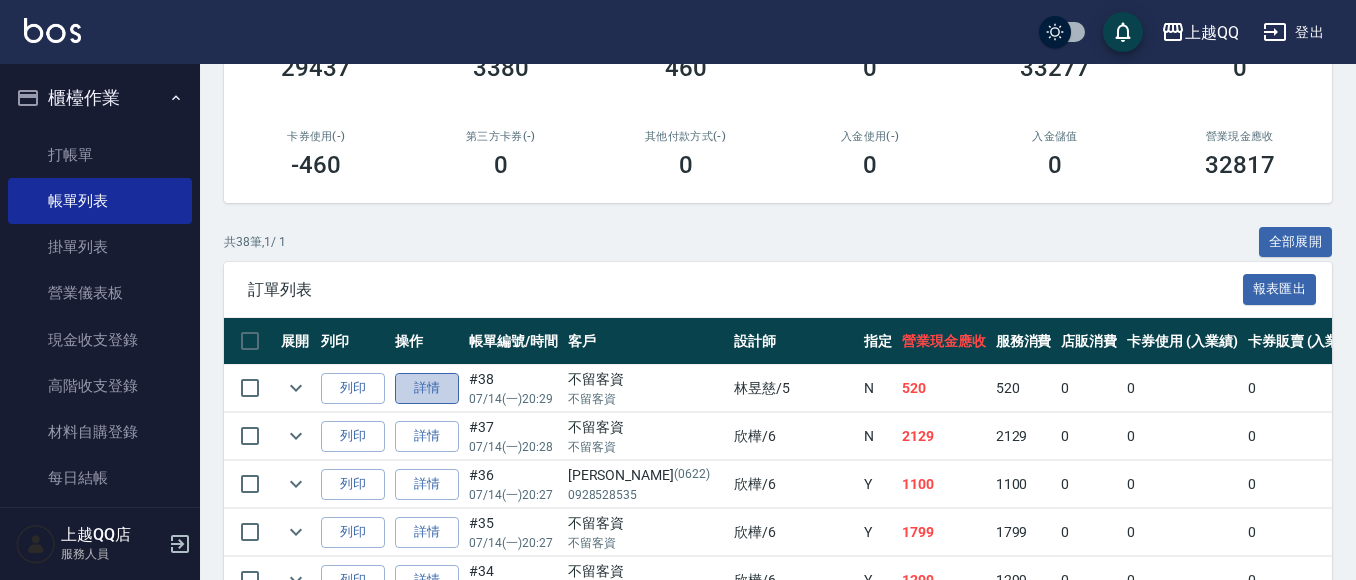click on "詳情" at bounding box center (427, 388) 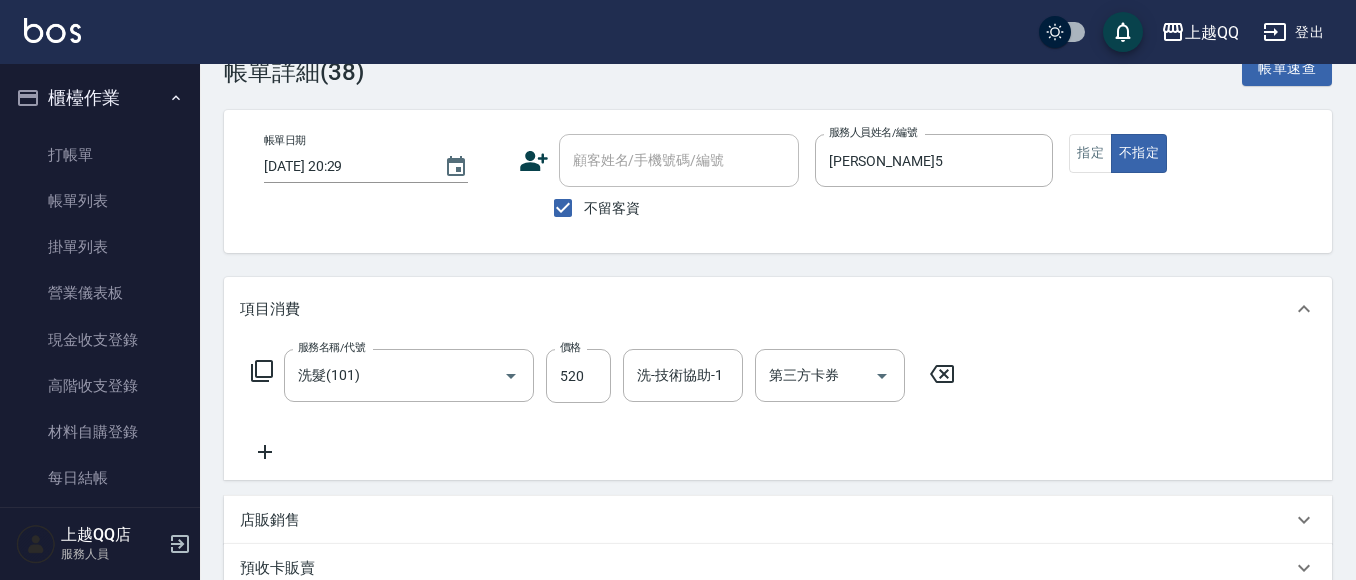 scroll, scrollTop: 100, scrollLeft: 0, axis: vertical 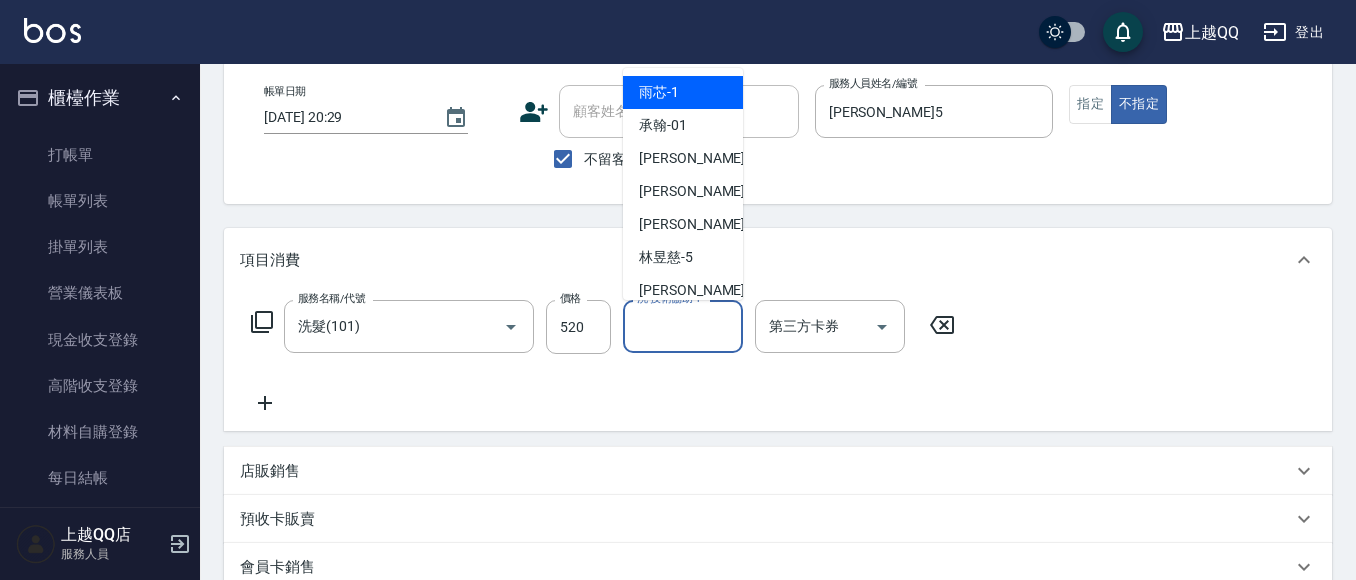 click on "洗-技術協助-1" at bounding box center [683, 326] 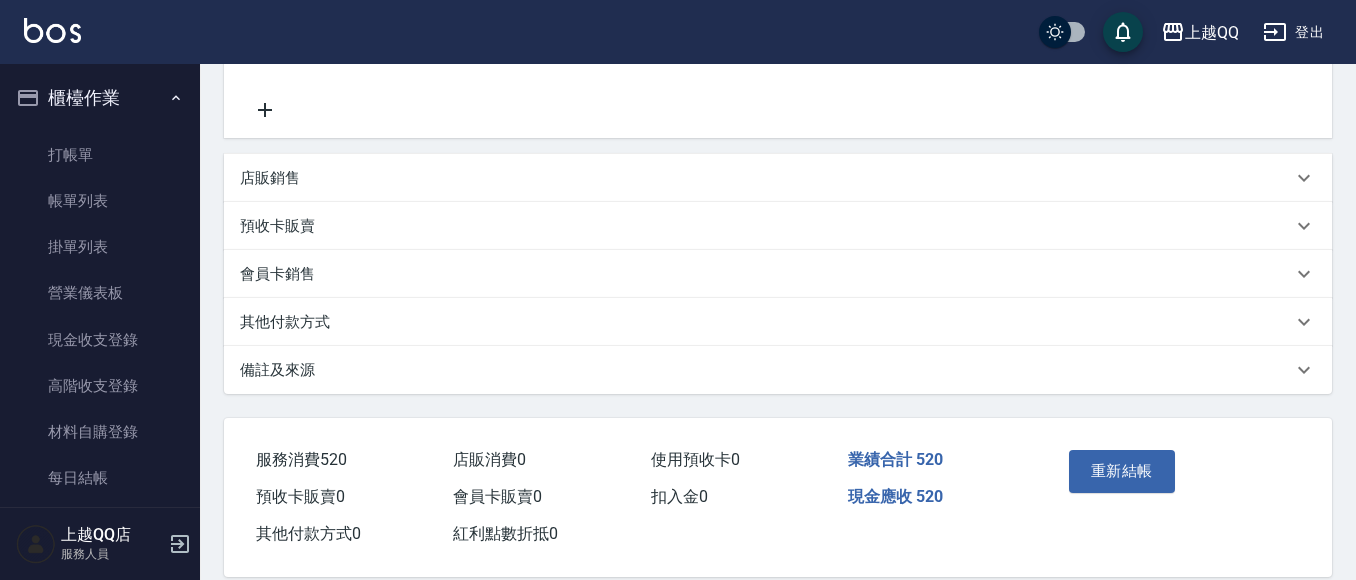 scroll, scrollTop: 400, scrollLeft: 0, axis: vertical 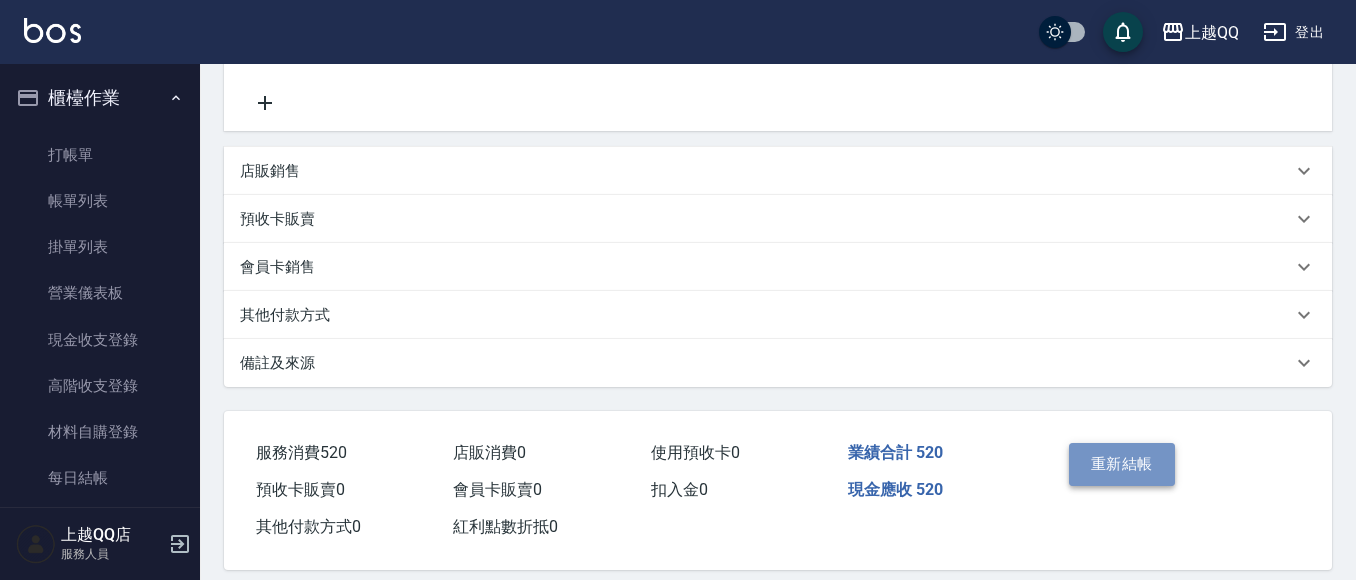 click on "重新結帳" at bounding box center (1122, 464) 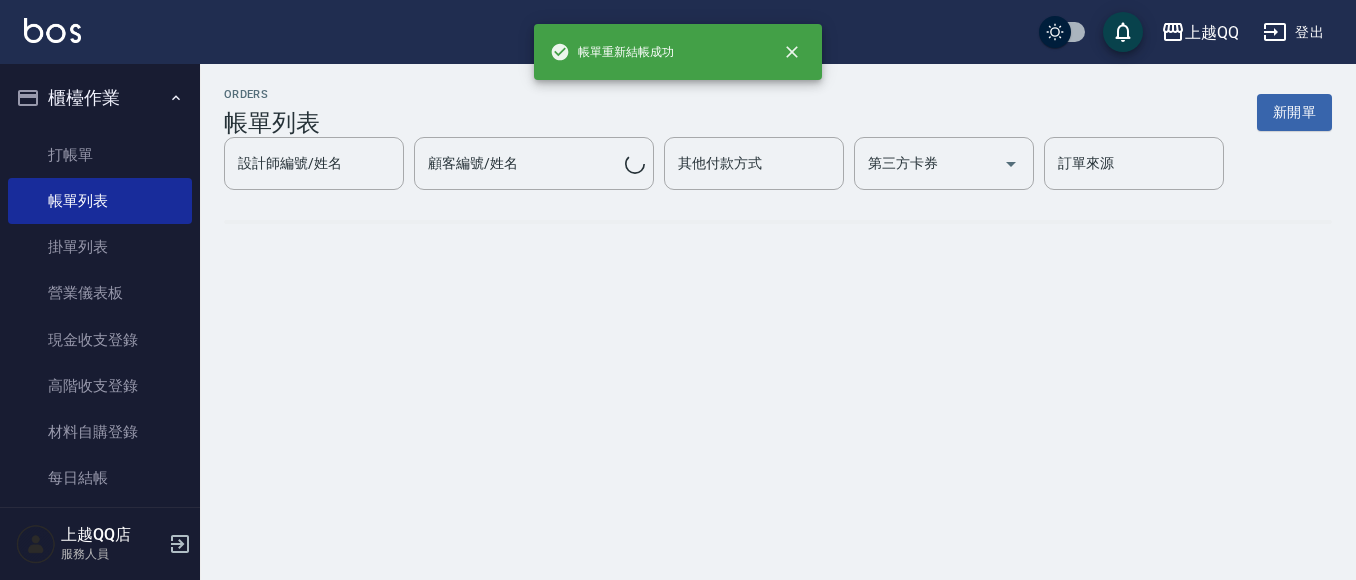 scroll, scrollTop: 0, scrollLeft: 0, axis: both 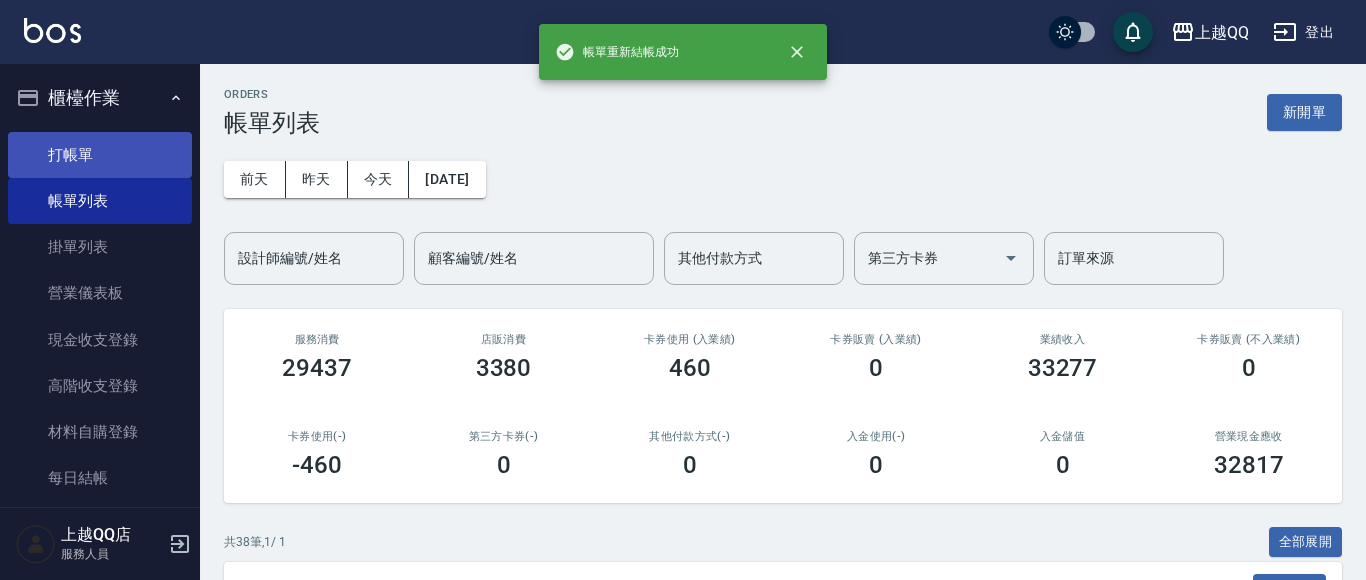 click on "打帳單" at bounding box center (100, 155) 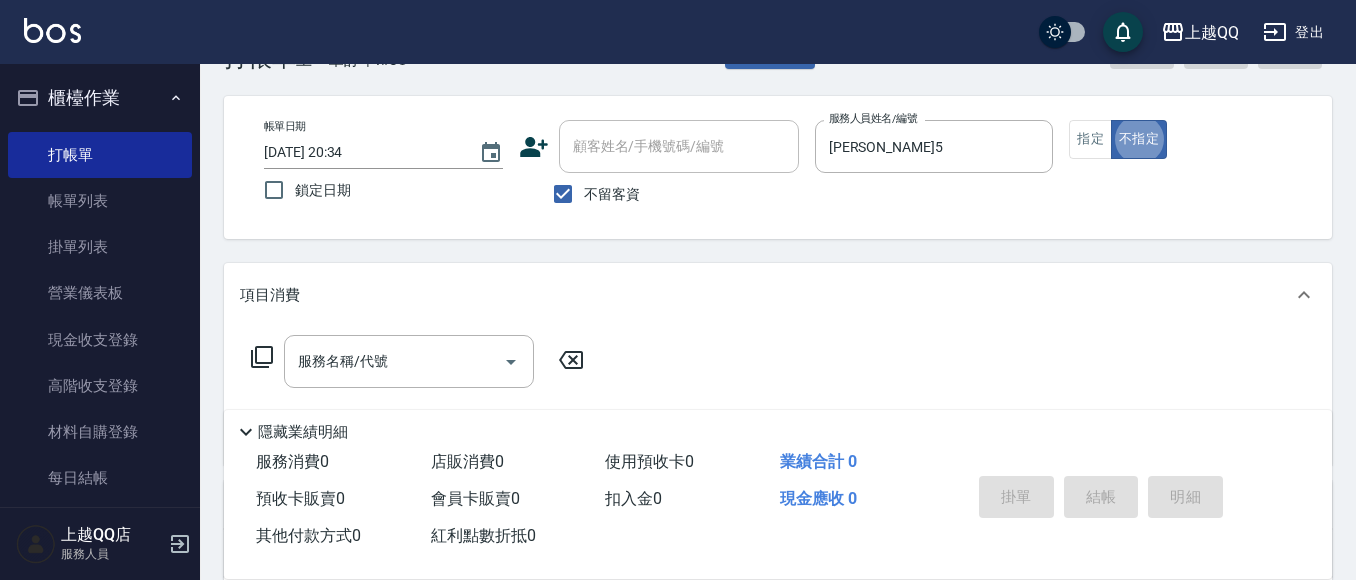 scroll, scrollTop: 100, scrollLeft: 0, axis: vertical 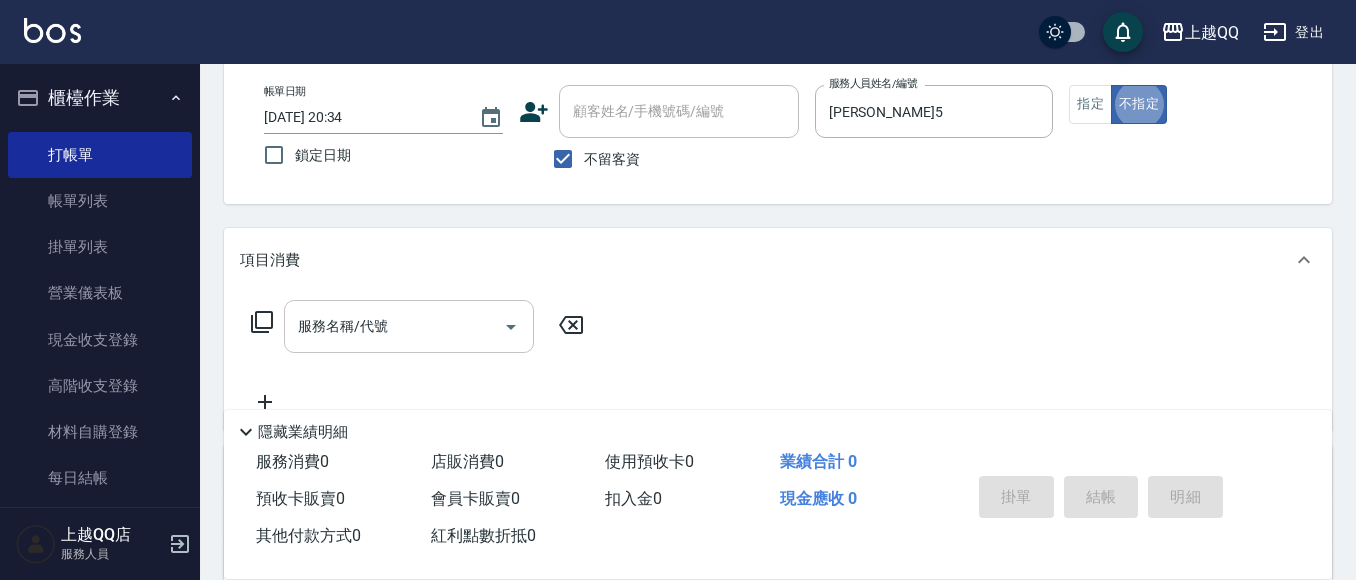 click on "服務名稱/代號" at bounding box center [394, 326] 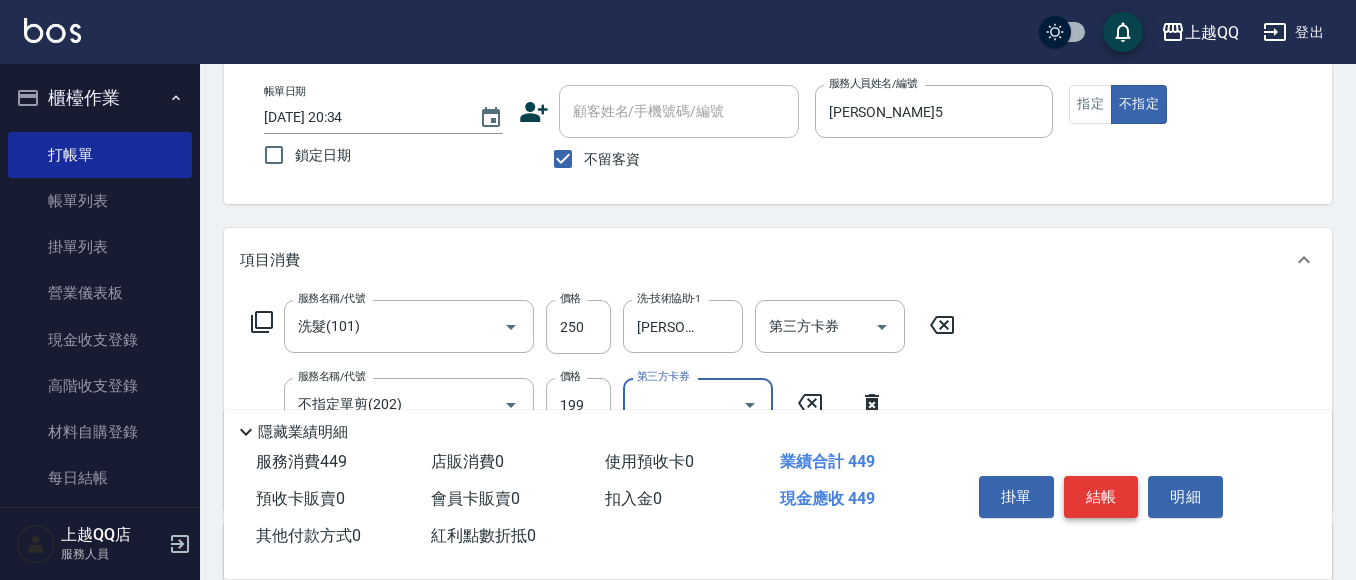 click on "結帳" at bounding box center (1101, 497) 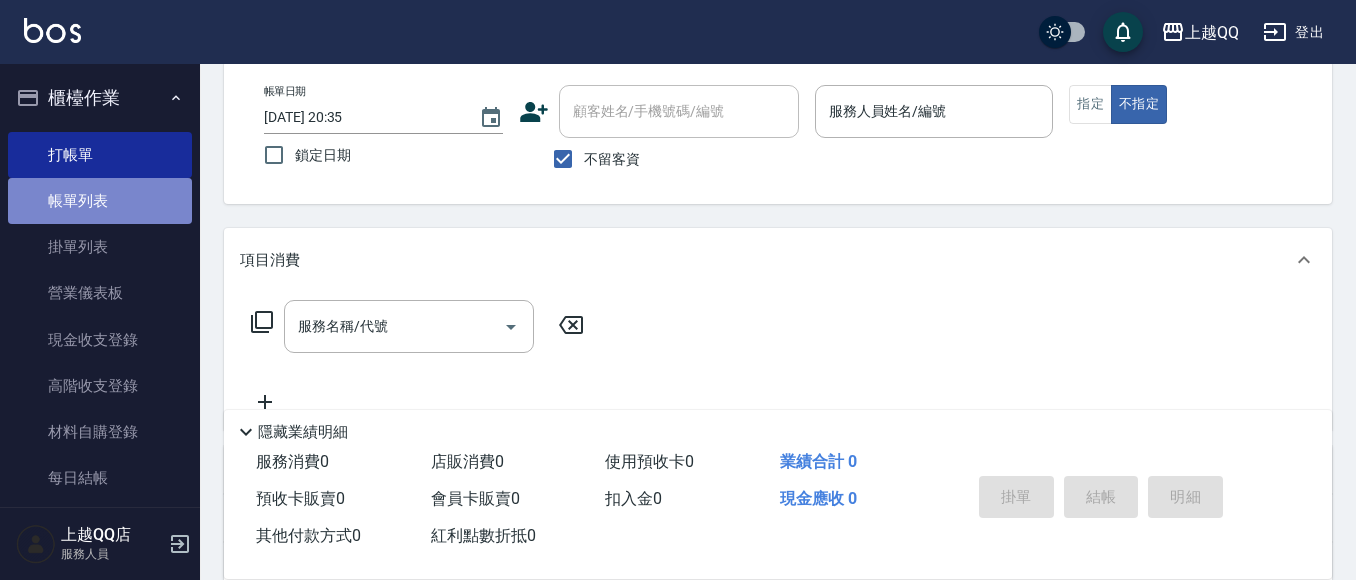 click on "帳單列表" at bounding box center (100, 201) 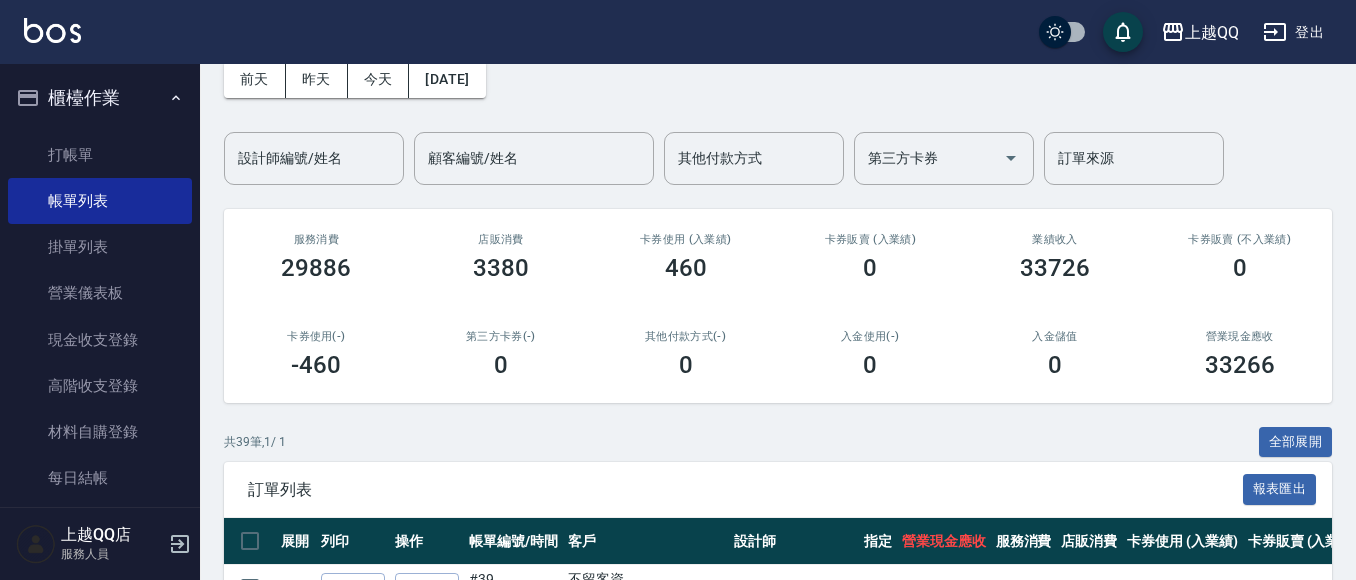scroll, scrollTop: 300, scrollLeft: 0, axis: vertical 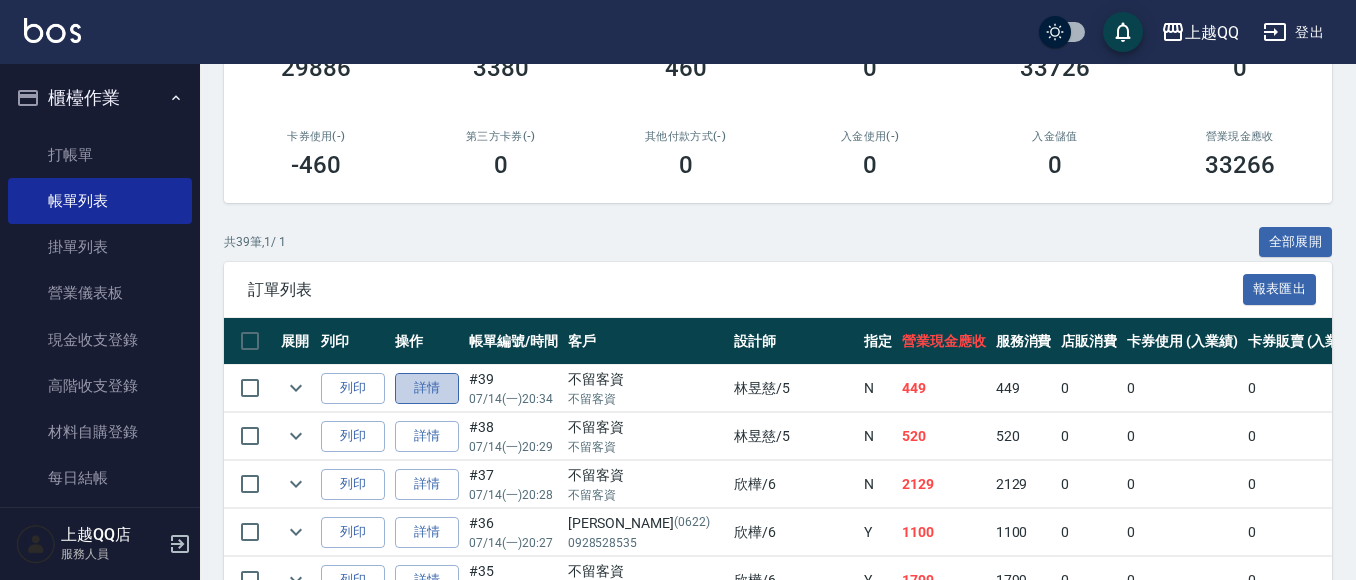 click on "詳情" at bounding box center (427, 388) 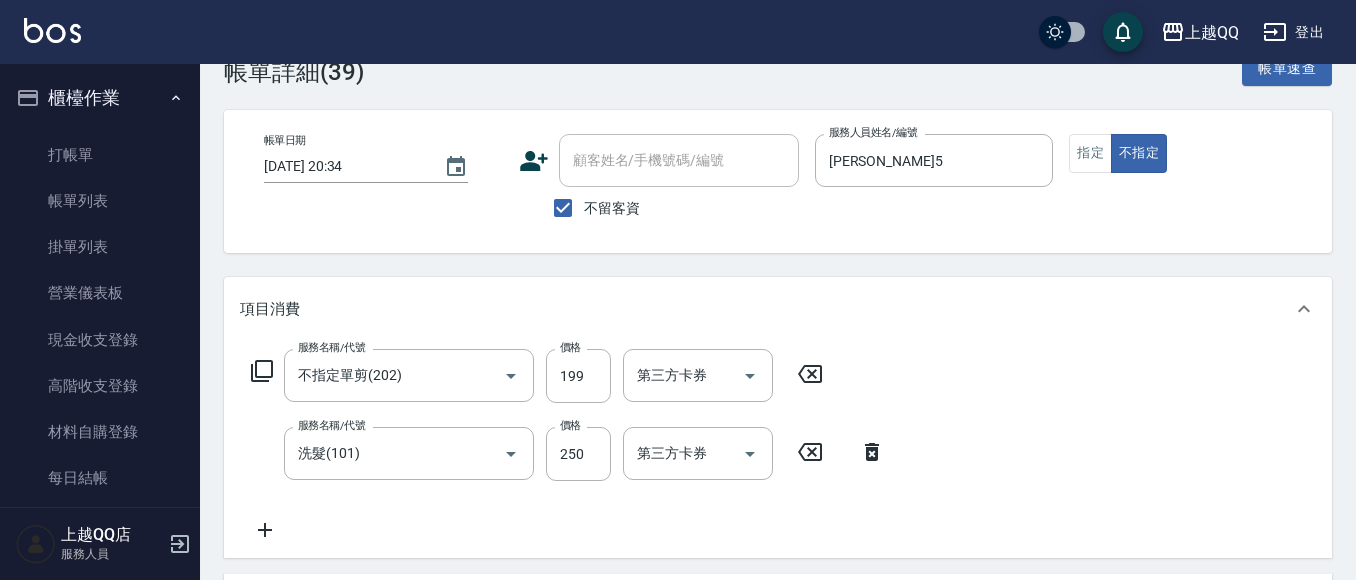 scroll, scrollTop: 100, scrollLeft: 0, axis: vertical 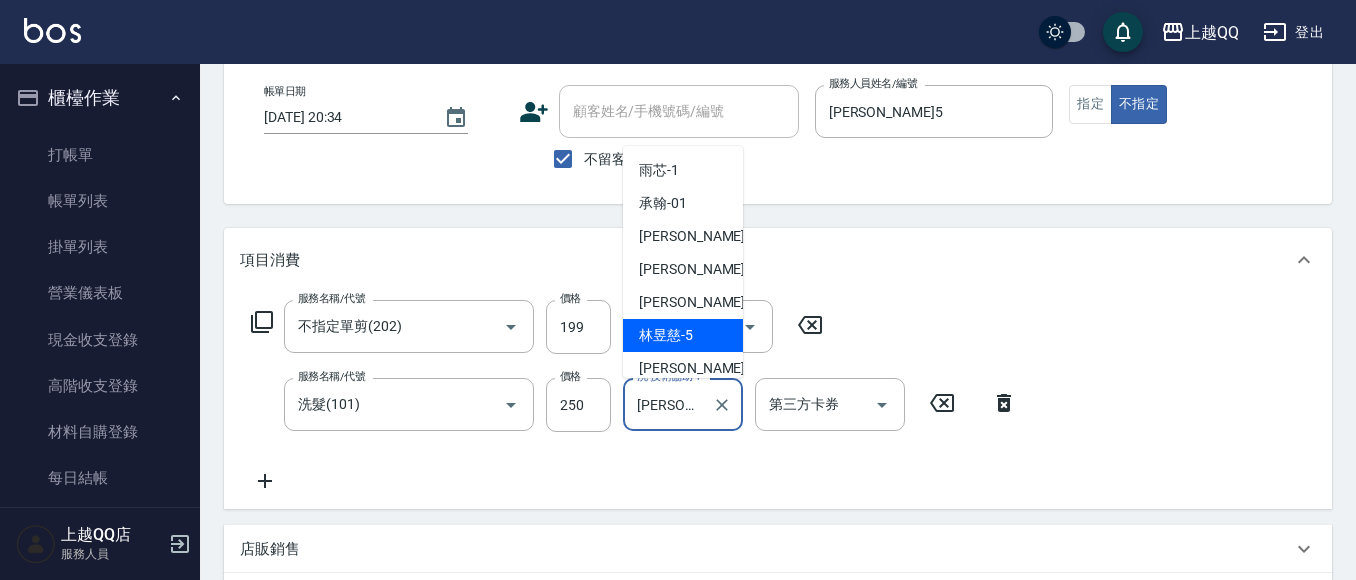 click on "[PERSON_NAME]5" at bounding box center (668, 404) 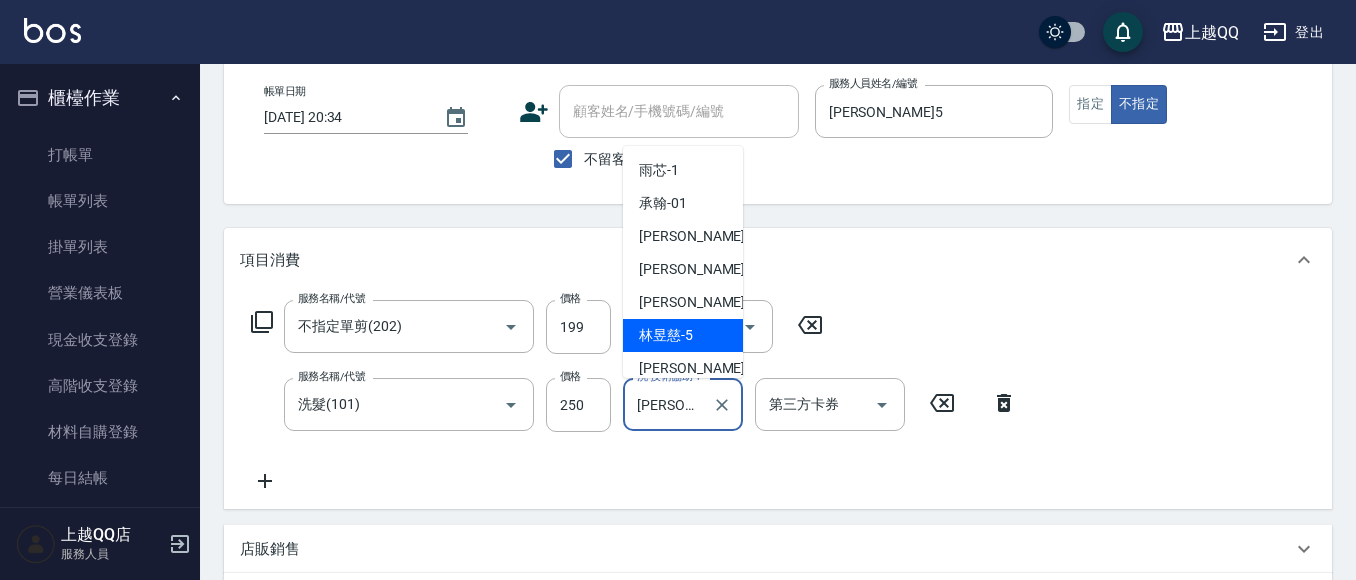 click on "[PERSON_NAME]5" at bounding box center (668, 404) 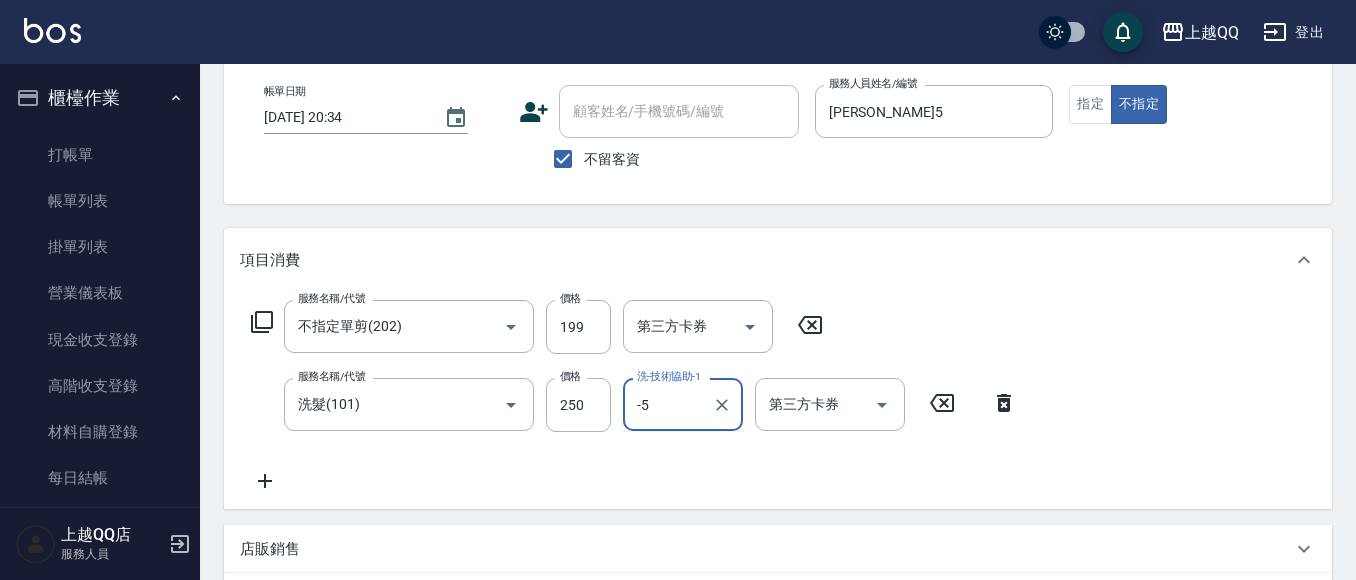 click on "-5" at bounding box center (668, 404) 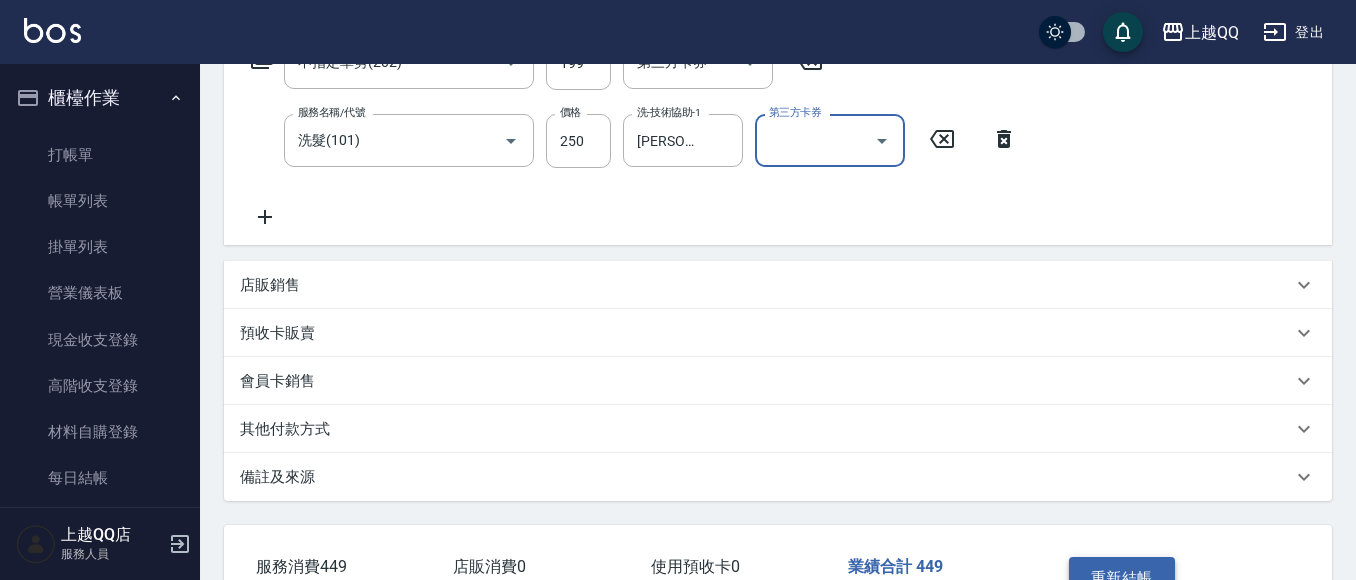 scroll, scrollTop: 400, scrollLeft: 0, axis: vertical 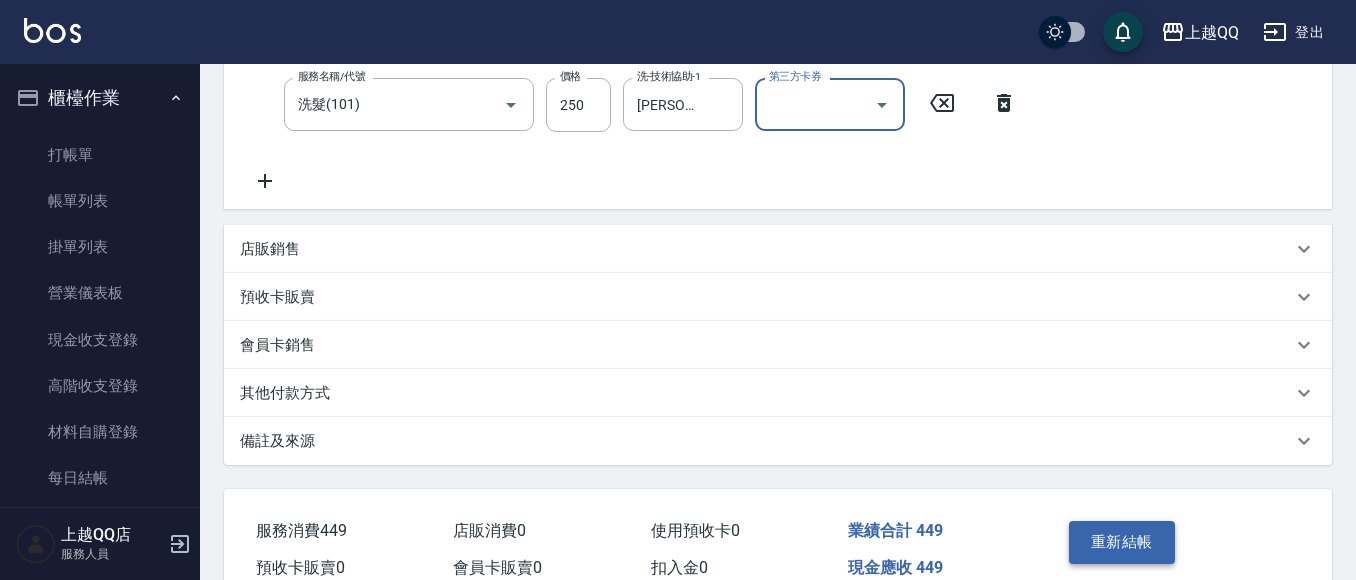 click on "重新結帳" at bounding box center [1122, 542] 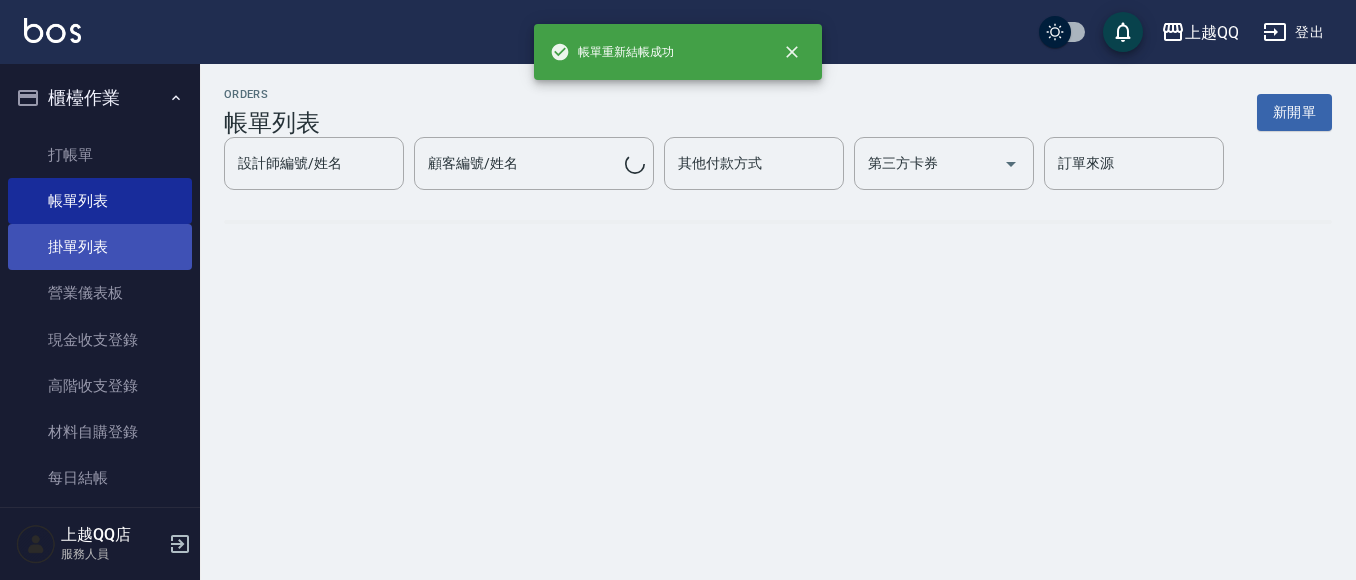 scroll, scrollTop: 0, scrollLeft: 0, axis: both 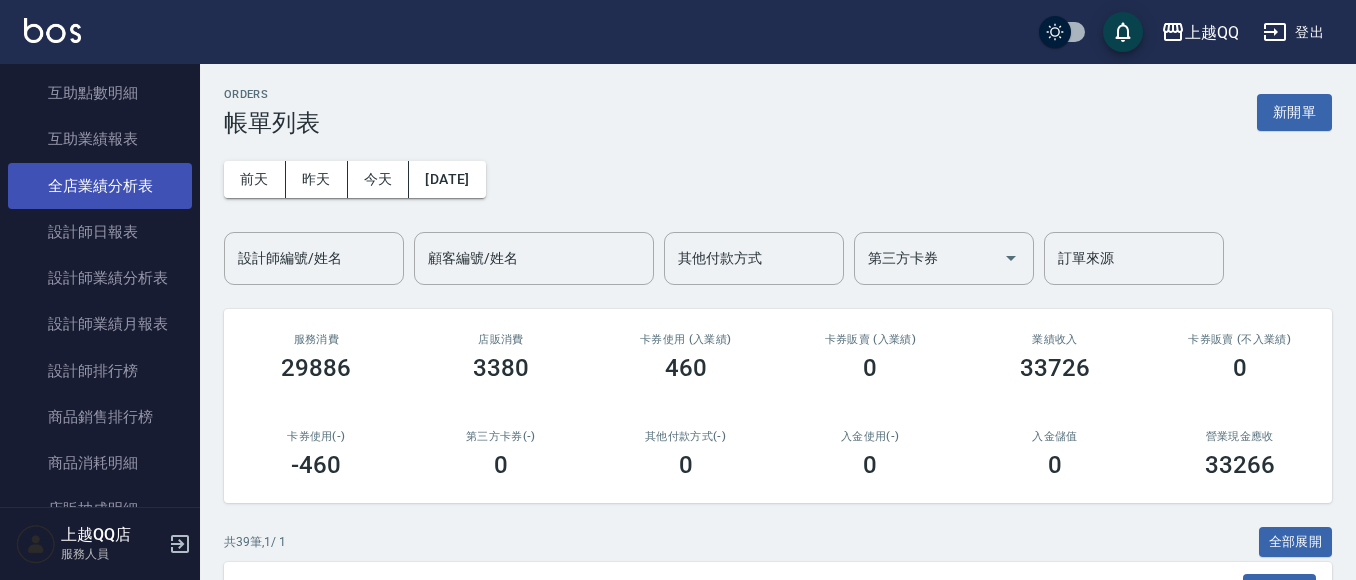 drag, startPoint x: 136, startPoint y: 235, endPoint x: 88, endPoint y: 200, distance: 59.405388 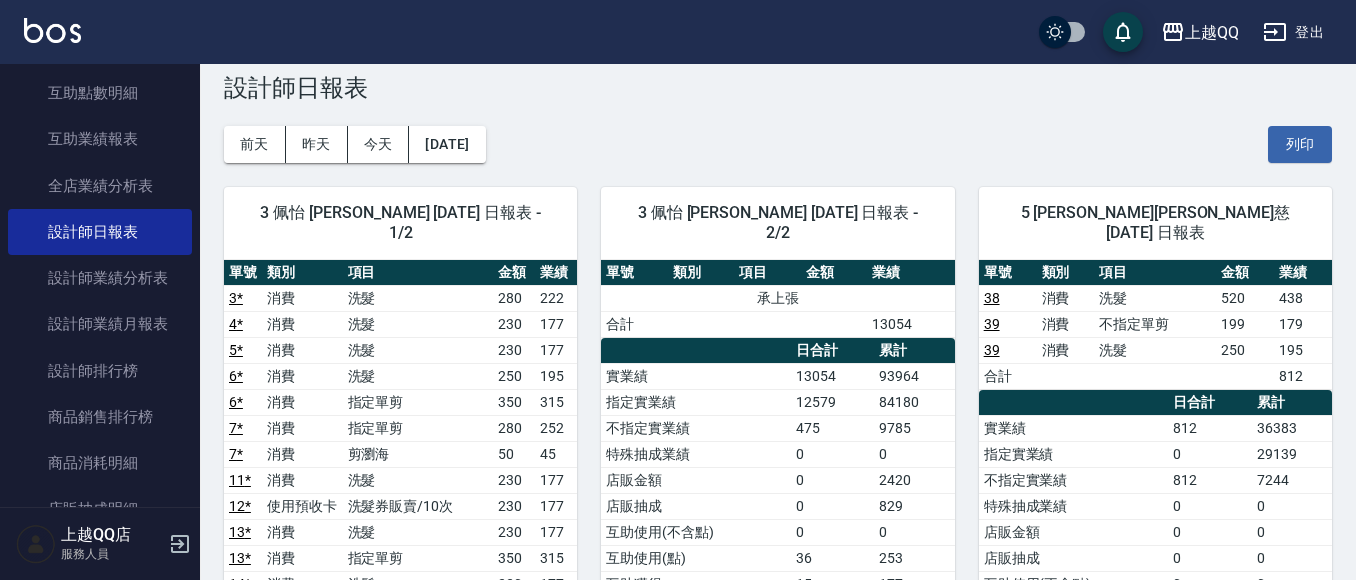 scroll, scrollTop: 0, scrollLeft: 0, axis: both 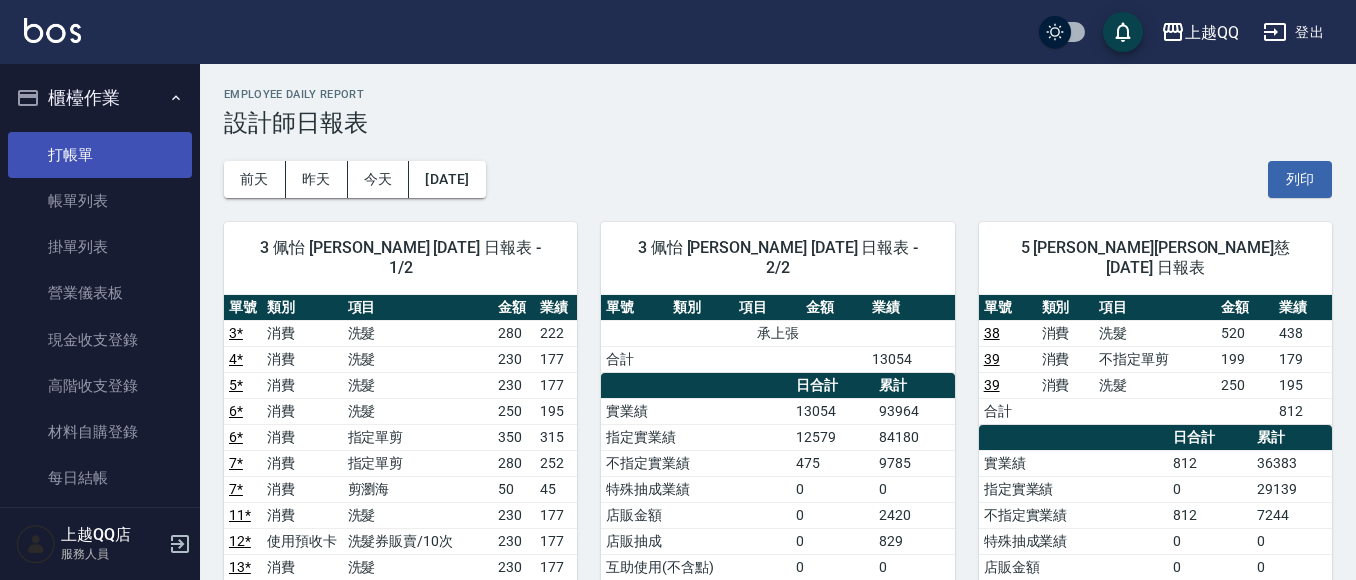 click on "打帳單" at bounding box center (100, 155) 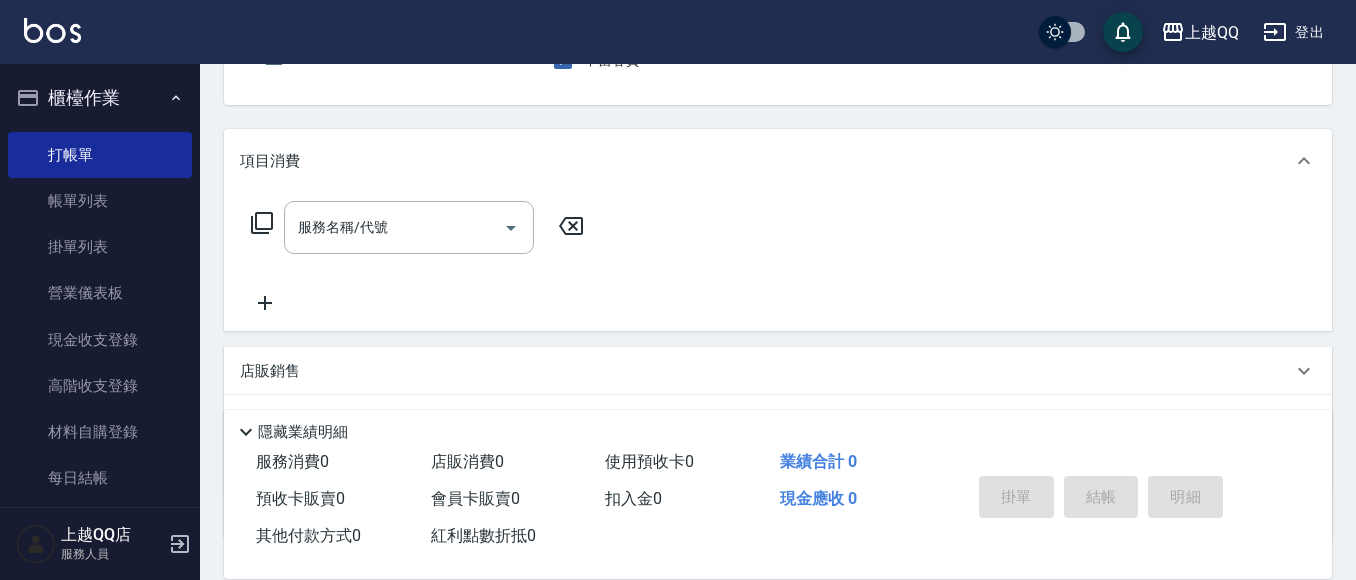 scroll, scrollTop: 200, scrollLeft: 0, axis: vertical 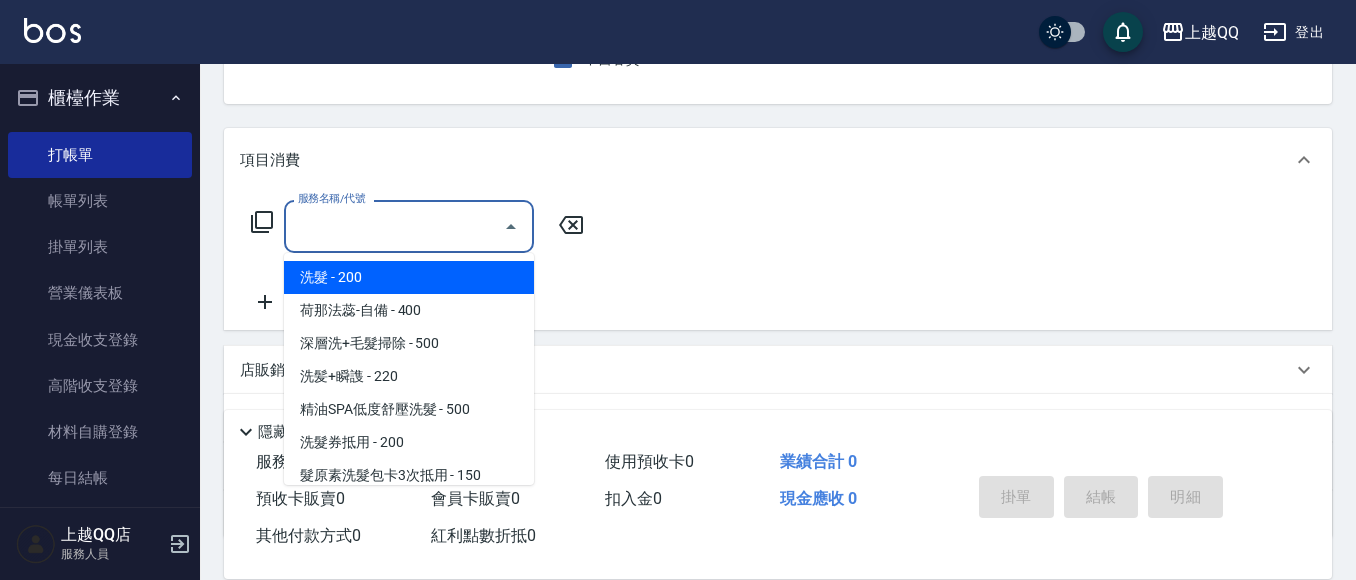 click on "服務名稱/代號" at bounding box center [394, 226] 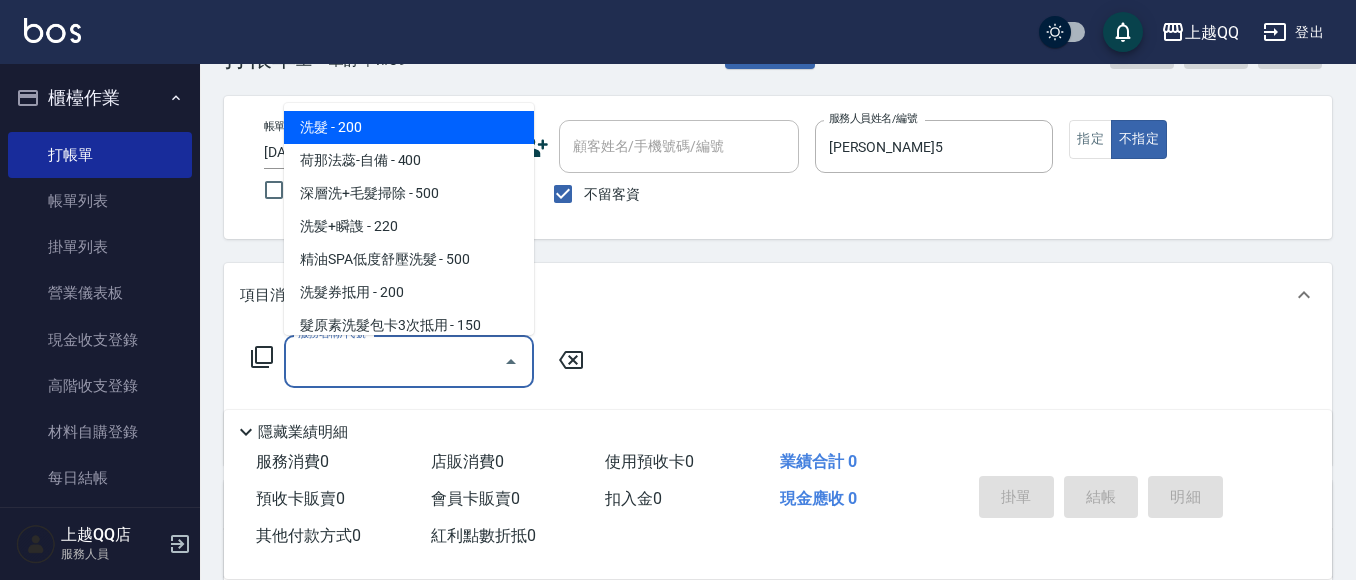 scroll, scrollTop: 100, scrollLeft: 0, axis: vertical 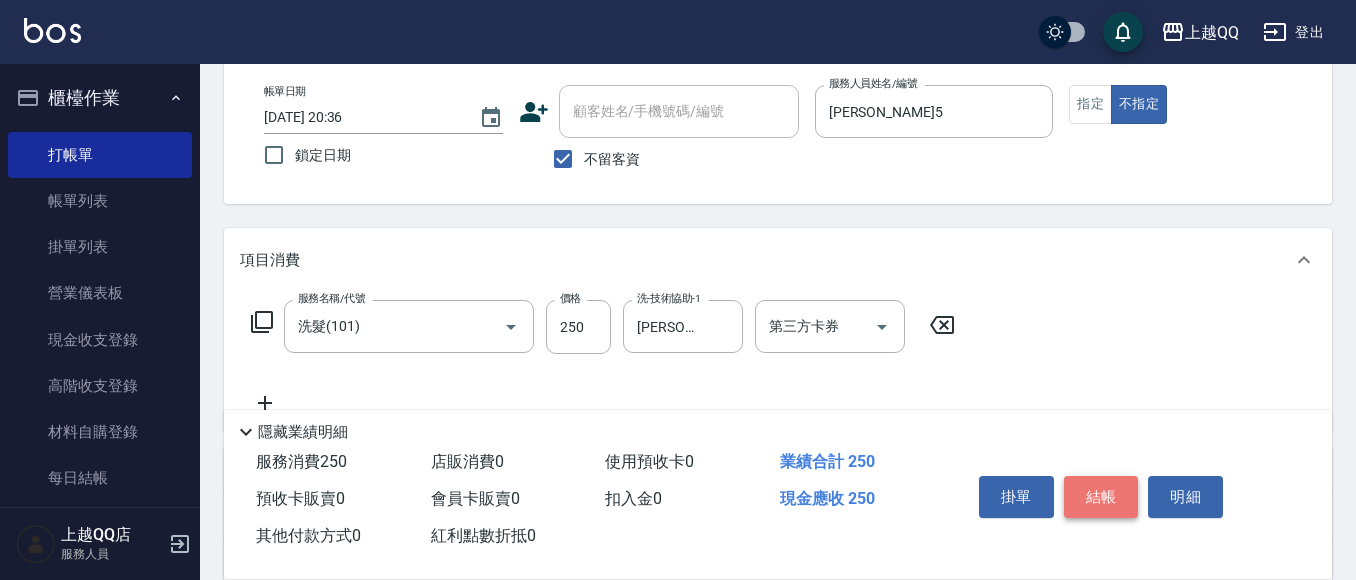 click on "結帳" at bounding box center (1101, 497) 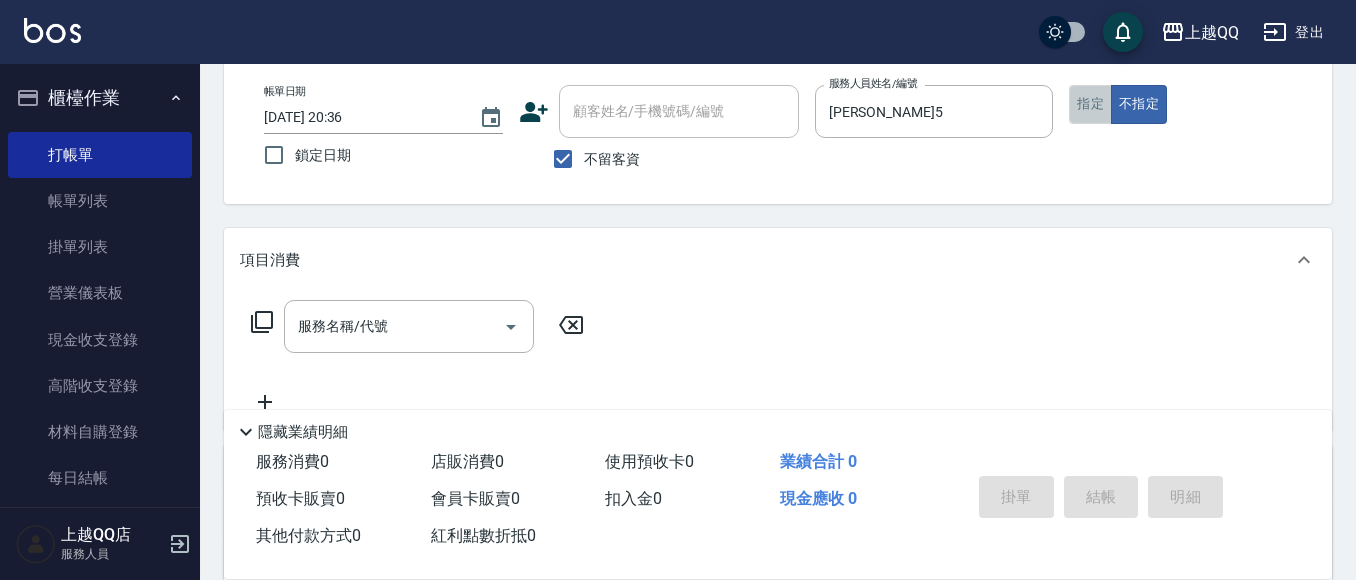 click on "指定" at bounding box center [1090, 104] 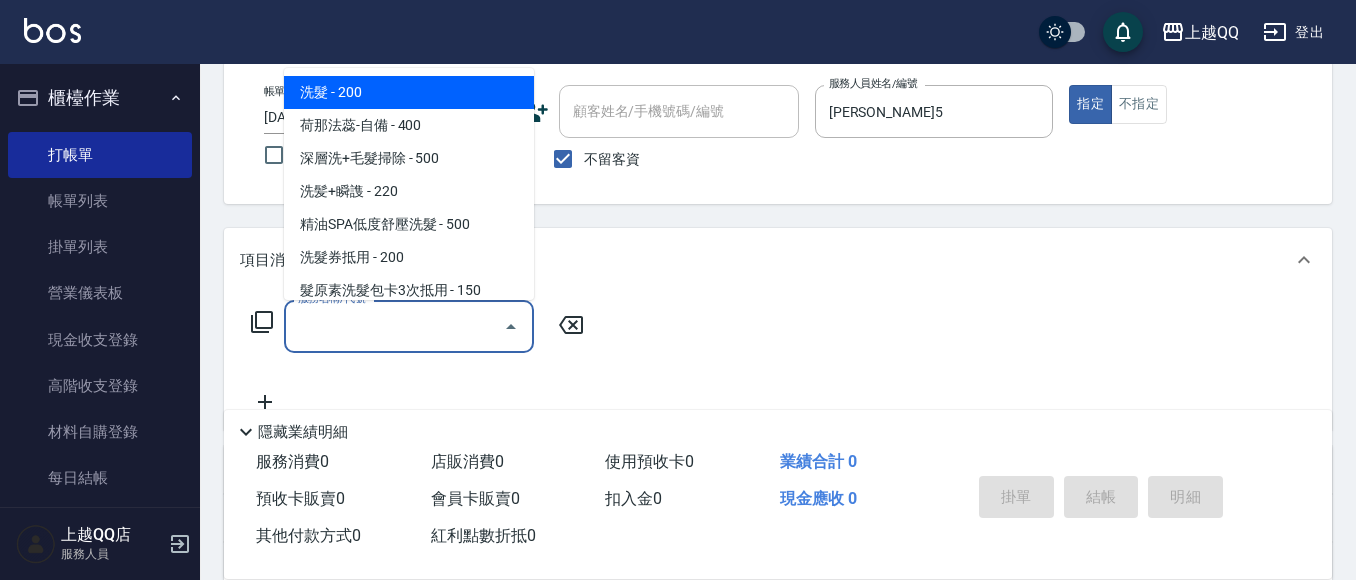 click on "服務名稱/代號" at bounding box center [394, 326] 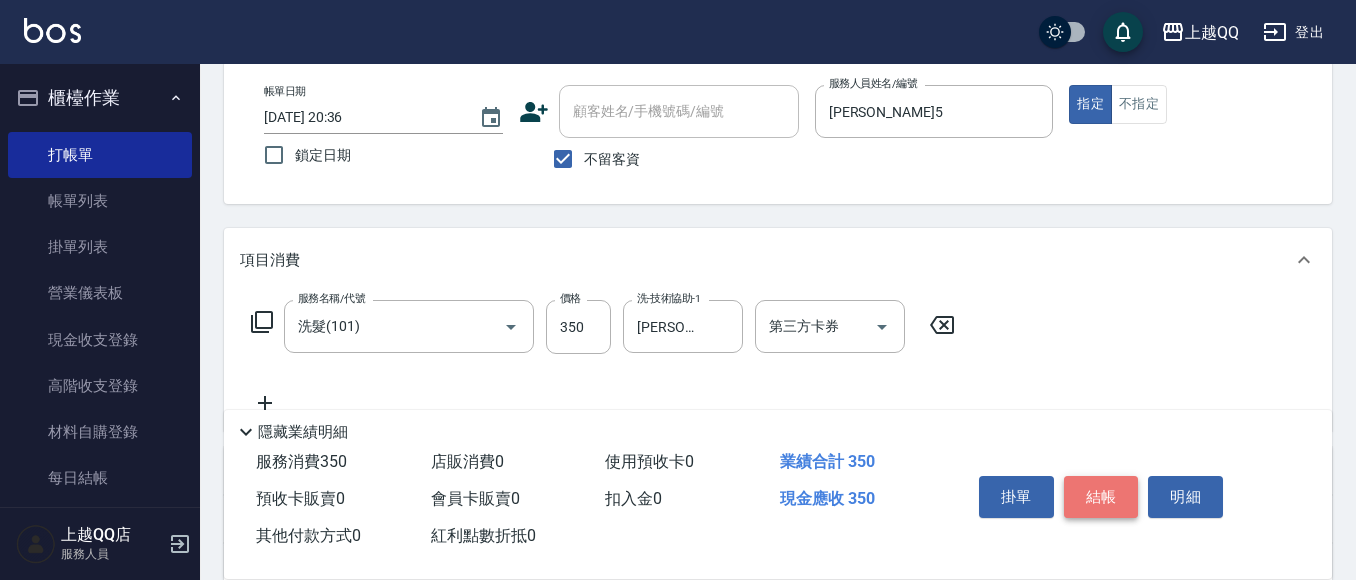 click on "結帳" at bounding box center [1101, 497] 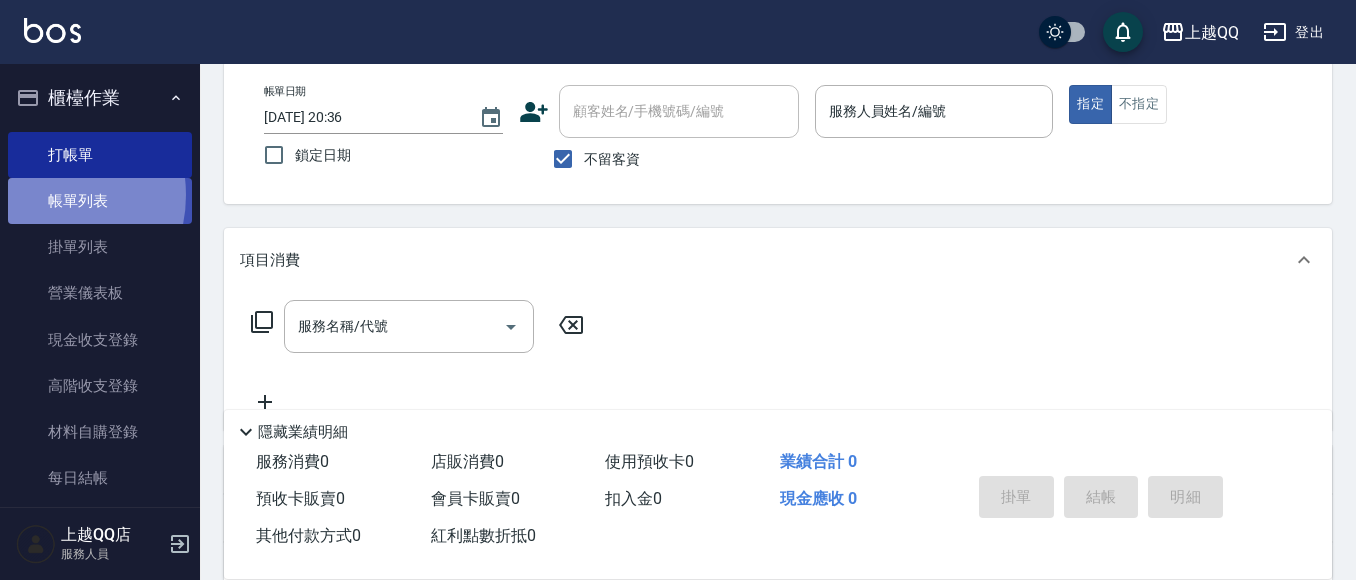 click on "帳單列表" at bounding box center [100, 201] 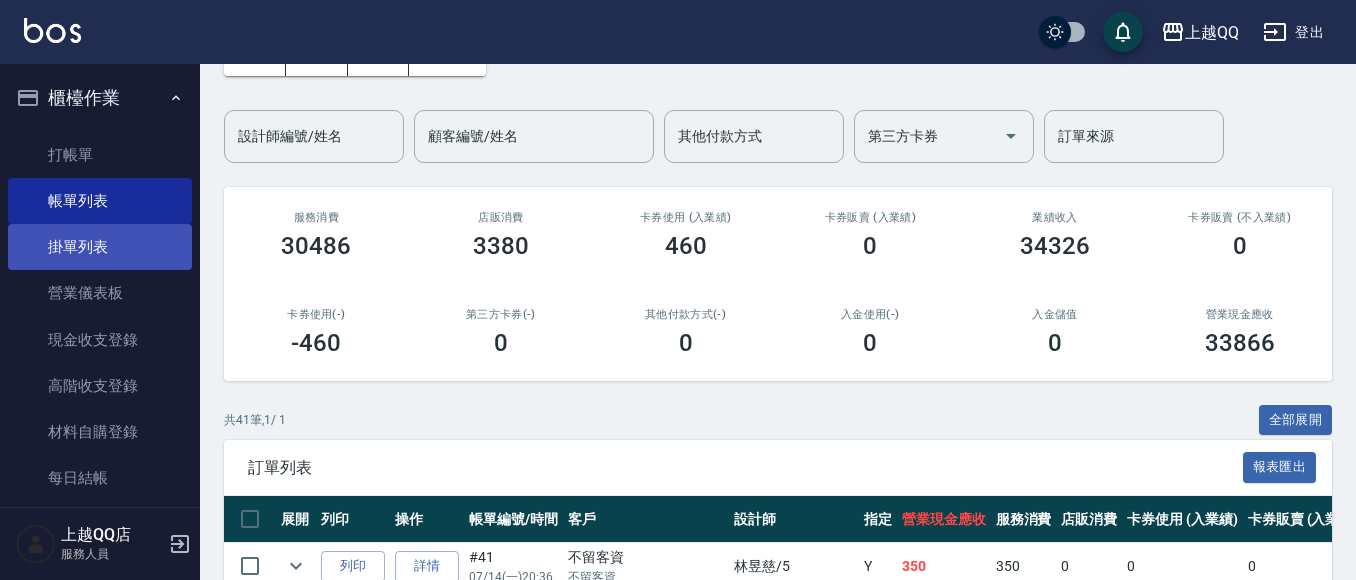scroll, scrollTop: 100, scrollLeft: 0, axis: vertical 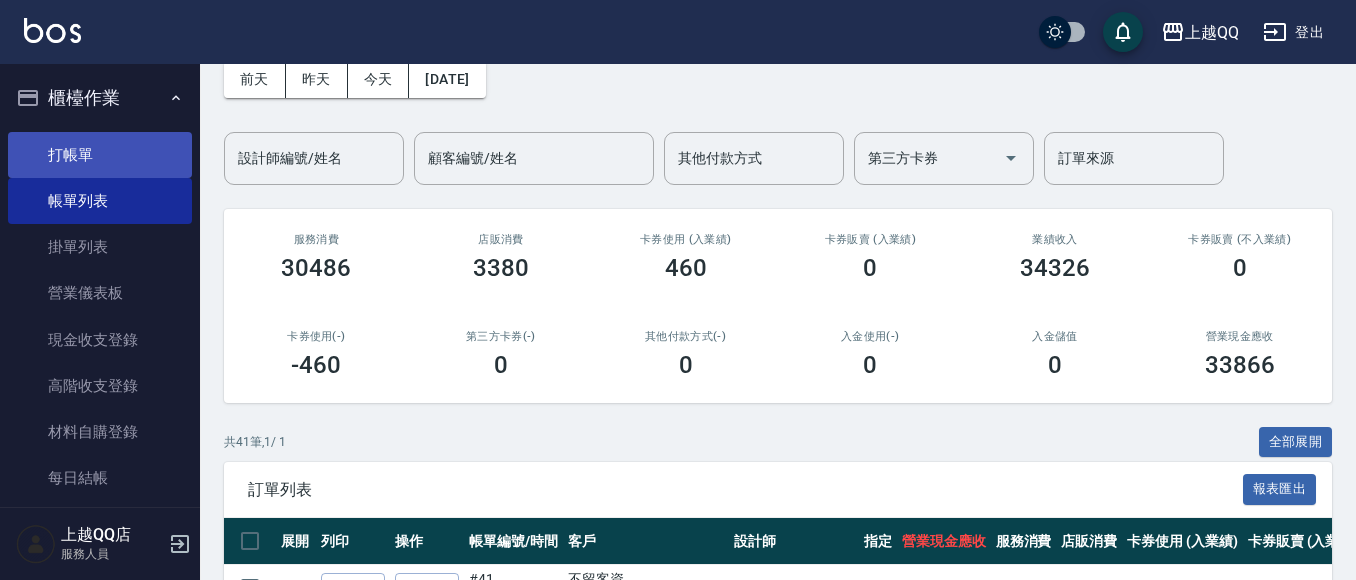 click on "打帳單" at bounding box center (100, 155) 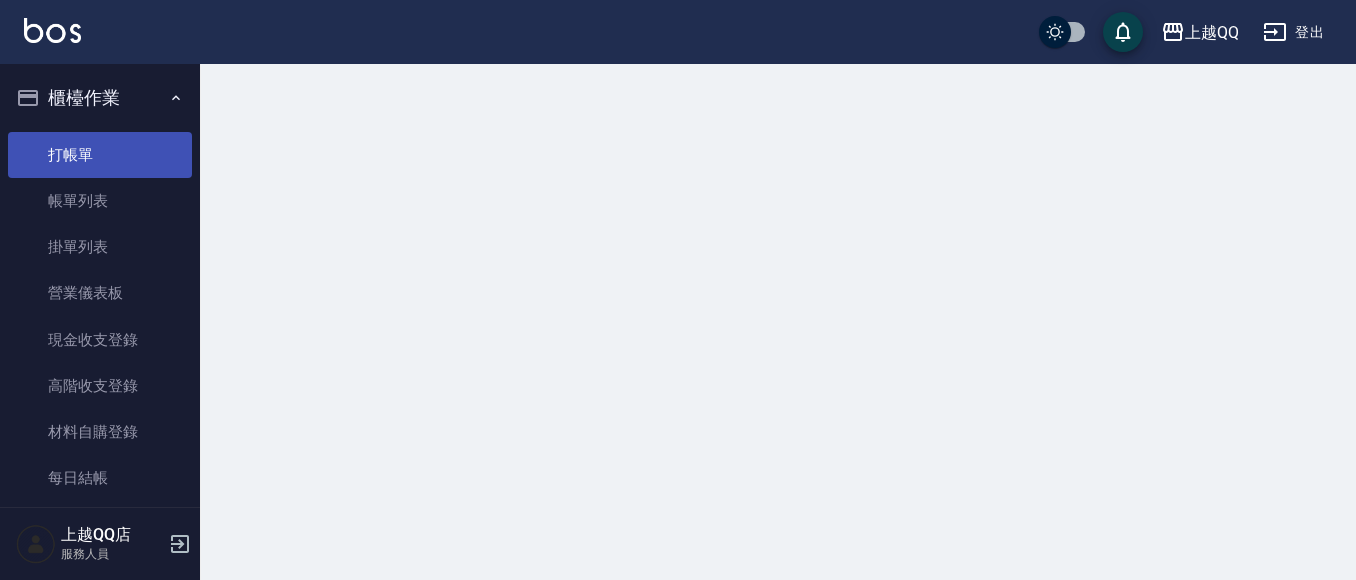 scroll, scrollTop: 0, scrollLeft: 0, axis: both 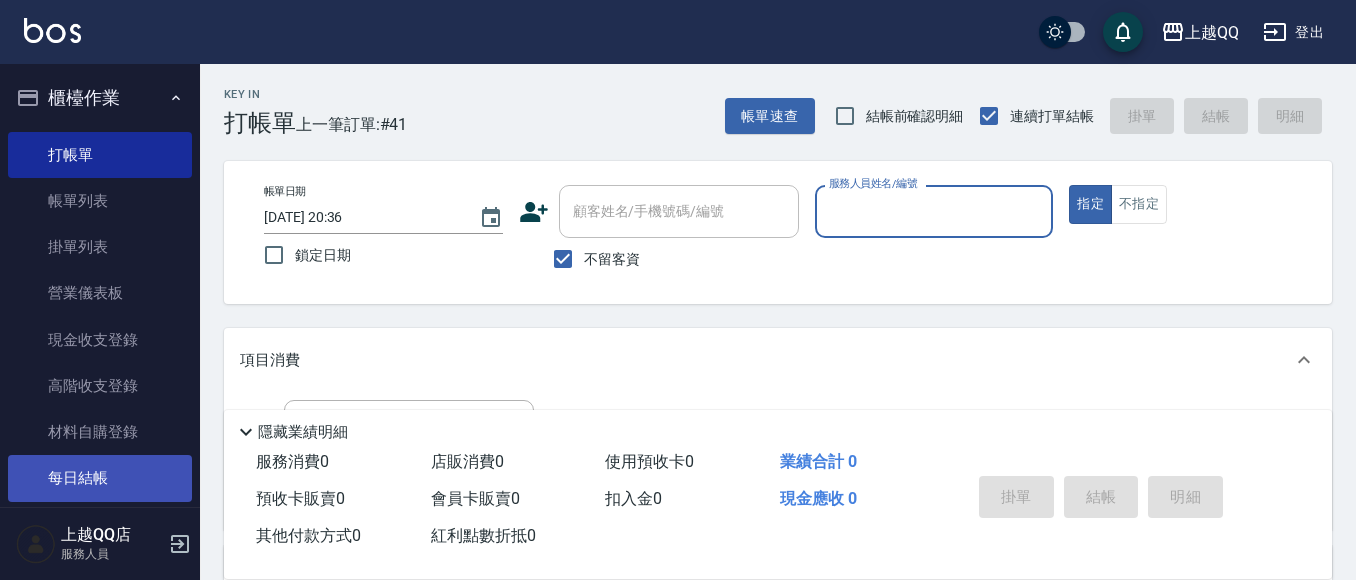 click on "每日結帳" at bounding box center (100, 478) 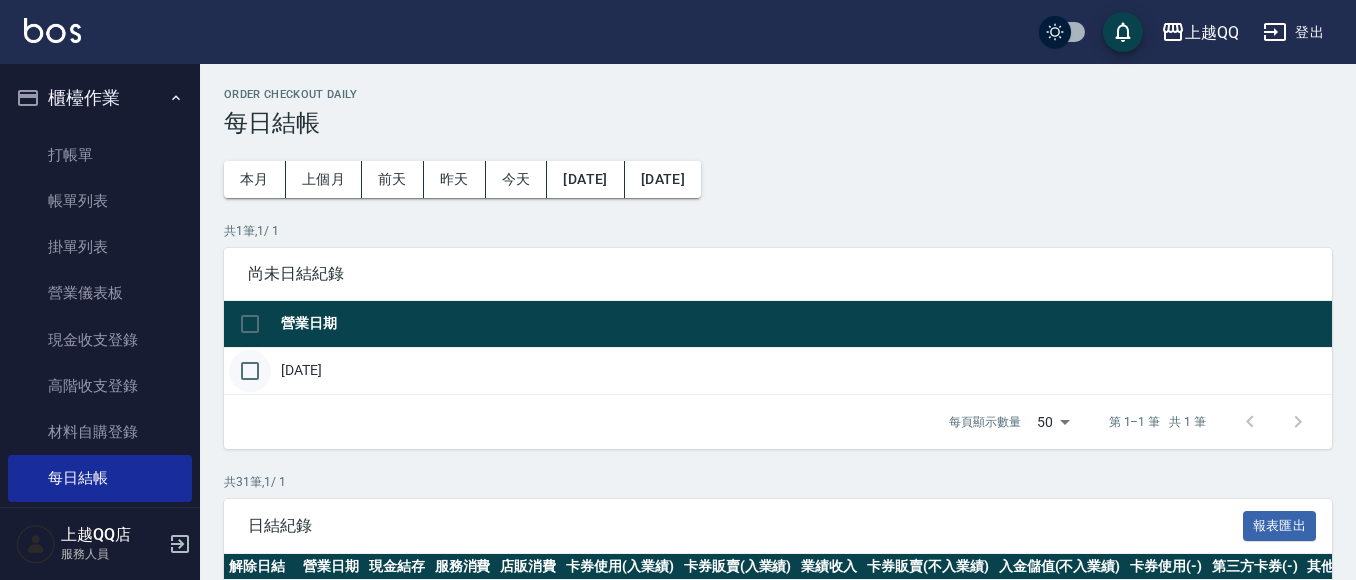 click at bounding box center [250, 371] 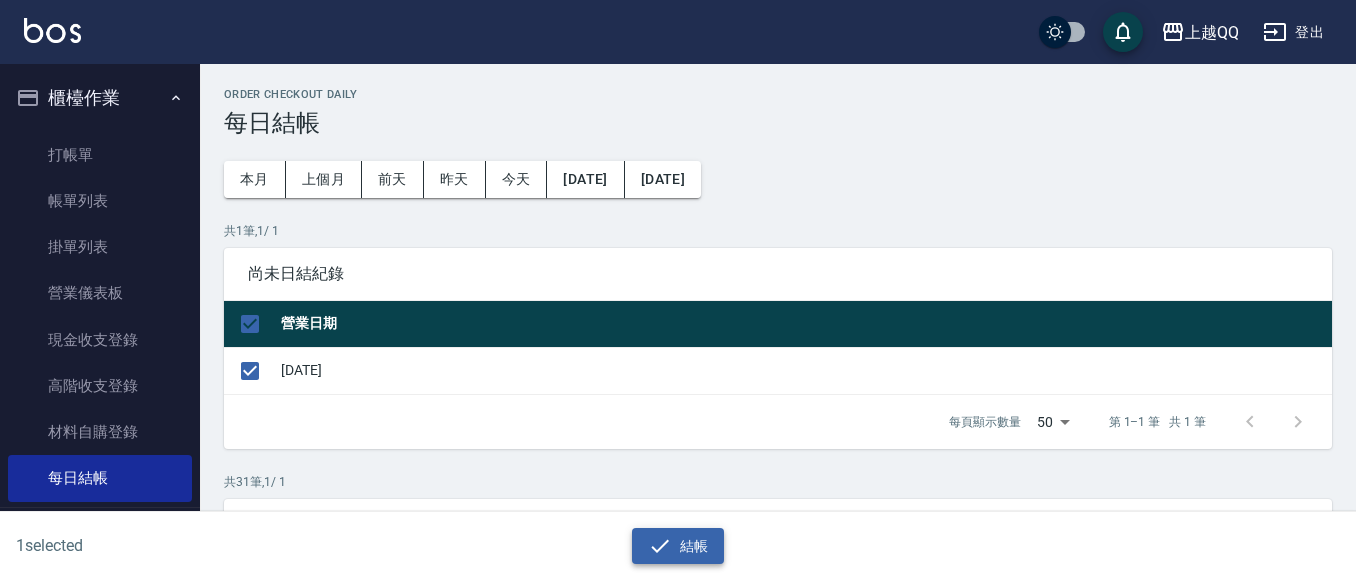 click on "結帳" at bounding box center (678, 546) 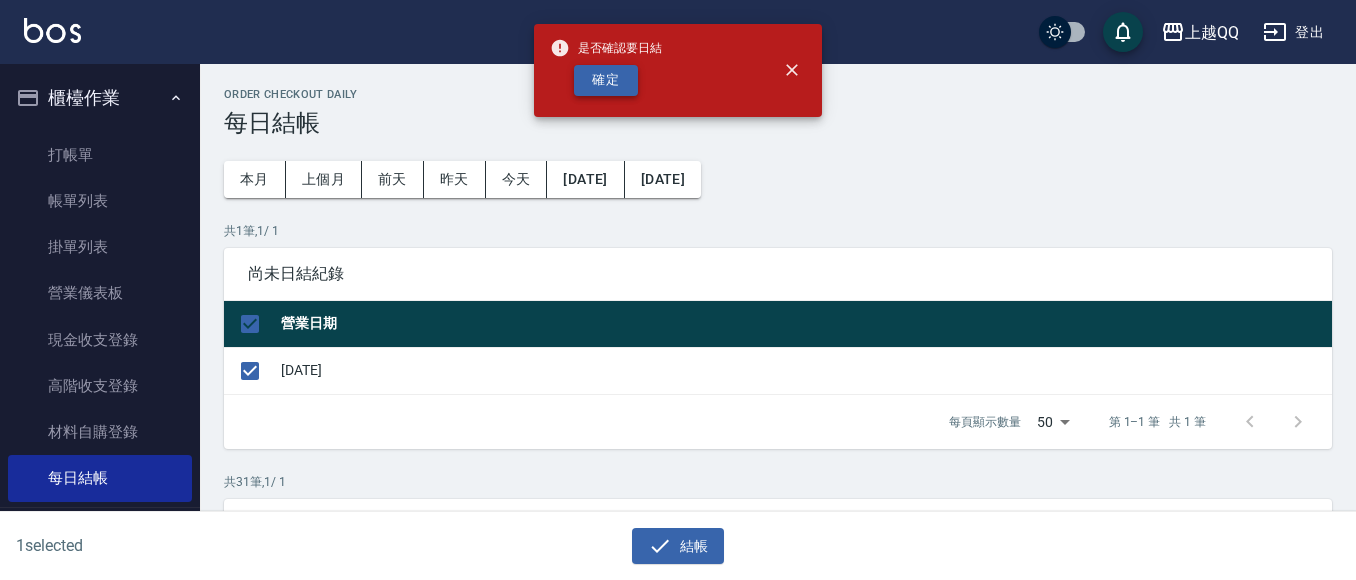click on "確定" at bounding box center (606, 80) 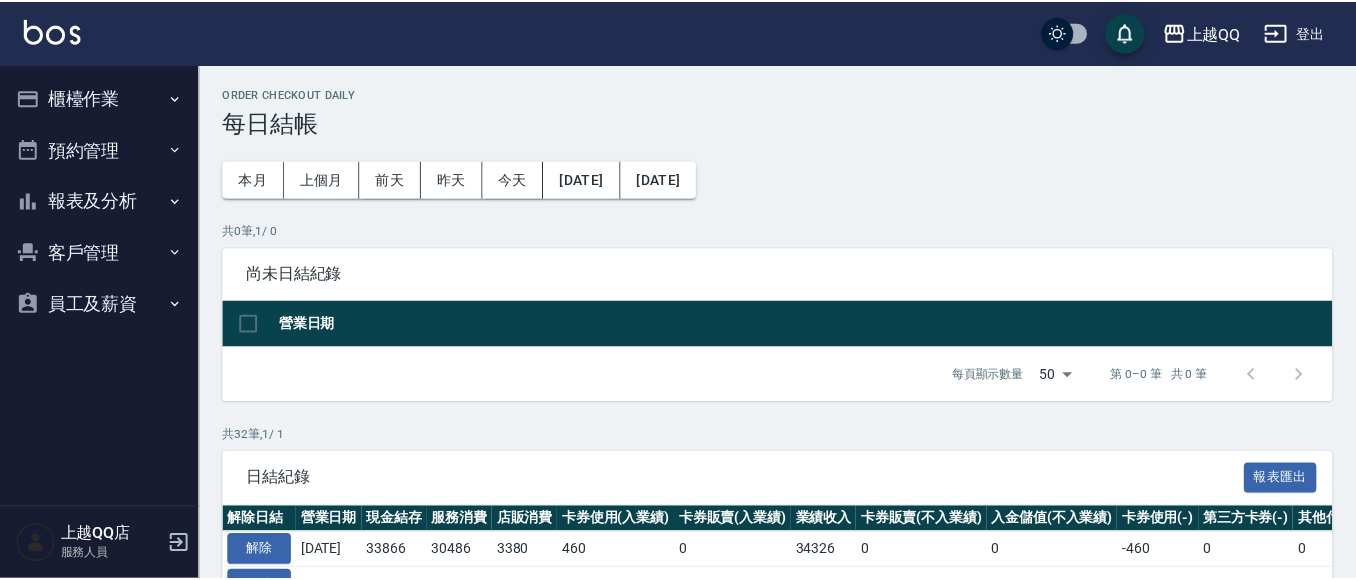scroll, scrollTop: 0, scrollLeft: 0, axis: both 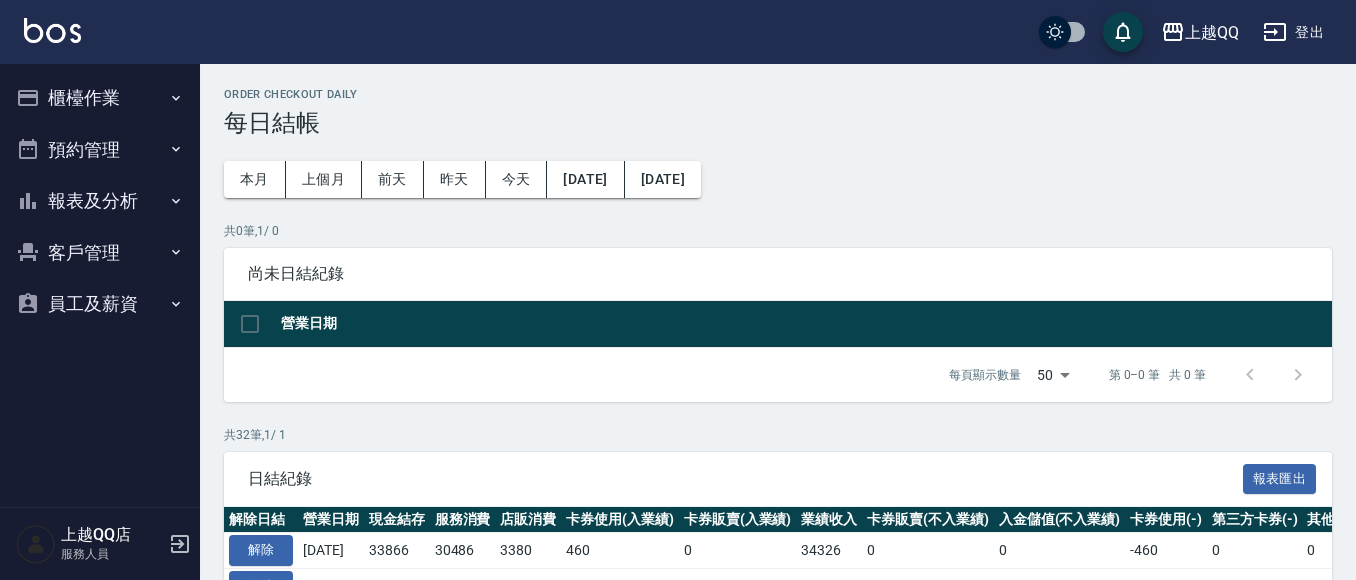 click on "報表及分析" at bounding box center [100, 201] 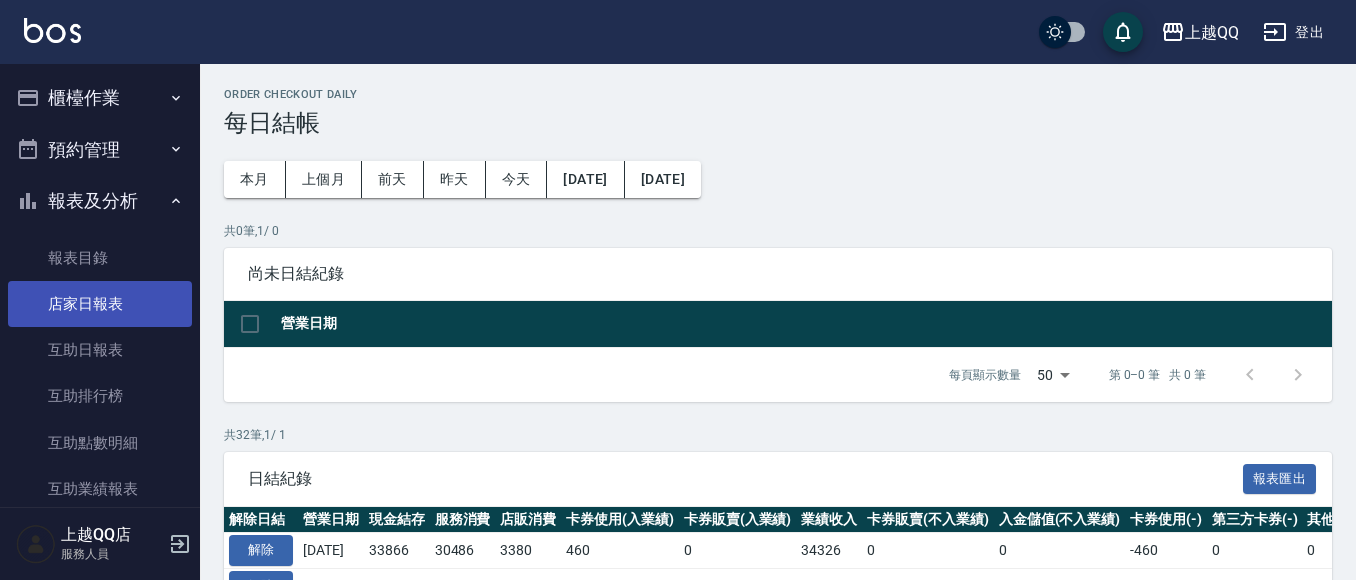 click on "店家日報表" at bounding box center [100, 304] 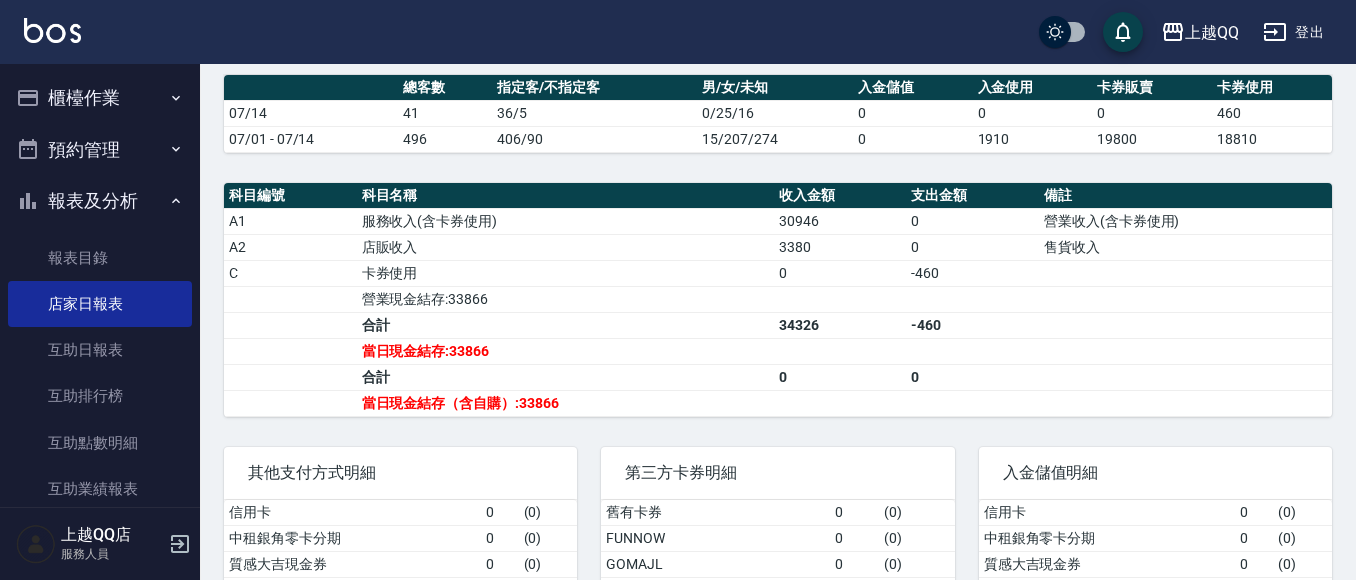 scroll, scrollTop: 602, scrollLeft: 0, axis: vertical 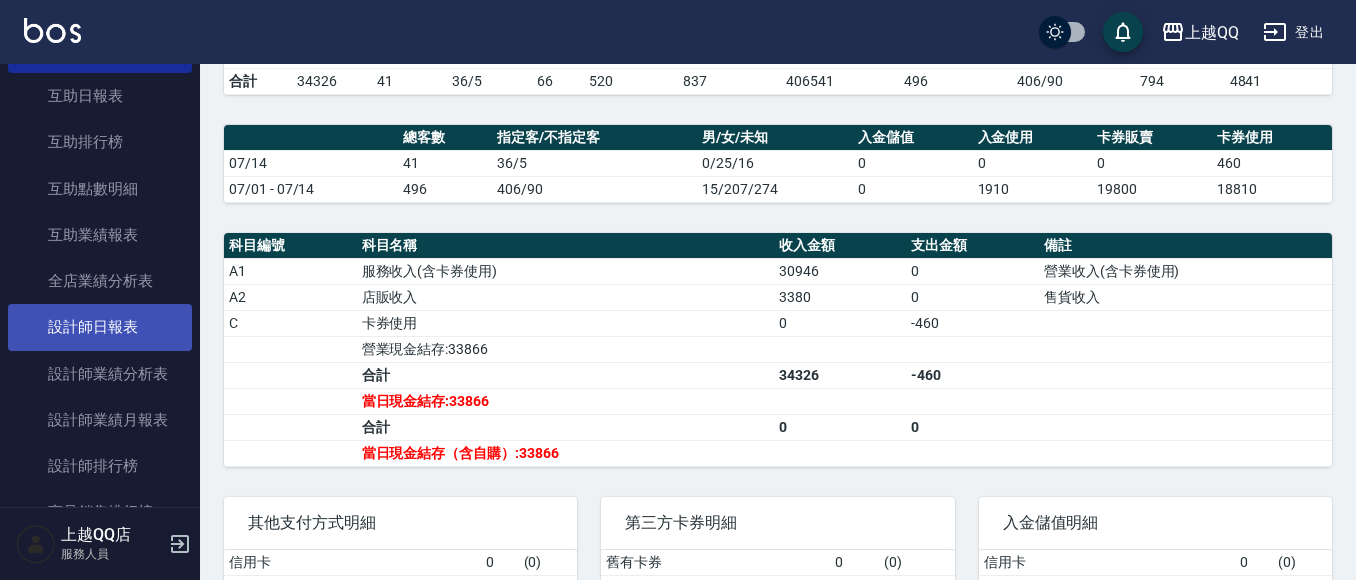 click on "設計師日報表" at bounding box center [100, 327] 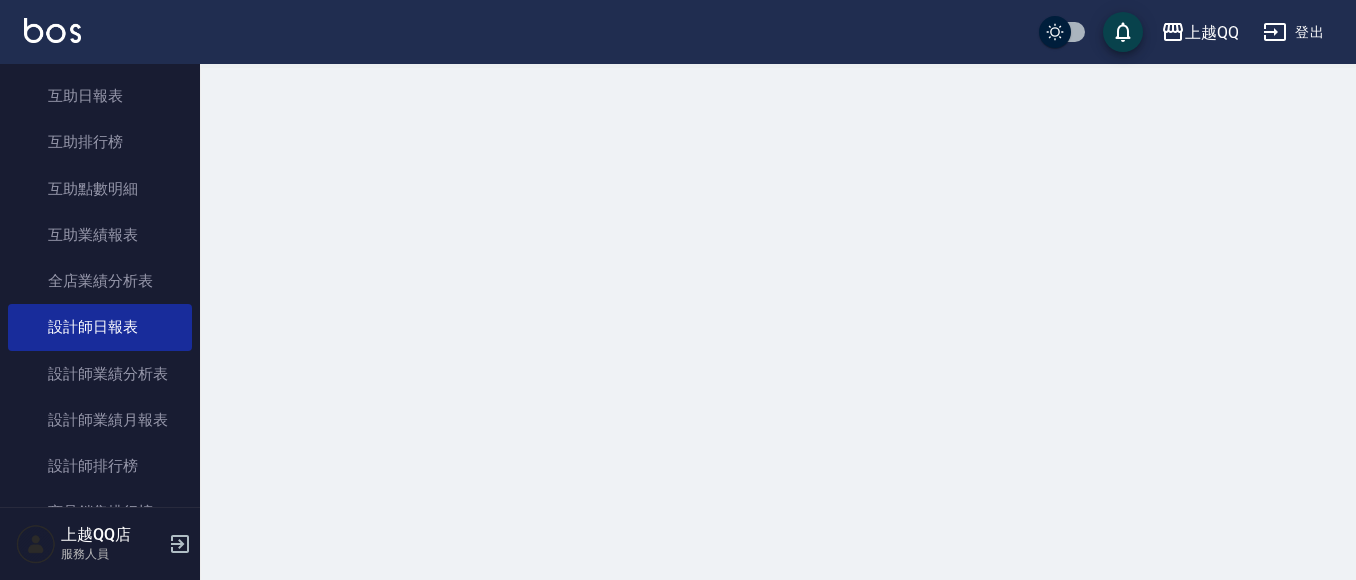 scroll, scrollTop: 0, scrollLeft: 0, axis: both 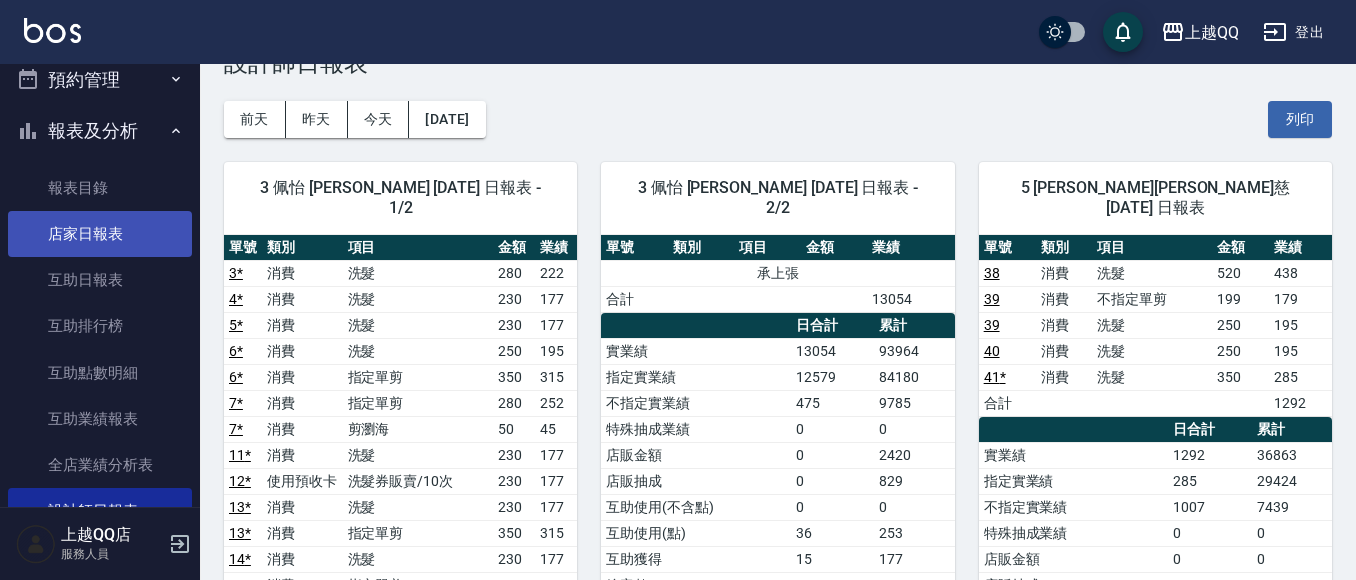click on "店家日報表" at bounding box center (100, 234) 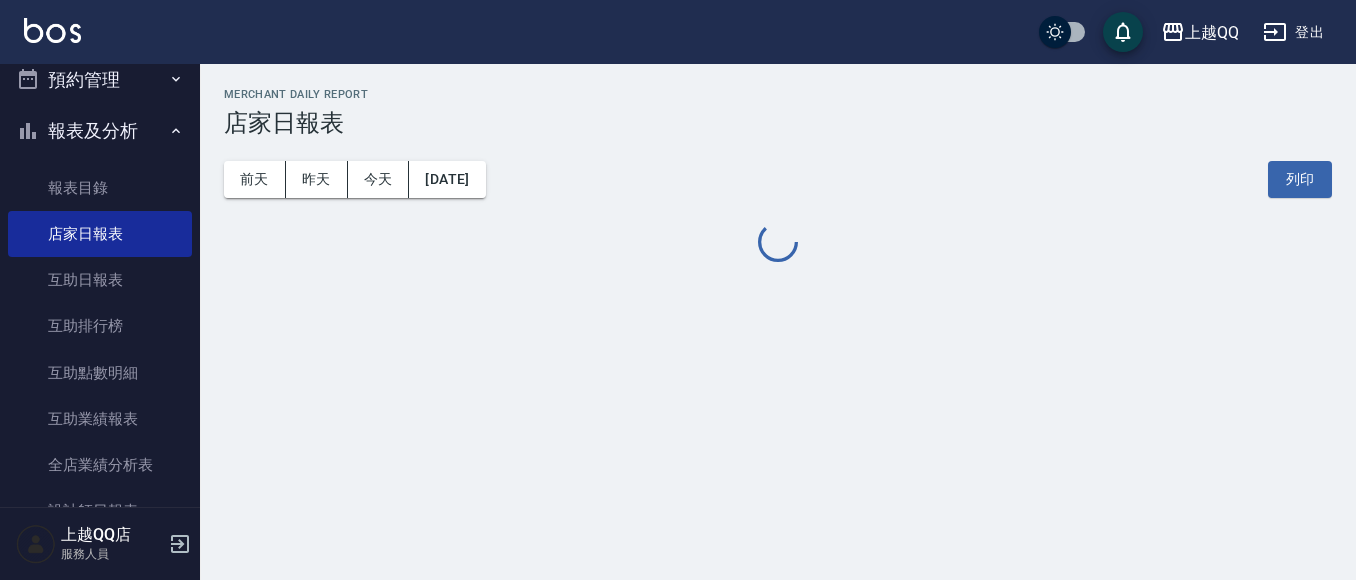 scroll, scrollTop: 0, scrollLeft: 0, axis: both 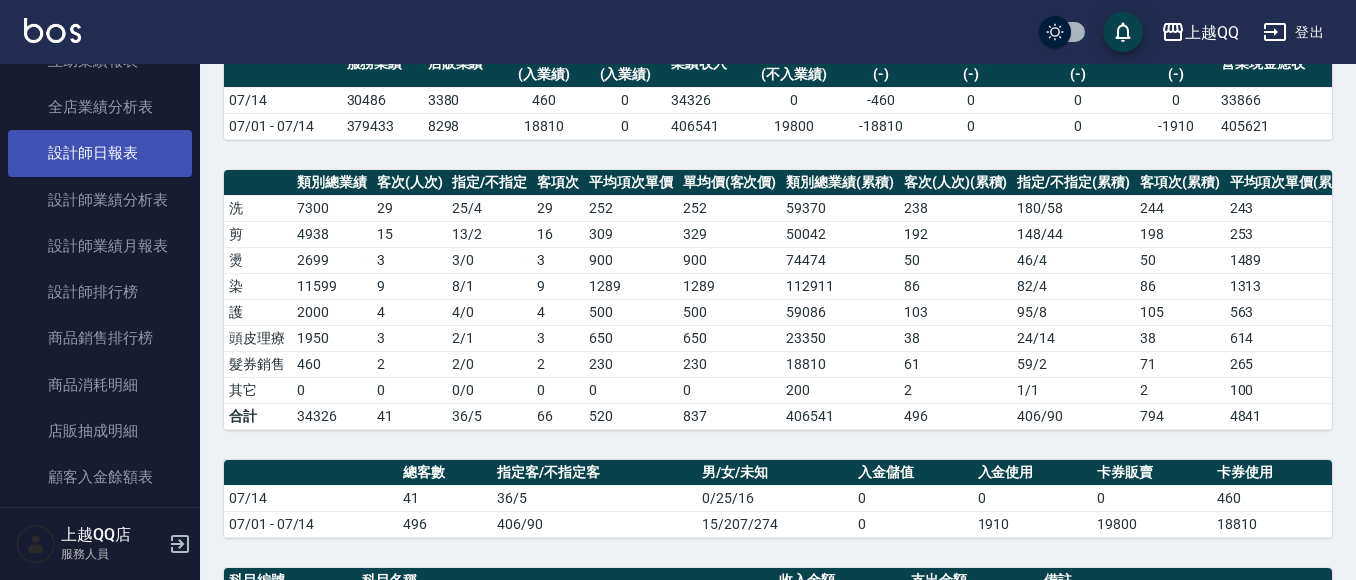 click on "設計師日報表" at bounding box center (100, 153) 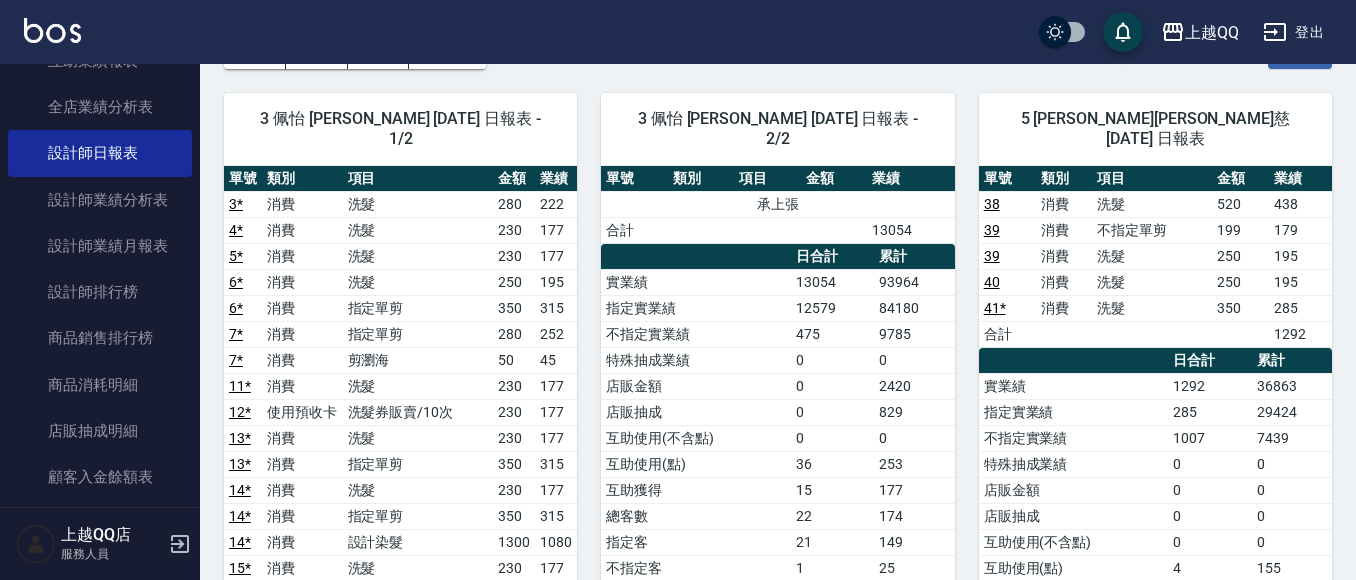 scroll, scrollTop: 100, scrollLeft: 0, axis: vertical 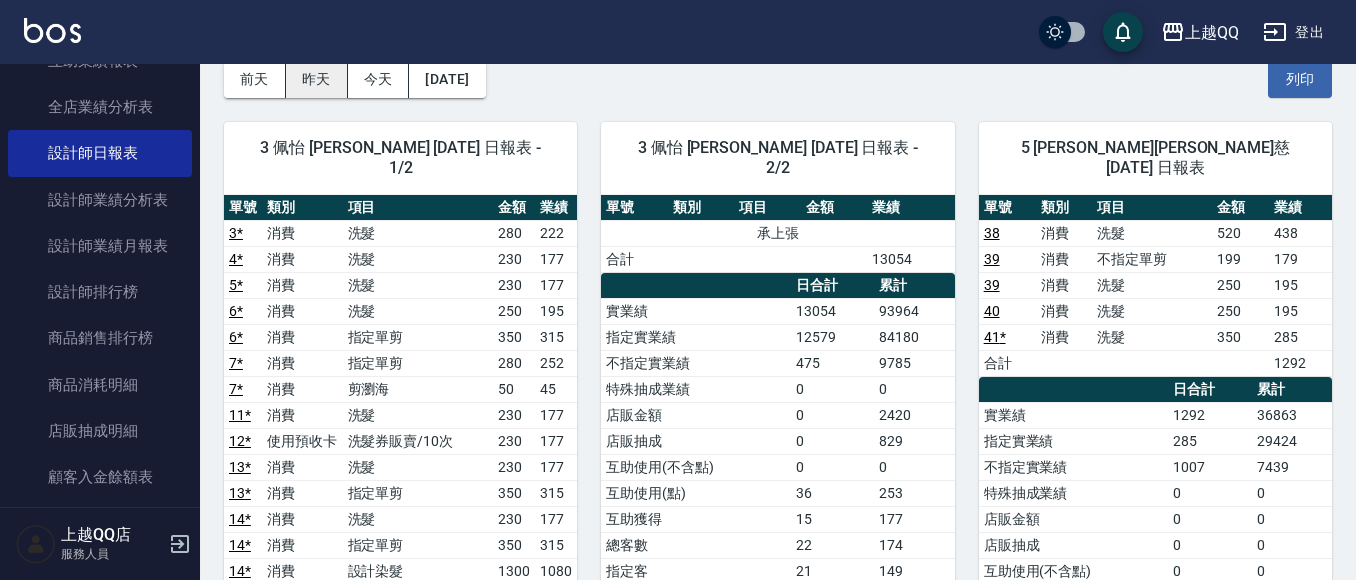 click on "昨天" at bounding box center [317, 79] 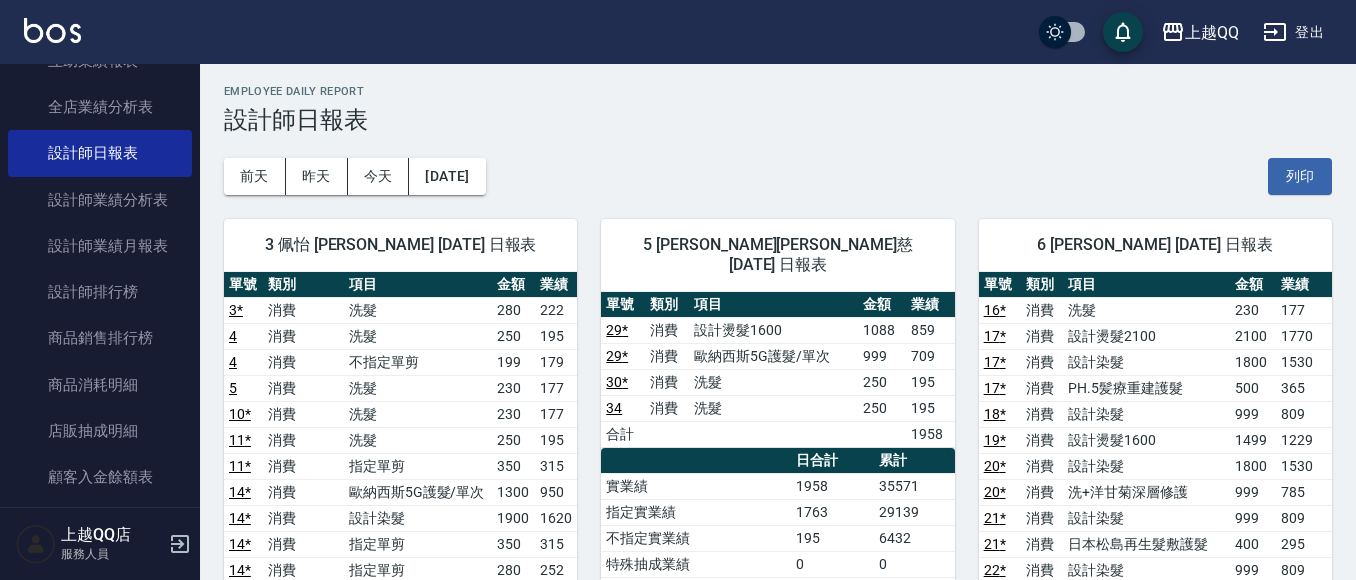 scroll, scrollTop: 0, scrollLeft: 0, axis: both 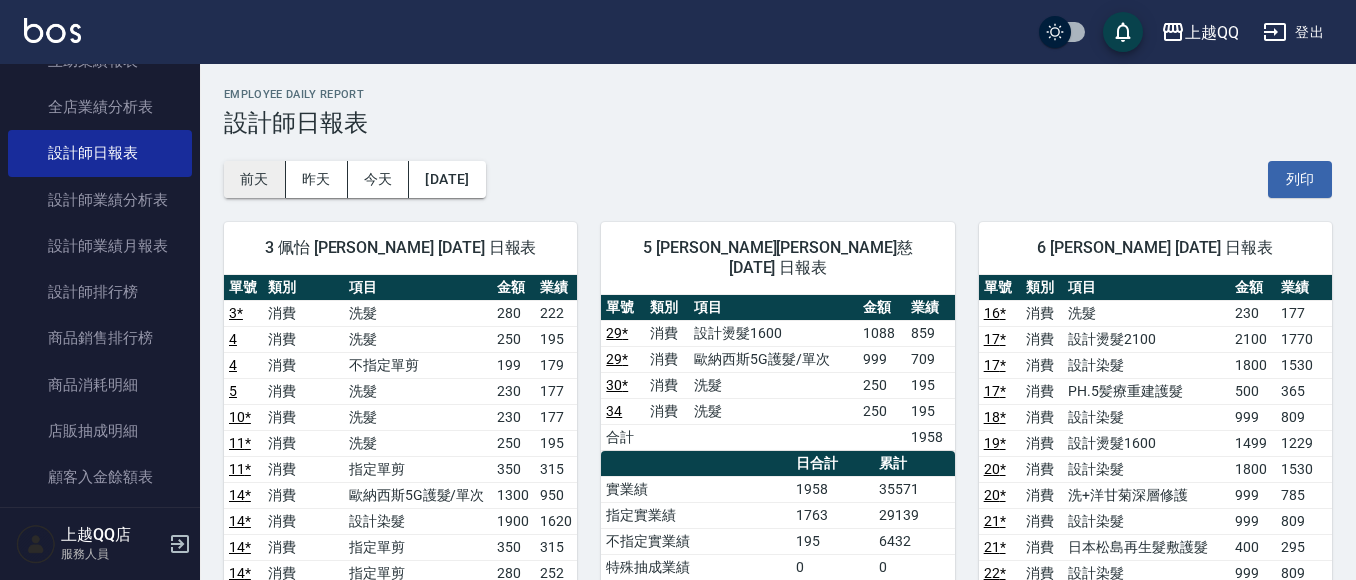 click on "前天" at bounding box center [255, 179] 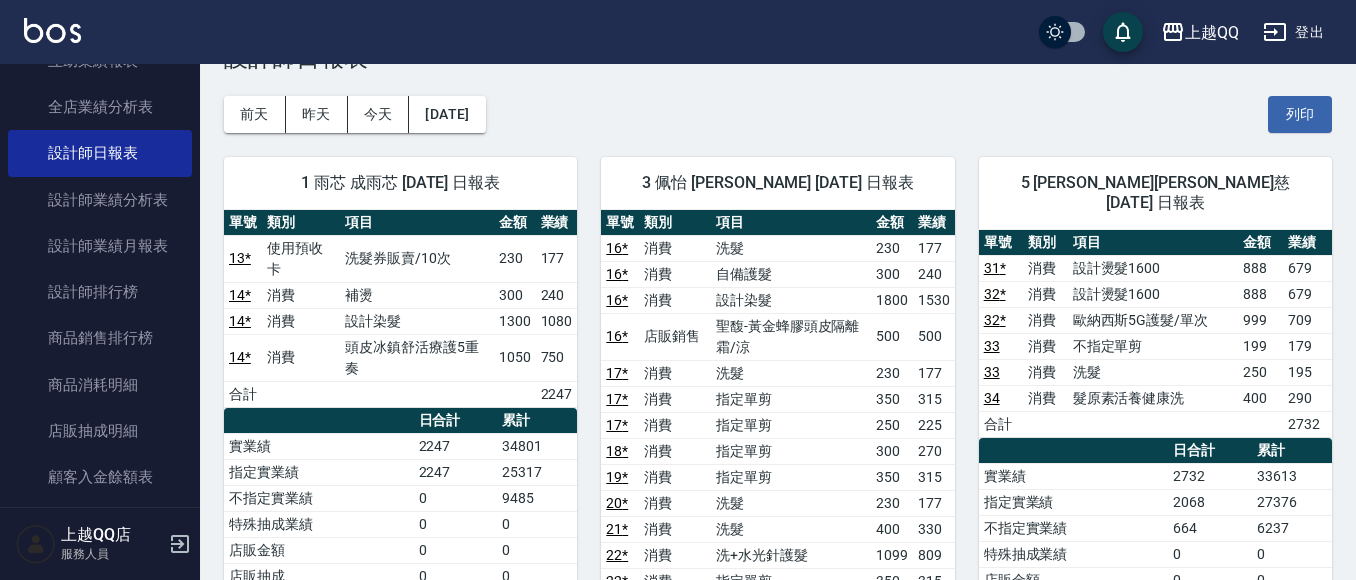 scroll, scrollTop: 100, scrollLeft: 0, axis: vertical 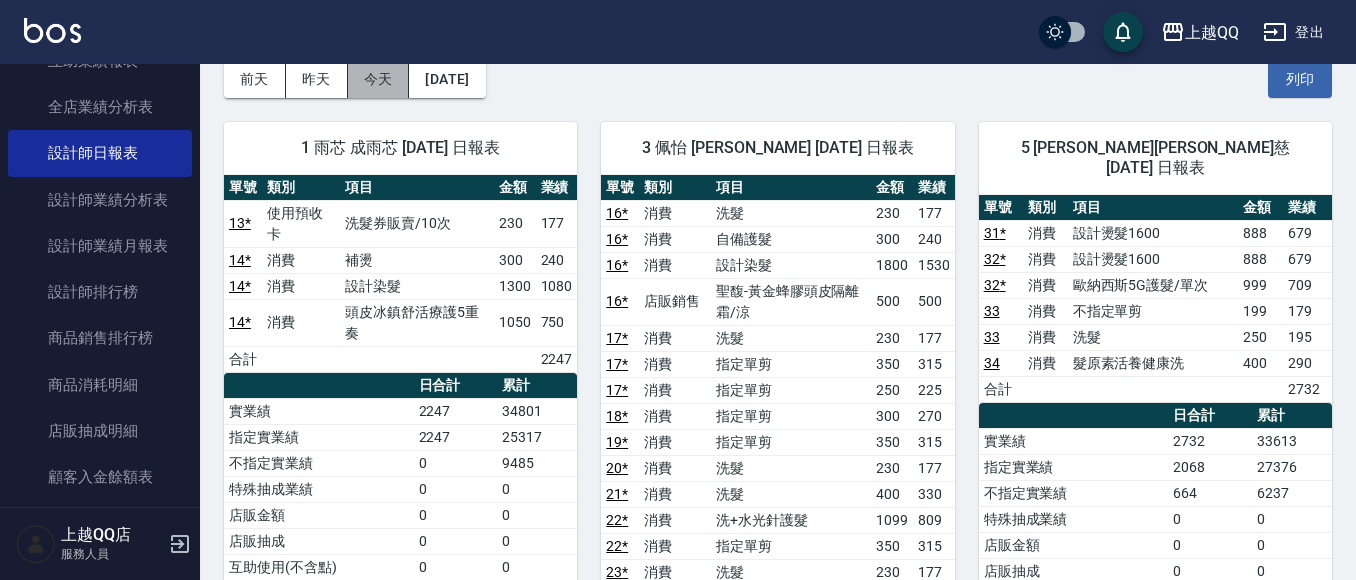 click on "今天" at bounding box center (379, 79) 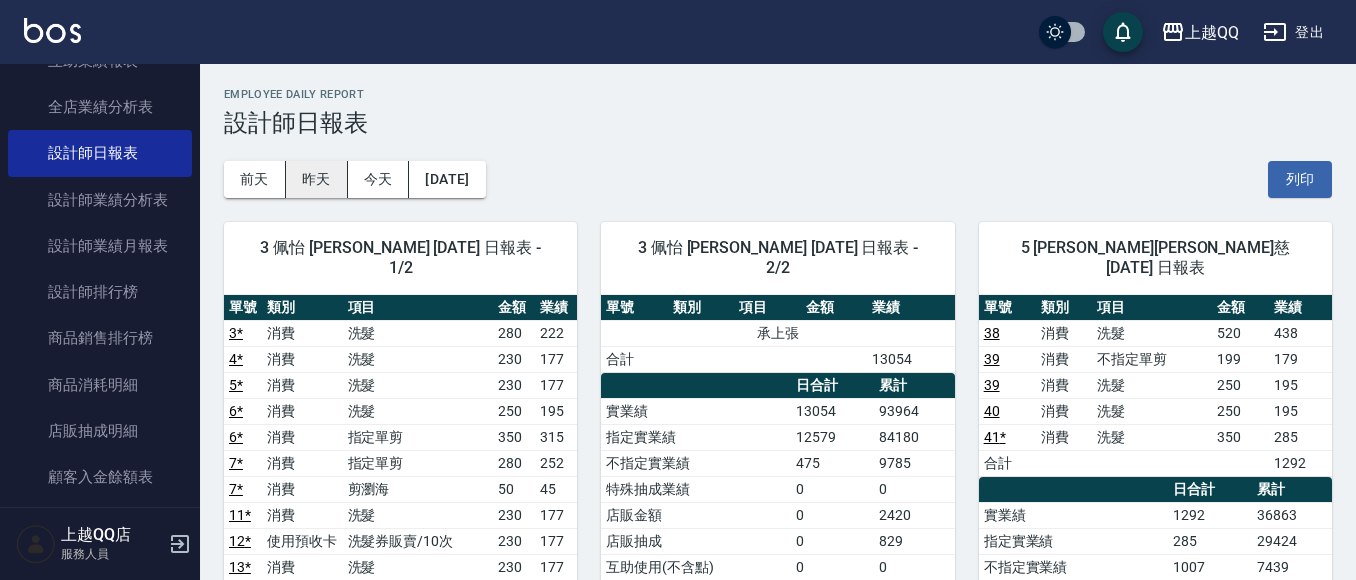 click on "昨天" at bounding box center [317, 179] 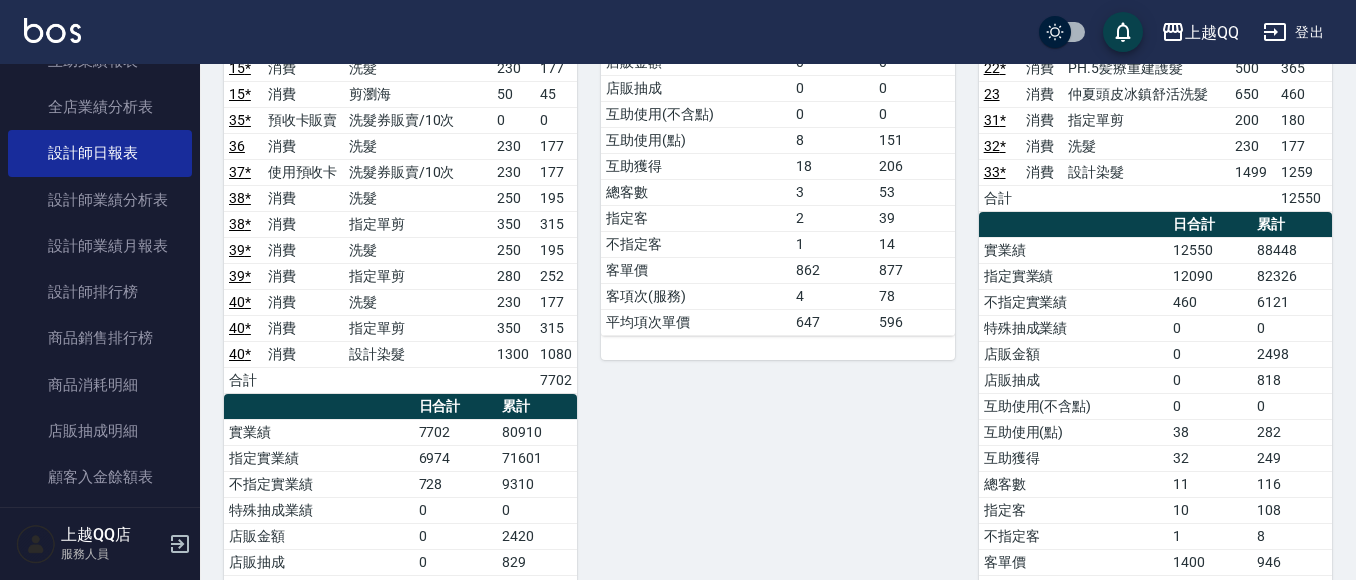 scroll, scrollTop: 330, scrollLeft: 0, axis: vertical 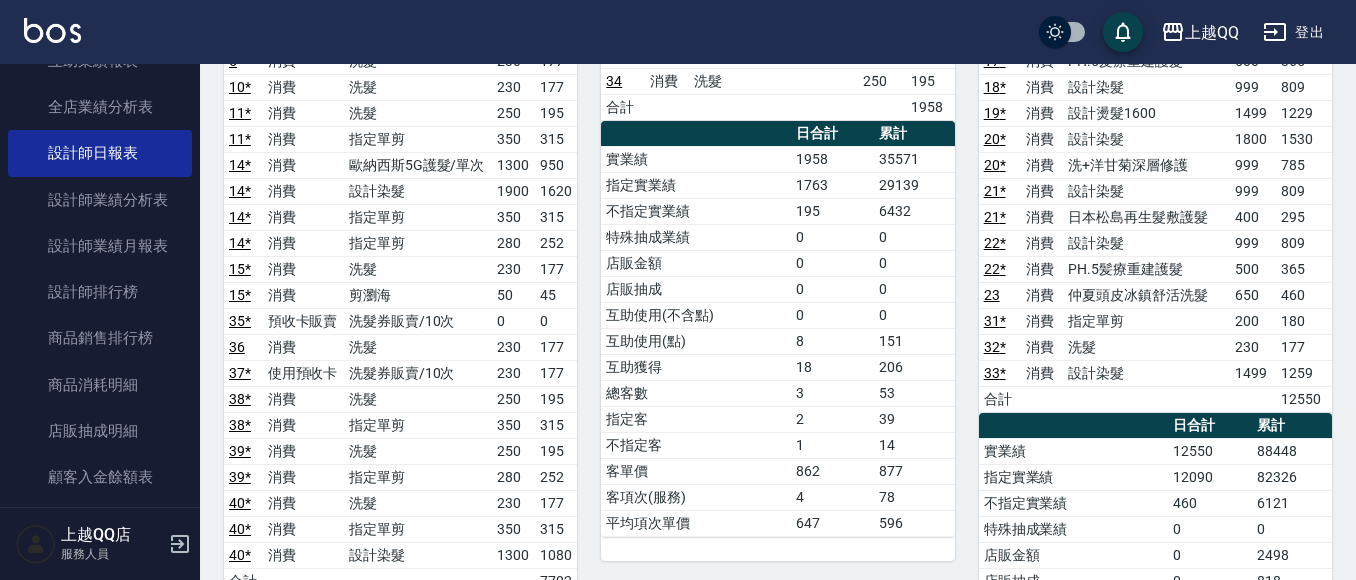 drag, startPoint x: 1355, startPoint y: 167, endPoint x: 1365, endPoint y: 104, distance: 63.788715 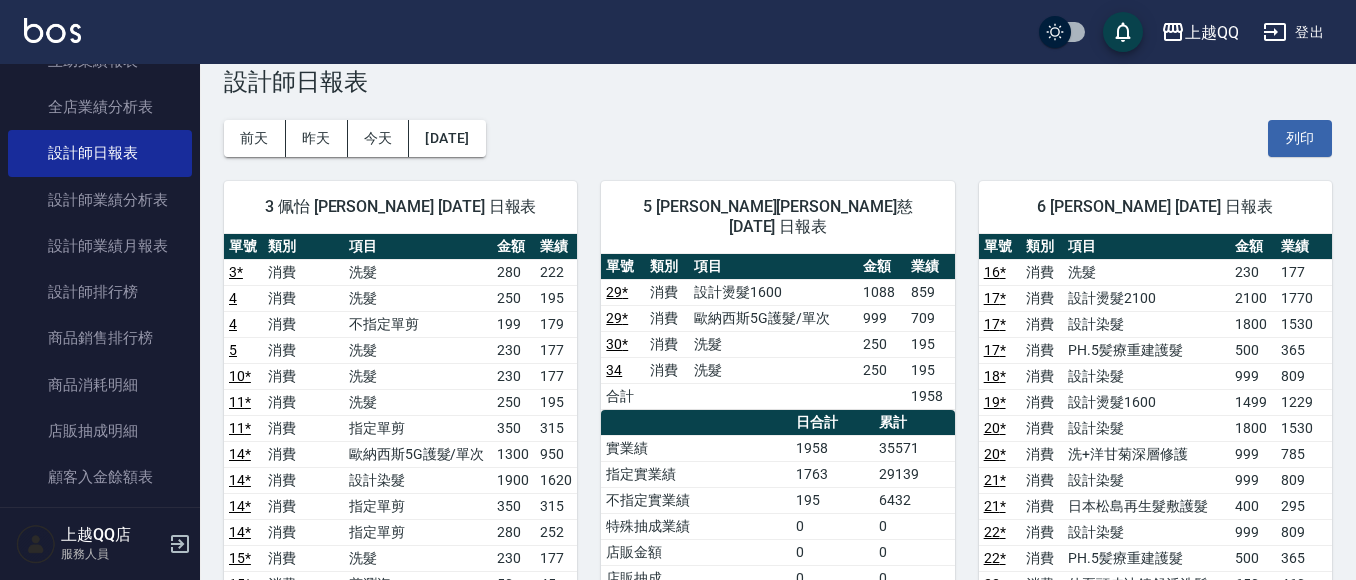 scroll, scrollTop: 0, scrollLeft: 0, axis: both 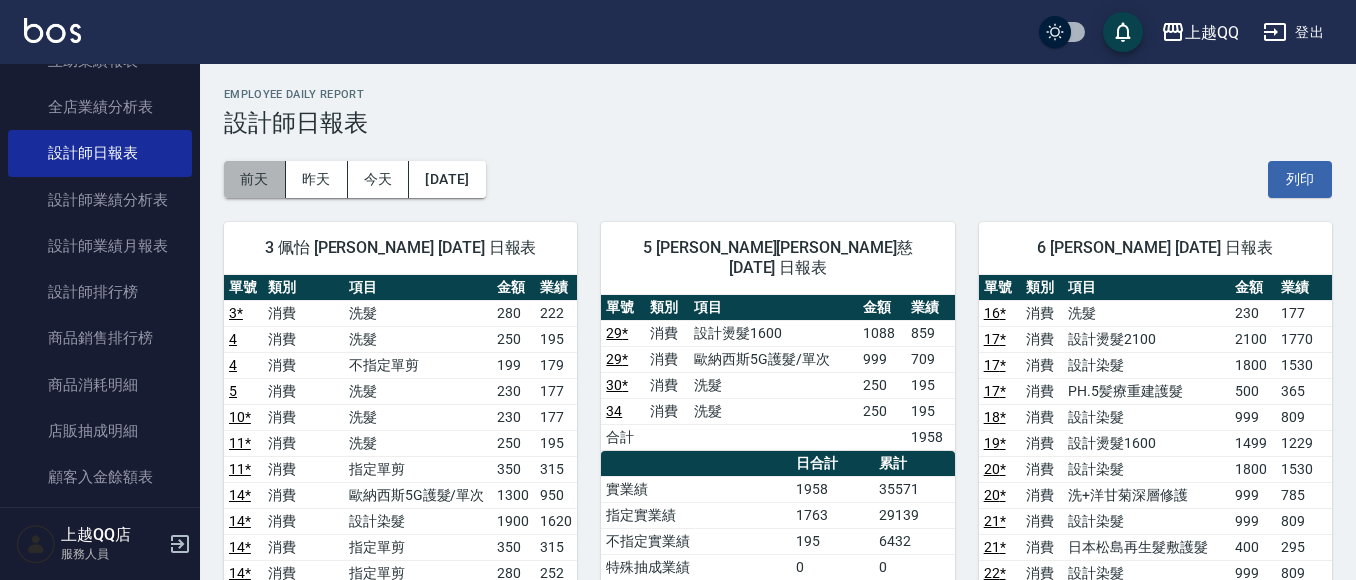 click on "前天" at bounding box center [255, 179] 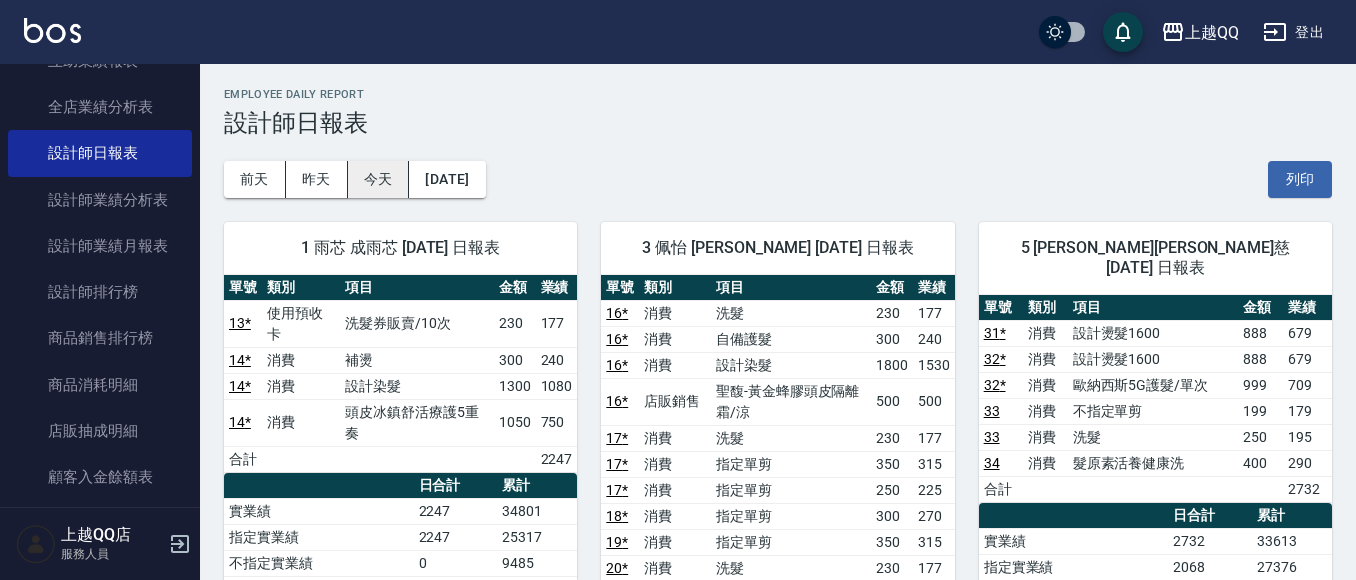 click on "今天" at bounding box center [379, 179] 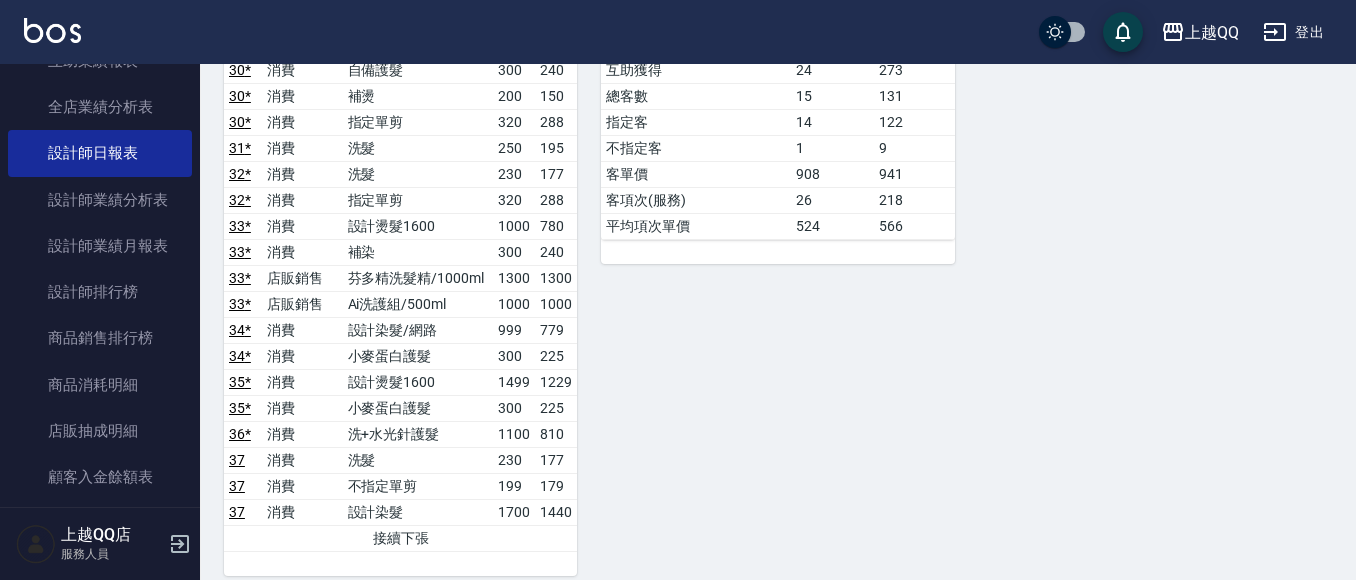 scroll, scrollTop: 1268, scrollLeft: 0, axis: vertical 